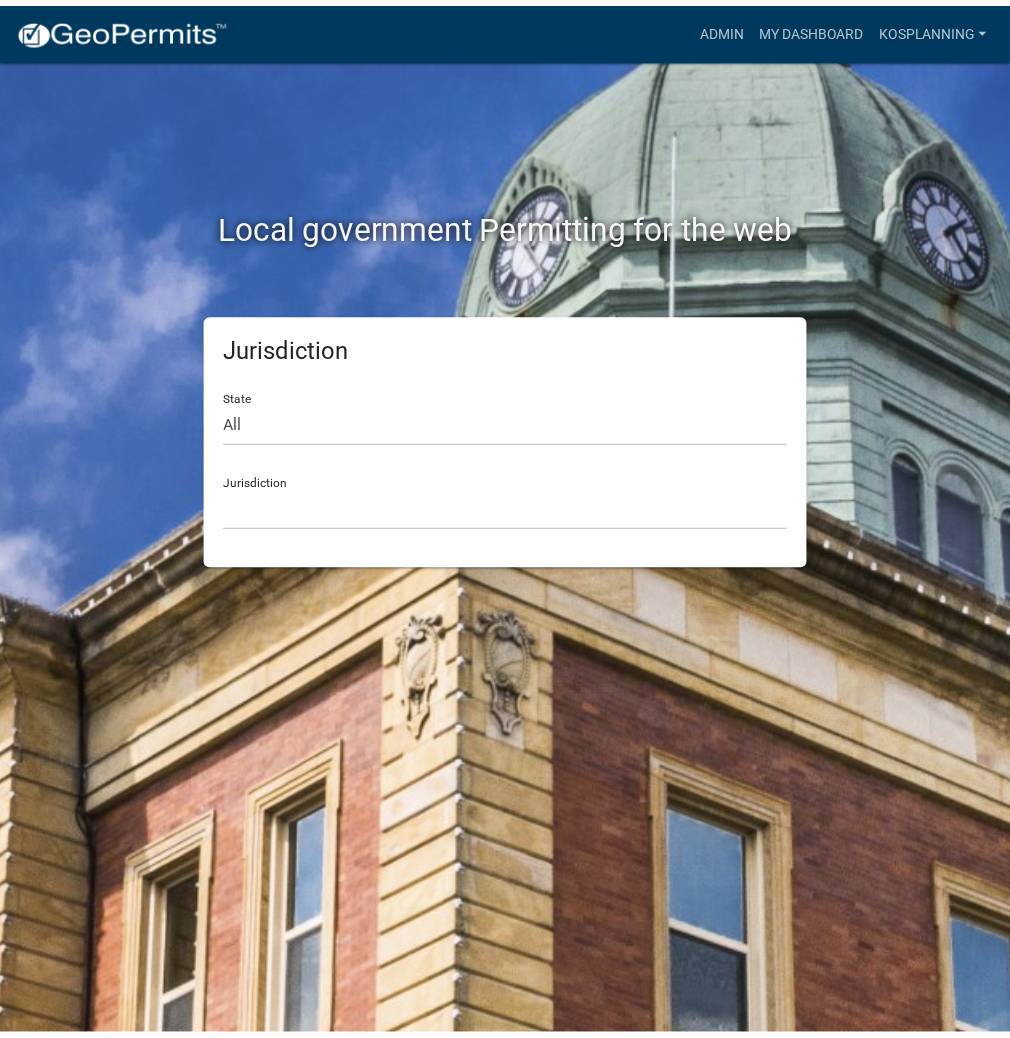 scroll, scrollTop: 0, scrollLeft: 0, axis: both 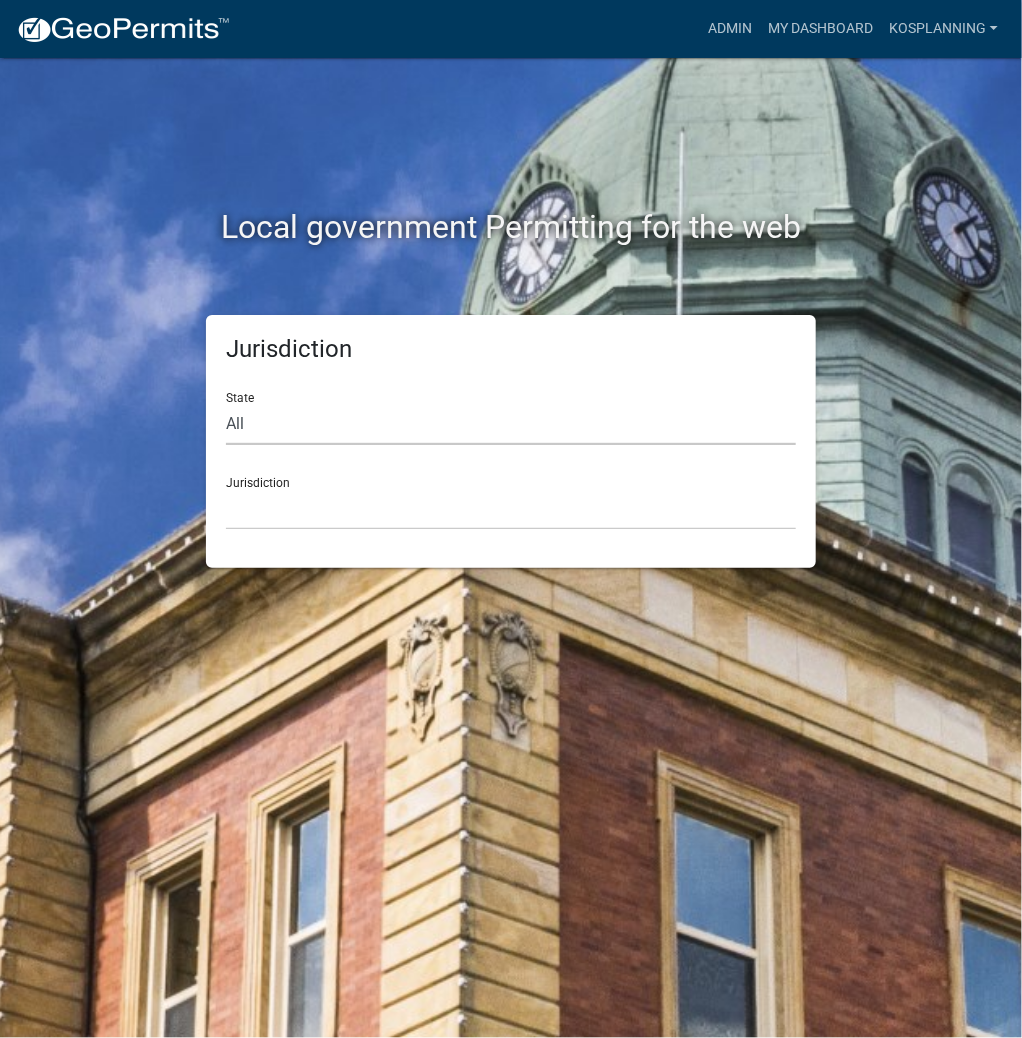 click on "All  Colorado   Georgia   Indiana   Iowa   Kansas   Minnesota   Ohio   South Carolina   Wisconsin" 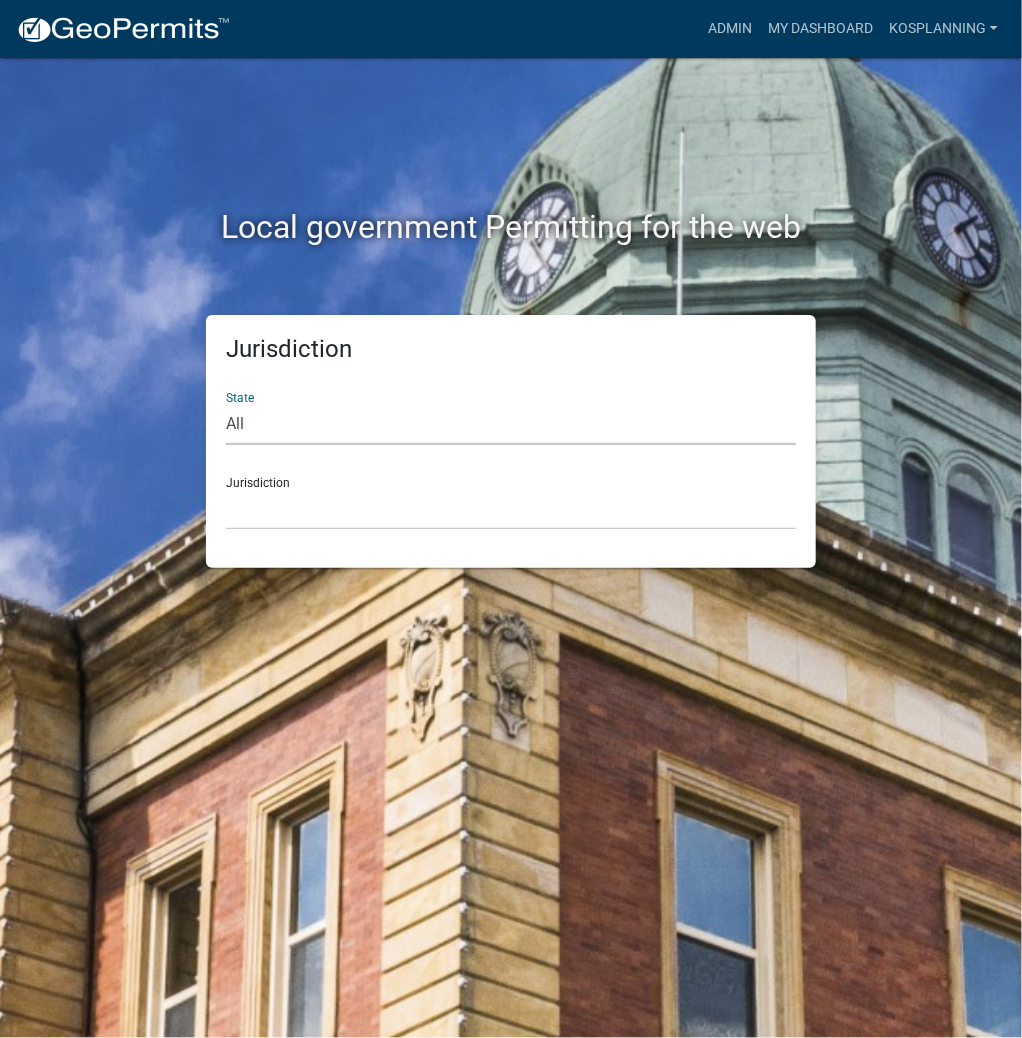 select on "Indiana" 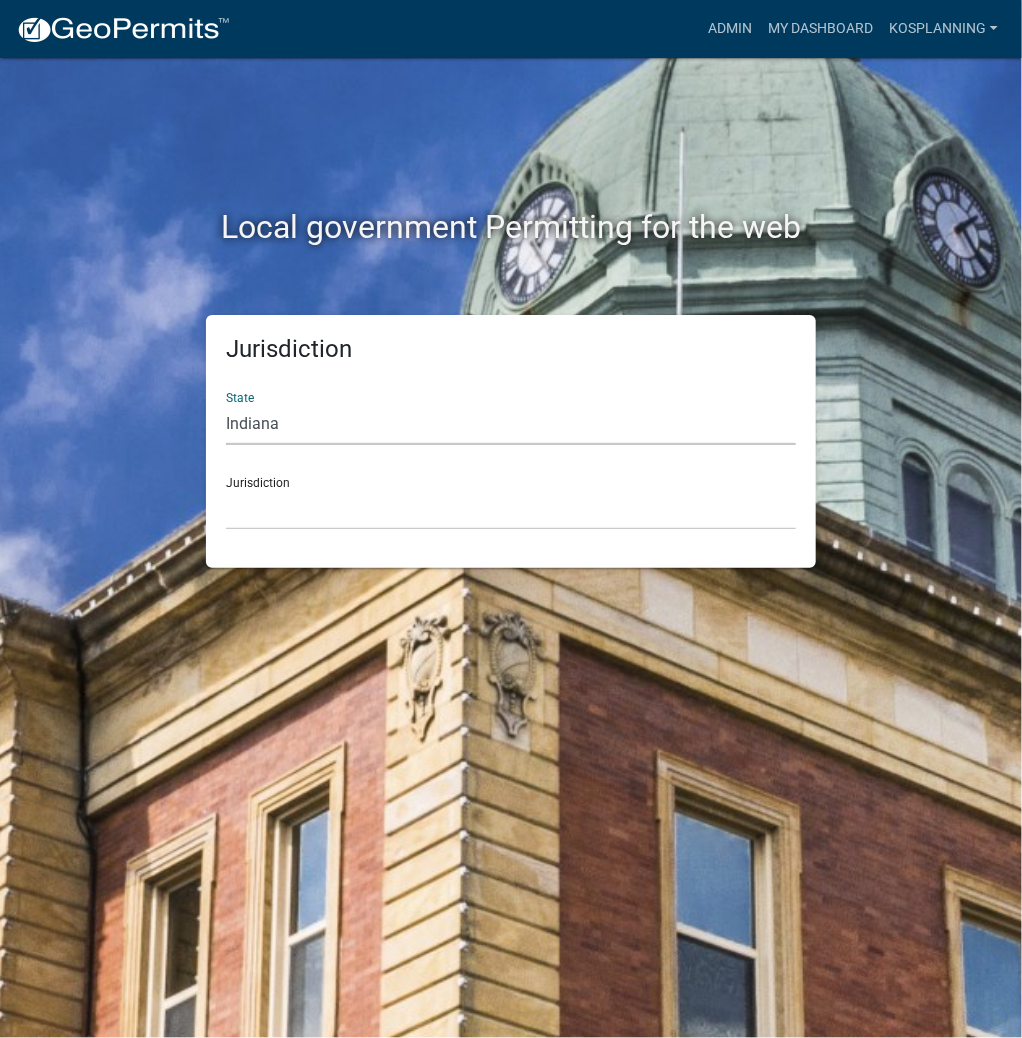 click on "All  Colorado   Georgia   Indiana   Iowa   Kansas   Minnesota   Ohio   South Carolina   Wisconsin" 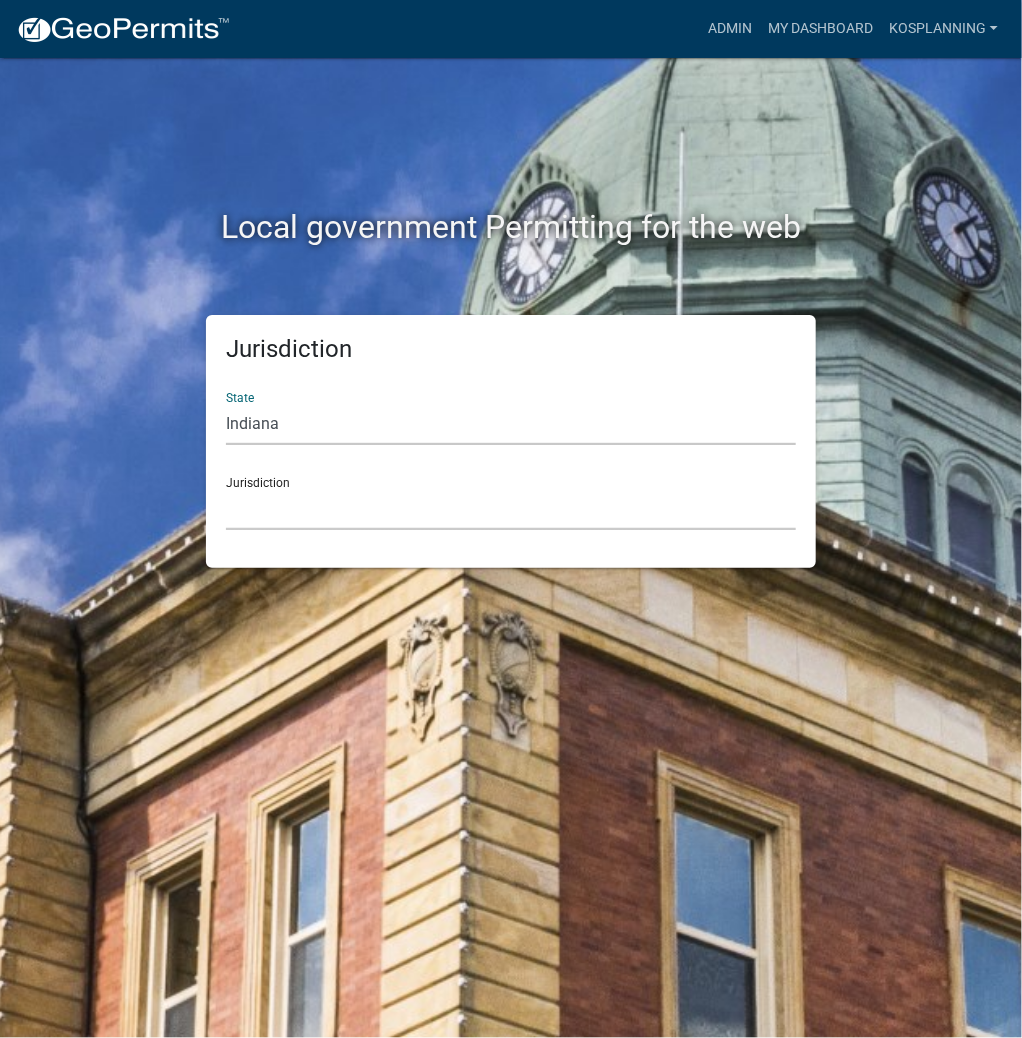 click on "City of Charlestown, Indiana City of Jeffersonville, Indiana City of Logansport, Indiana Decatur County, Indiana Grant County, Indiana Howard County, Indiana Huntington County, Indiana Jasper County, Indiana Kosciusko County, Indiana La Porte County, Indiana Miami County, Indiana Montgomery County, Indiana Morgan County, Indiana Newton County, Indiana Porter County, Indiana River Ridge Development Authority, Indiana Tippecanoe County, Indiana Vigo County, Indiana Wells County, Indiana Whitley County, Indiana" 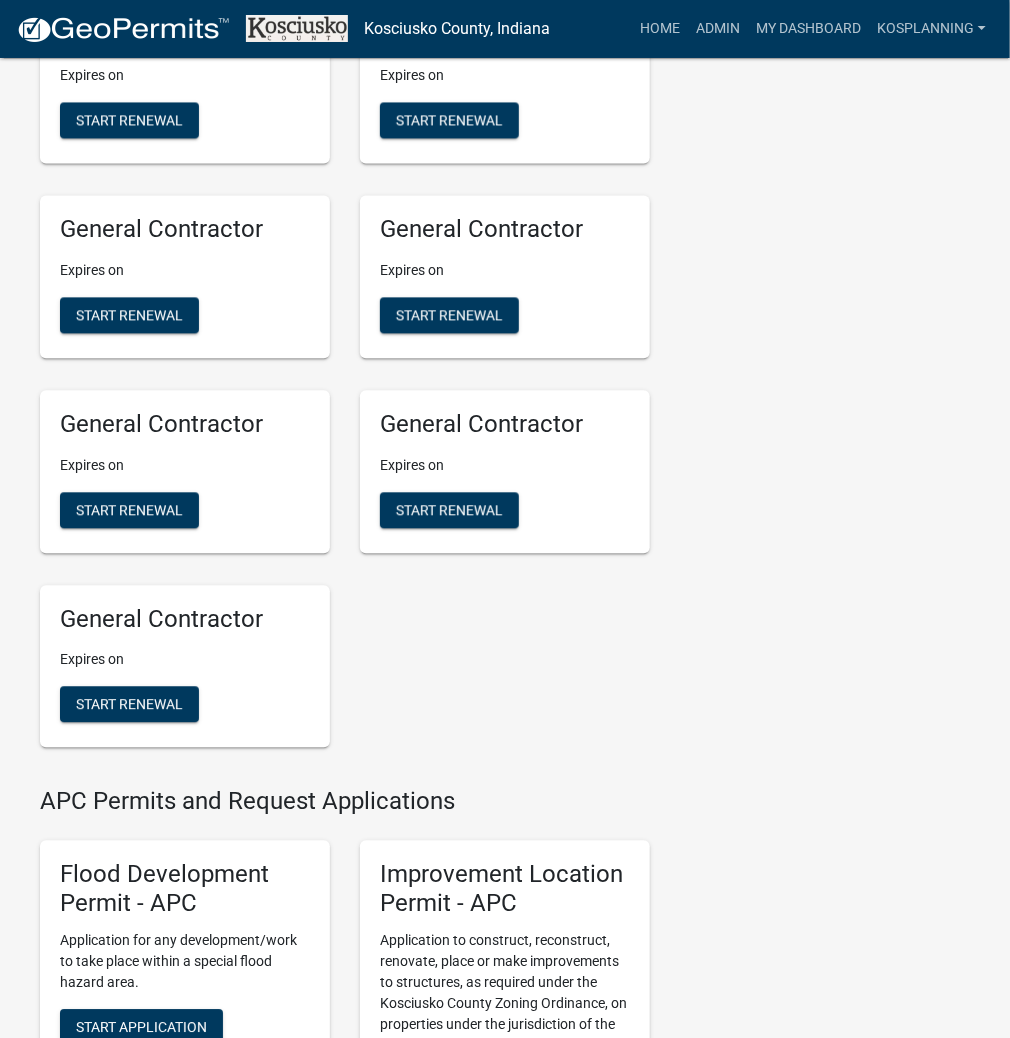 scroll, scrollTop: 1680, scrollLeft: 0, axis: vertical 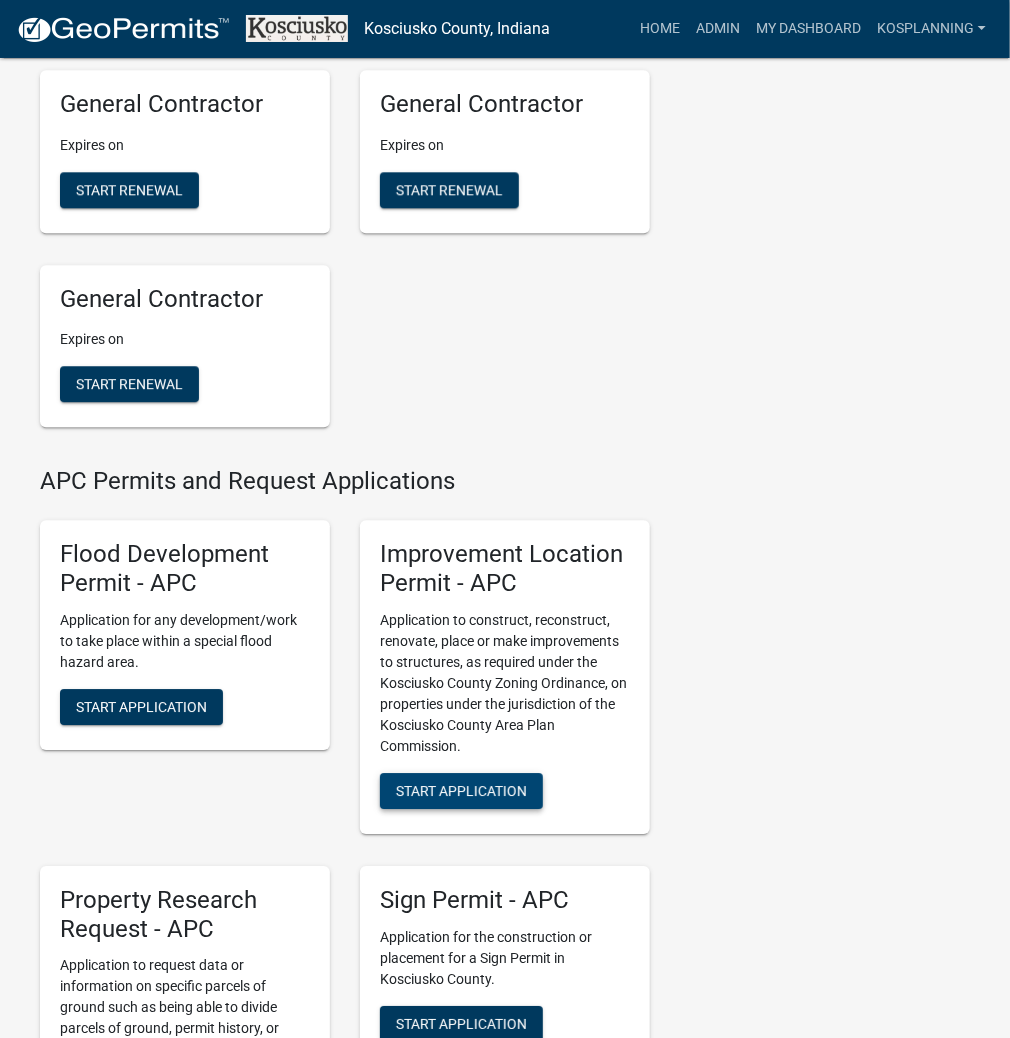 click on "Start Application" at bounding box center [461, 790] 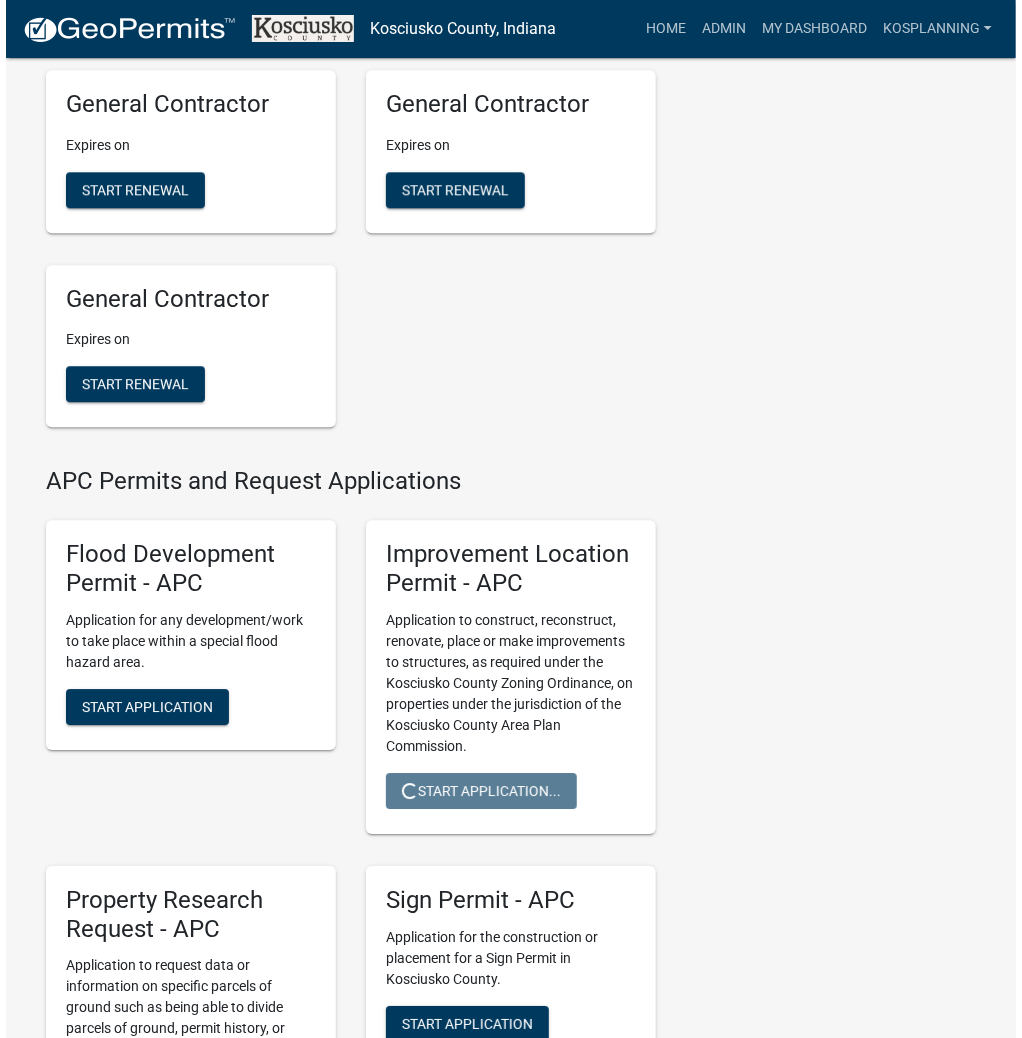 scroll, scrollTop: 0, scrollLeft: 0, axis: both 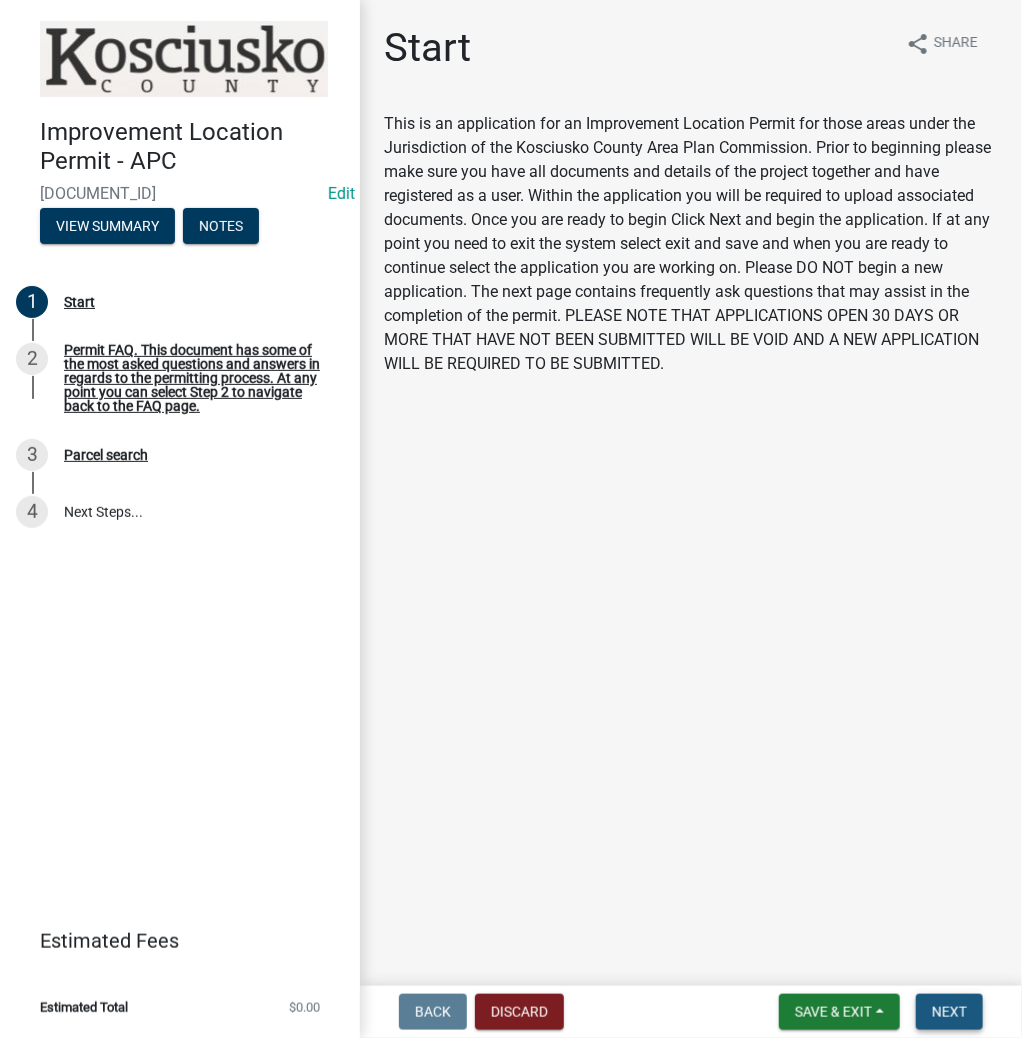 click on "Next" at bounding box center [949, 1012] 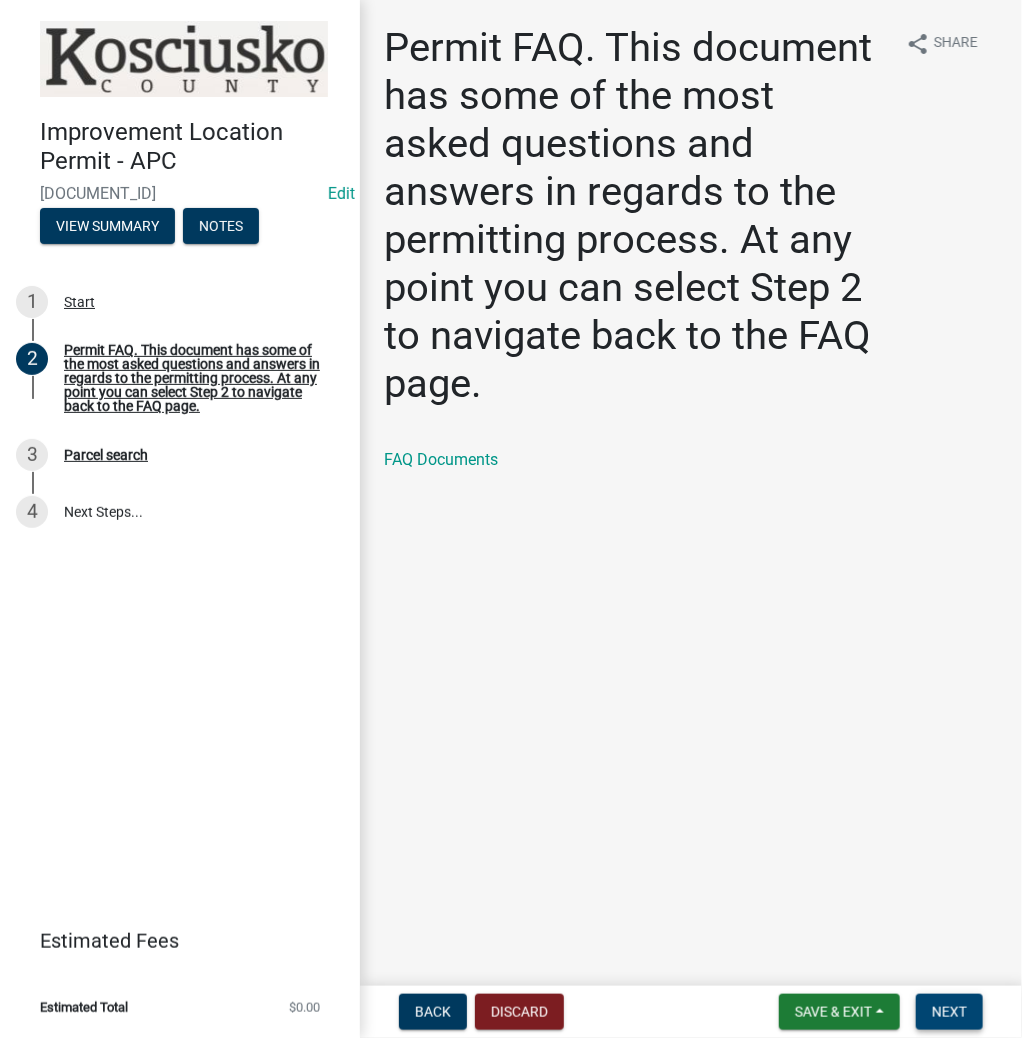 click on "Next" at bounding box center [949, 1012] 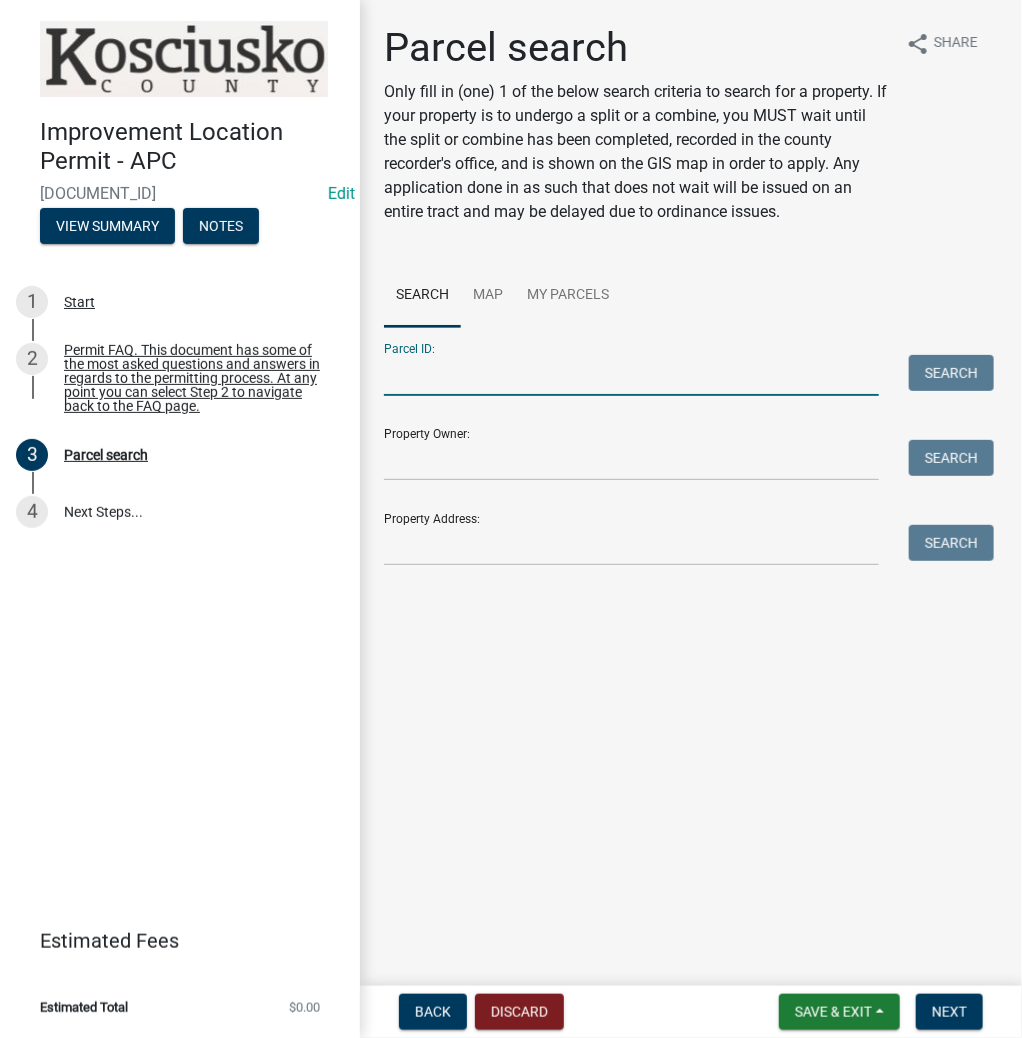 click on "Parcel ID:" at bounding box center (631, 375) 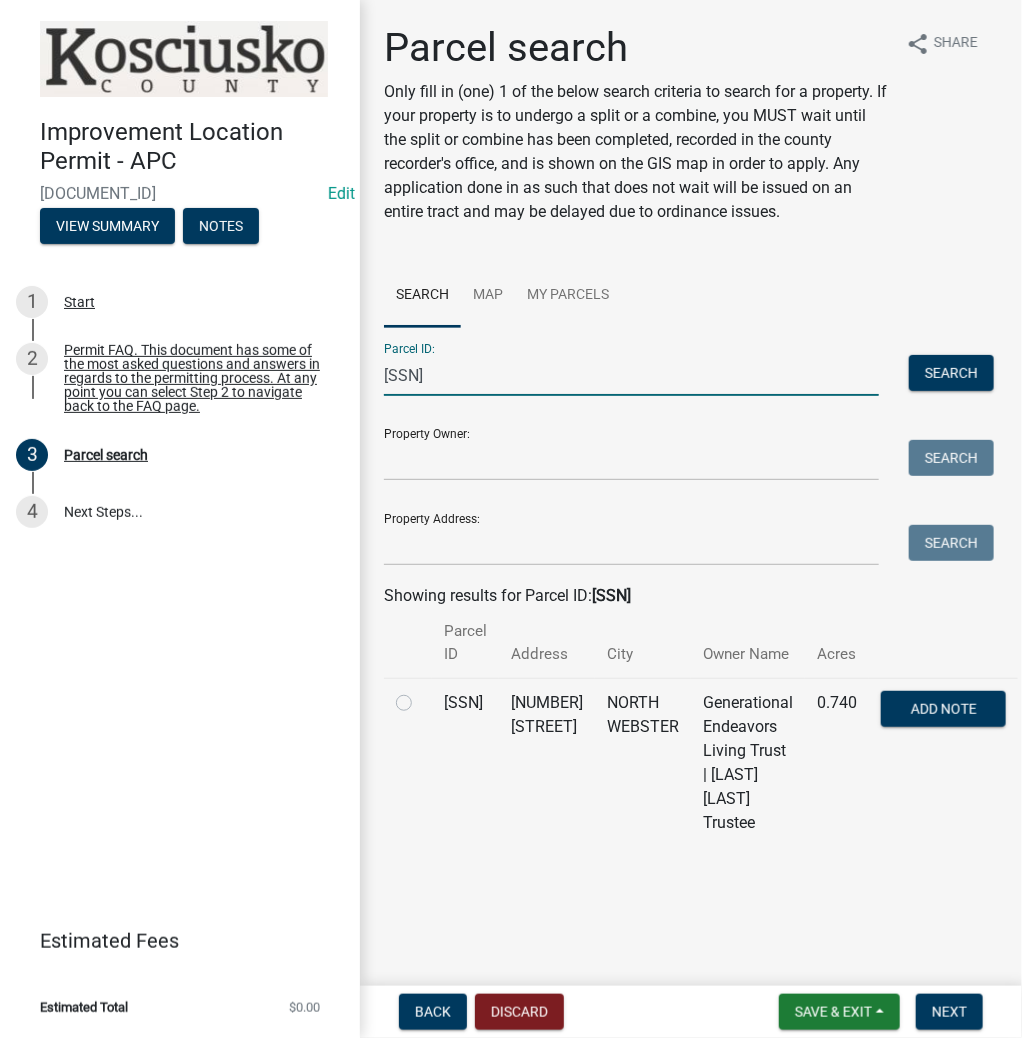 type on "[SSN]" 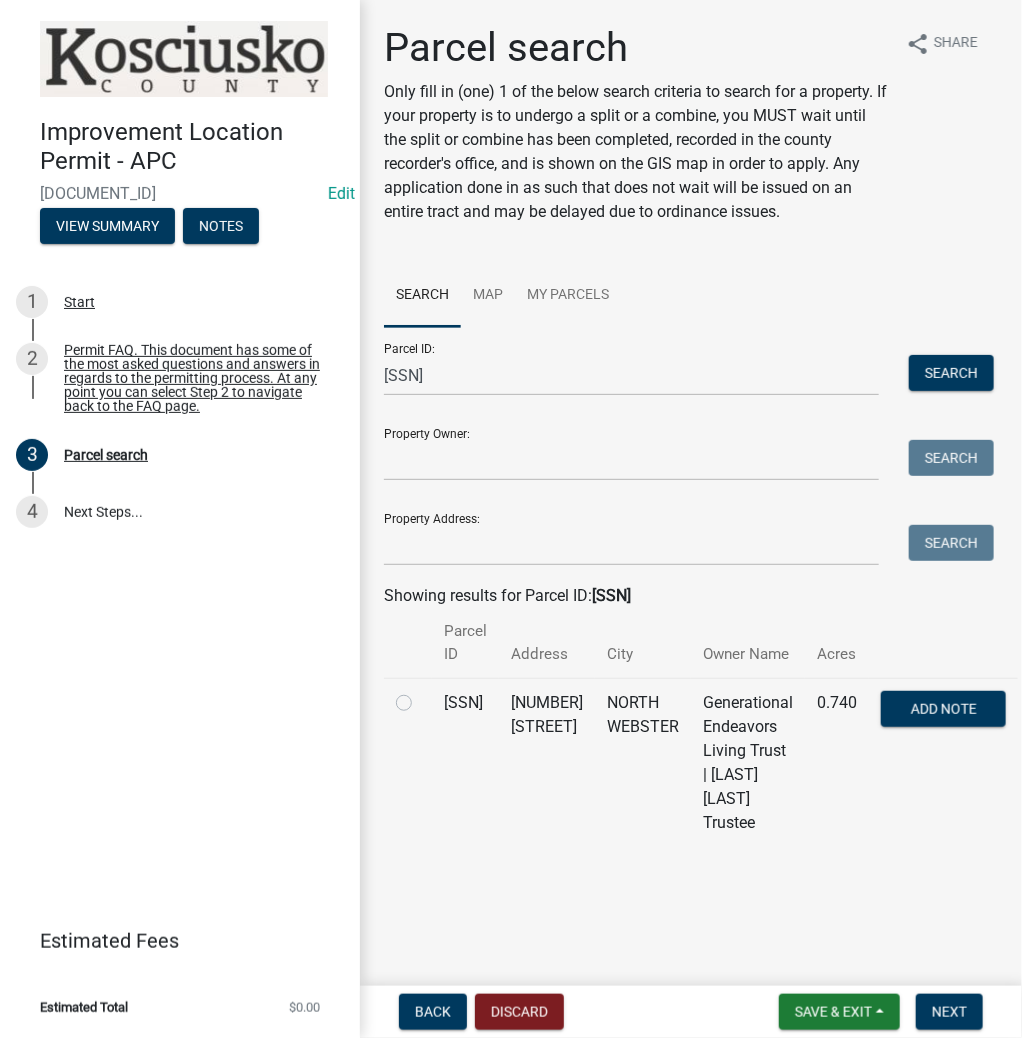 click 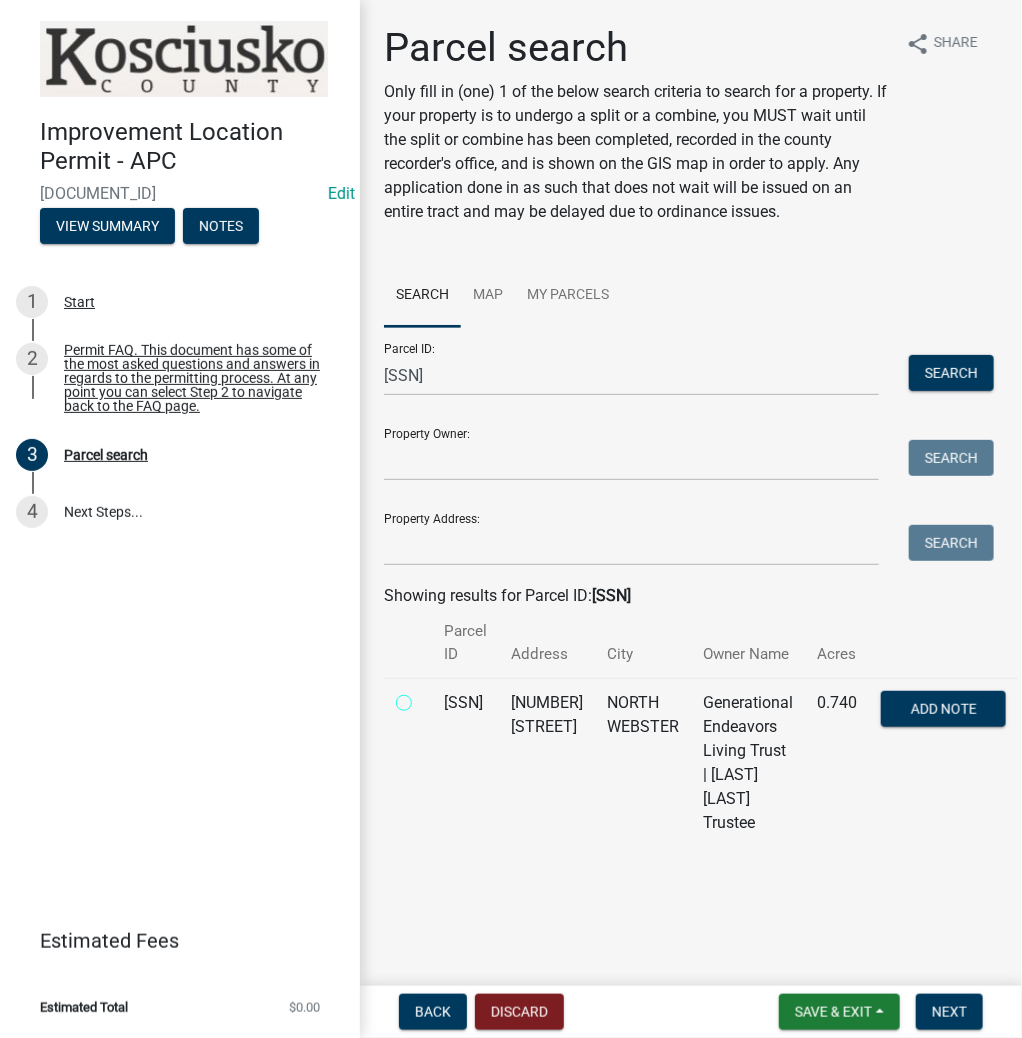 click at bounding box center (426, 697) 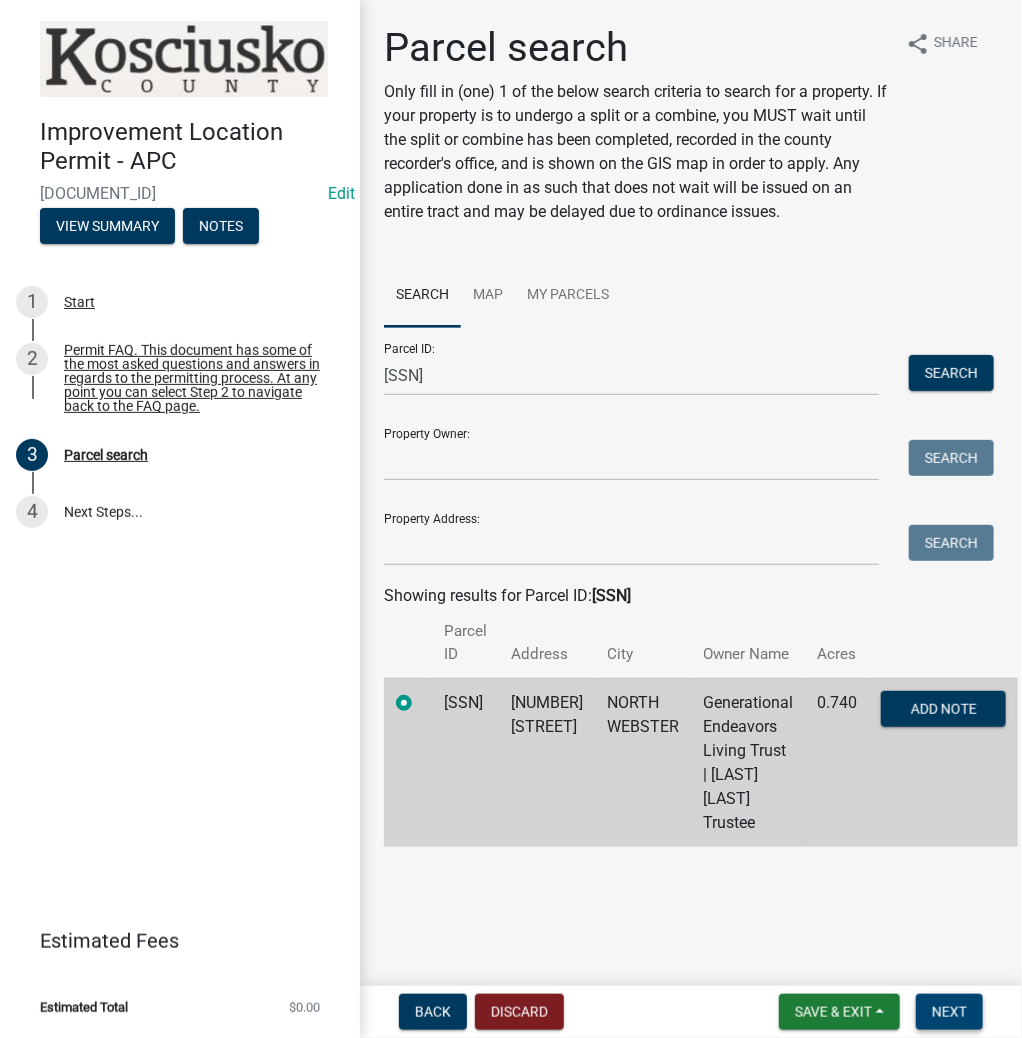 click on "Next" at bounding box center (949, 1012) 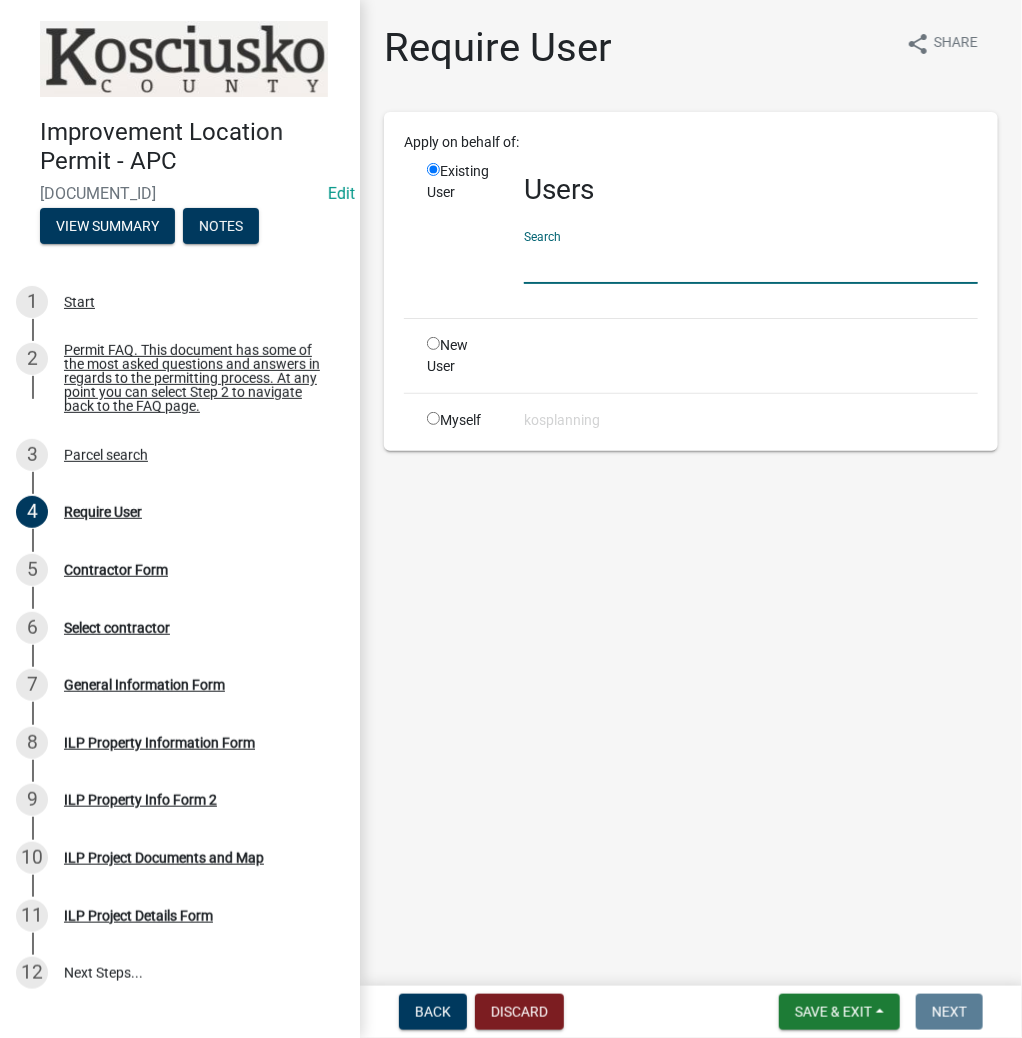 click 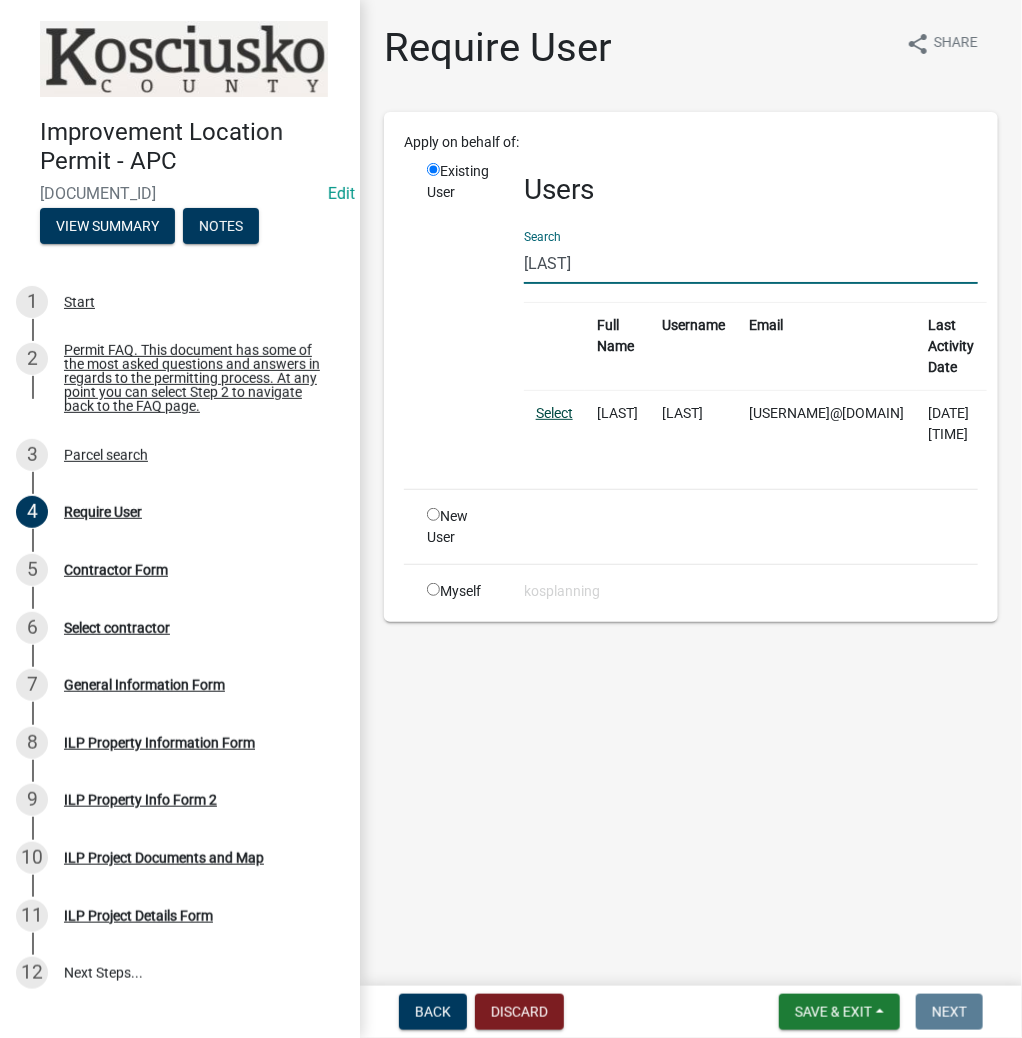 type on "[LAST]" 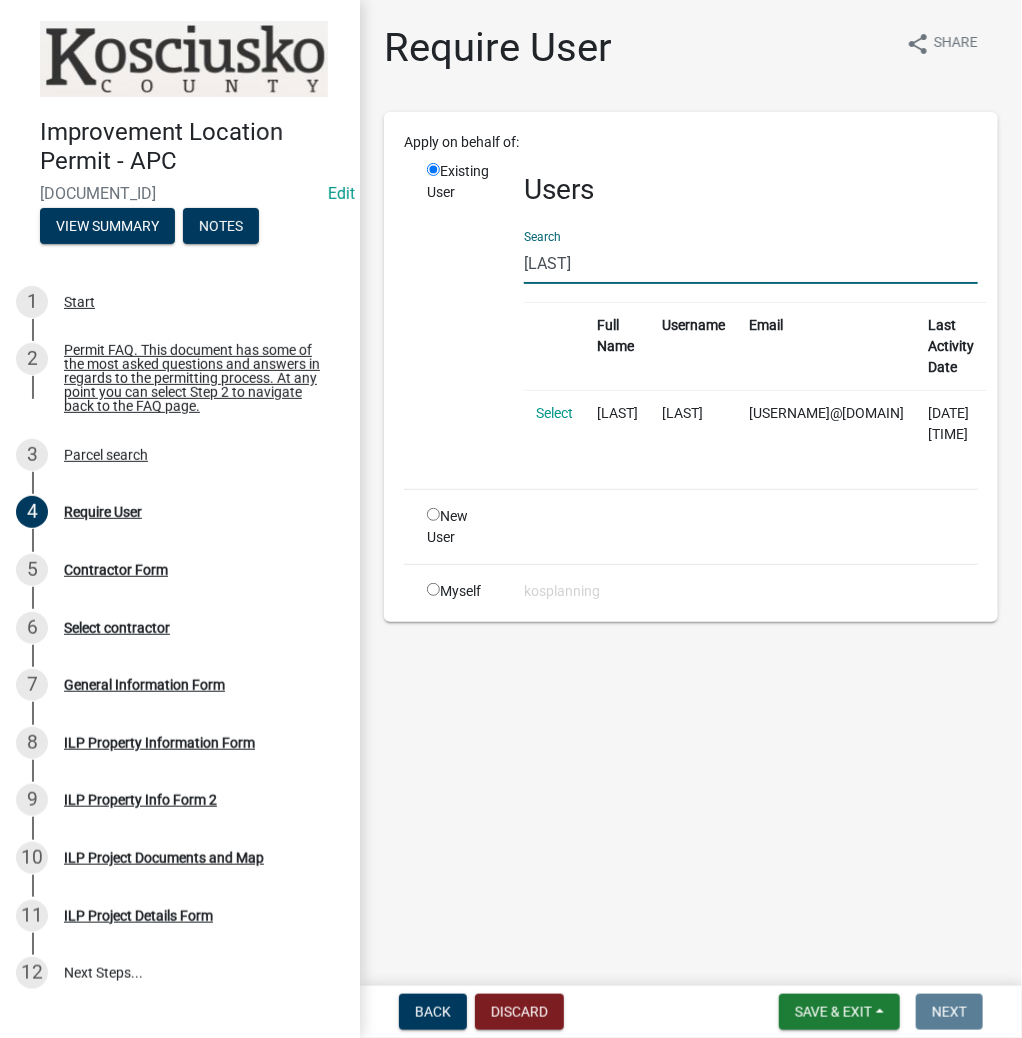 click on "Select" 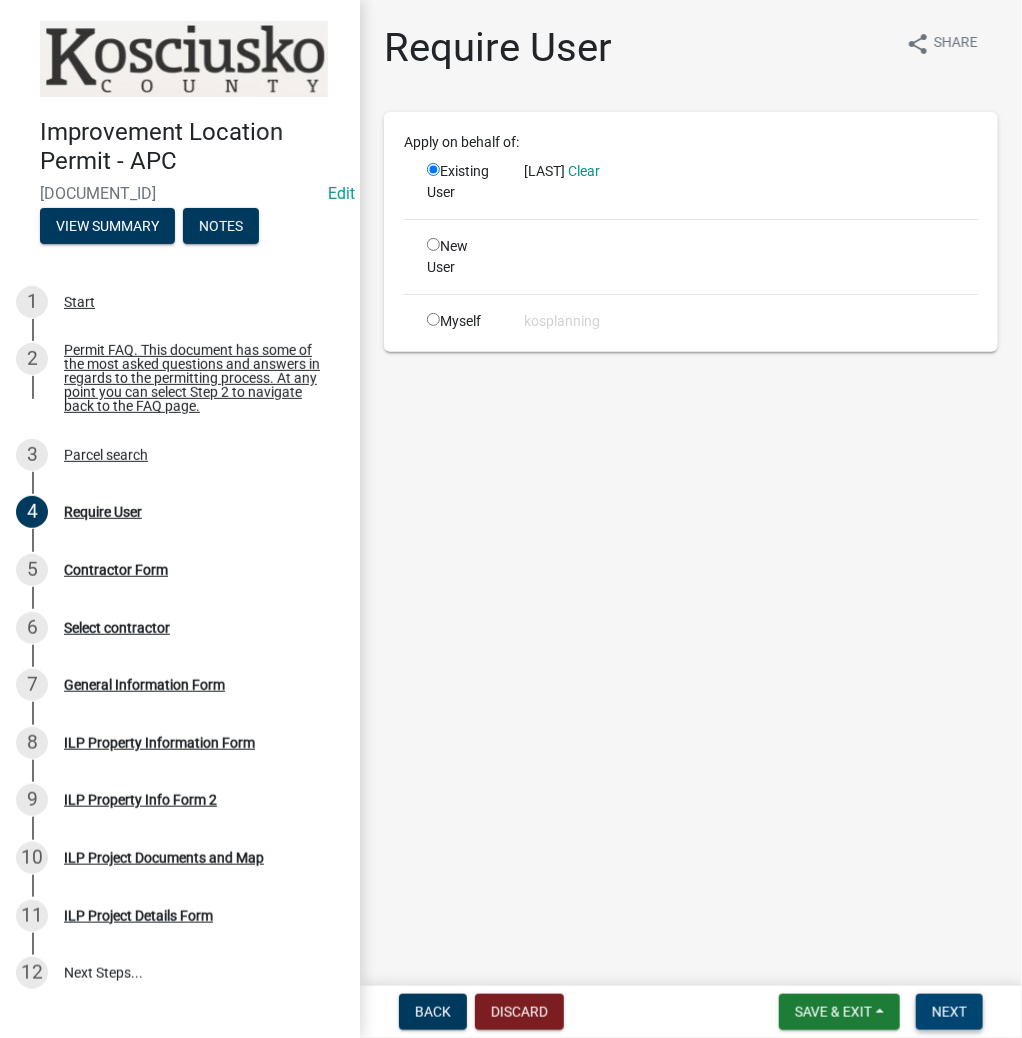 click on "Next" at bounding box center [949, 1012] 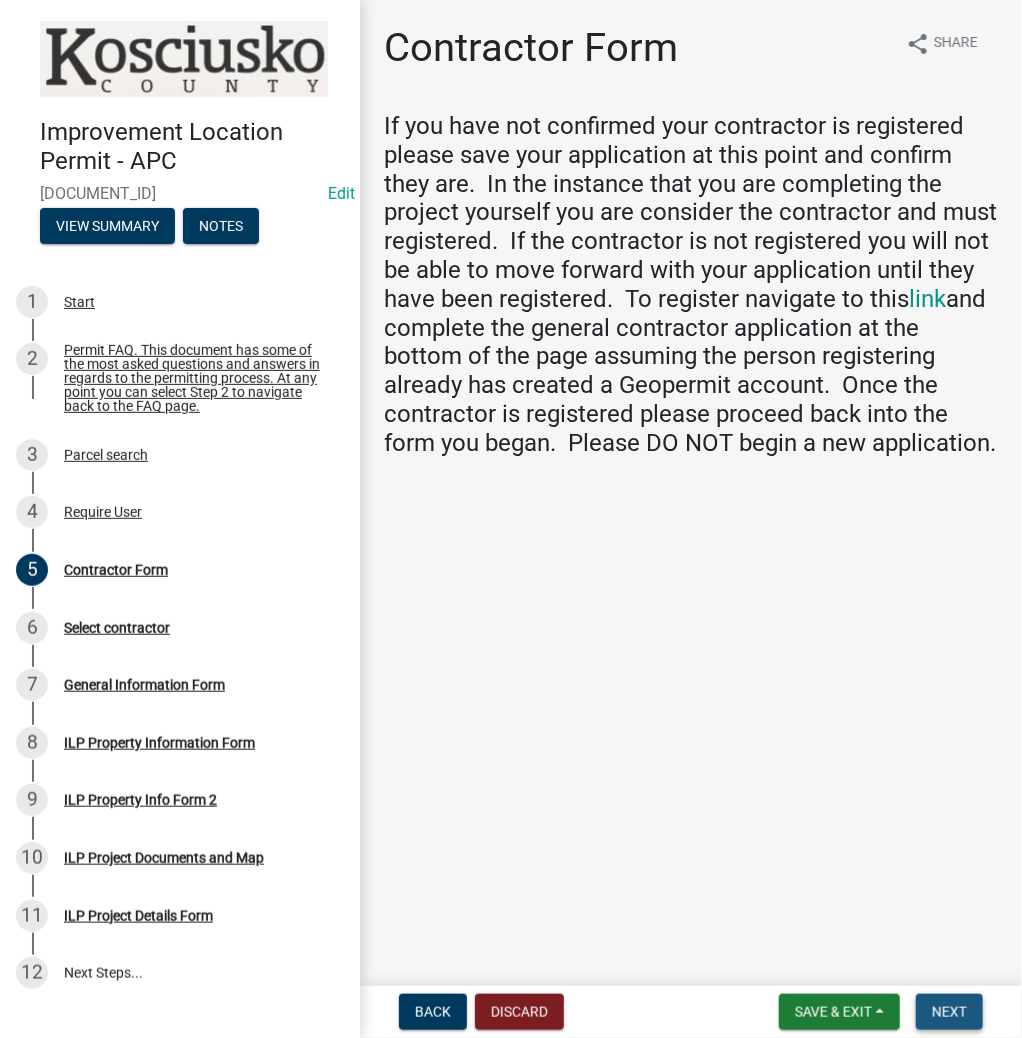 click on "Next" at bounding box center (949, 1012) 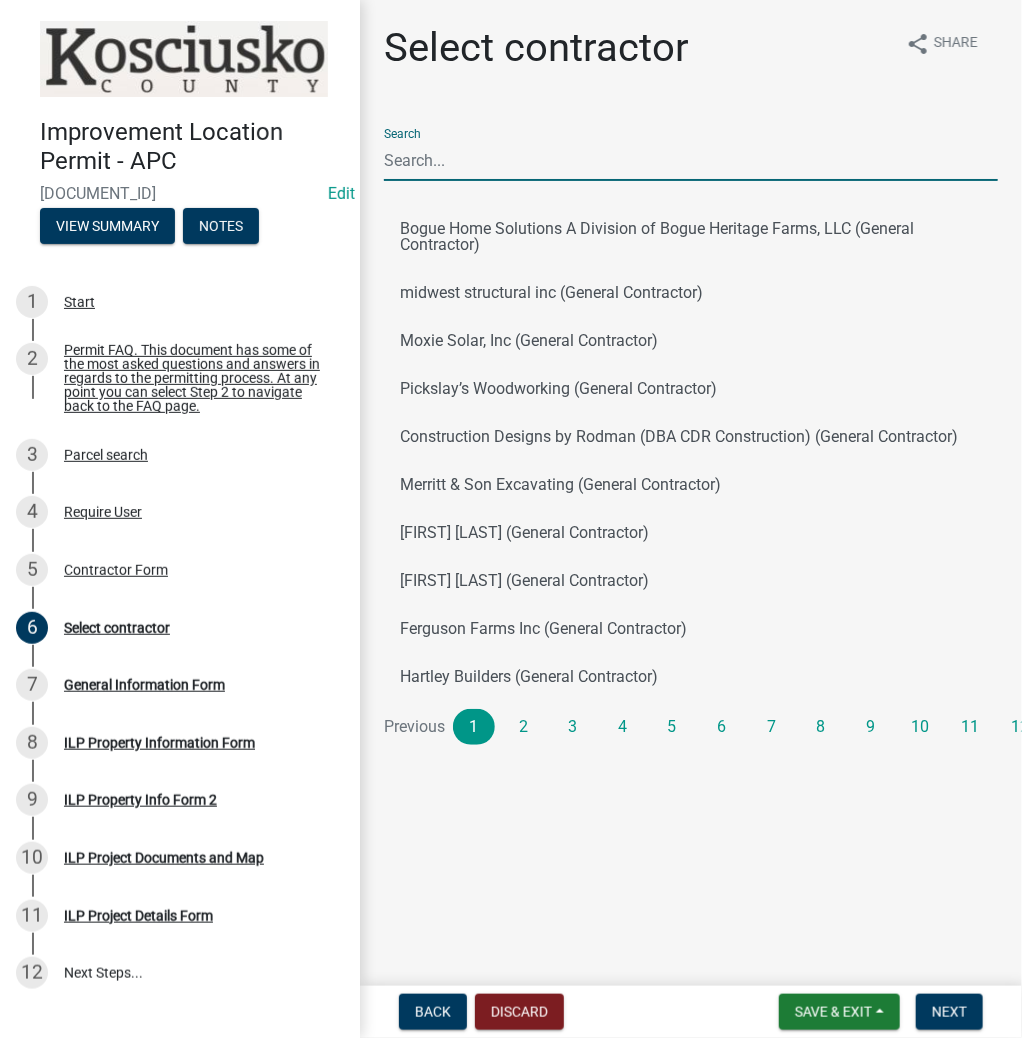 click on "Search" at bounding box center [691, 160] 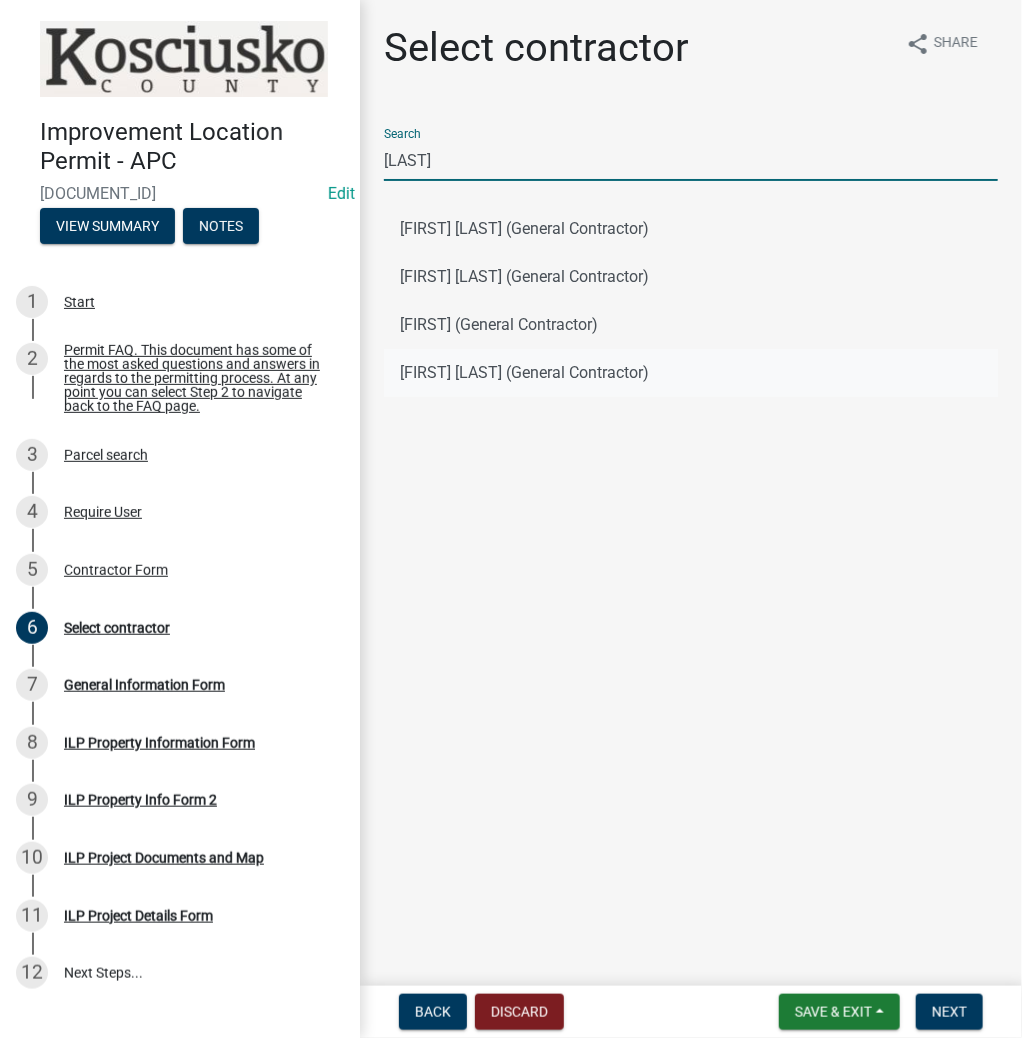 type on "[LAST]" 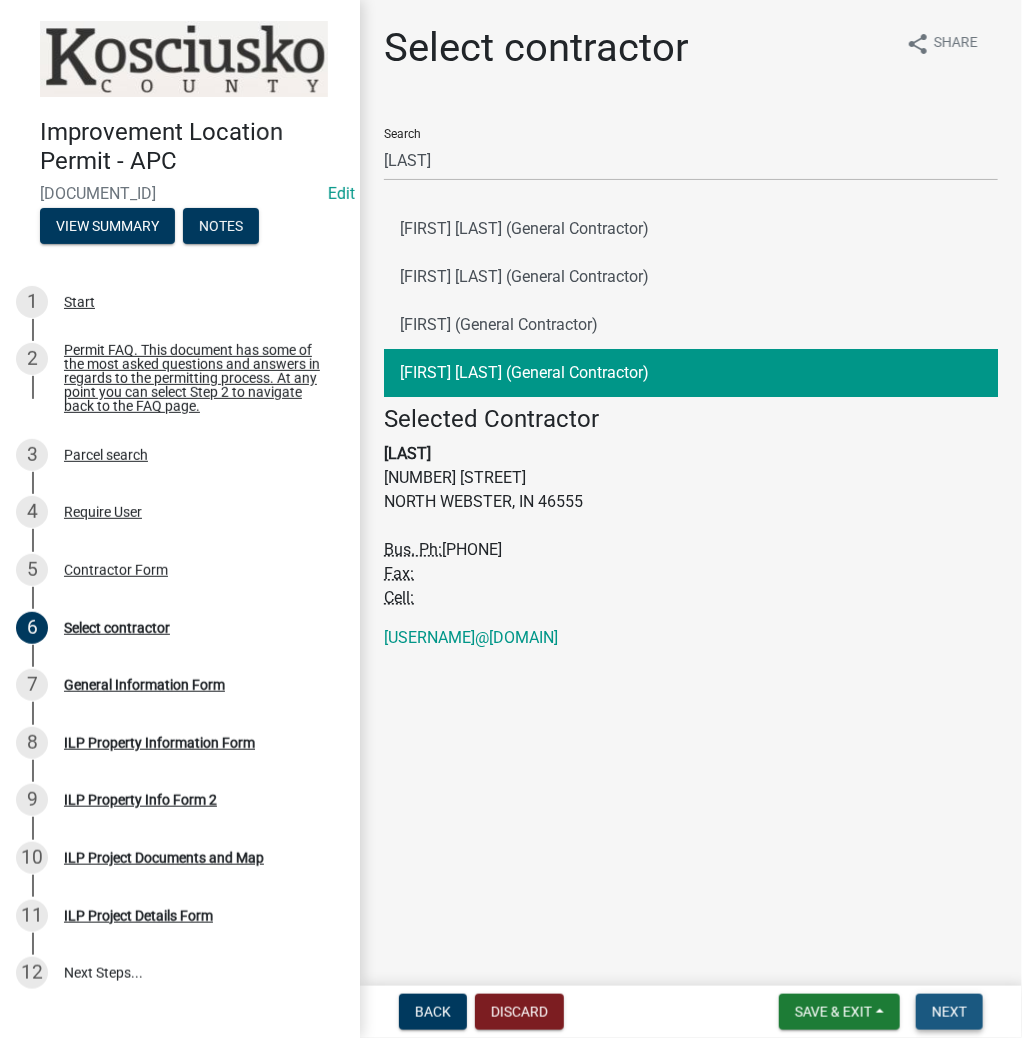 click on "Next" at bounding box center [949, 1012] 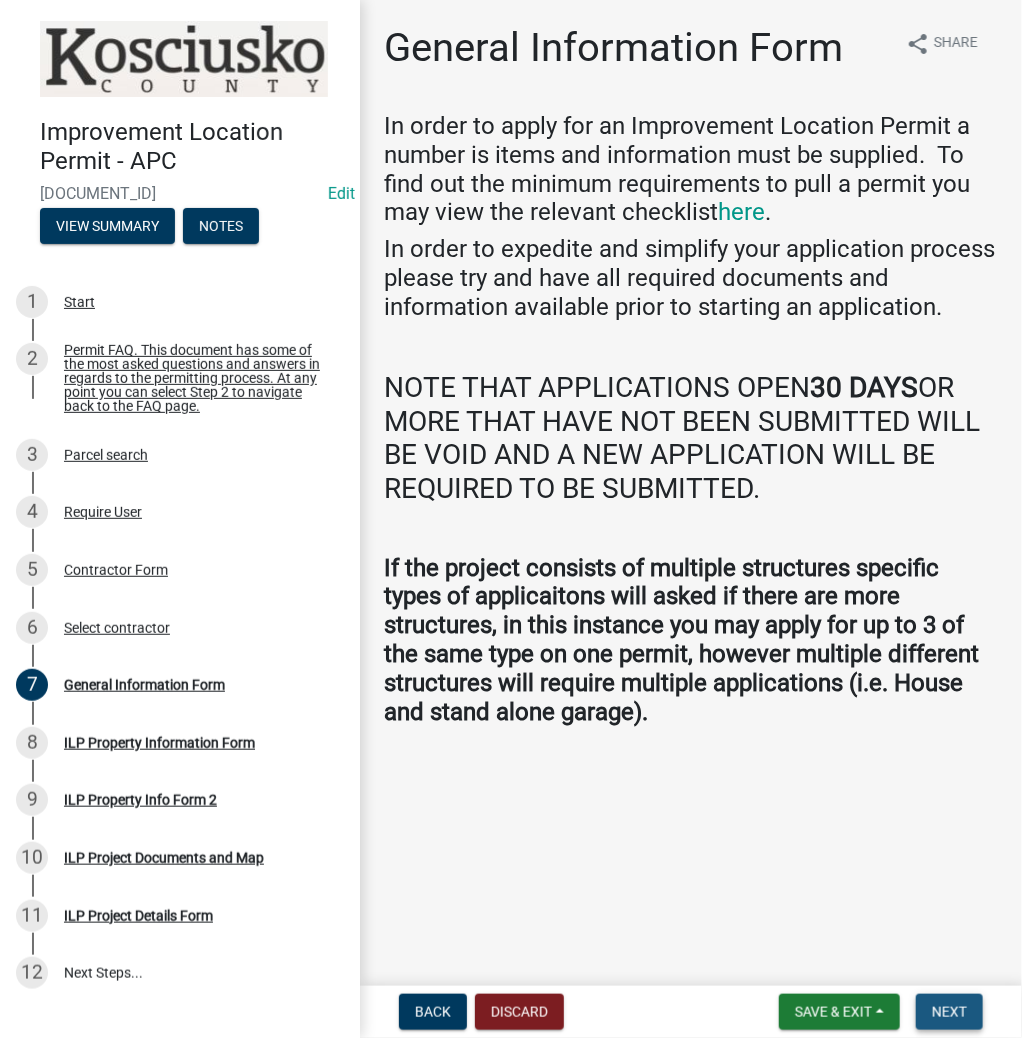 click on "Next" at bounding box center (949, 1012) 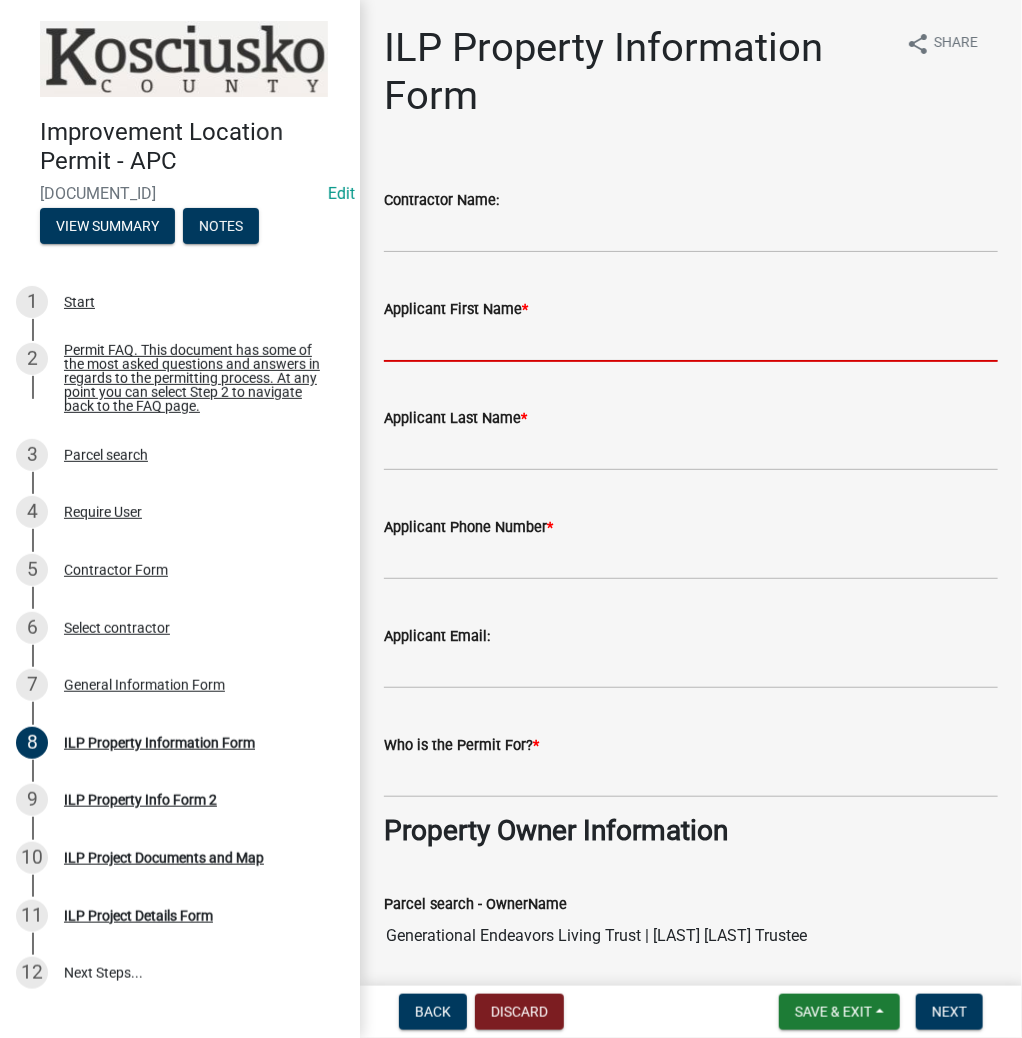click on "Applicant First Name  *" at bounding box center [691, 341] 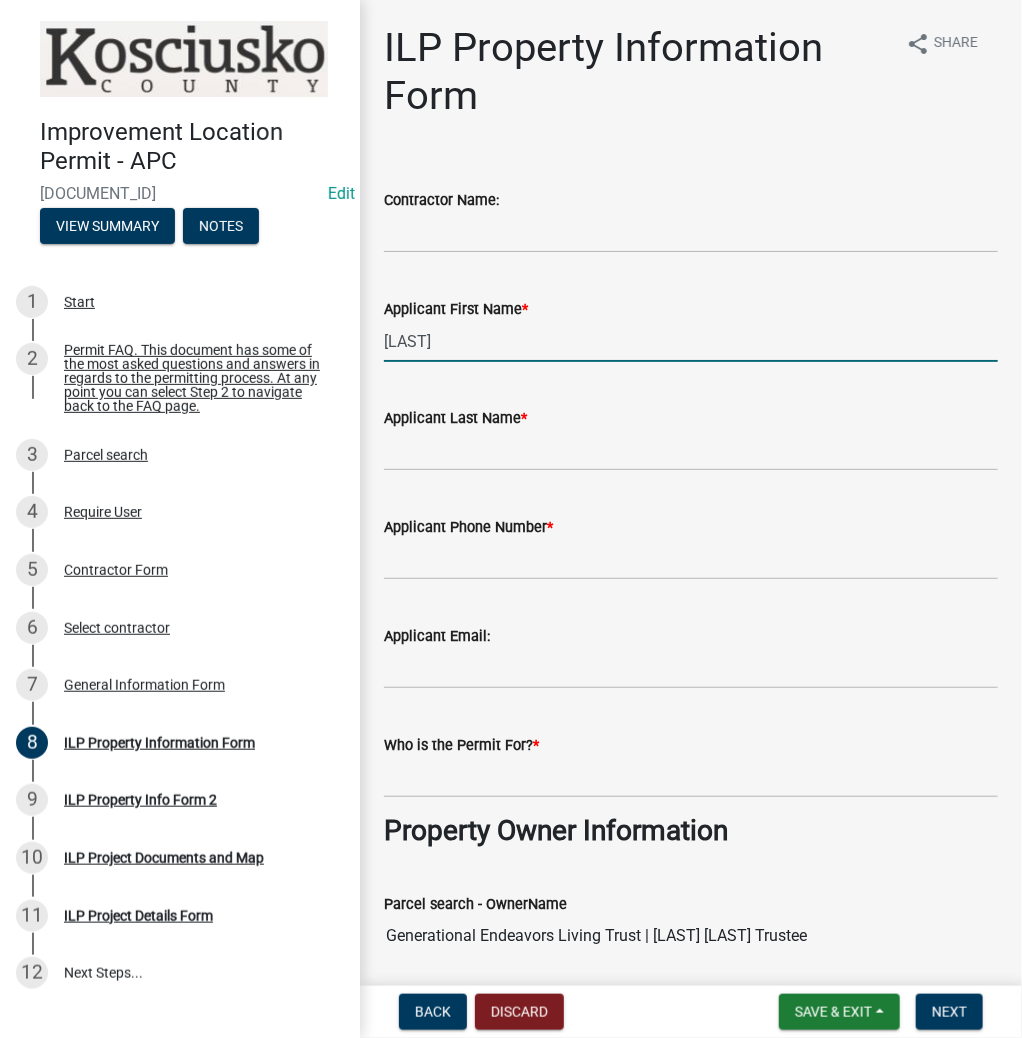 type on "[LAST]" 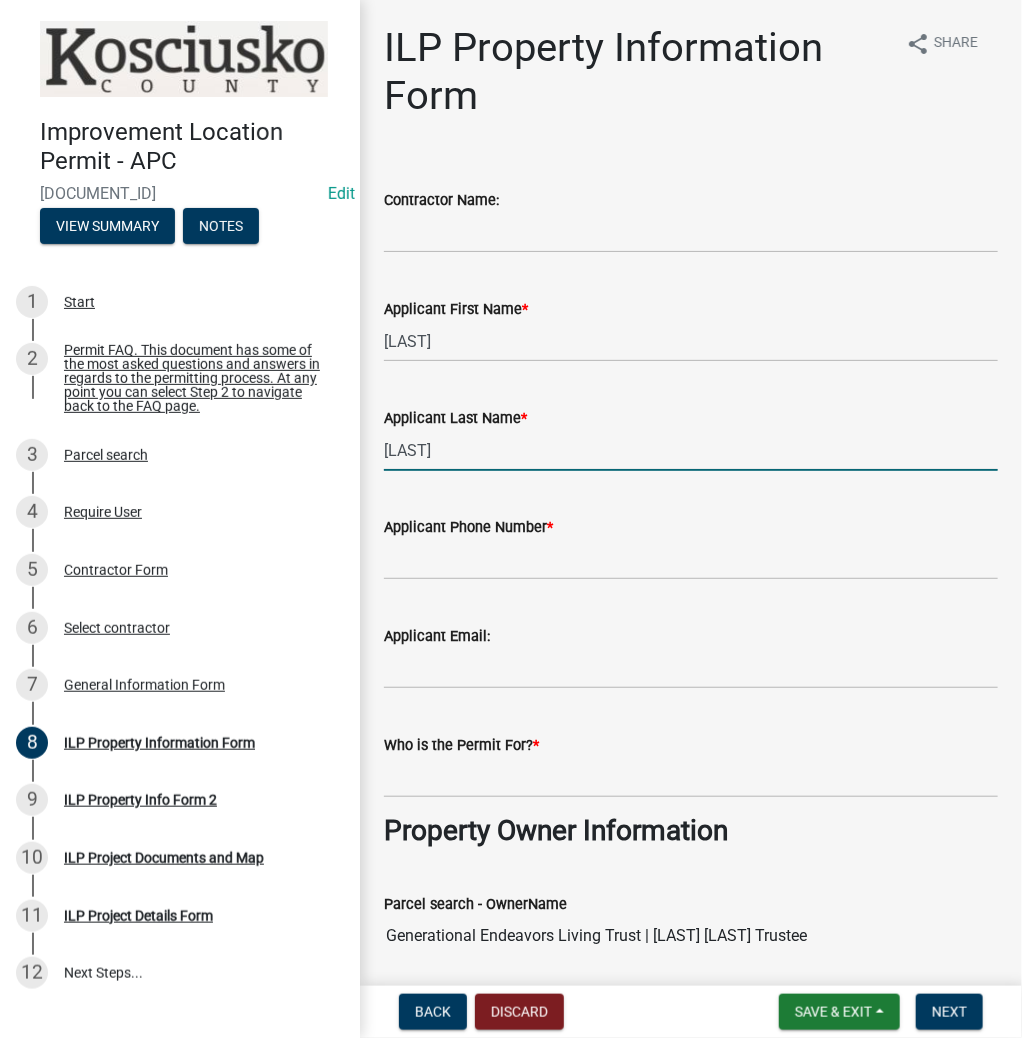 type on "[LAST]" 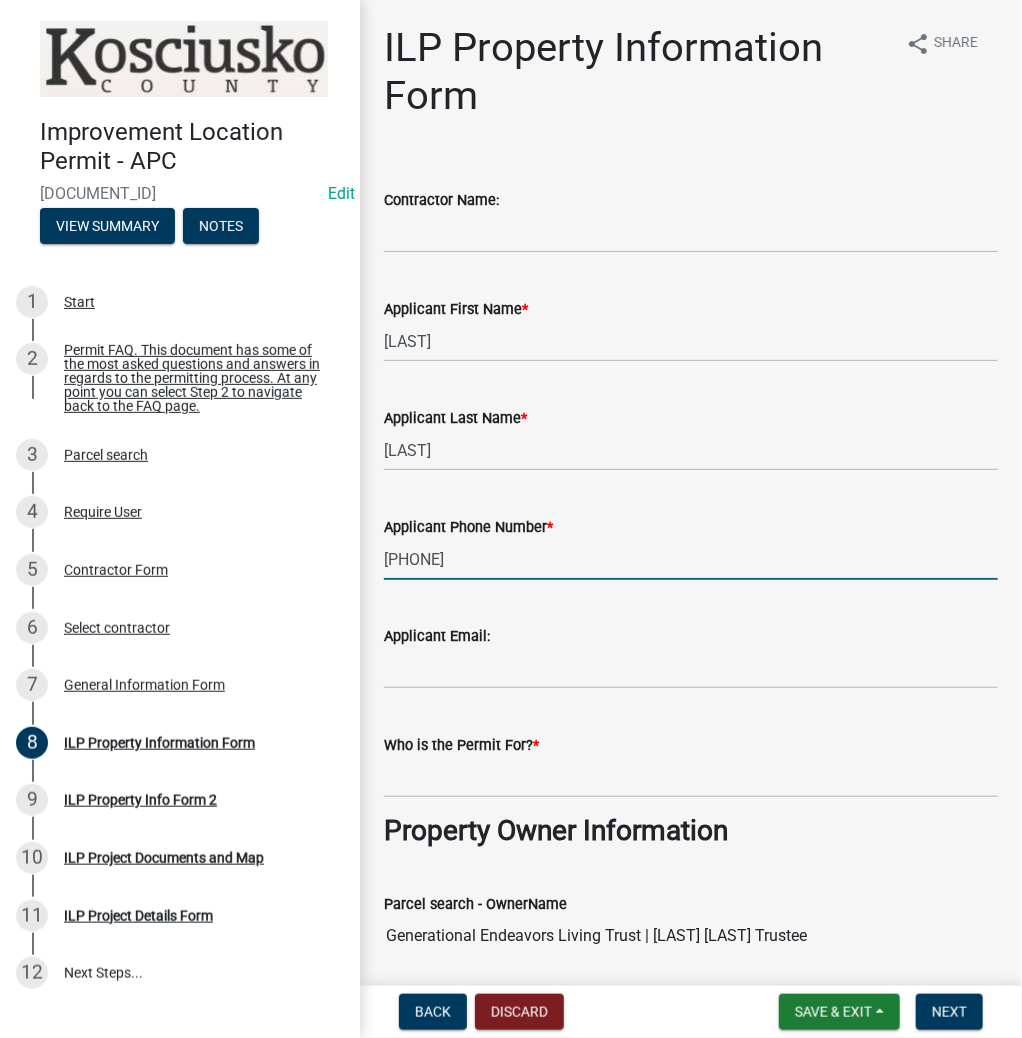 type on "[PHONE]" 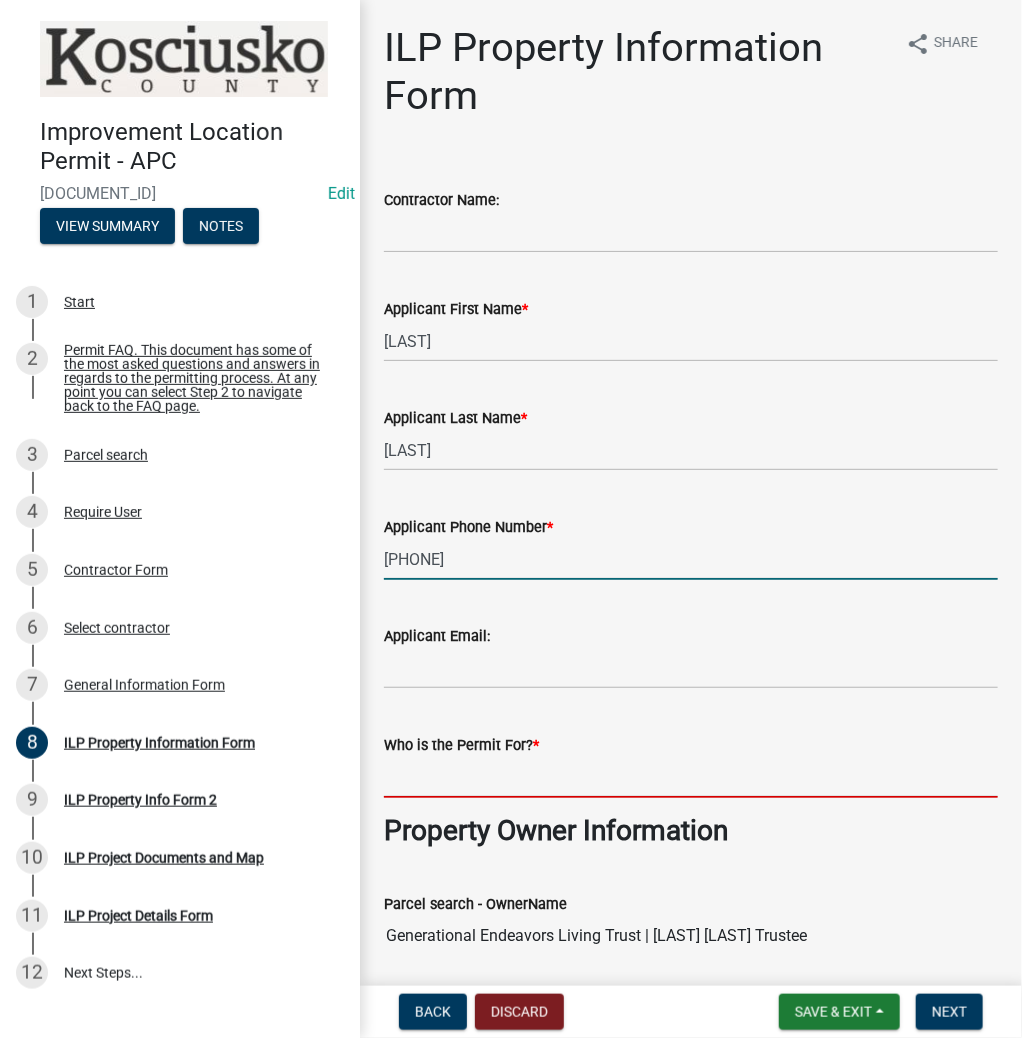click on "Who is the Permit For?  *" at bounding box center (691, 777) 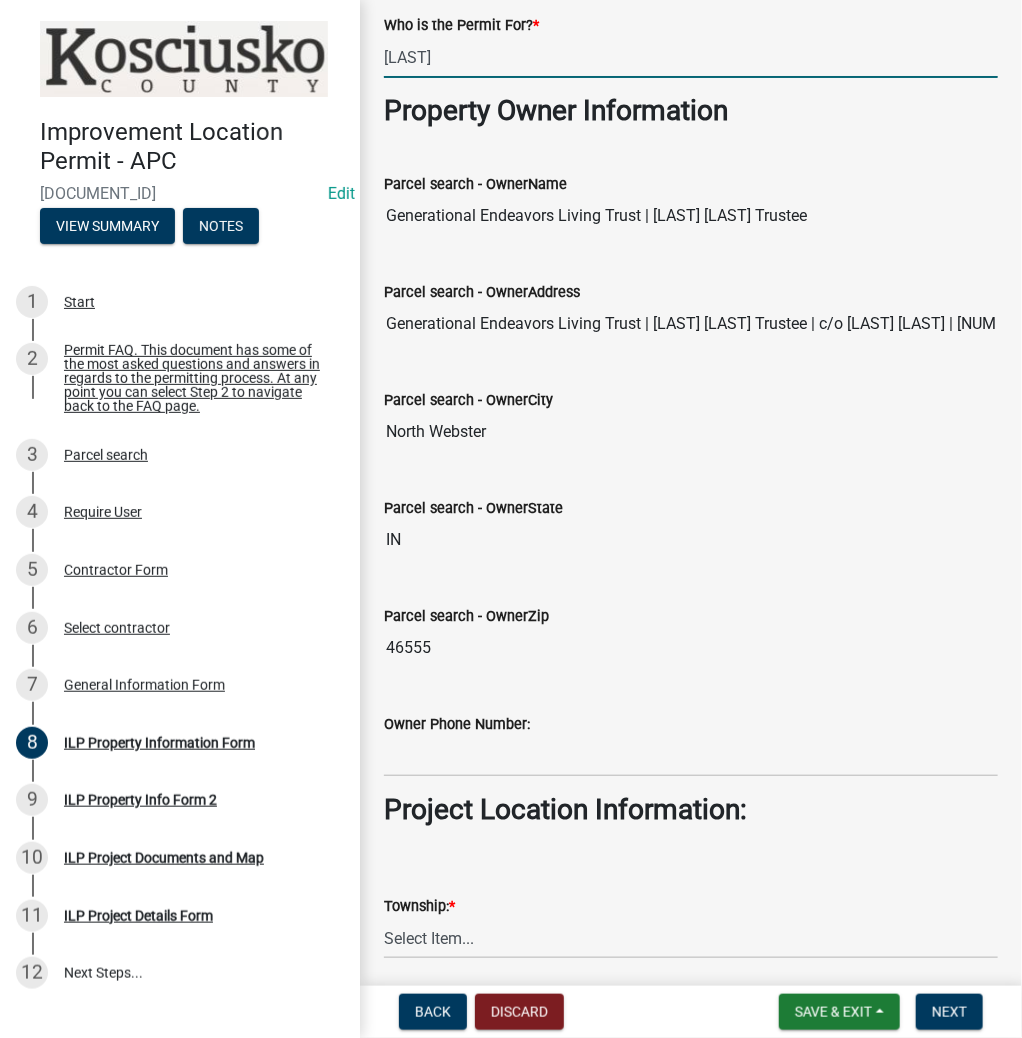 scroll, scrollTop: 800, scrollLeft: 0, axis: vertical 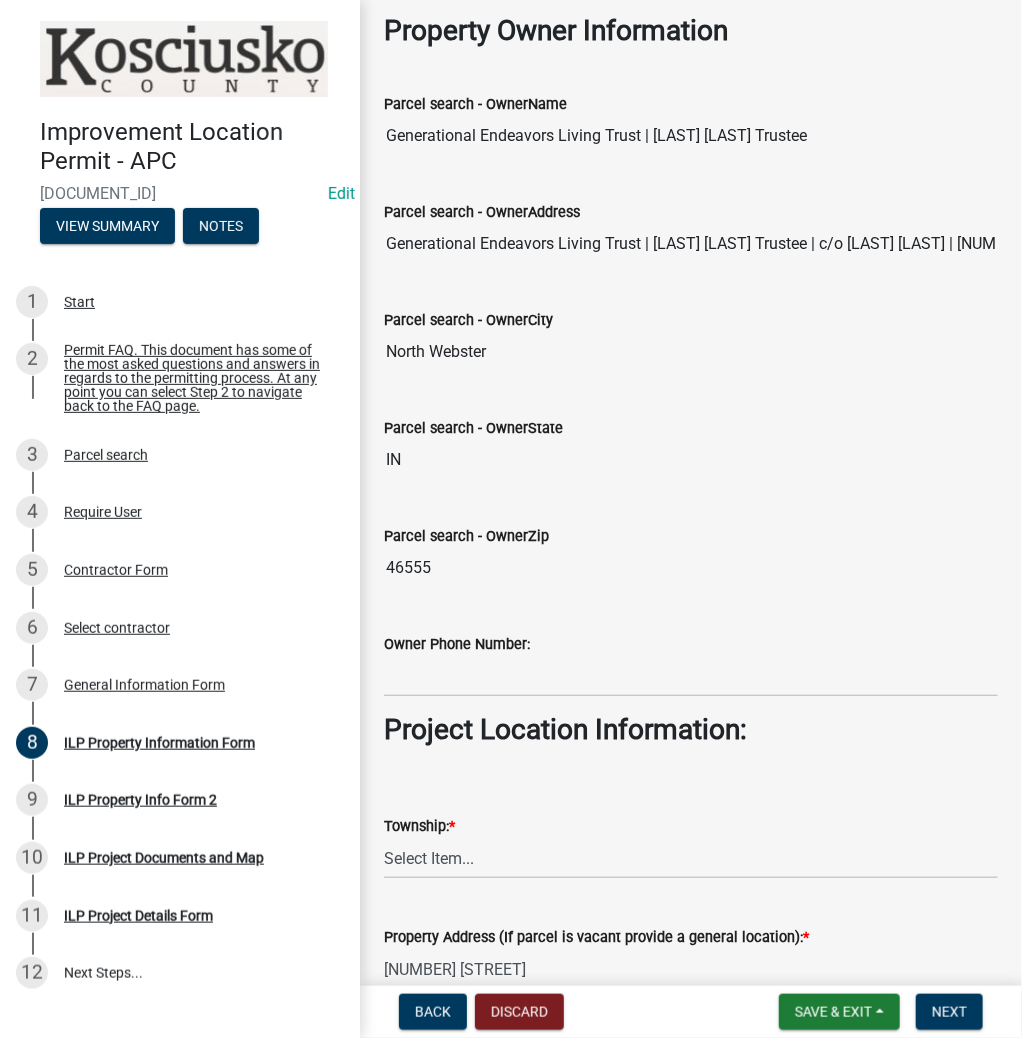 type on "[LAST]" 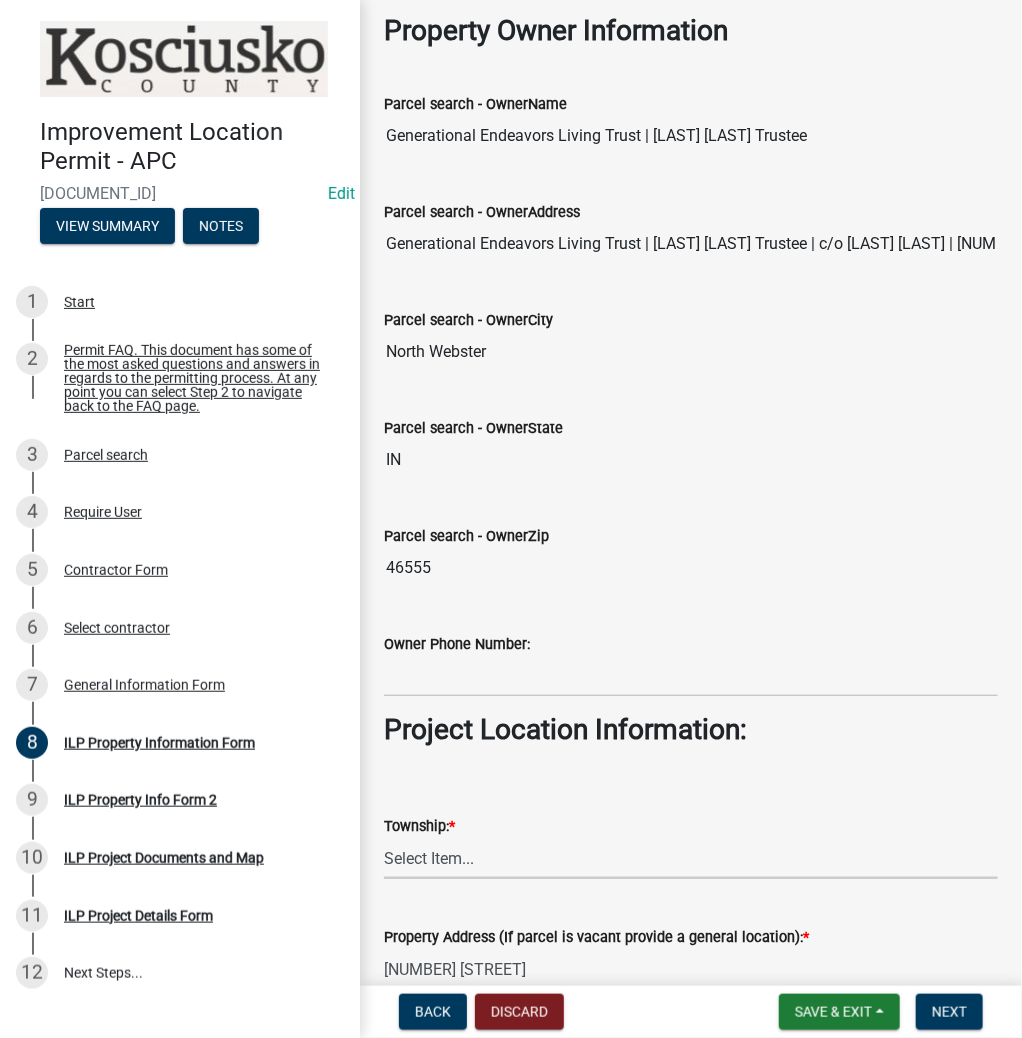 click on "Select Item...   Benton - Elkhart Co   Clay   Etna   Franklin   Harrison   Jackson   Jefferson   Lake   Monroe   Plain   Prairie   Scott   Seward   Tippecanoe   Turkey Creek   Van Buren   Washington   Wayne" at bounding box center (691, 858) 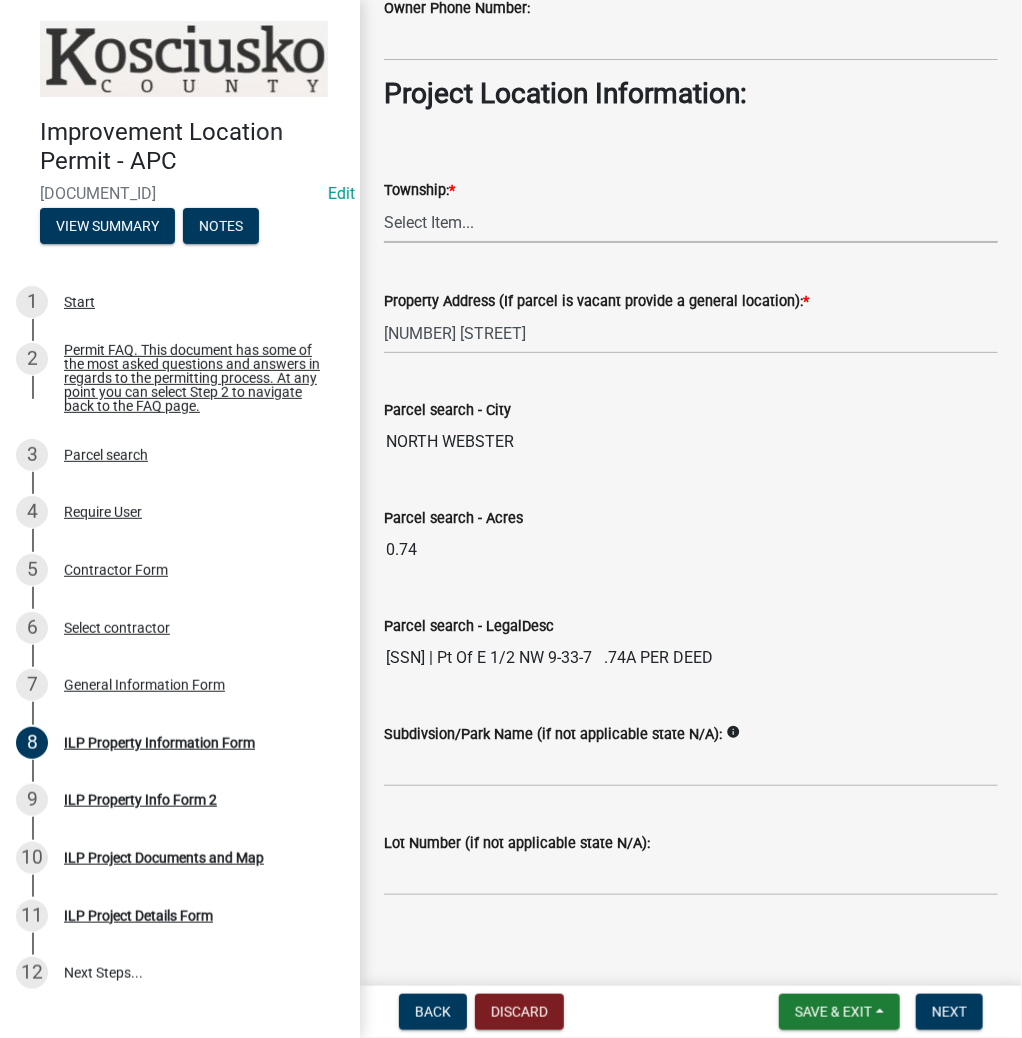 scroll, scrollTop: 1445, scrollLeft: 0, axis: vertical 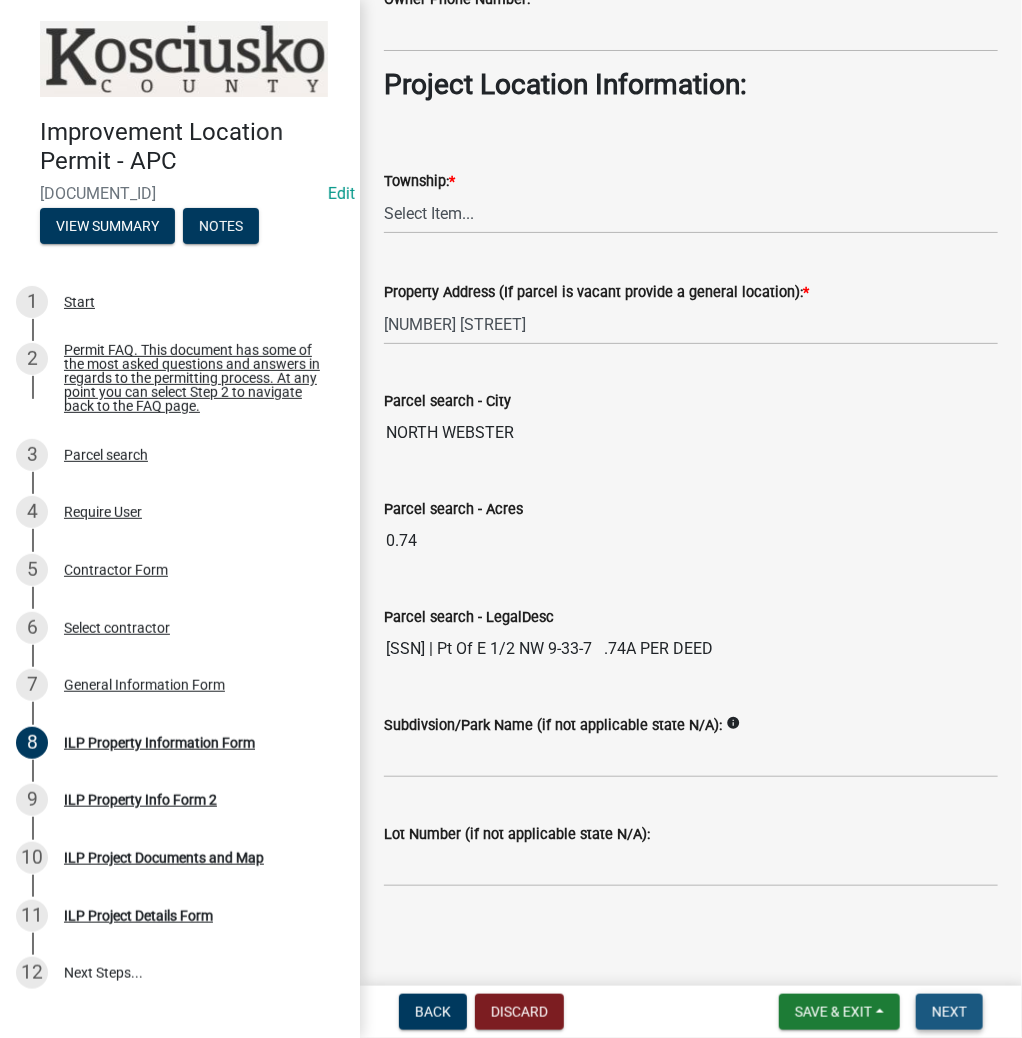 click on "Next" at bounding box center [949, 1012] 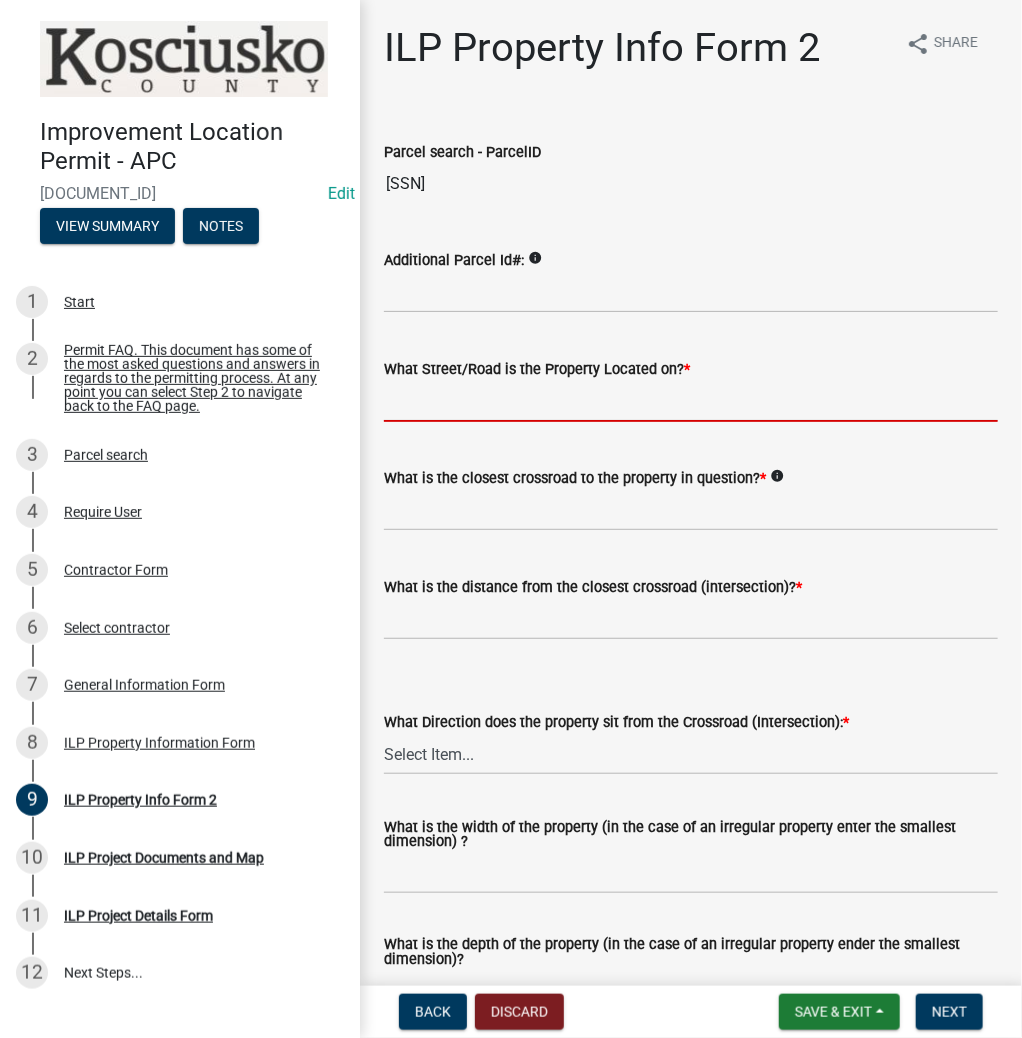 click on "What Street/Road is the Property Located on?  *" at bounding box center (691, 401) 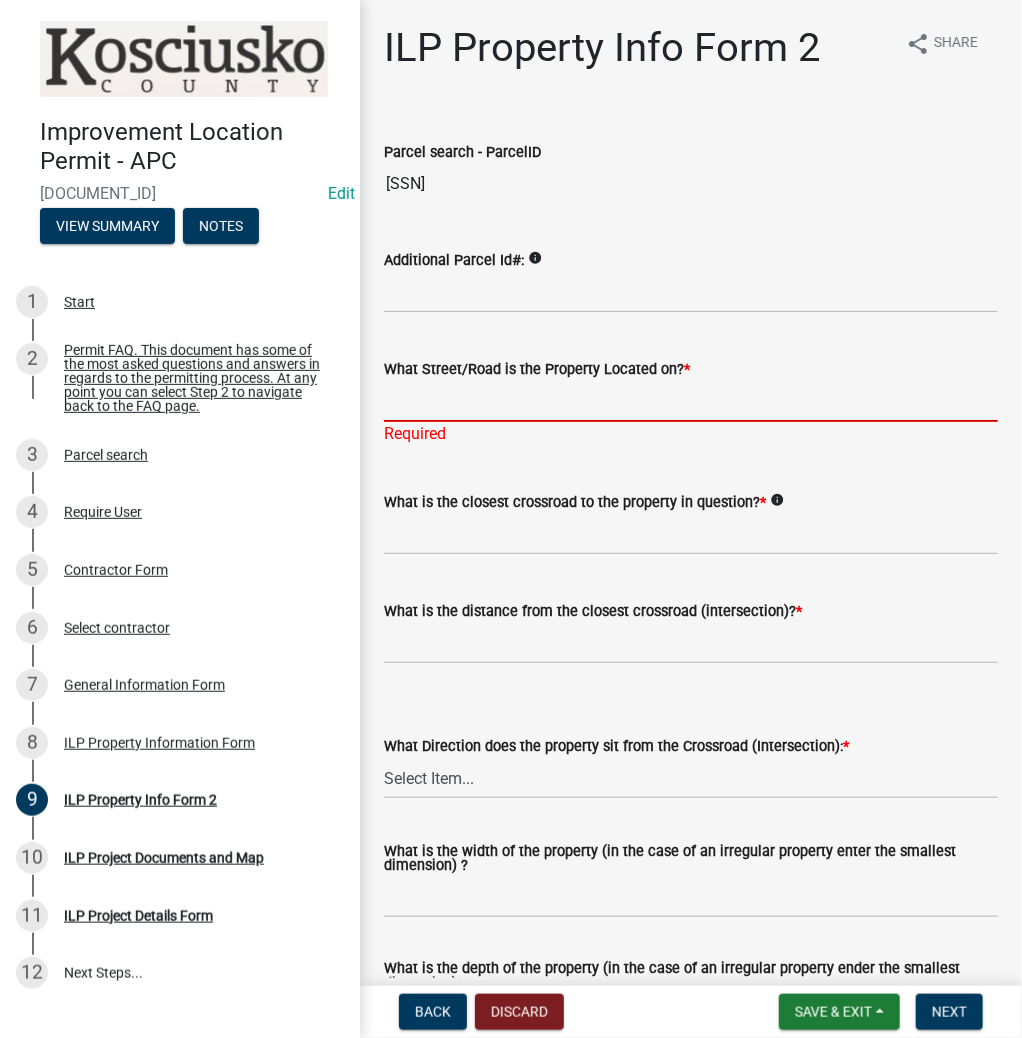 click on "What Street/Road is the Property Located on?  *" at bounding box center [691, 401] 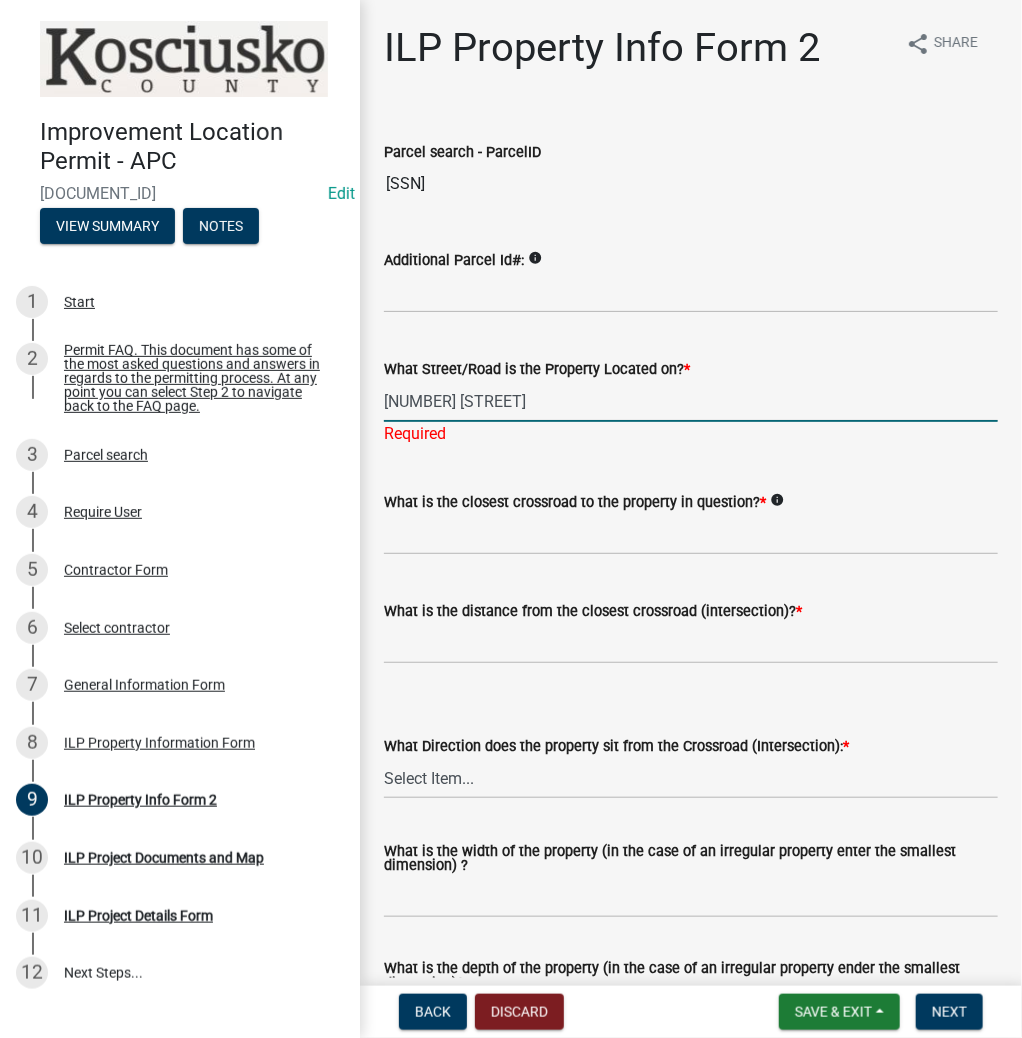 type on "[NUMBER] [STREET]" 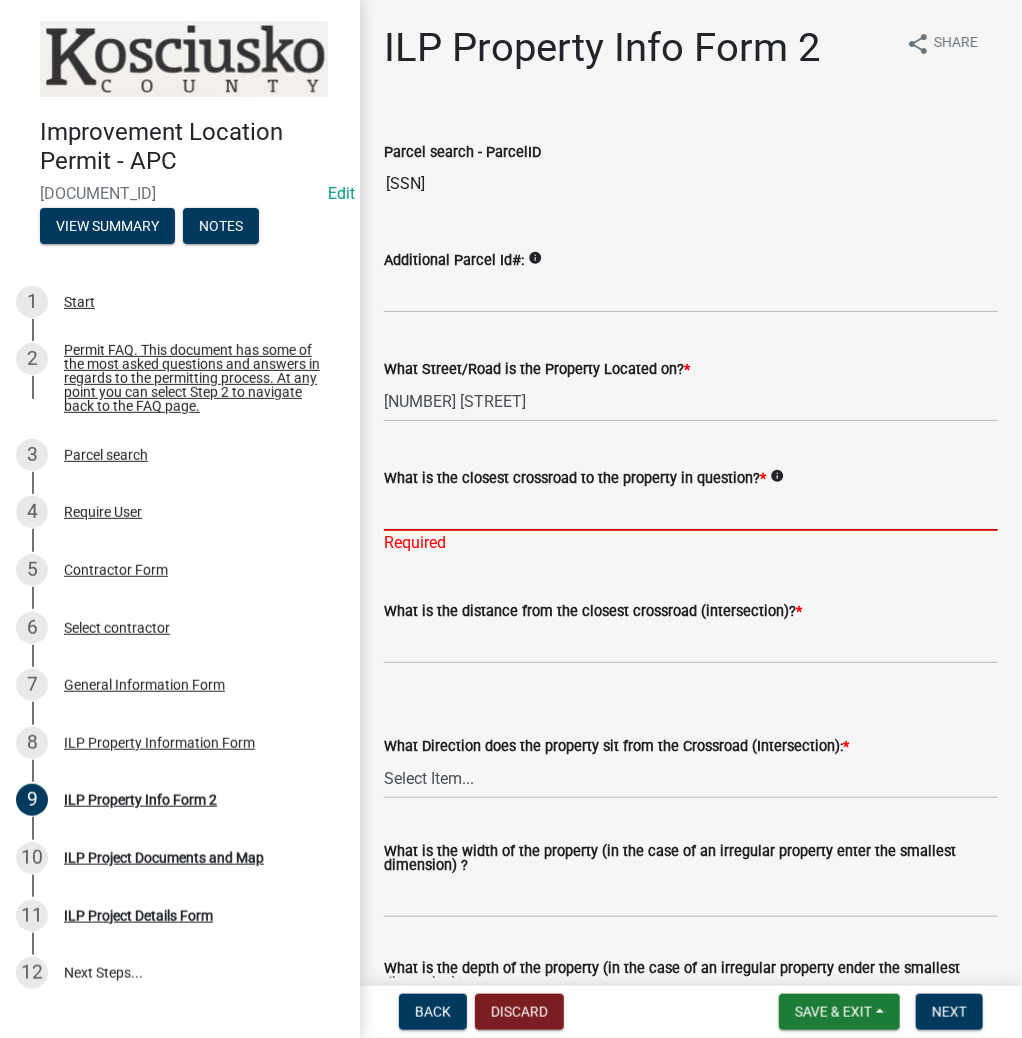 click on "What is the closest crossroad to the property in question?  *" at bounding box center [691, 510] 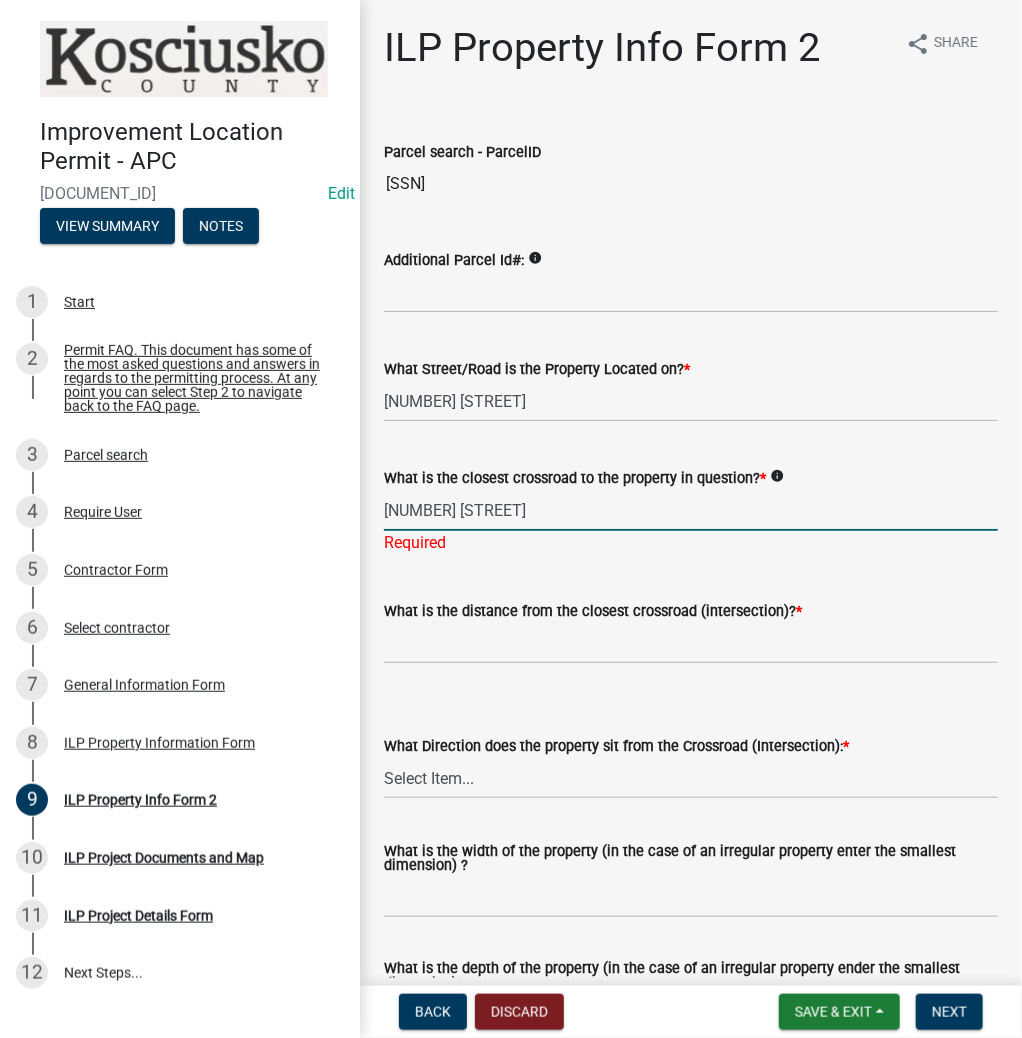 type on "[NUMBER] [STREET]" 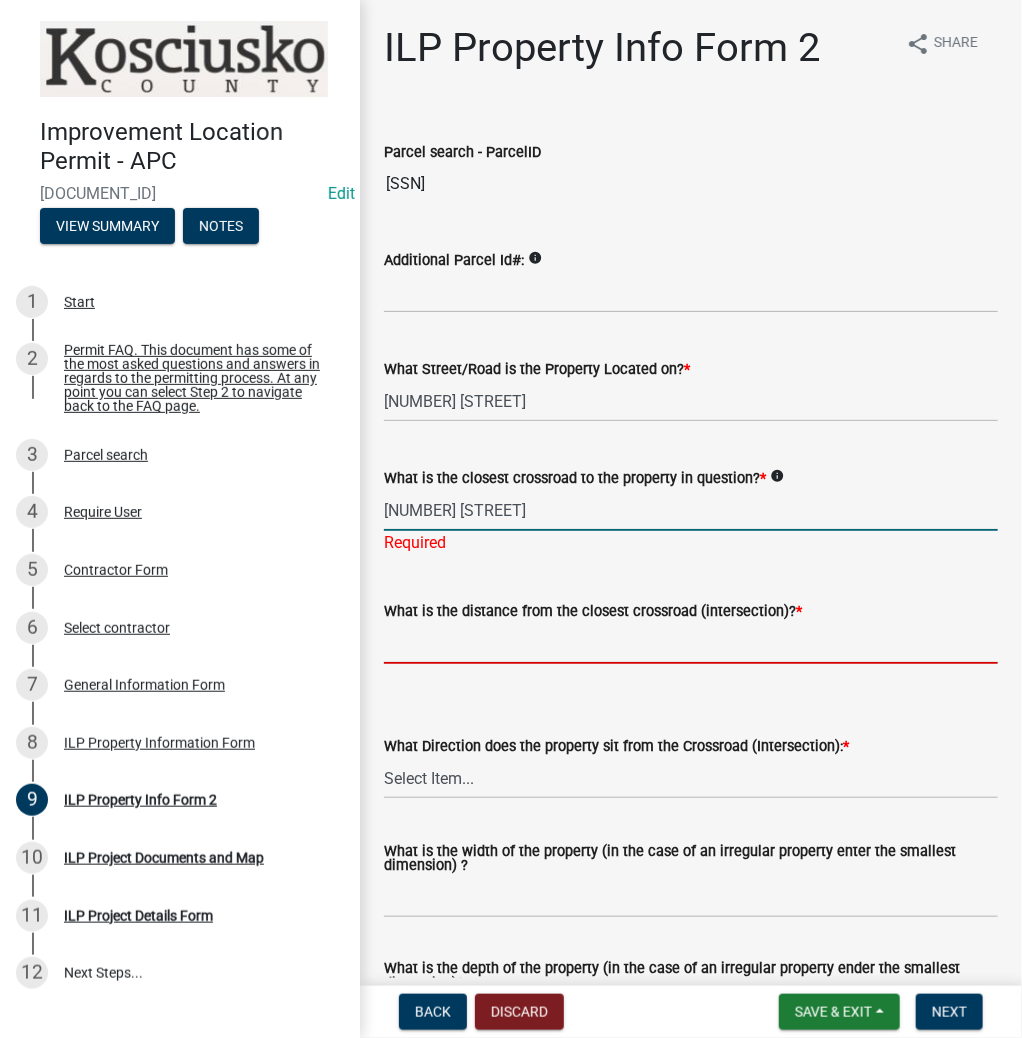 click on "What is the distance from the closest crossroad (intersection)?  *" 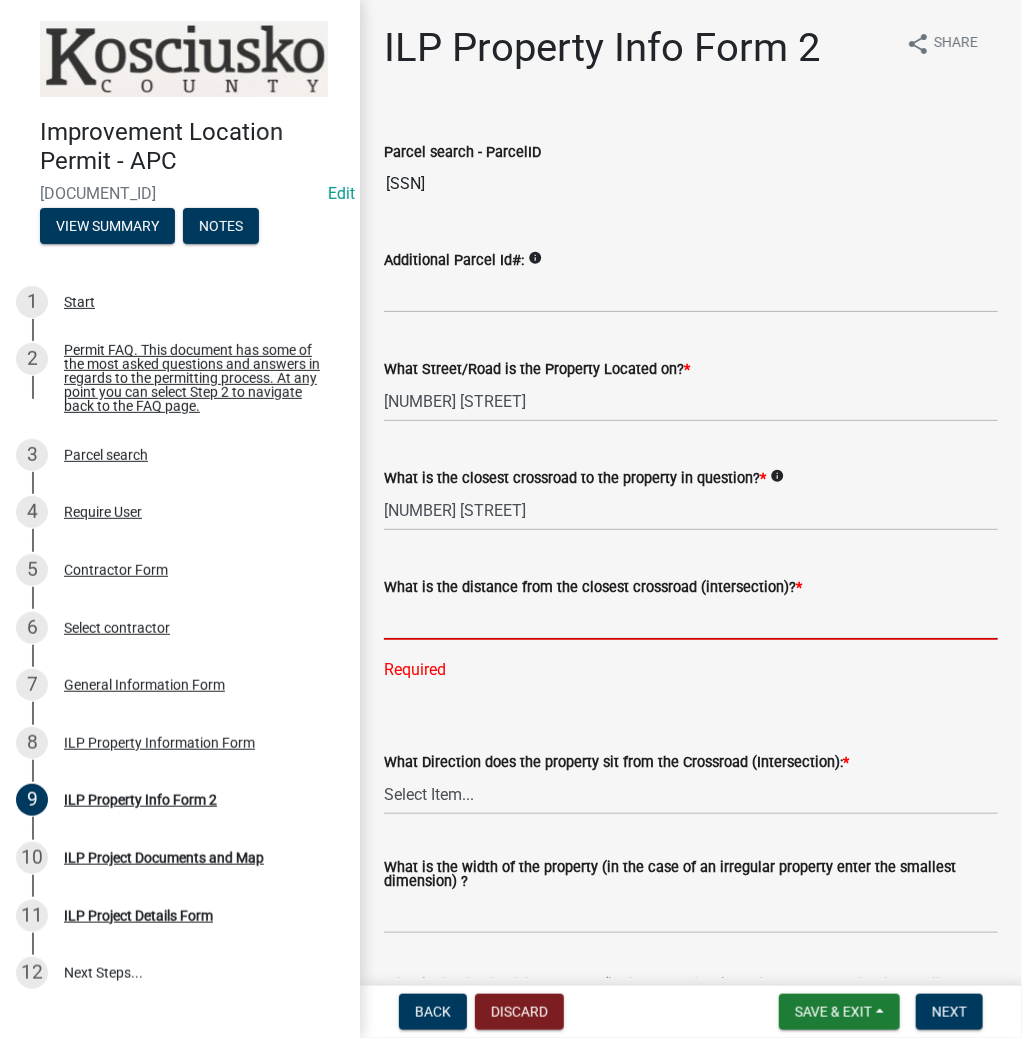 click 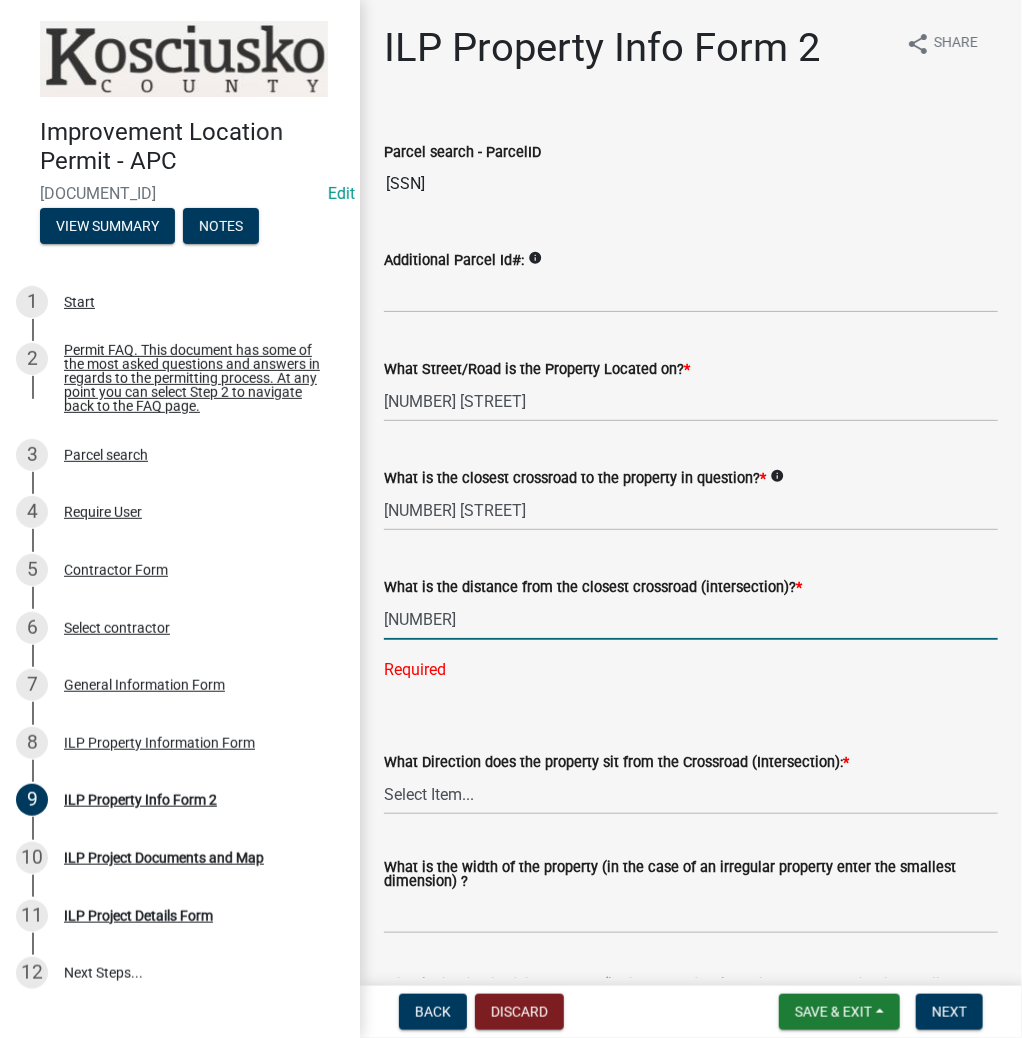 type on "[NUMBER]" 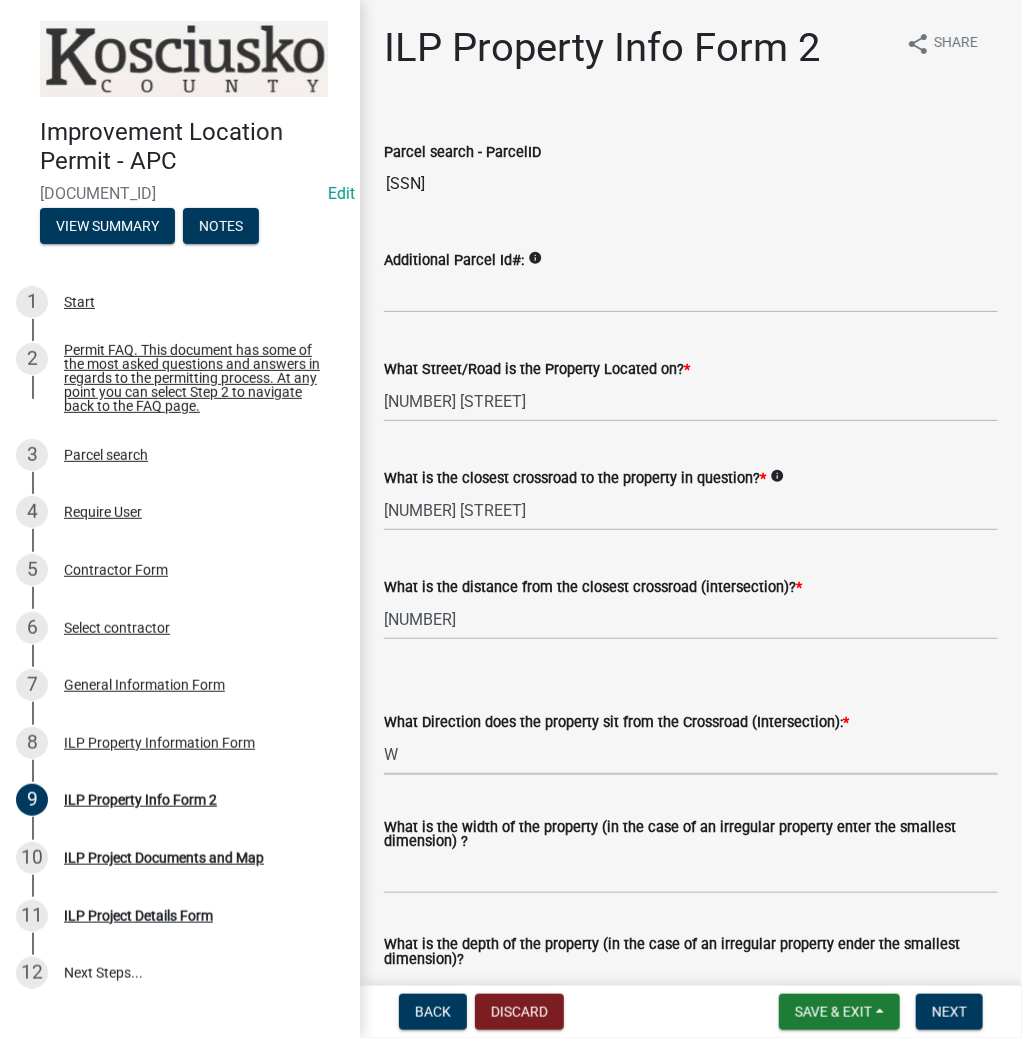select on "7b11be74-d7bb-4878-8b50-4ecdc0000cbf" 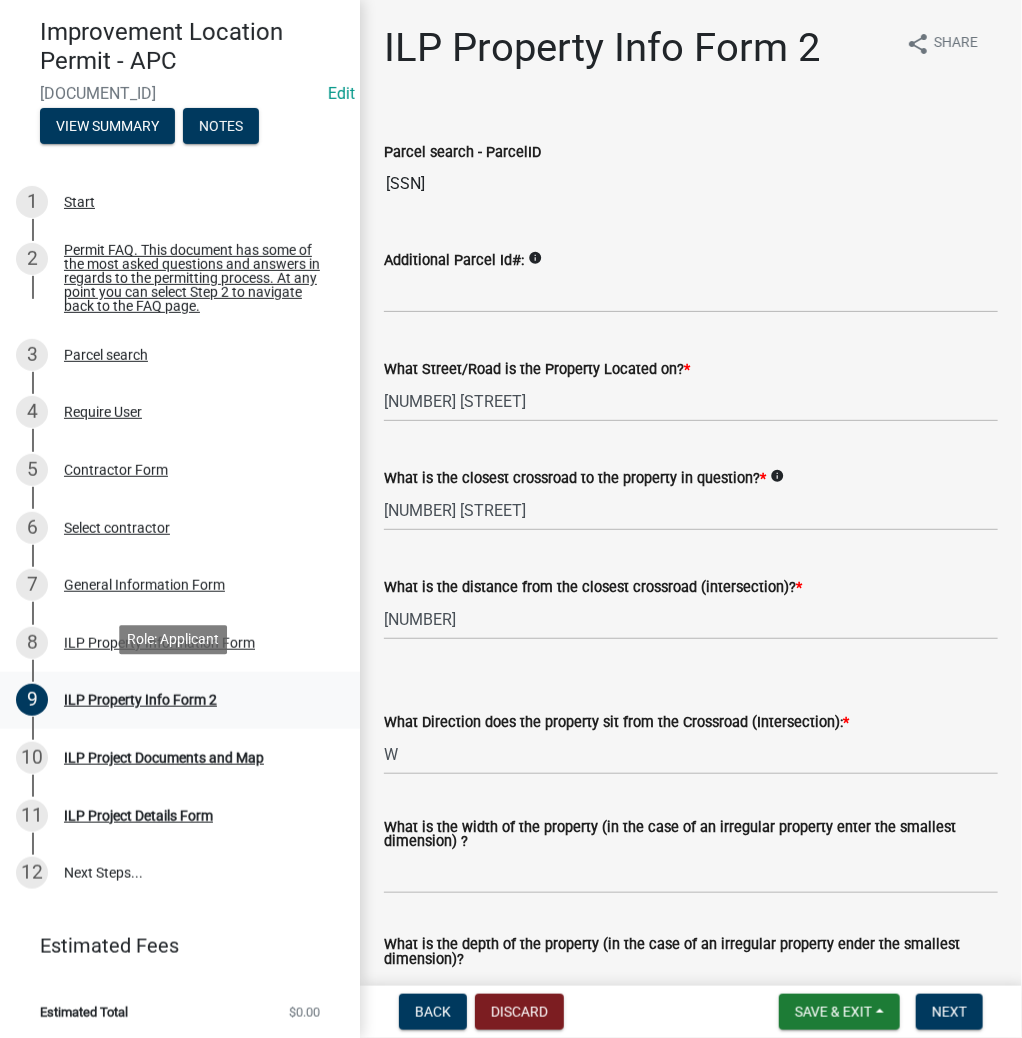scroll, scrollTop: 102, scrollLeft: 0, axis: vertical 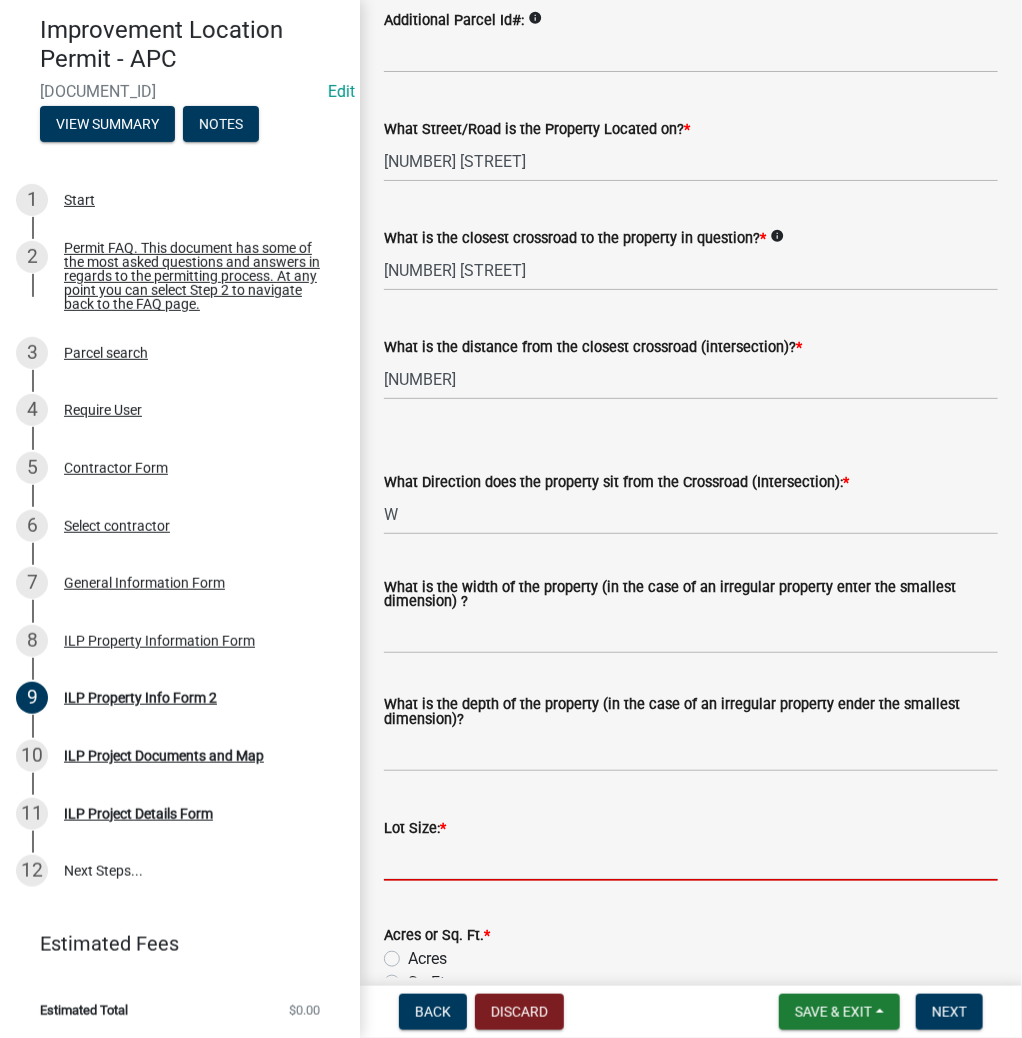 click 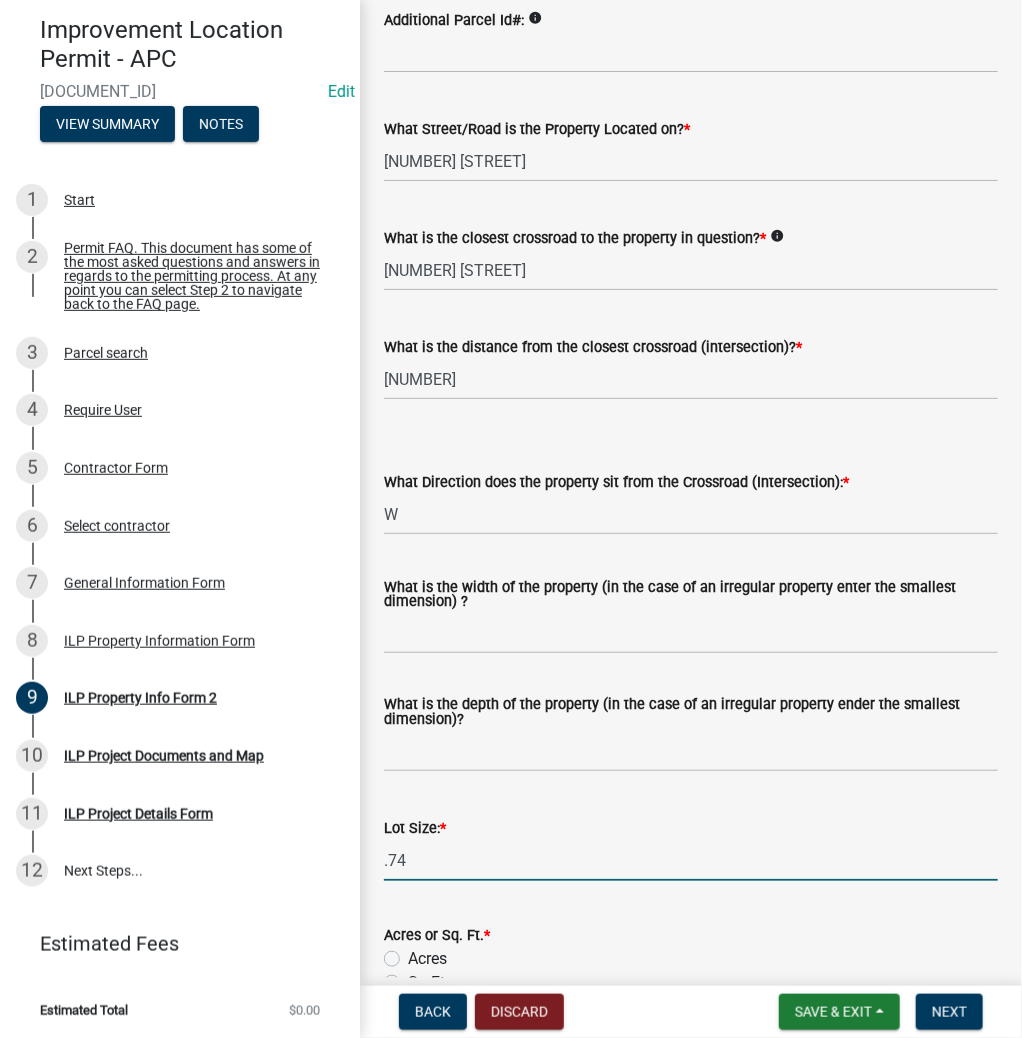type on "0.74" 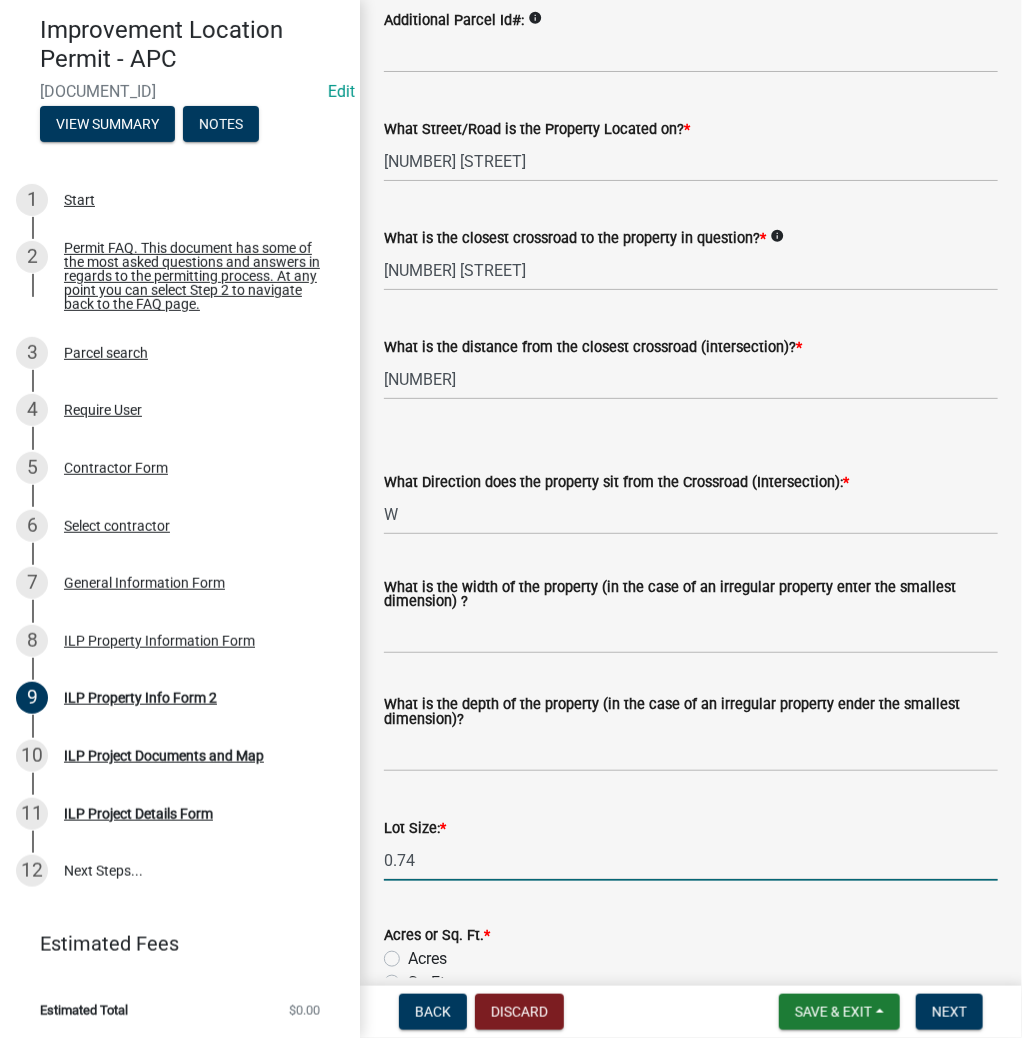 click on "Acres" 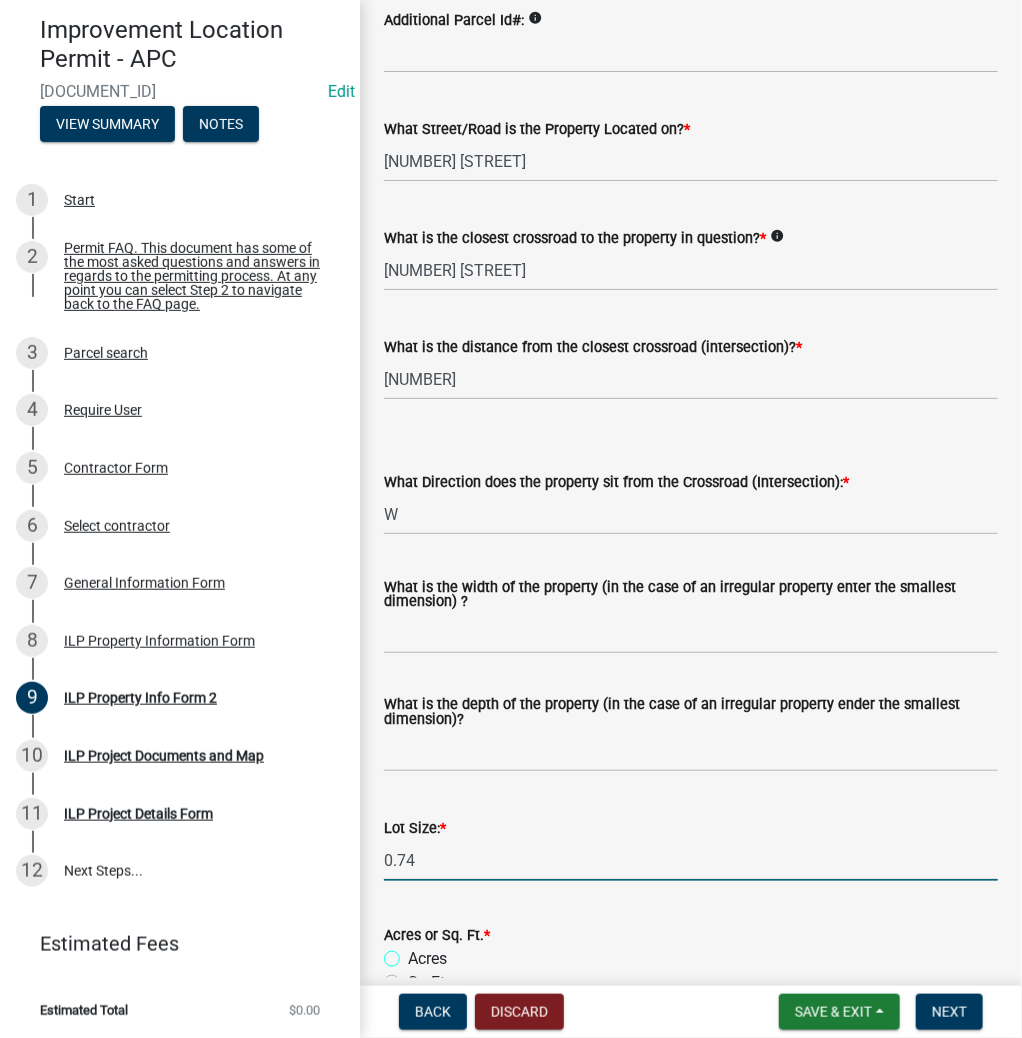 click on "Acres" at bounding box center [414, 953] 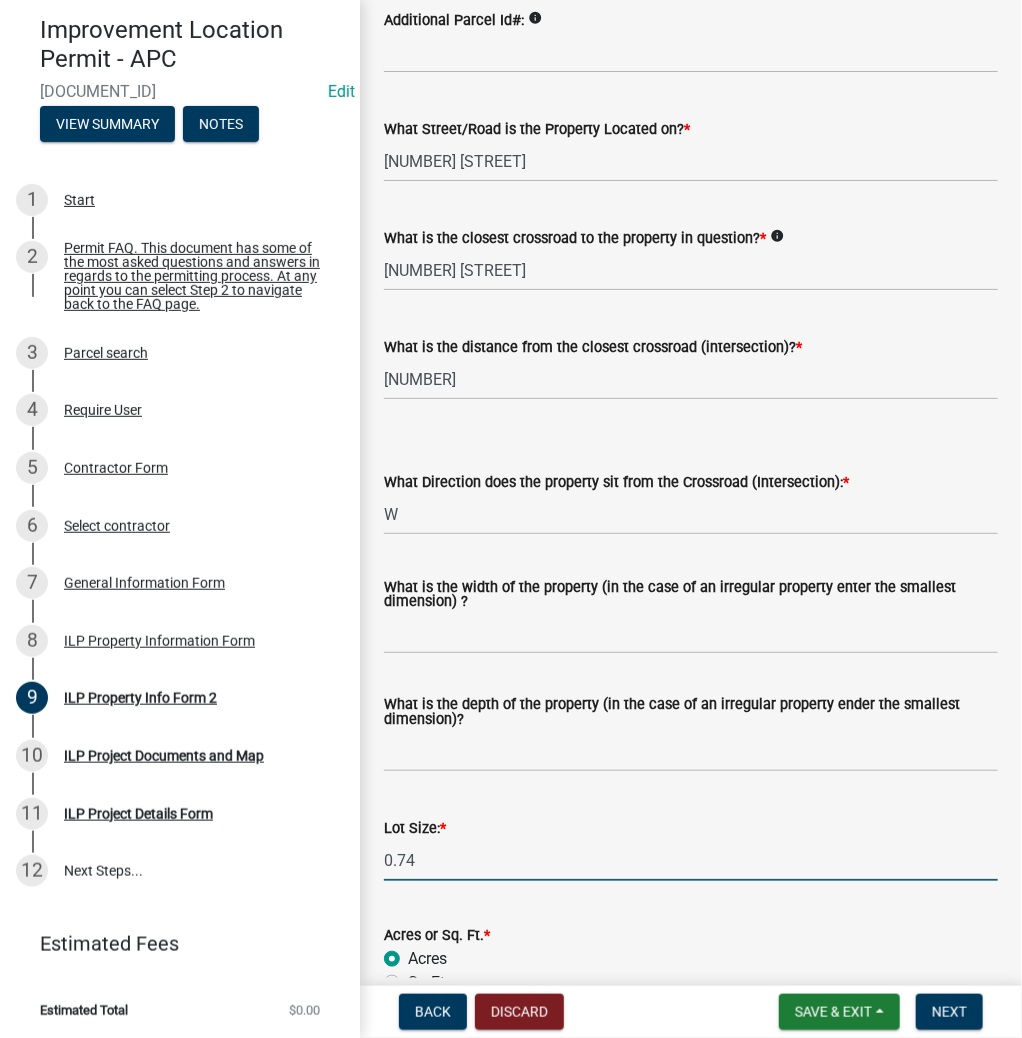 radio on "true" 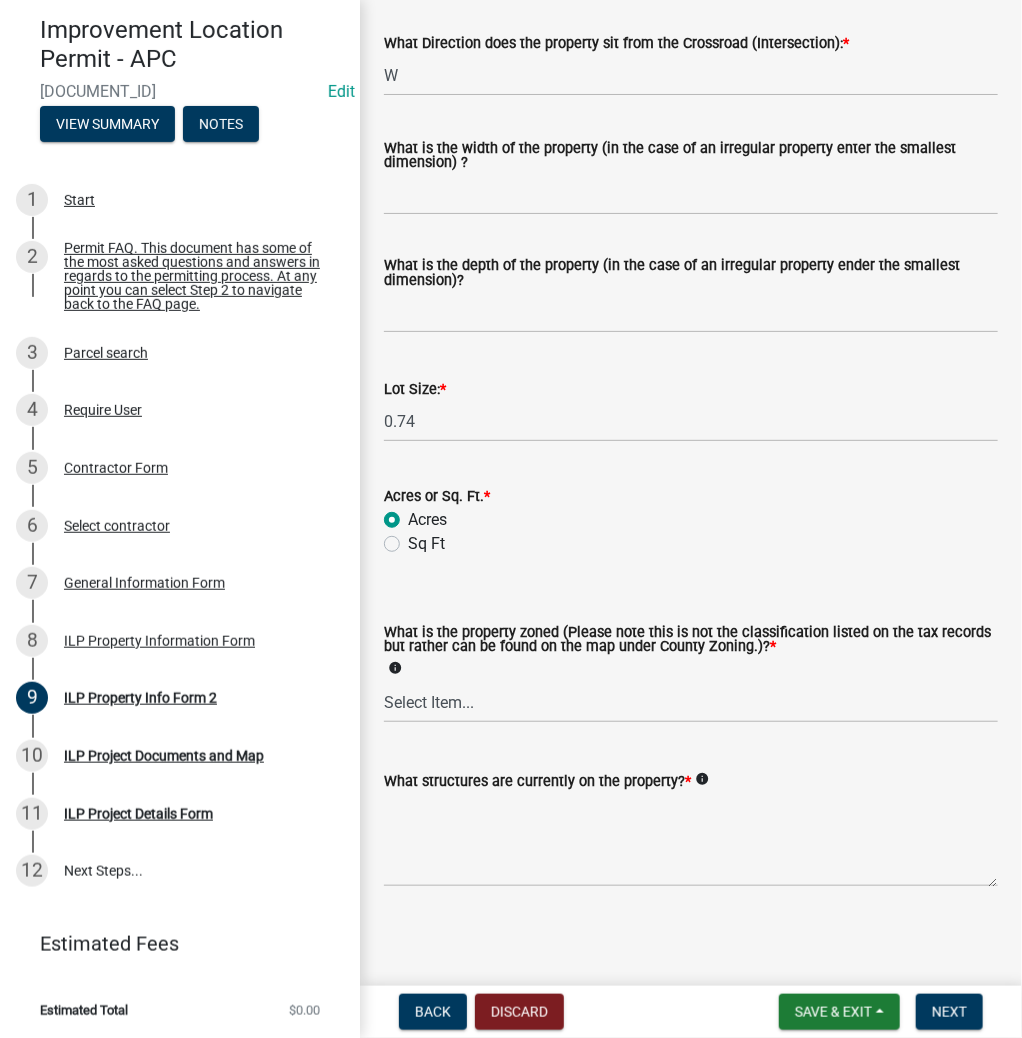 scroll, scrollTop: 683, scrollLeft: 0, axis: vertical 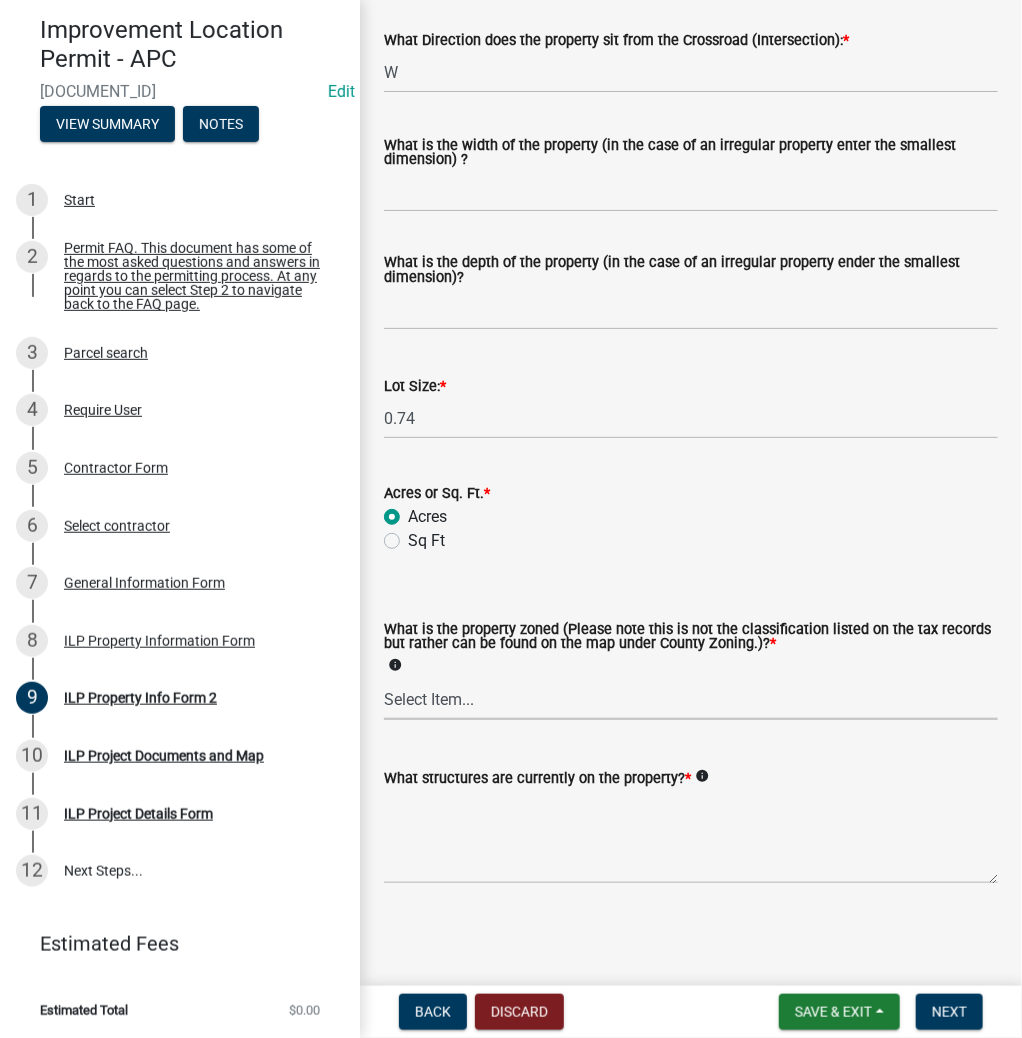 click on "Select Item...   Agricultural   Agricultural 2   Commercial   Environmental   Industrial 1   Industrial 2   Industrial 3   Public Use   Residential" at bounding box center (691, 699) 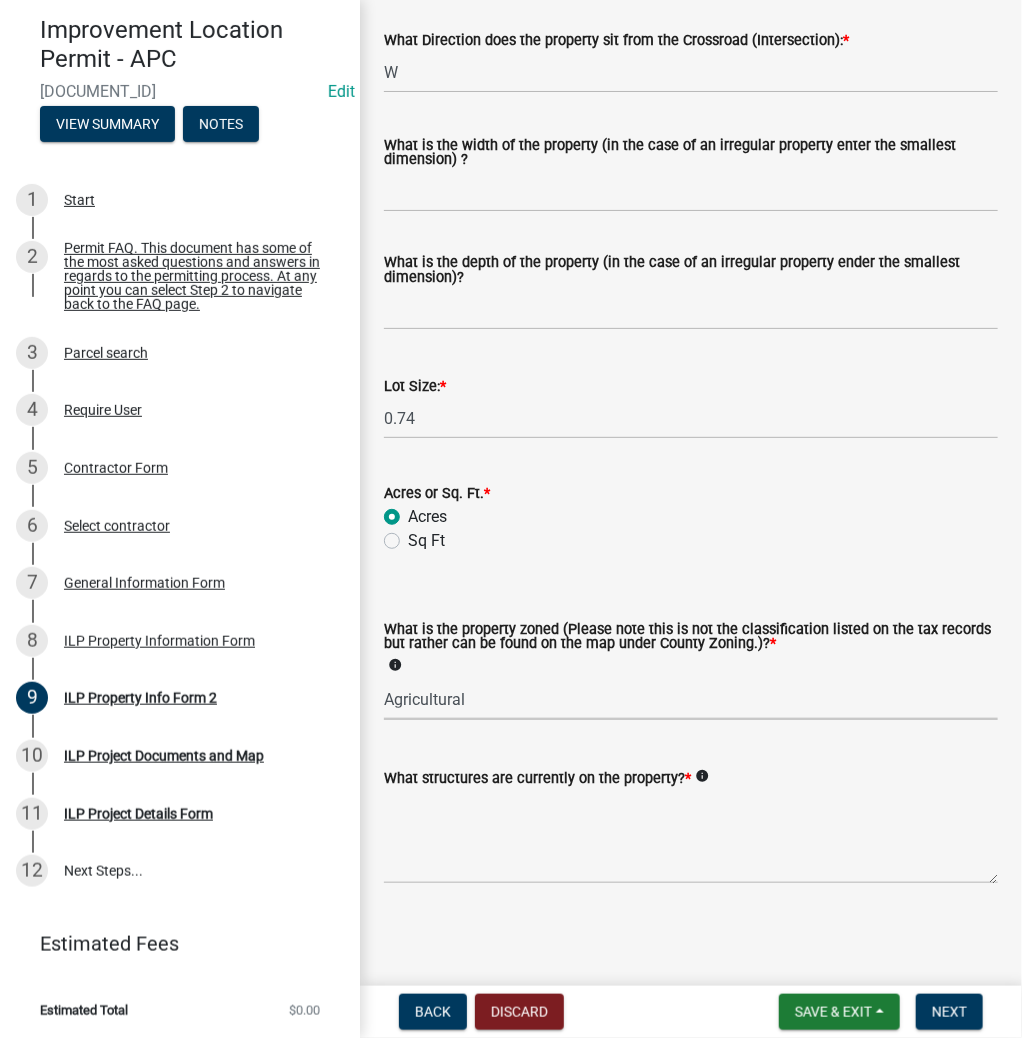 click on "Select Item...   Agricultural   Agricultural 2   Commercial   Environmental   Industrial 1   Industrial 2   Industrial 3   Public Use   Residential" at bounding box center [691, 699] 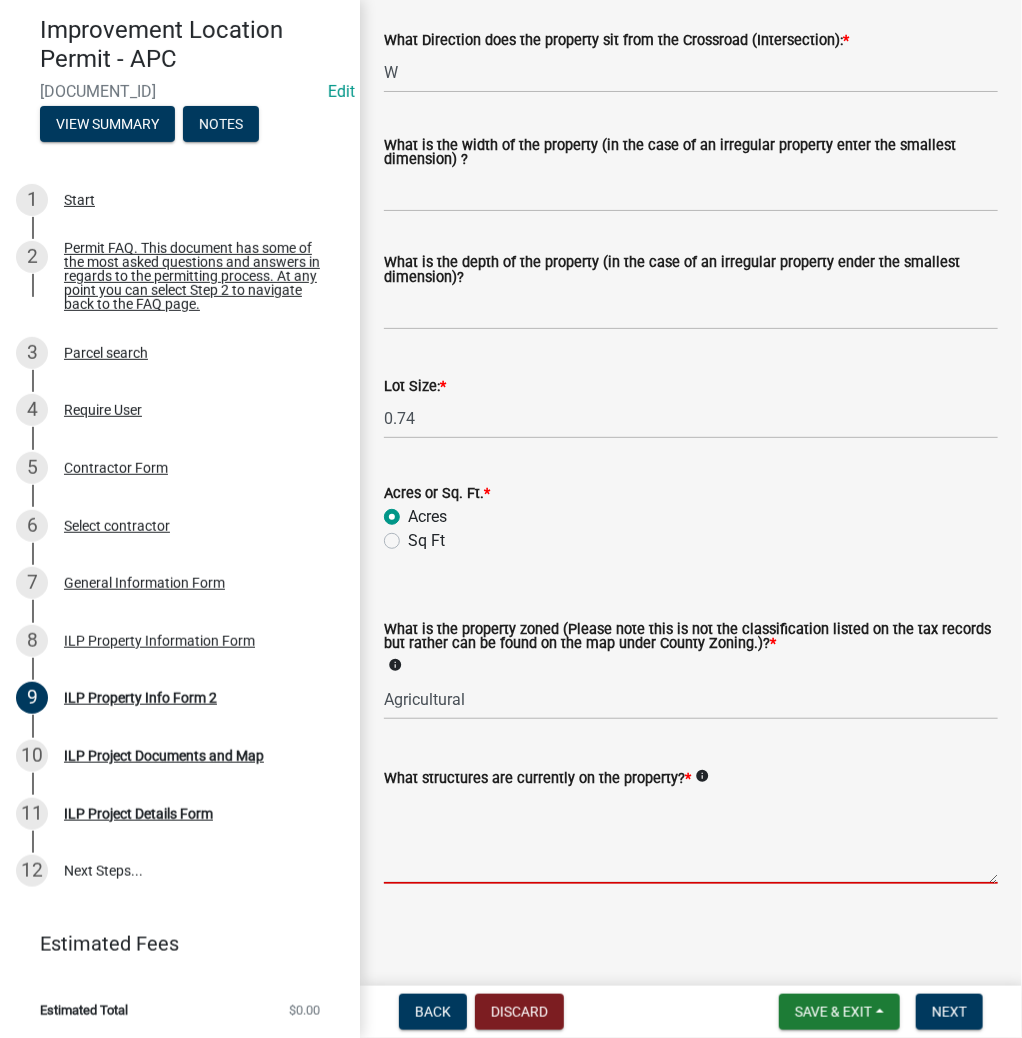 click on "What structures are currently on the property?  *" at bounding box center [691, 837] 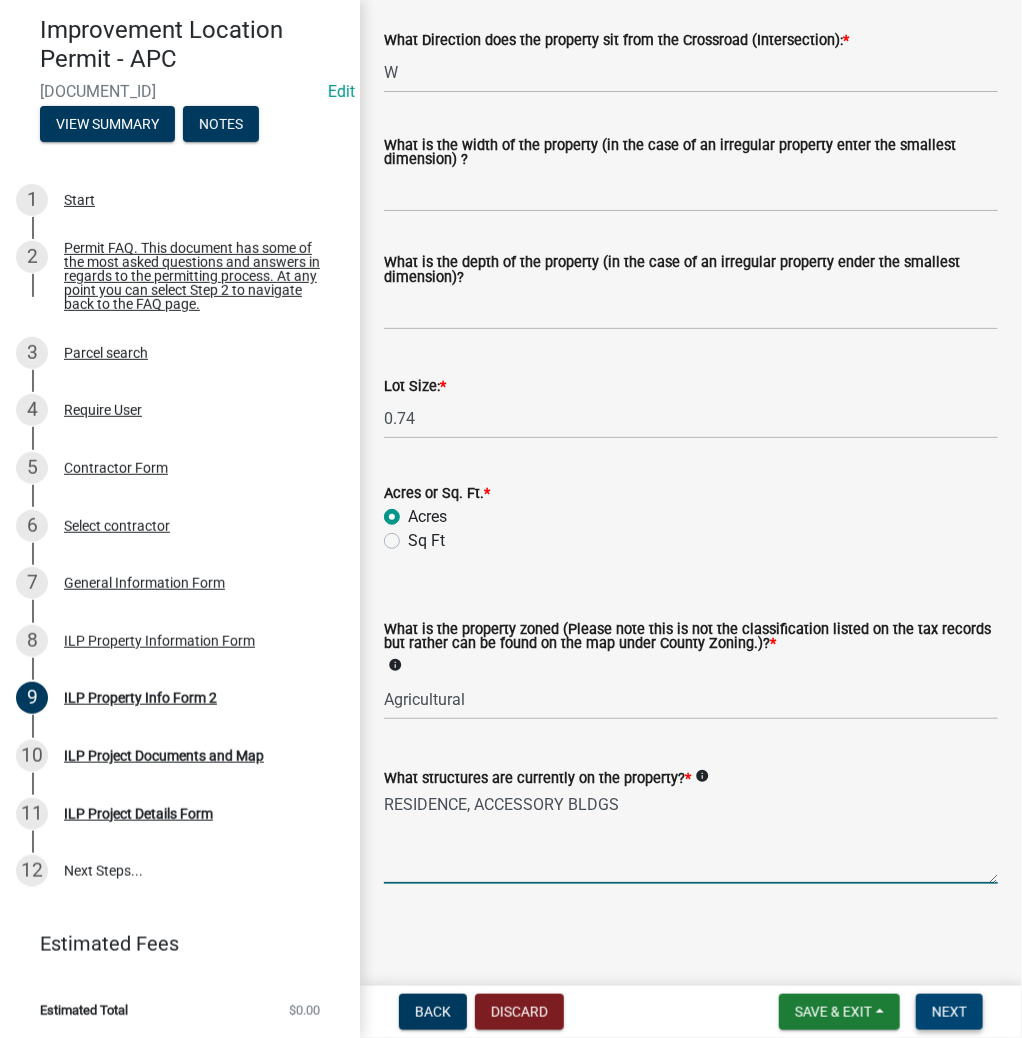 type on "RESIDENCE, ACCESSORY BLDGS" 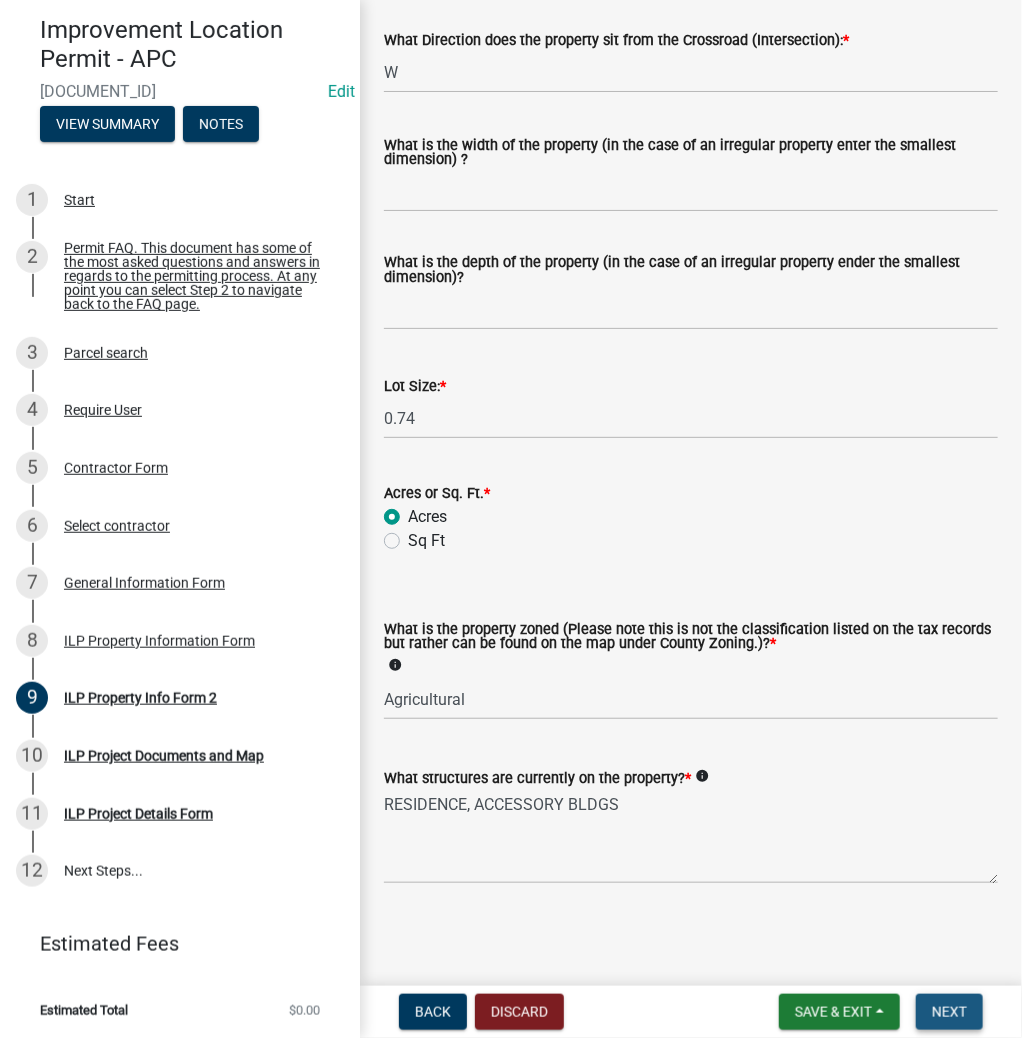 click on "Next" at bounding box center [949, 1012] 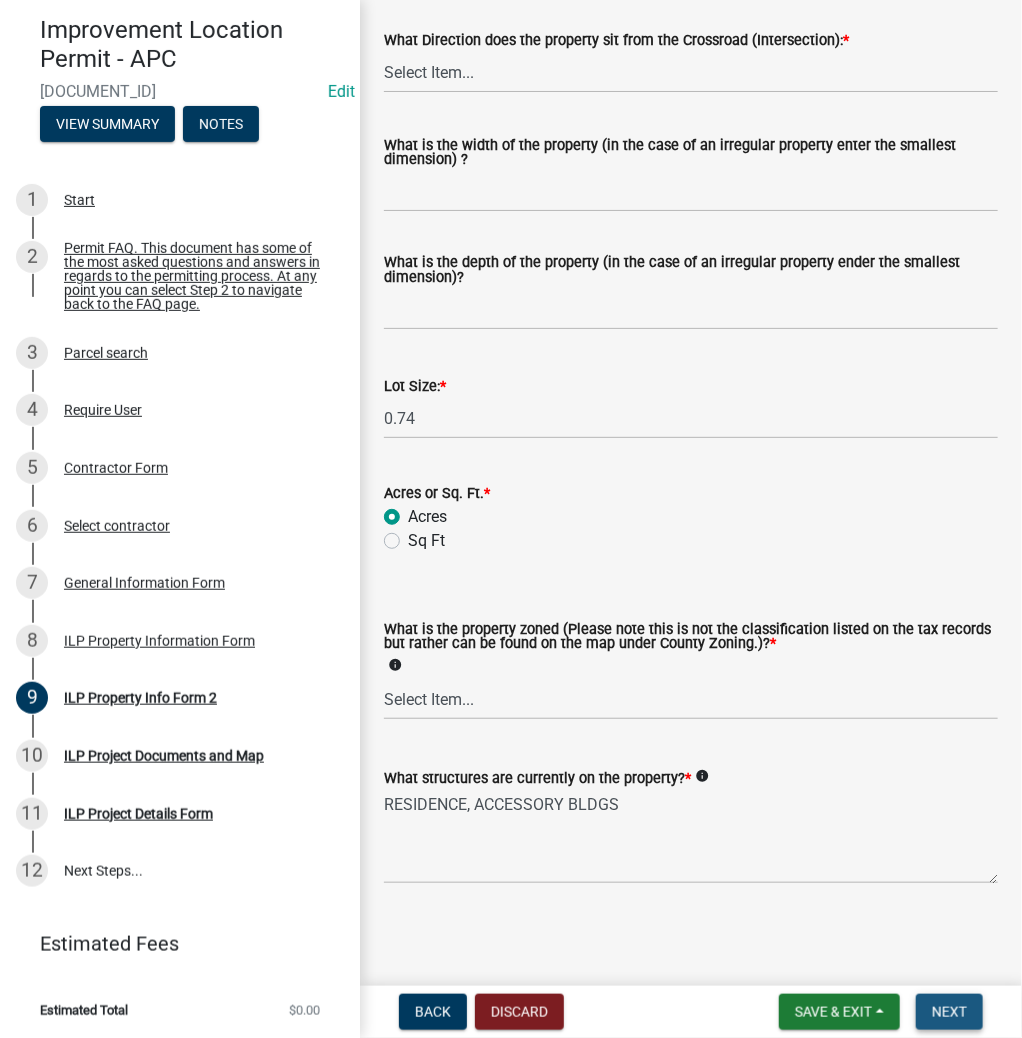 scroll, scrollTop: 0, scrollLeft: 0, axis: both 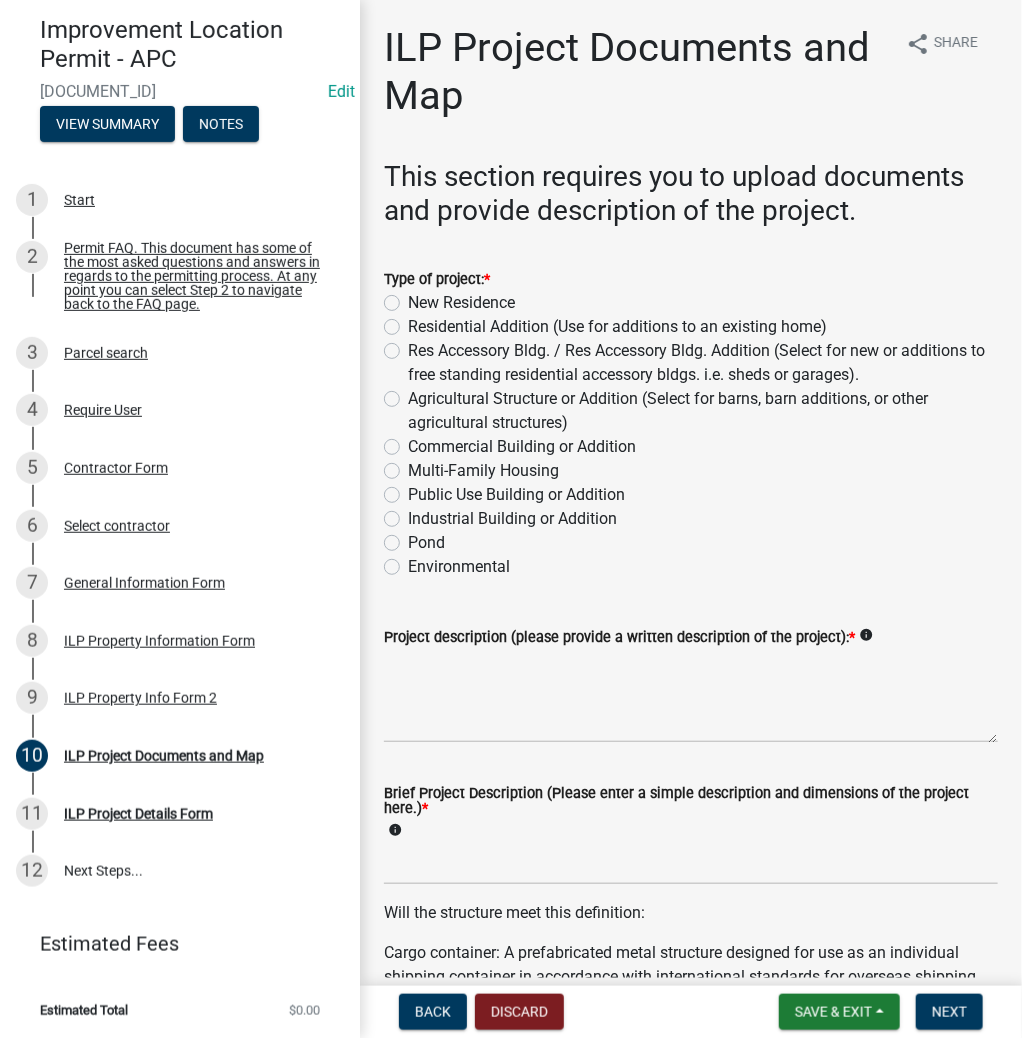 click on "Residential Addition (Use for additions to an existing home)" 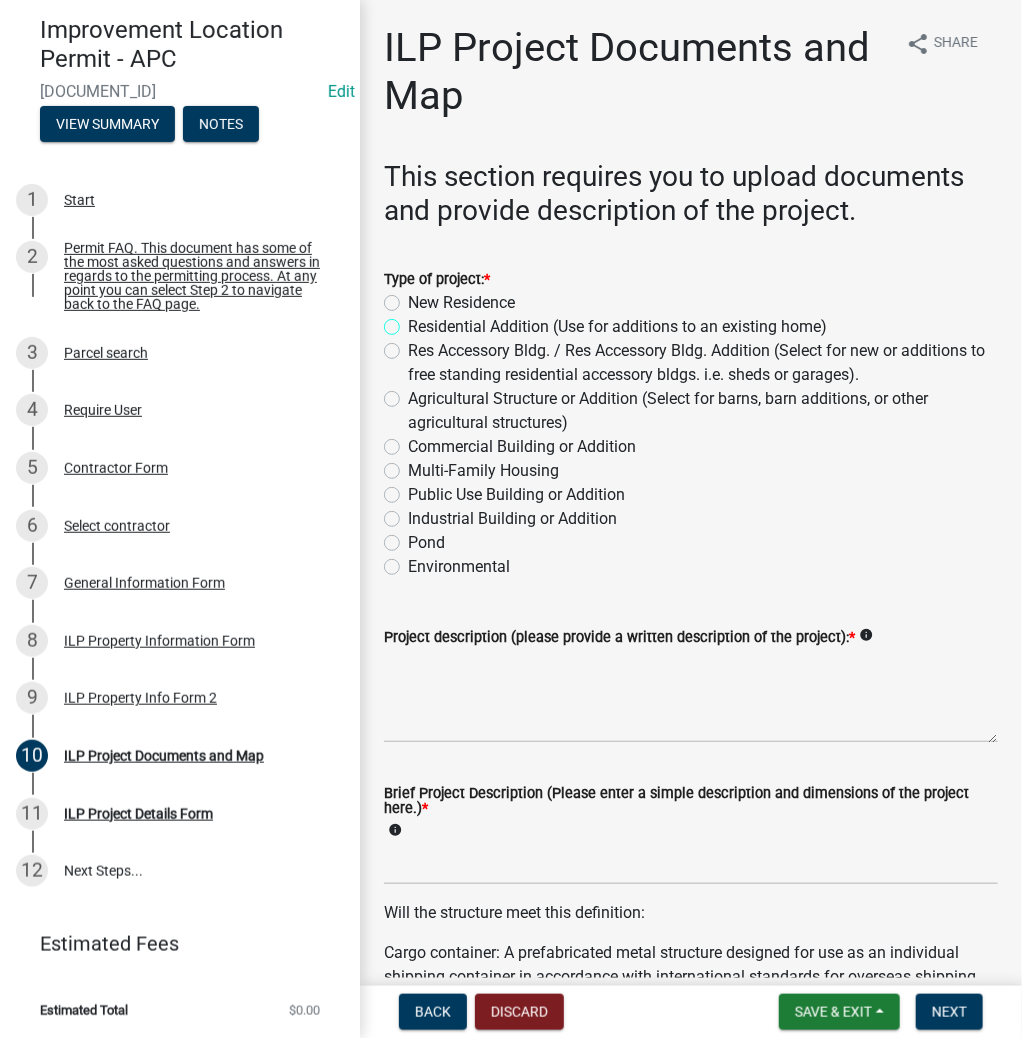 click on "Residential Addition (Use for additions to an existing home)" at bounding box center (414, 321) 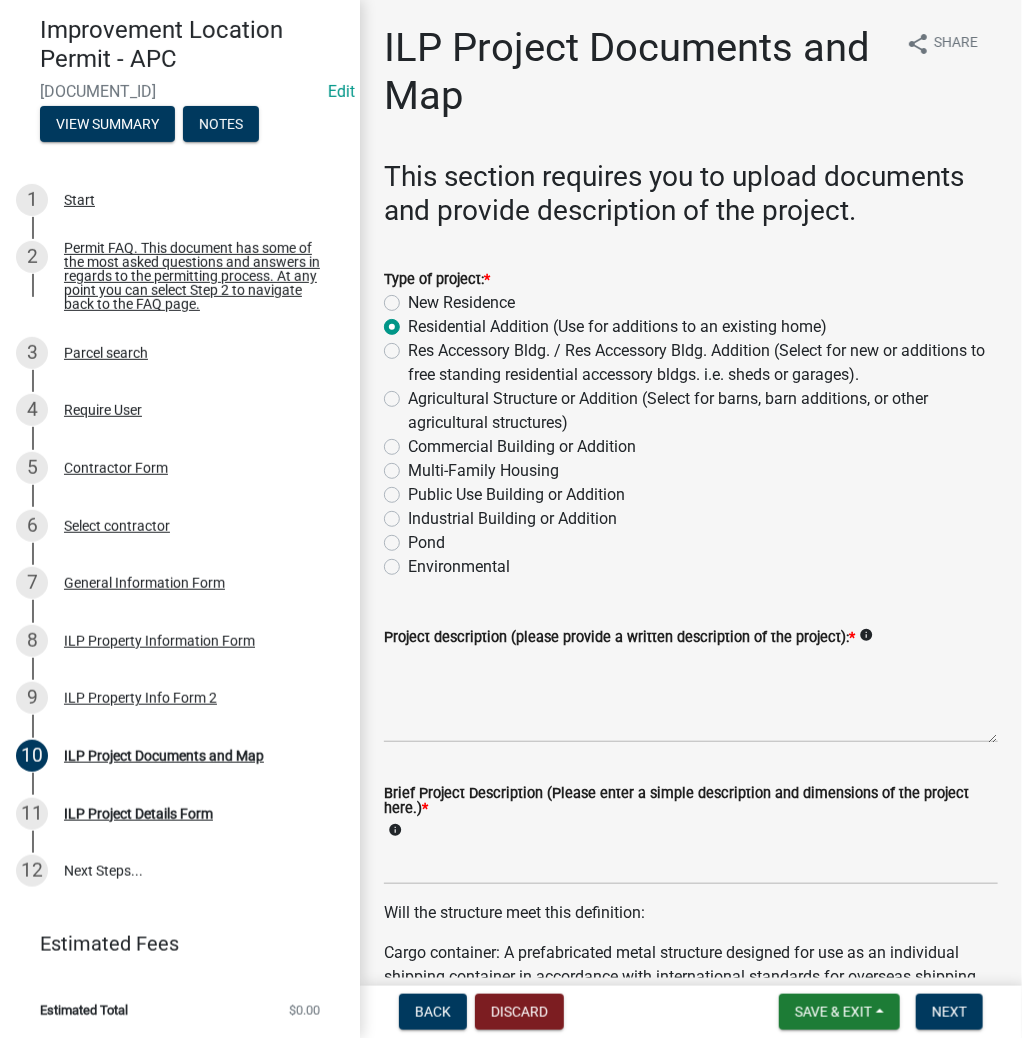 radio on "true" 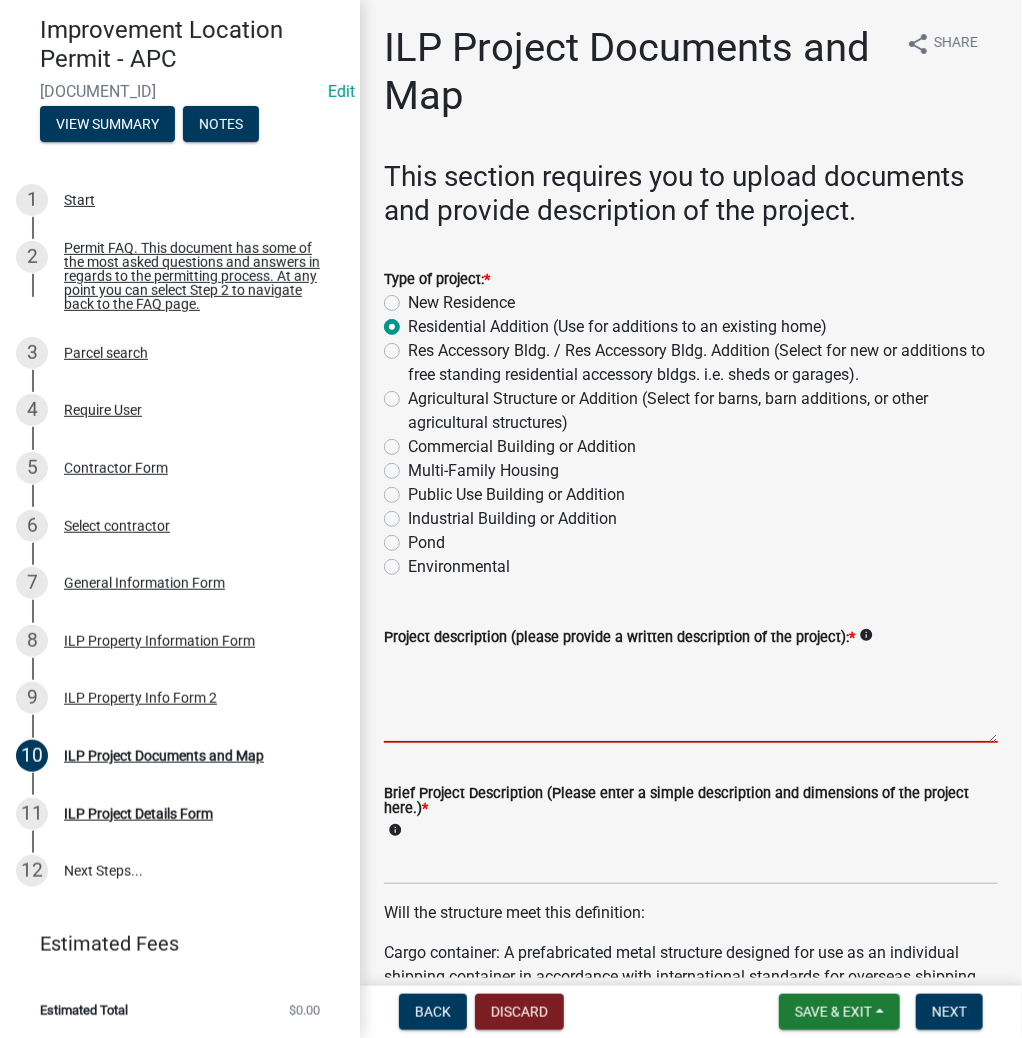 click on "Project description (please provide a written description of the project):  *" at bounding box center (691, 696) 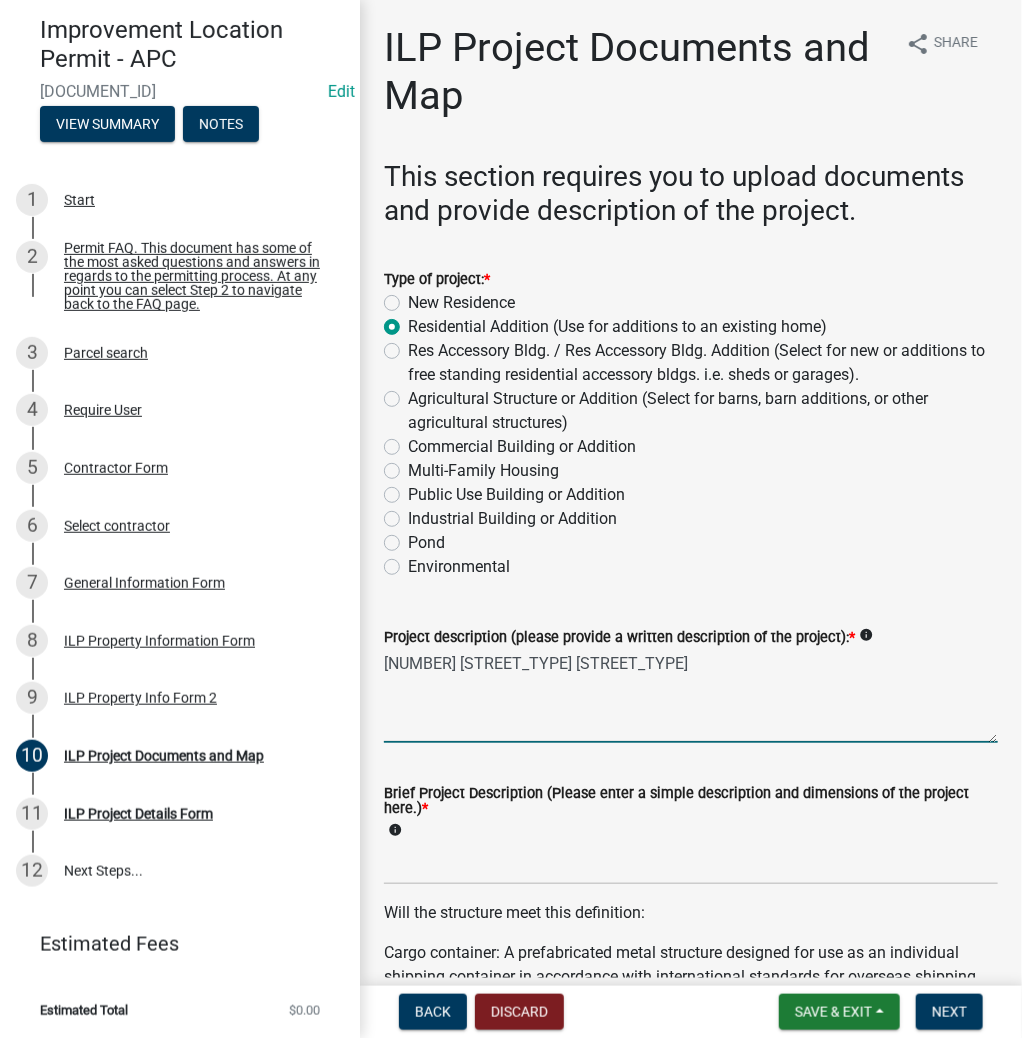 type on "[NUMBER] [STREET_TYPE] [STREET_TYPE]" 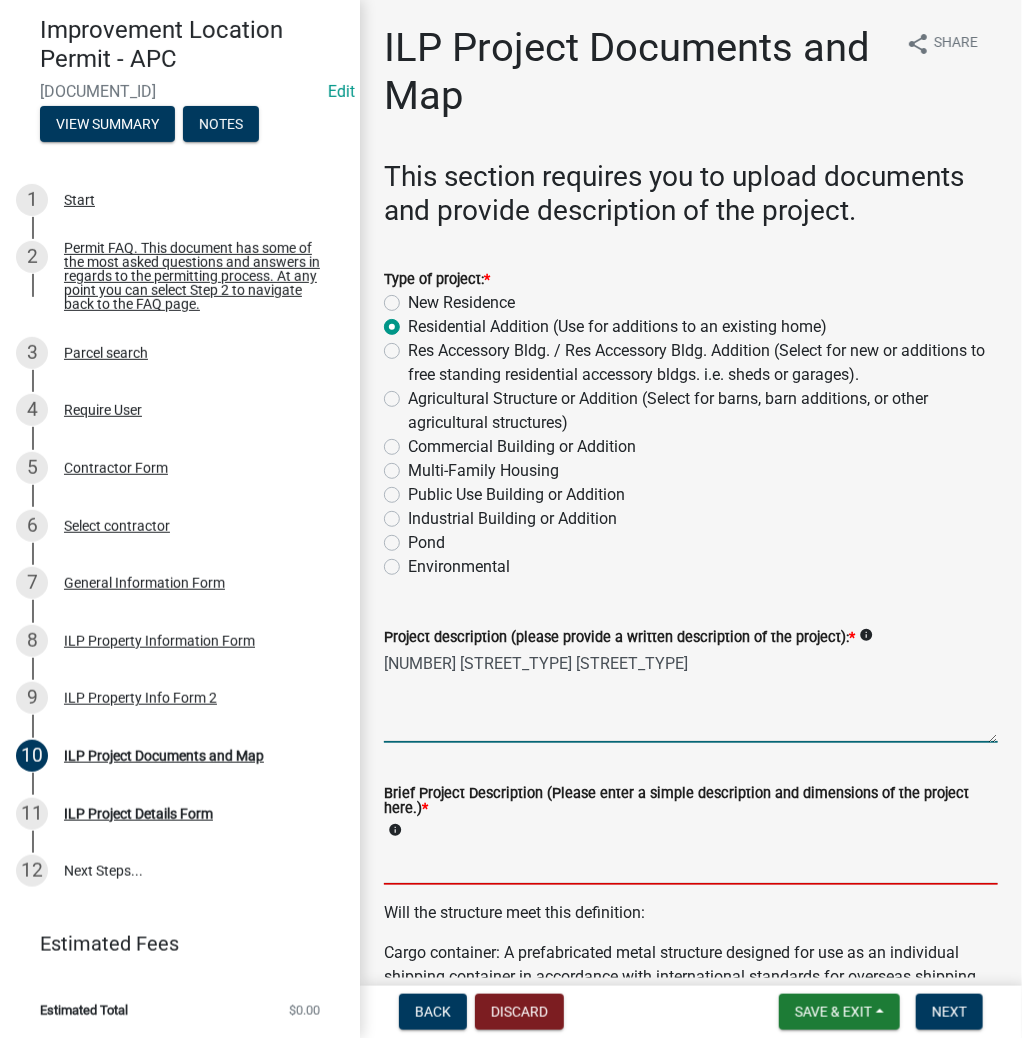 click on "Brief Project Description (Please enter a simple description and dimensions of the project here.)  *" at bounding box center (691, 864) 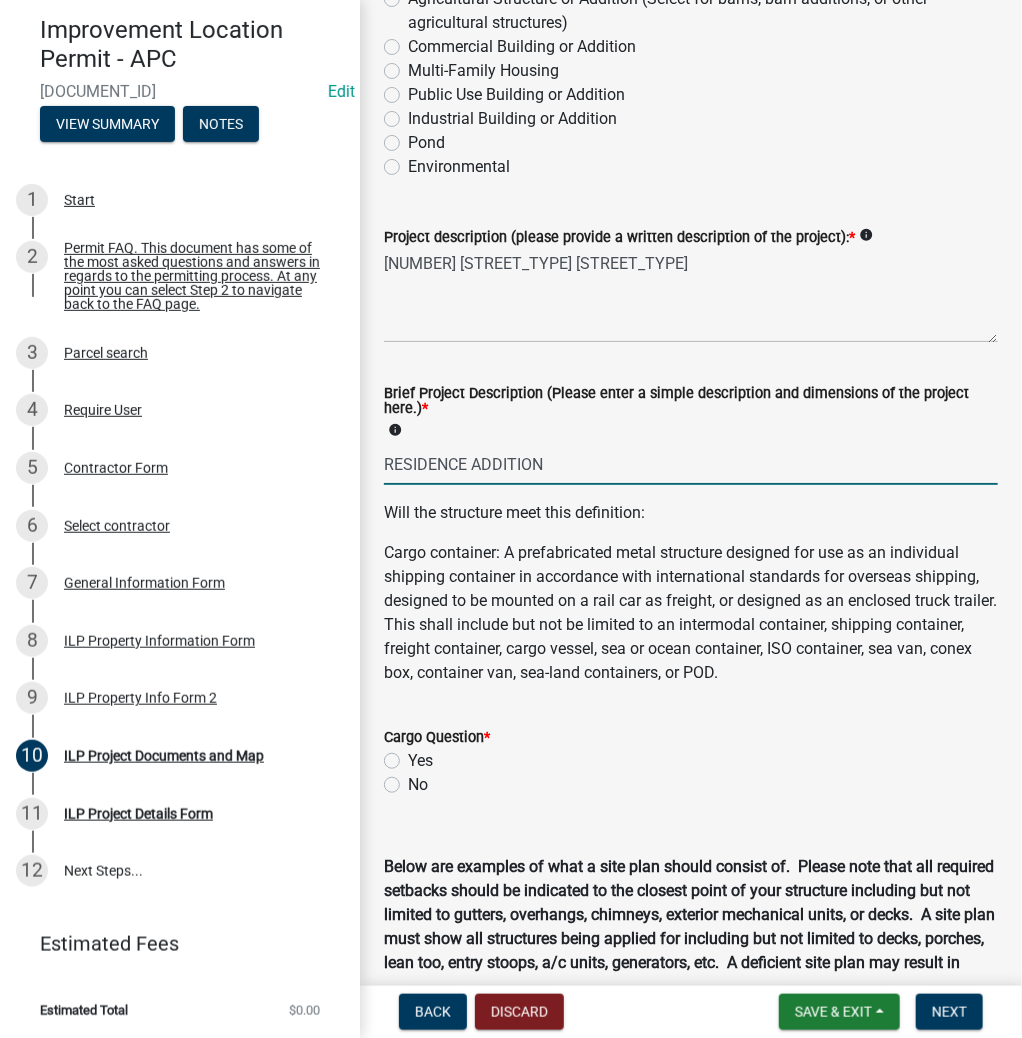 scroll, scrollTop: 560, scrollLeft: 0, axis: vertical 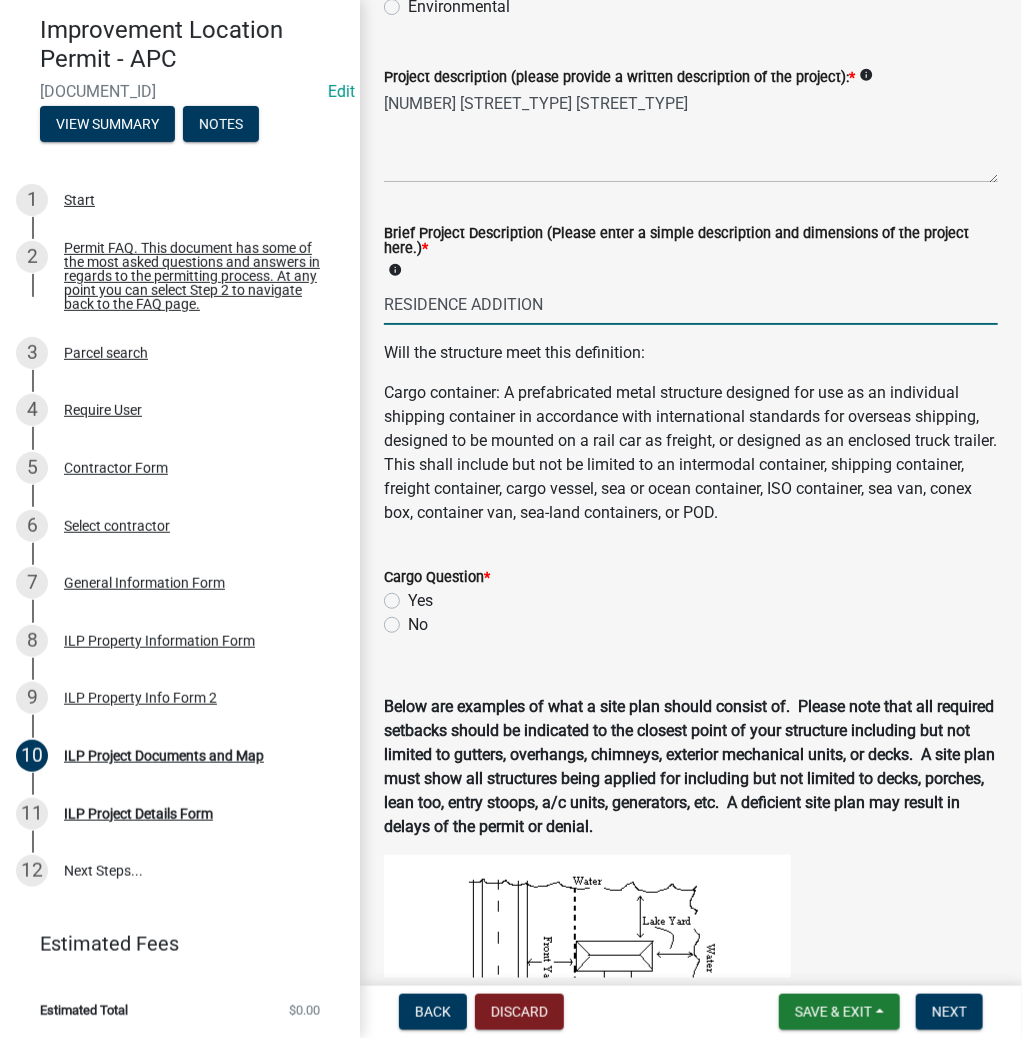 type on "RESIDENCE ADDITION" 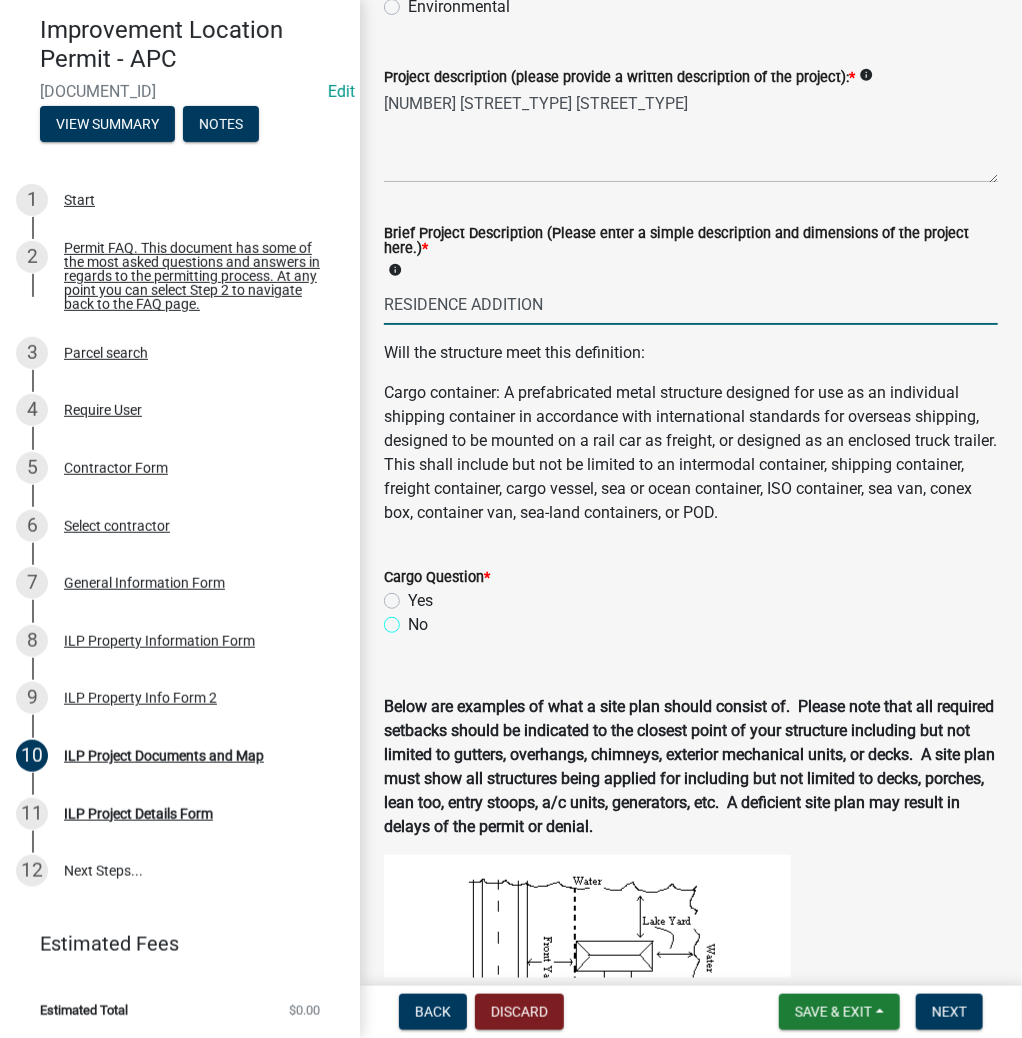 click on "No" at bounding box center [414, 619] 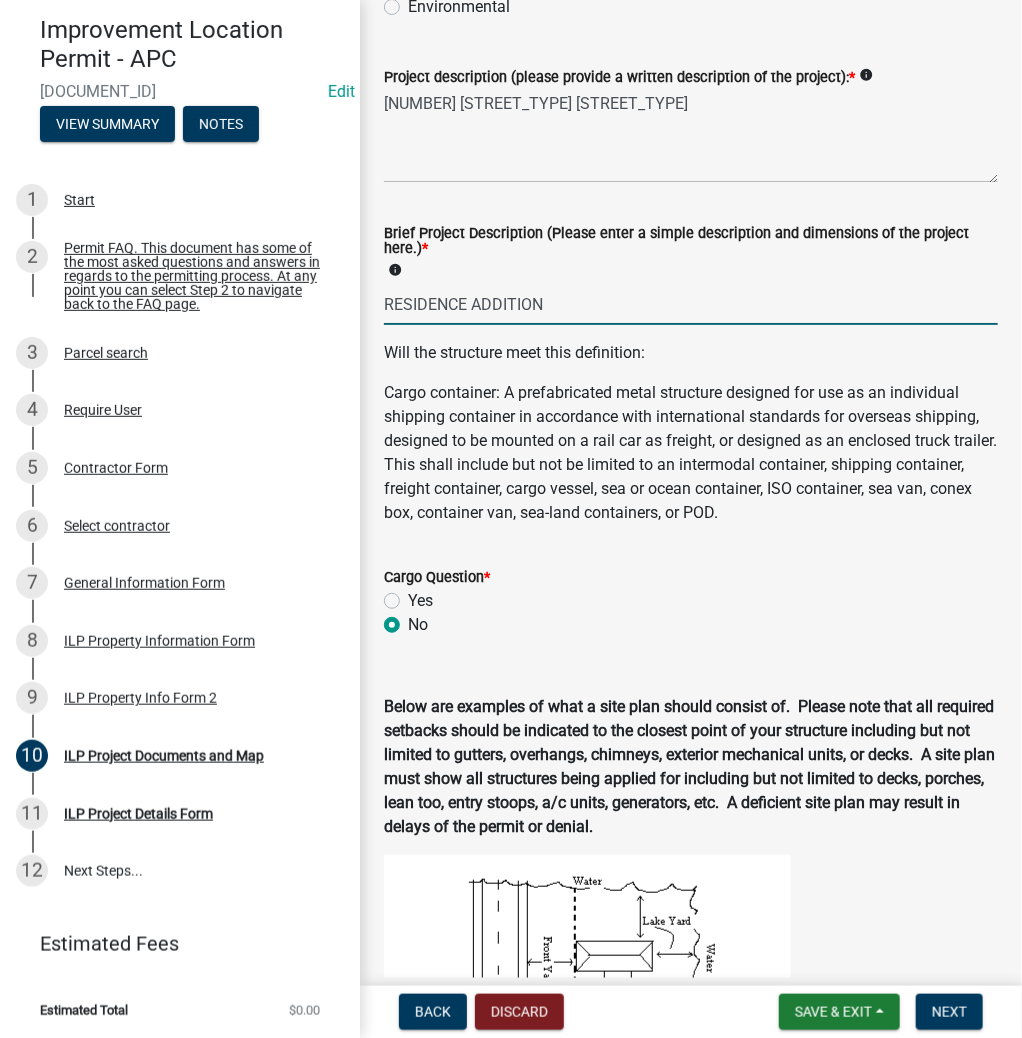 radio on "true" 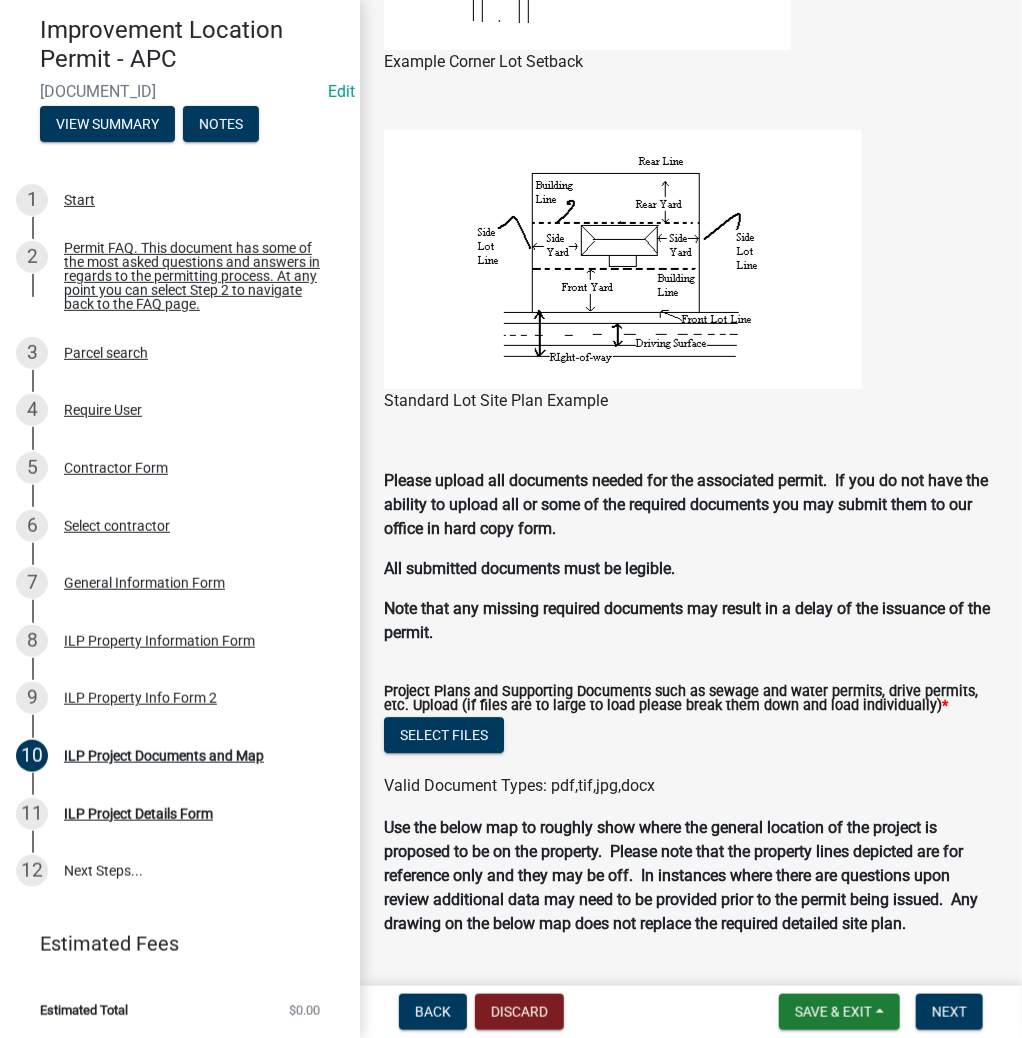 scroll, scrollTop: 1680, scrollLeft: 0, axis: vertical 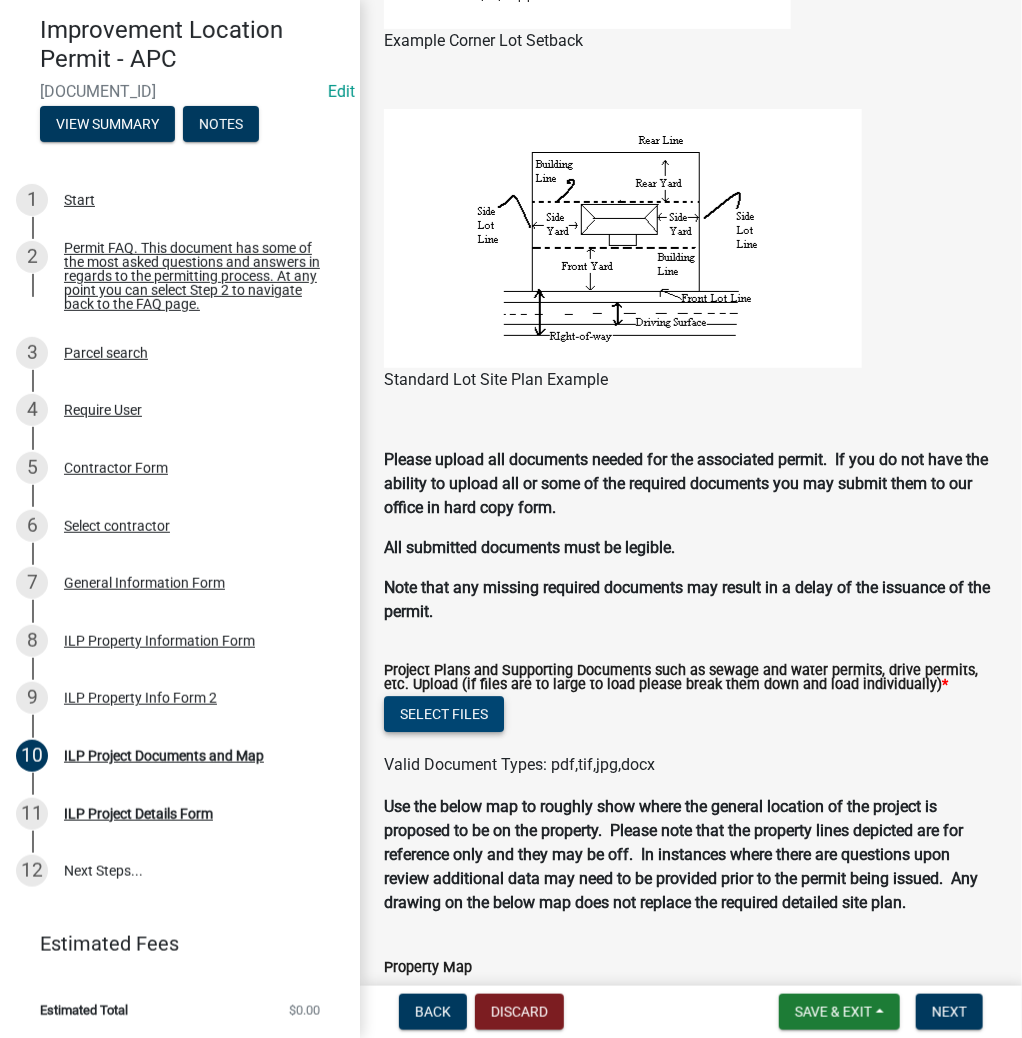 click on "Select files" 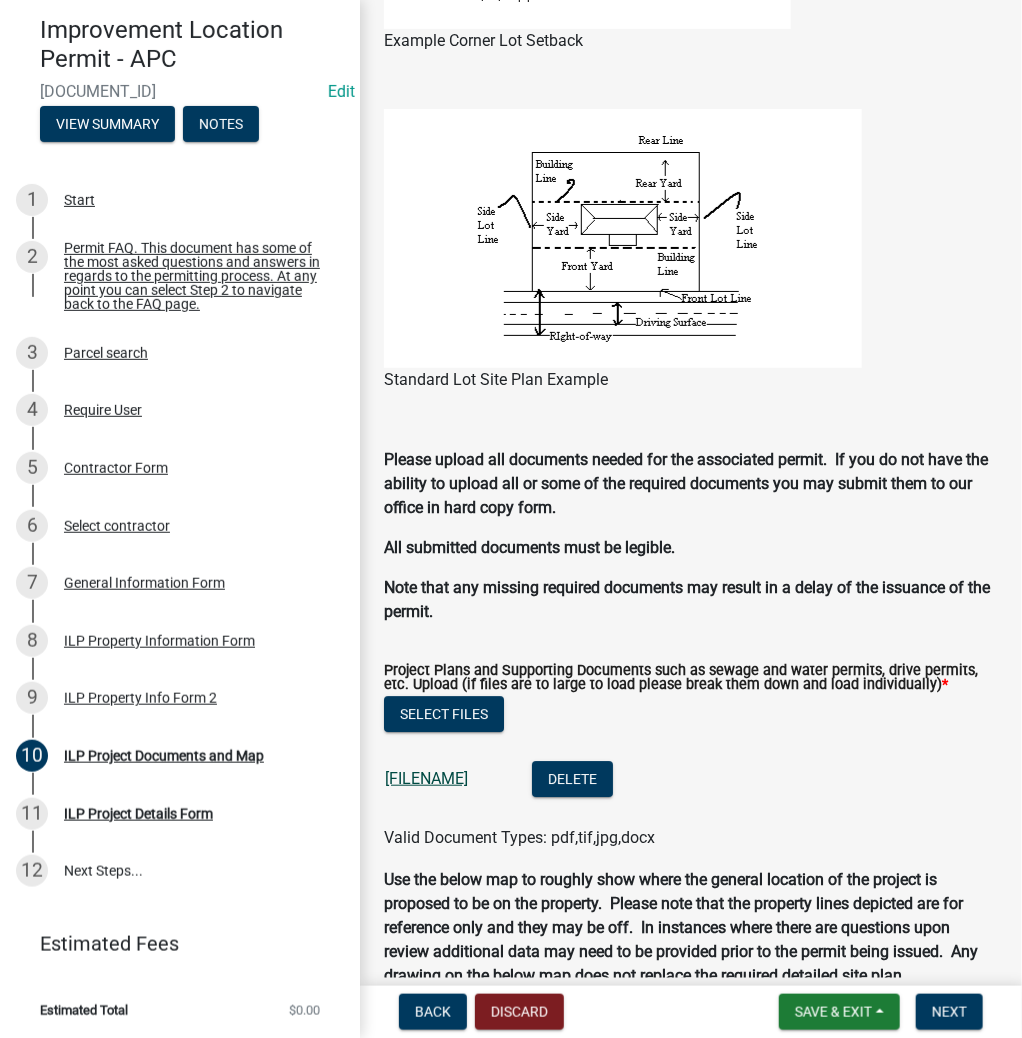 click on "[FILENAME]" 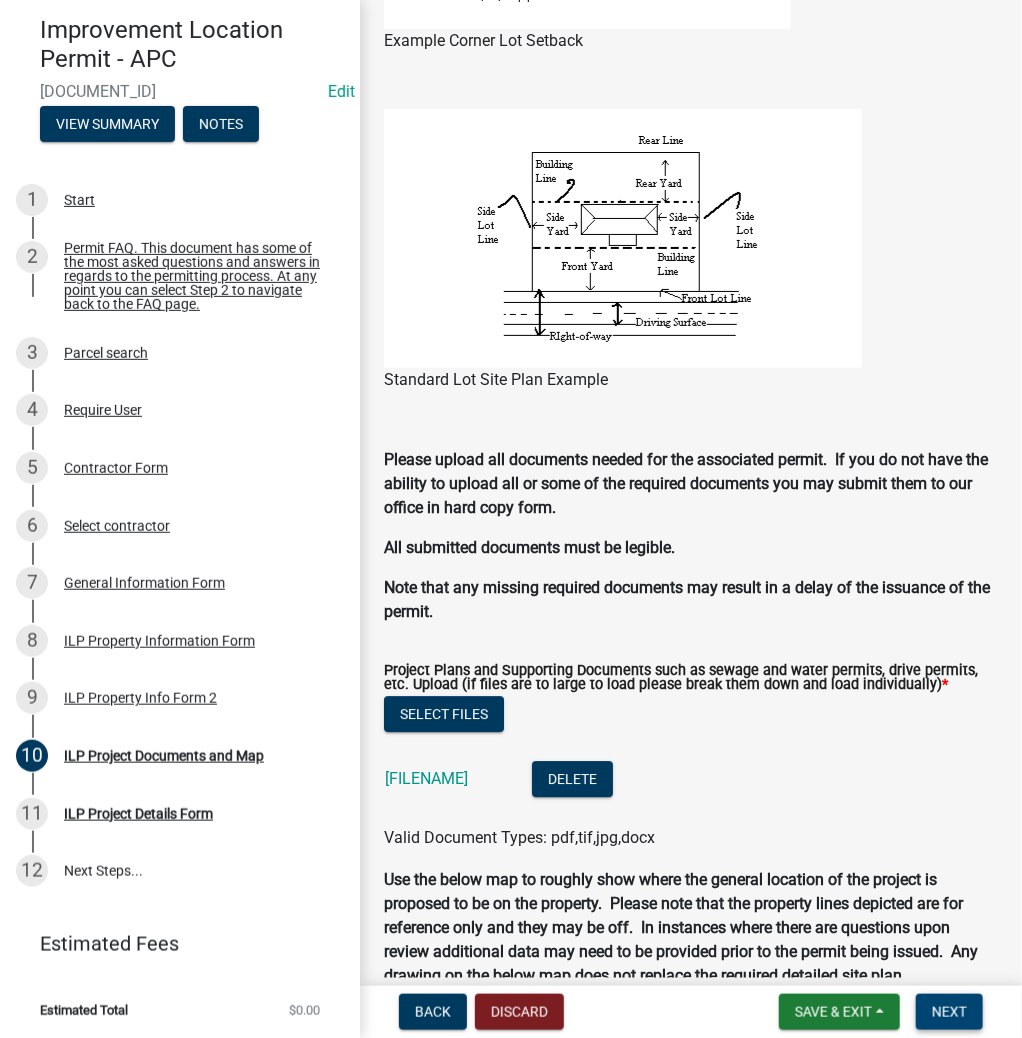 click on "Next" at bounding box center (949, 1012) 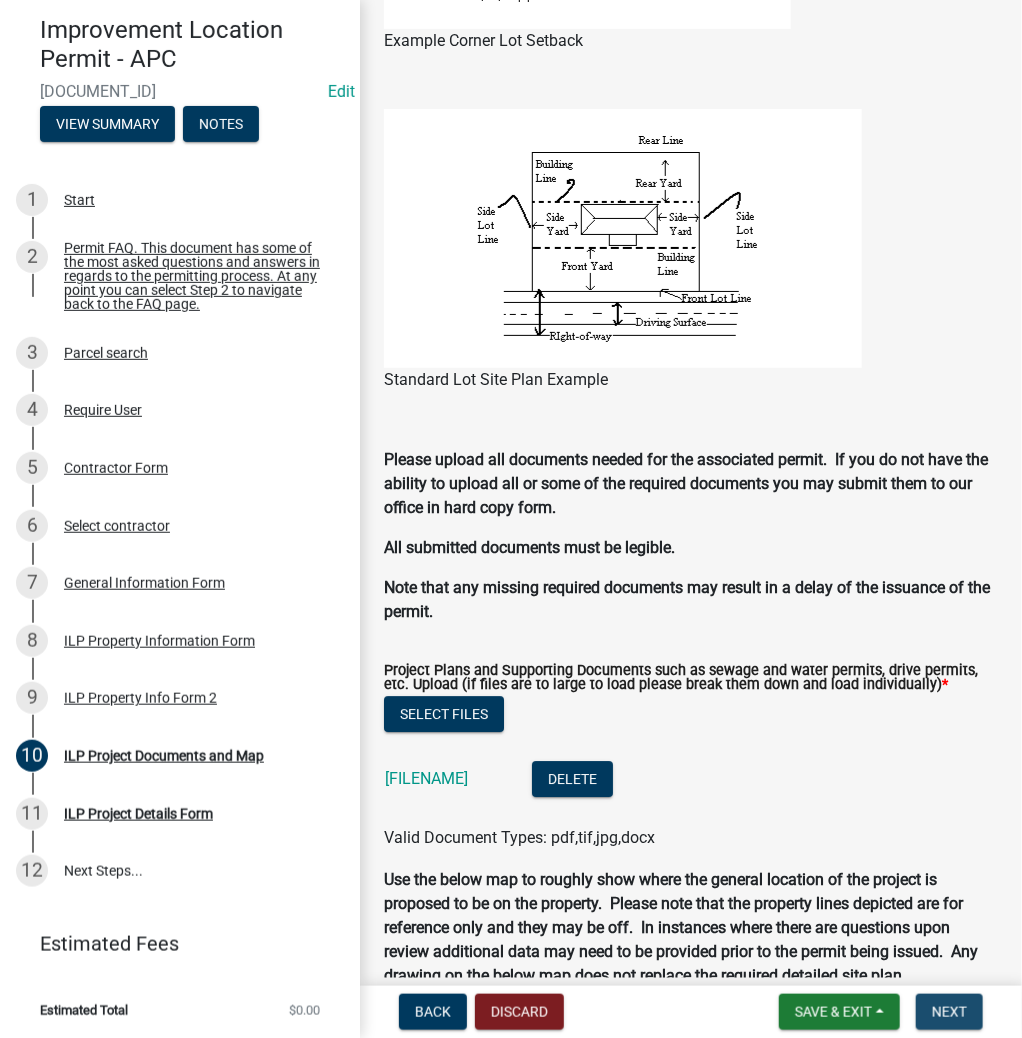 scroll, scrollTop: 0, scrollLeft: 0, axis: both 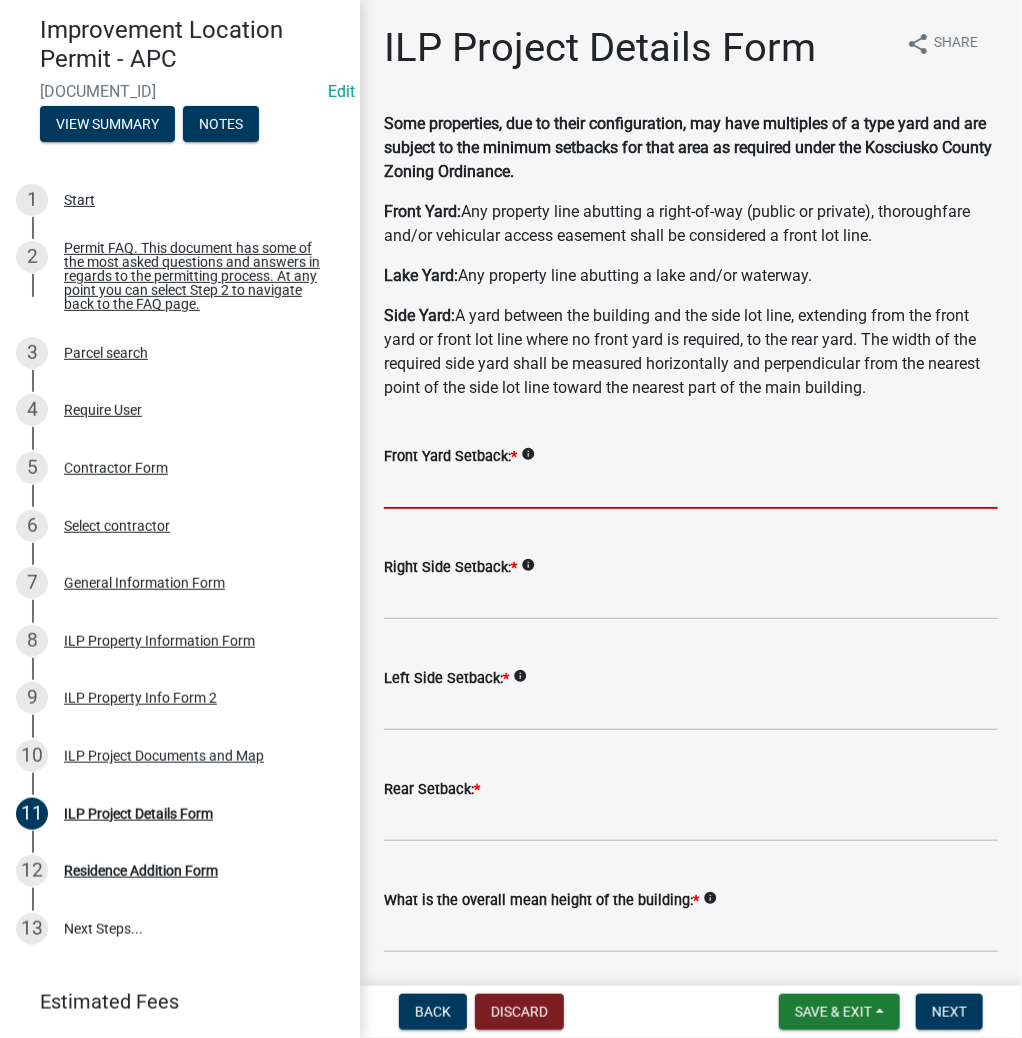 click 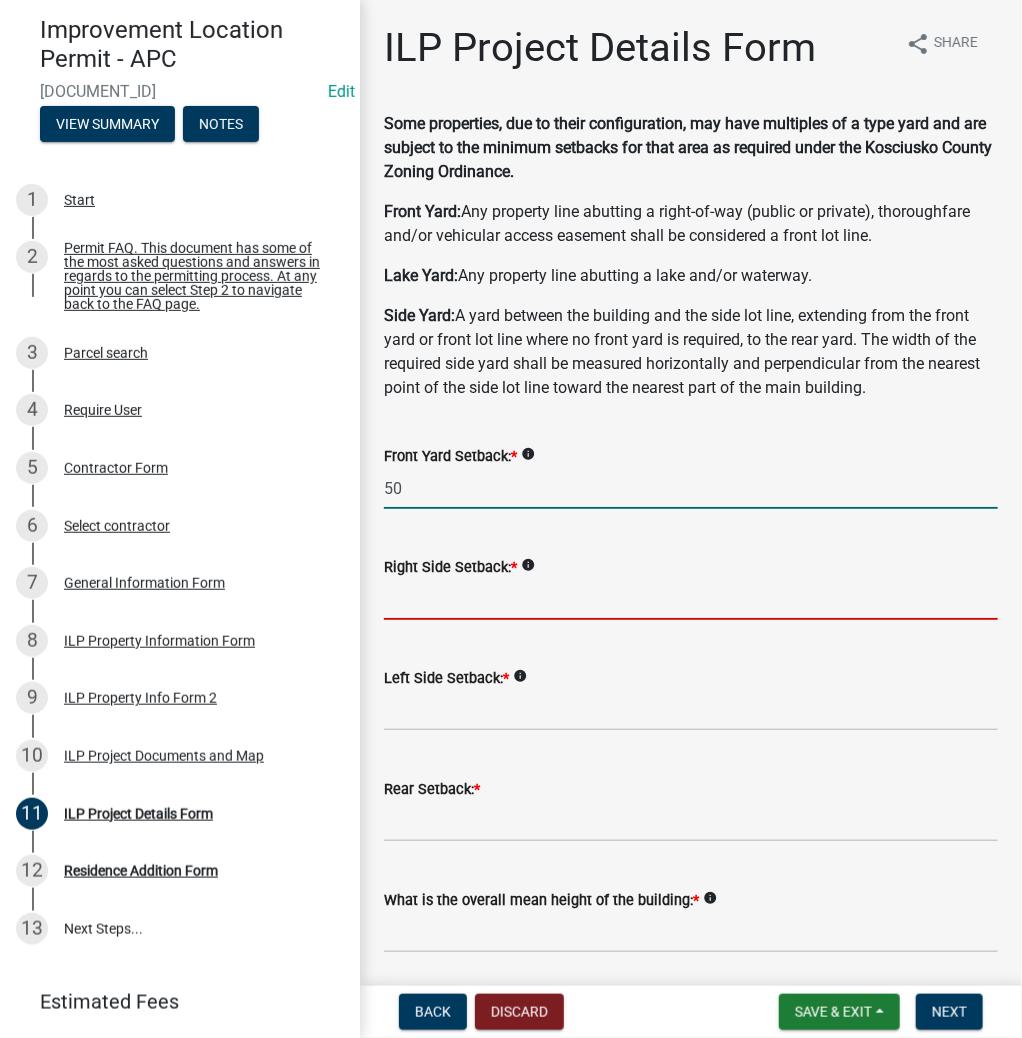type on "50.0" 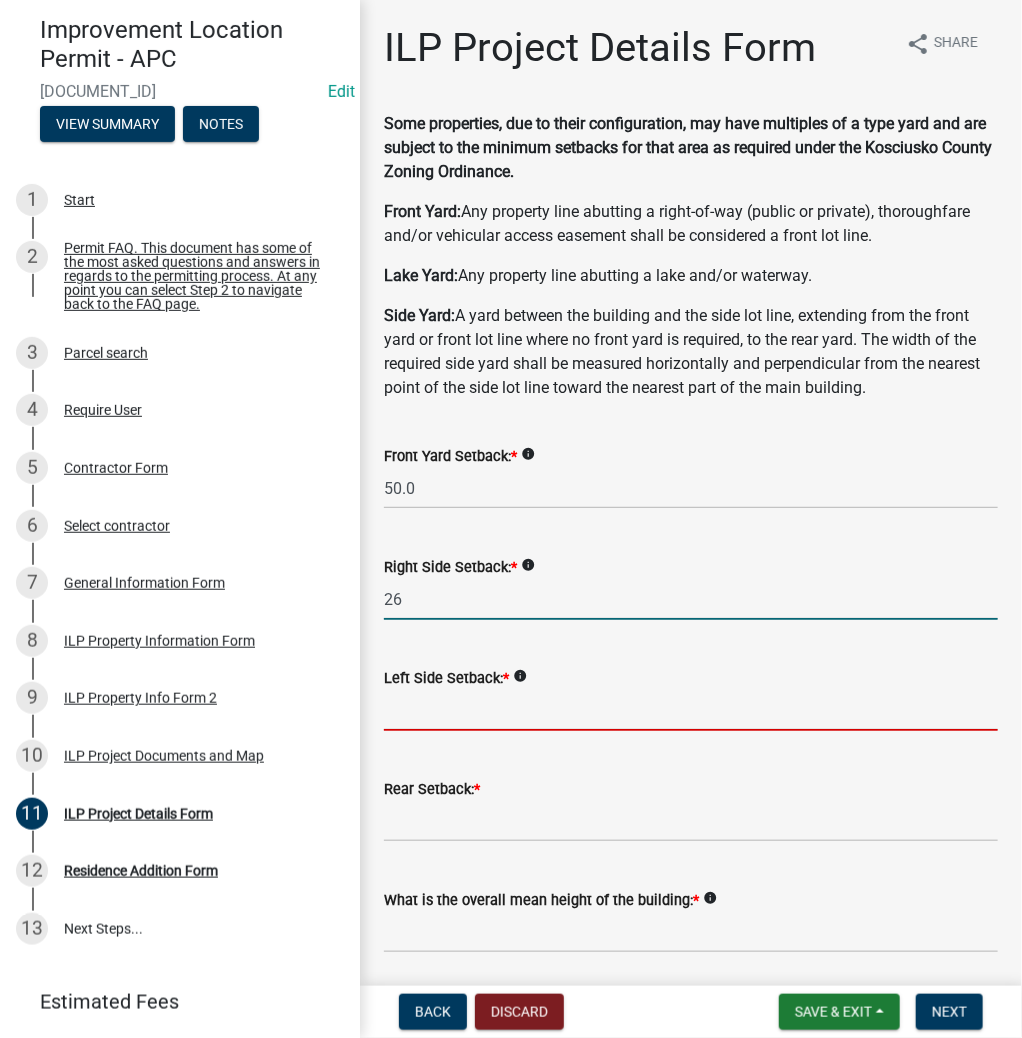 type on "26.0" 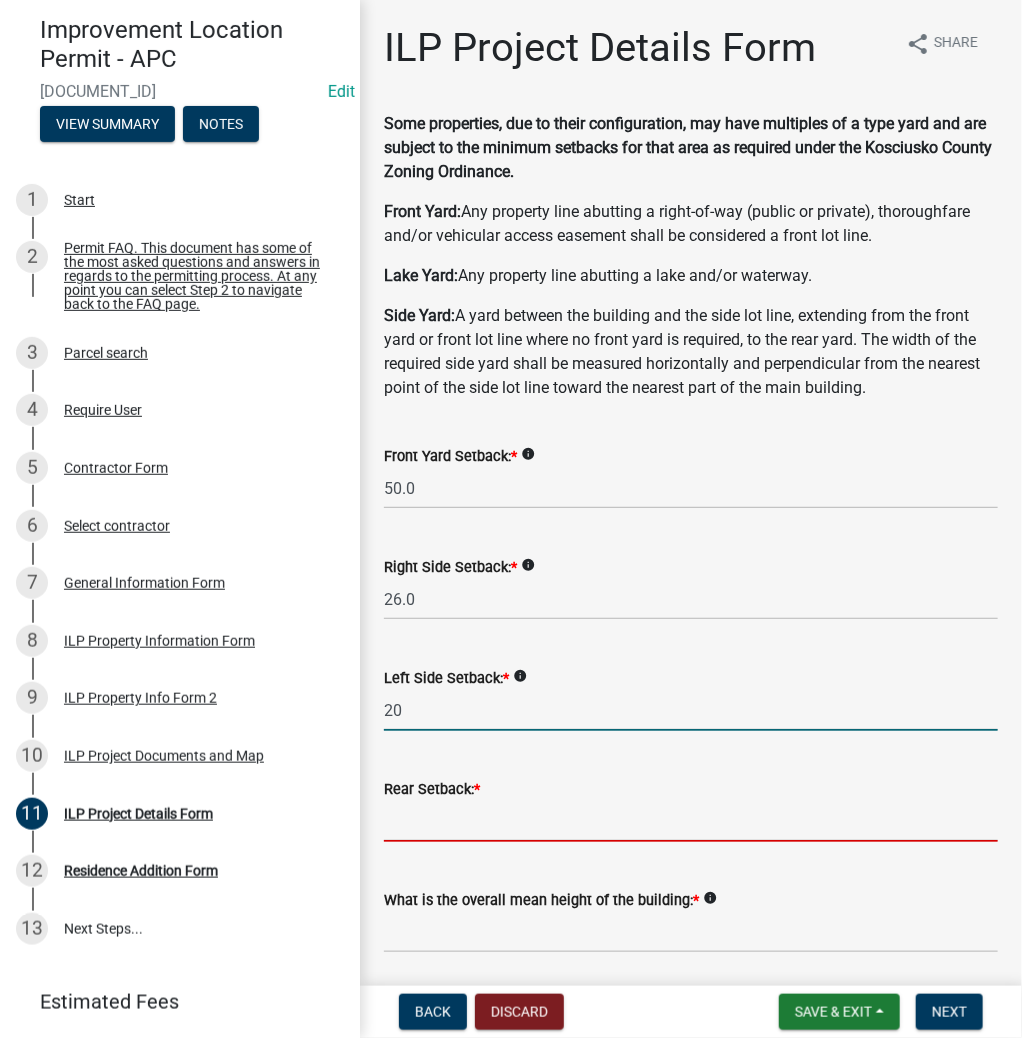 type on "20.0" 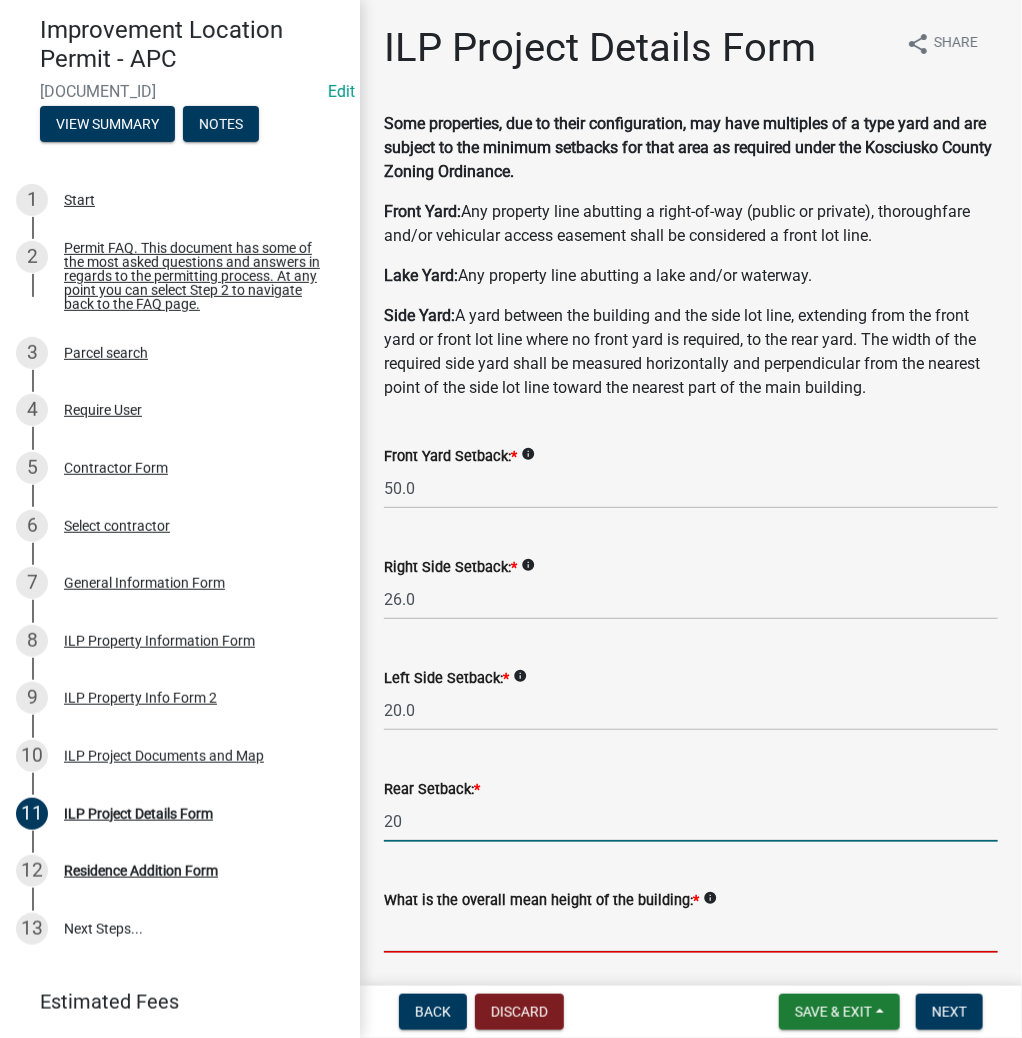 type on "20.0" 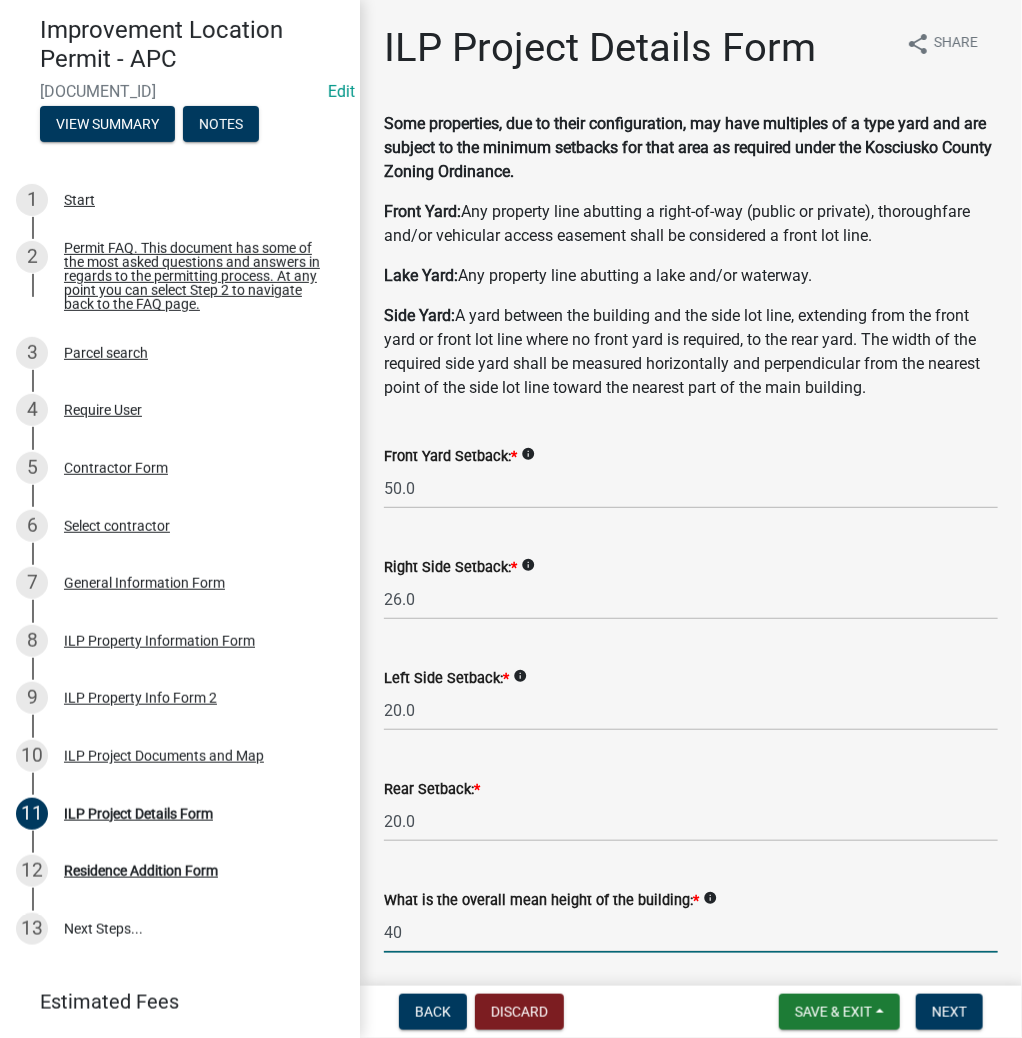 type on "40.0" 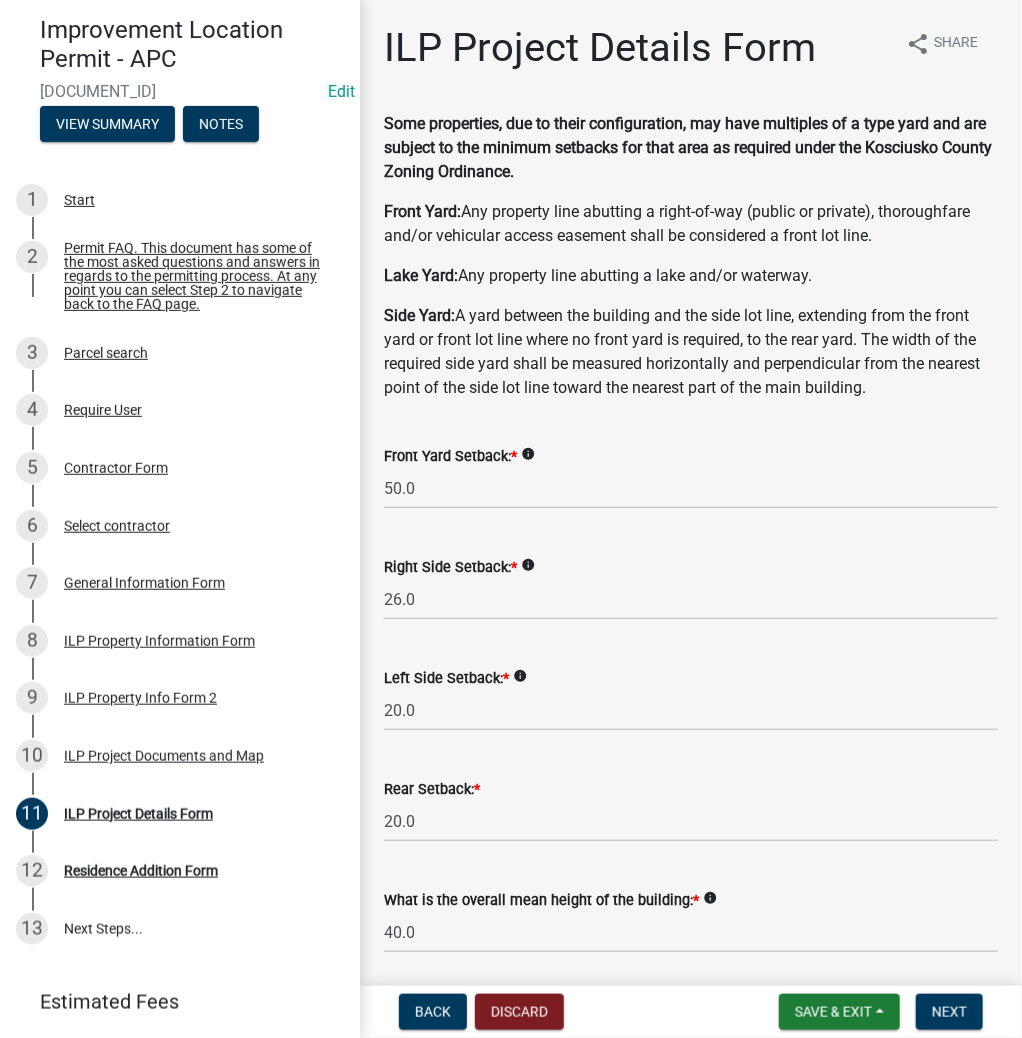 scroll, scrollTop: 554, scrollLeft: 0, axis: vertical 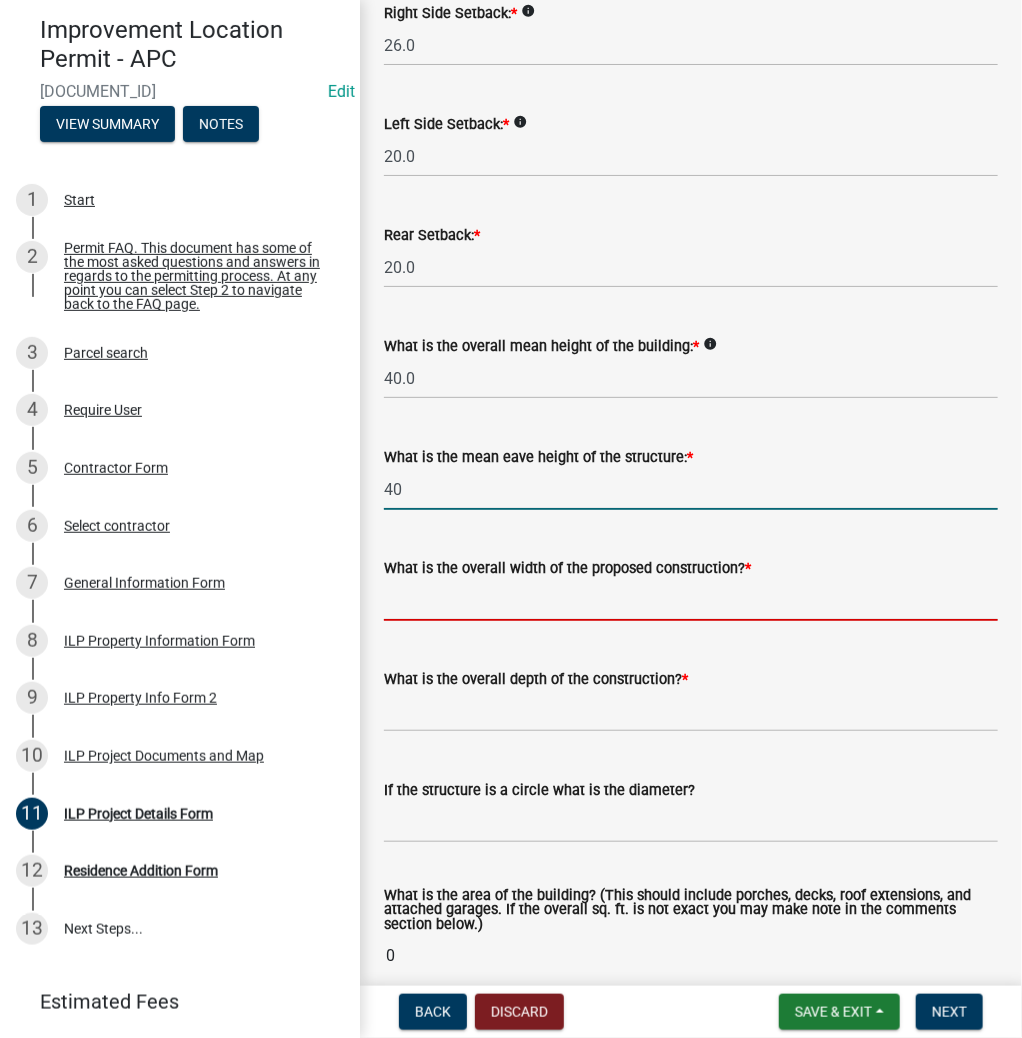 type on "40.0" 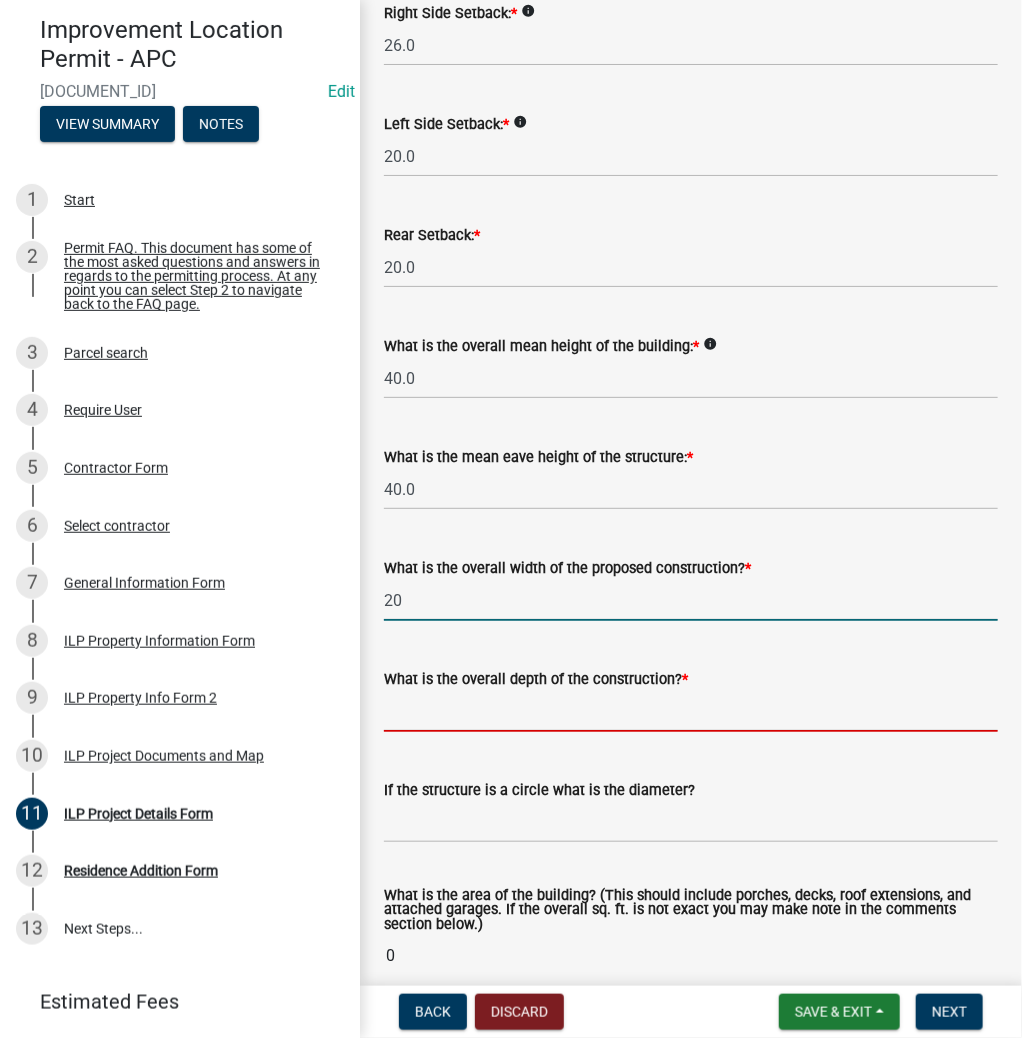type on "20.00" 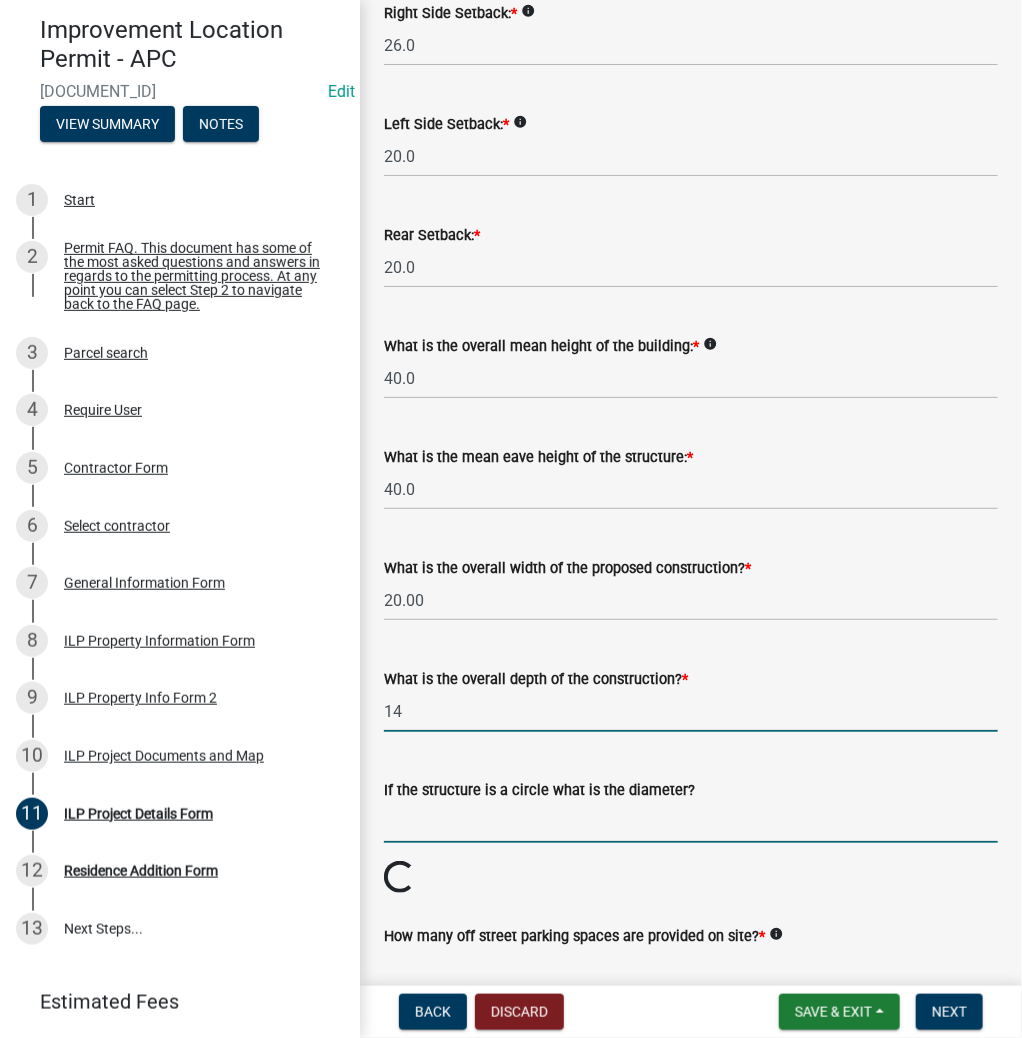 type on "14.00" 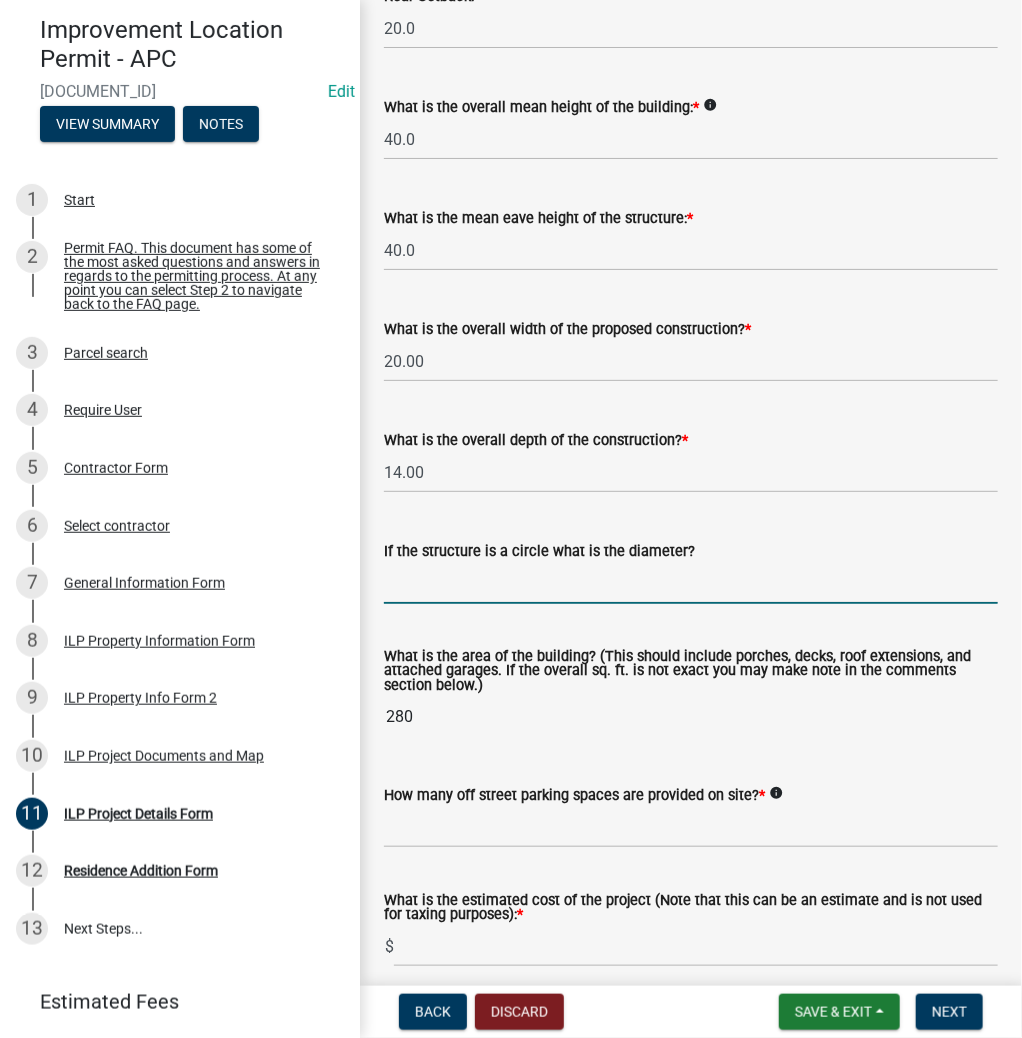 scroll, scrollTop: 794, scrollLeft: 0, axis: vertical 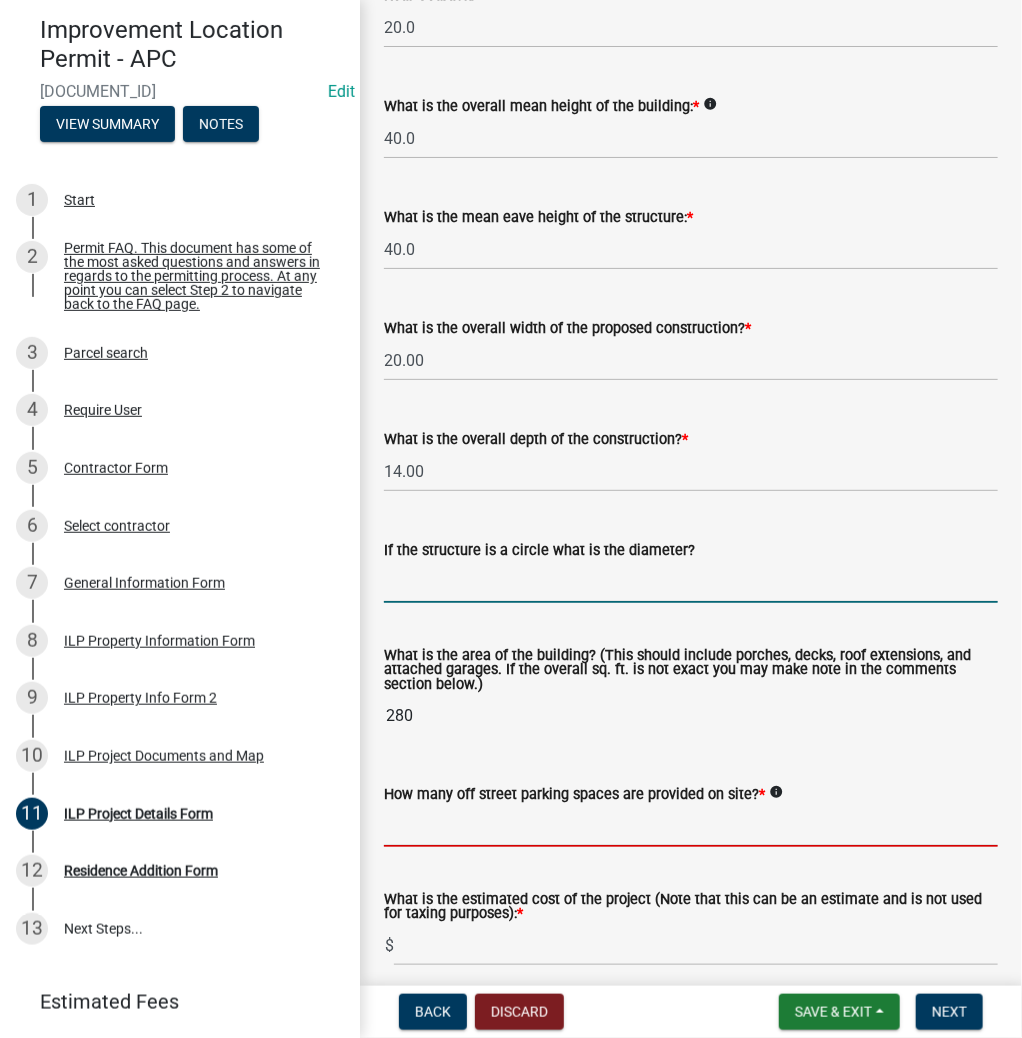 click 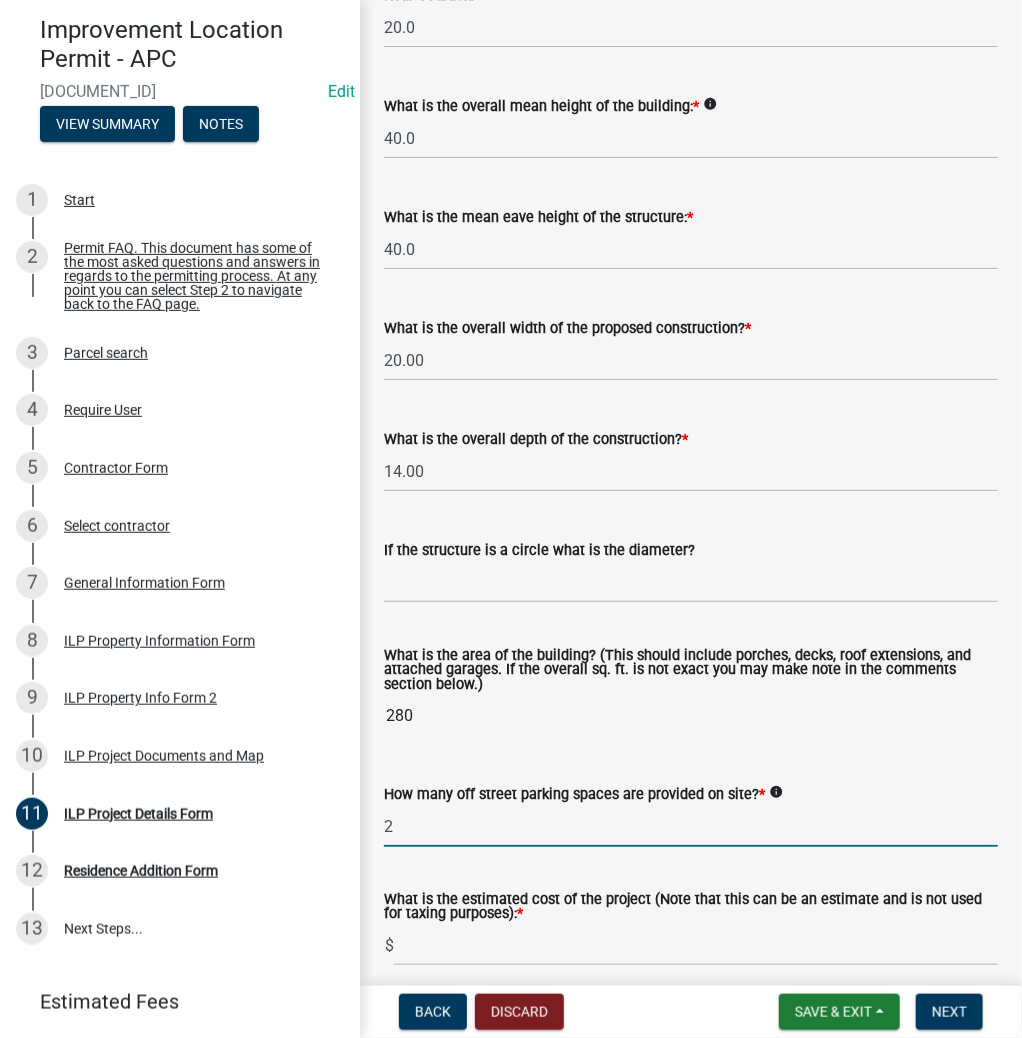 type on "2" 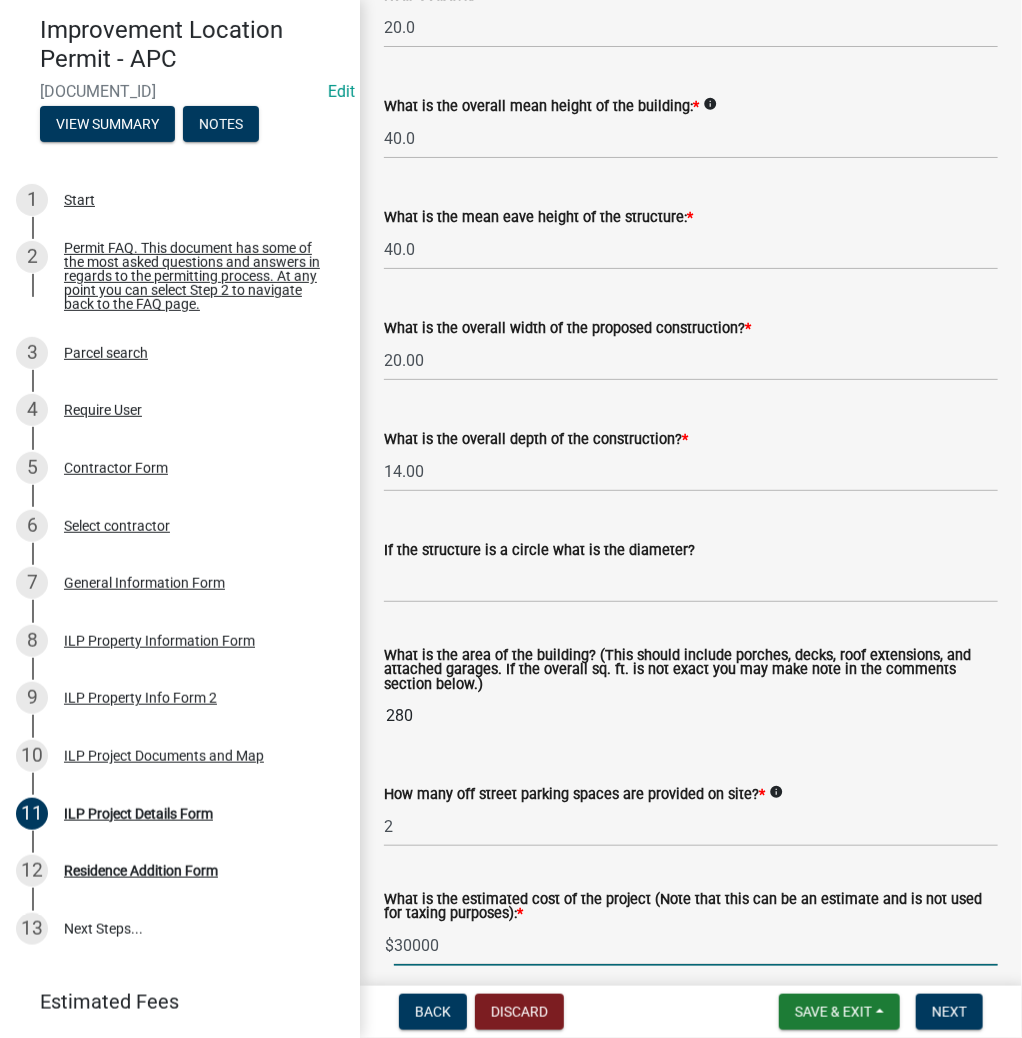 type on "30000" 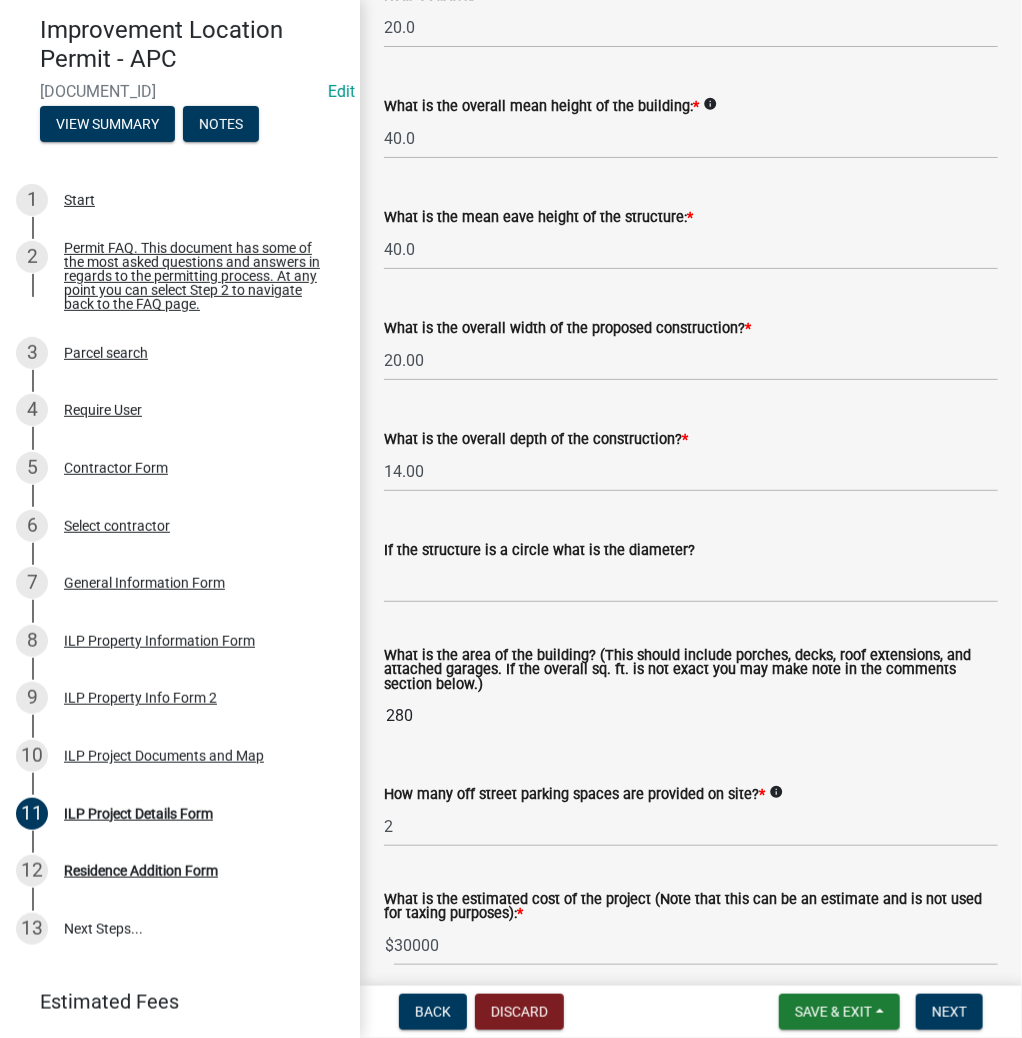 scroll, scrollTop: 1339, scrollLeft: 0, axis: vertical 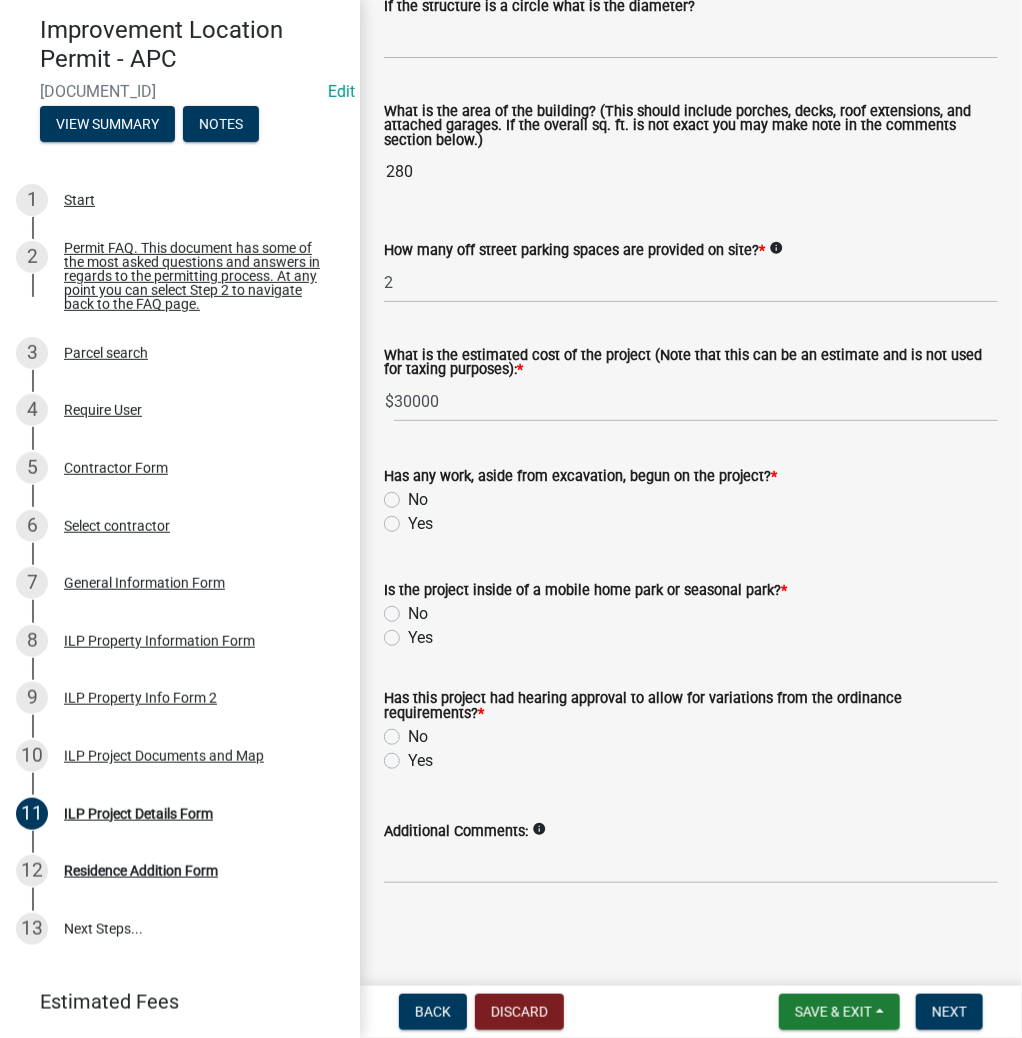 click on "No" 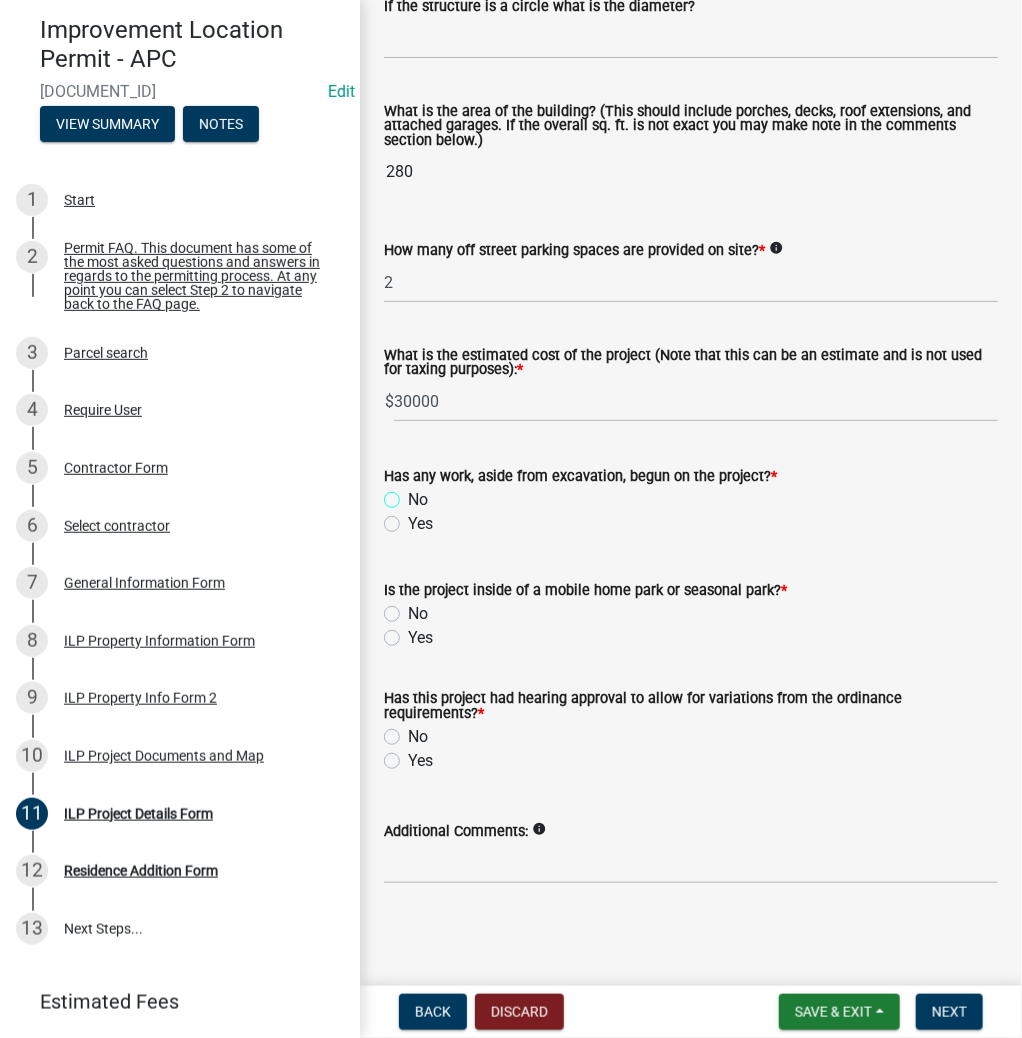 click on "No" at bounding box center (414, 494) 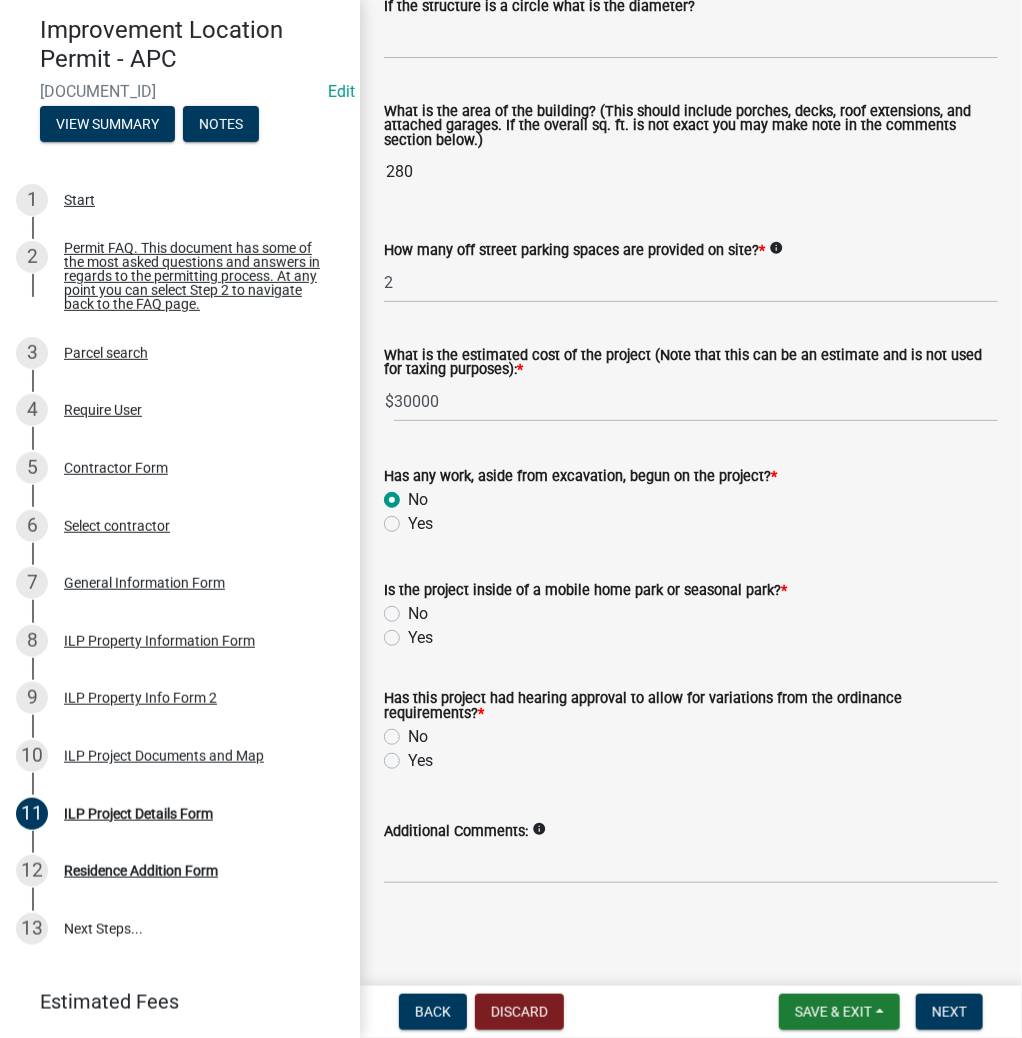 radio on "true" 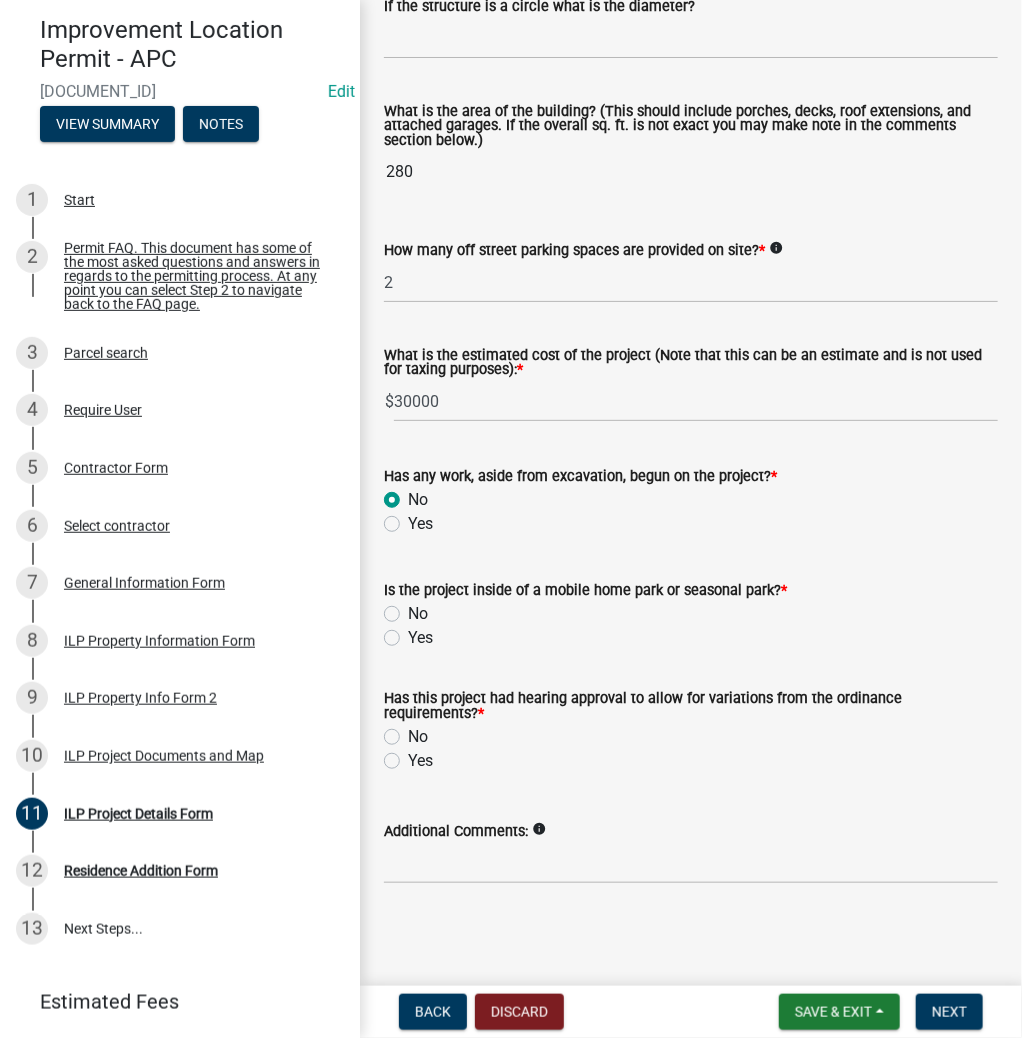 click on "No" 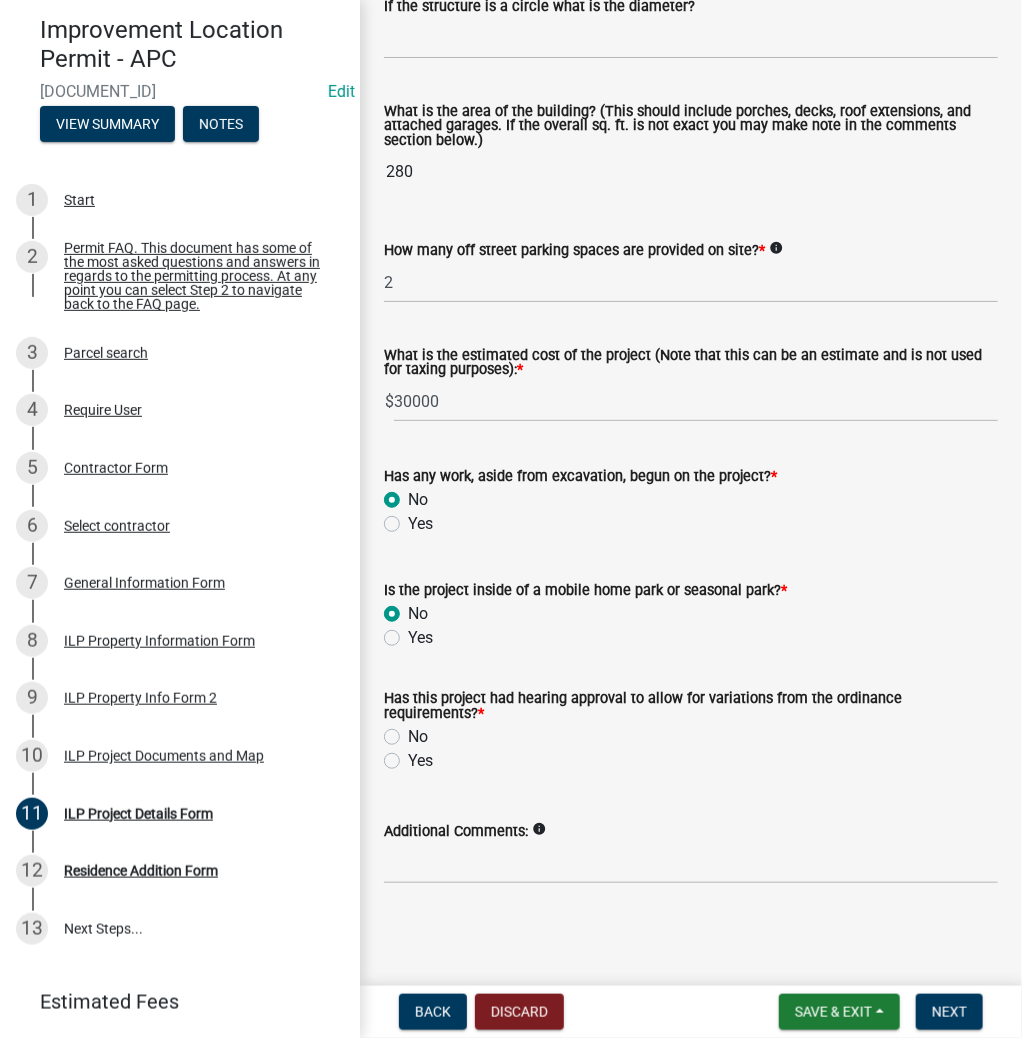 radio on "true" 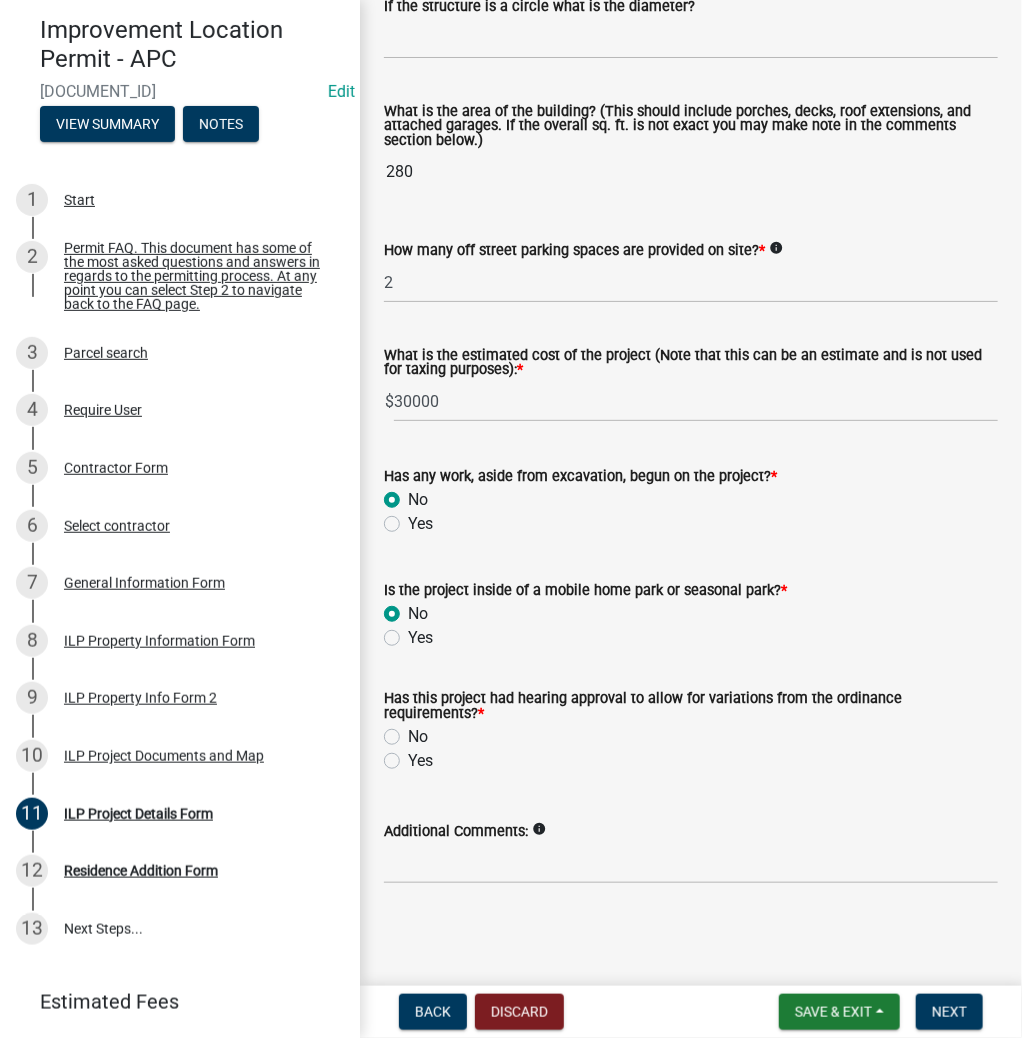 click on "No" 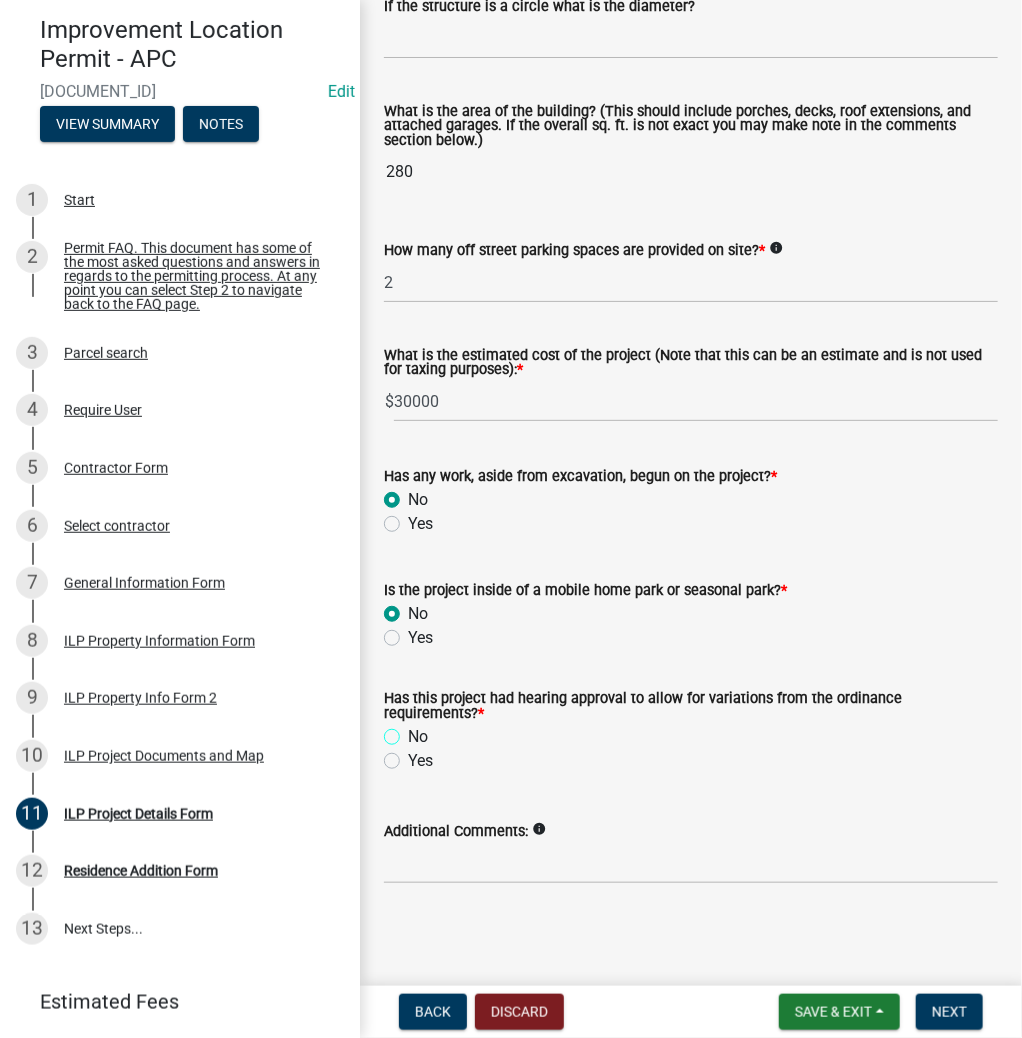 click on "No" at bounding box center [414, 731] 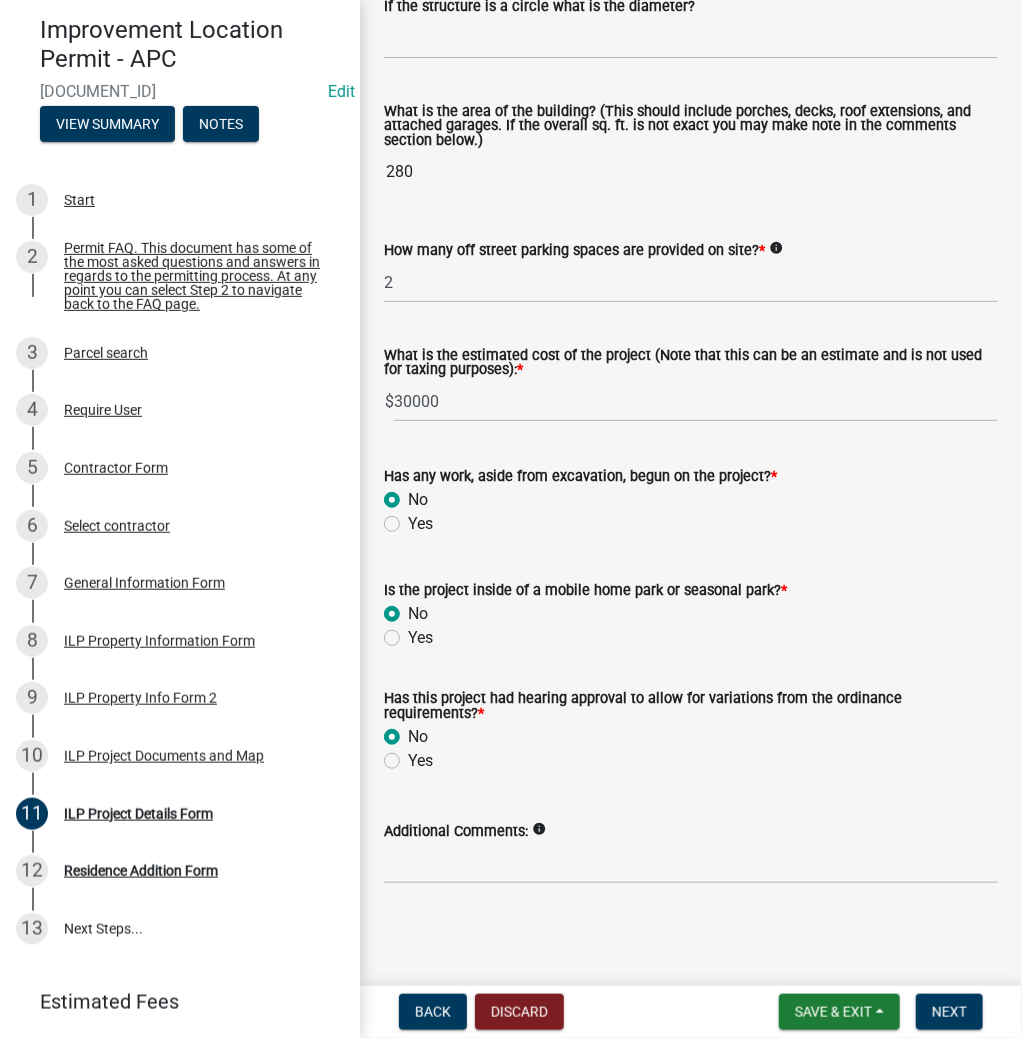 radio on "true" 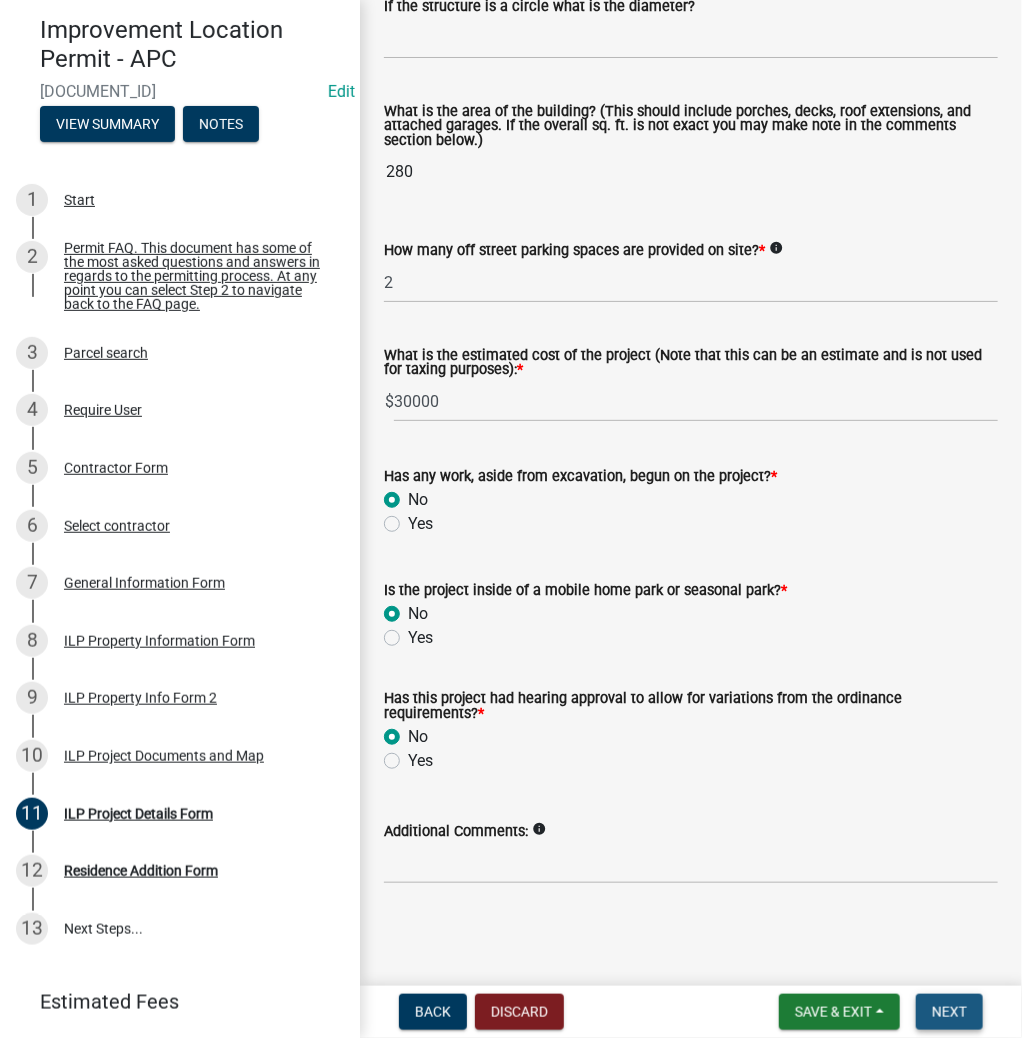 click on "Next" at bounding box center [949, 1012] 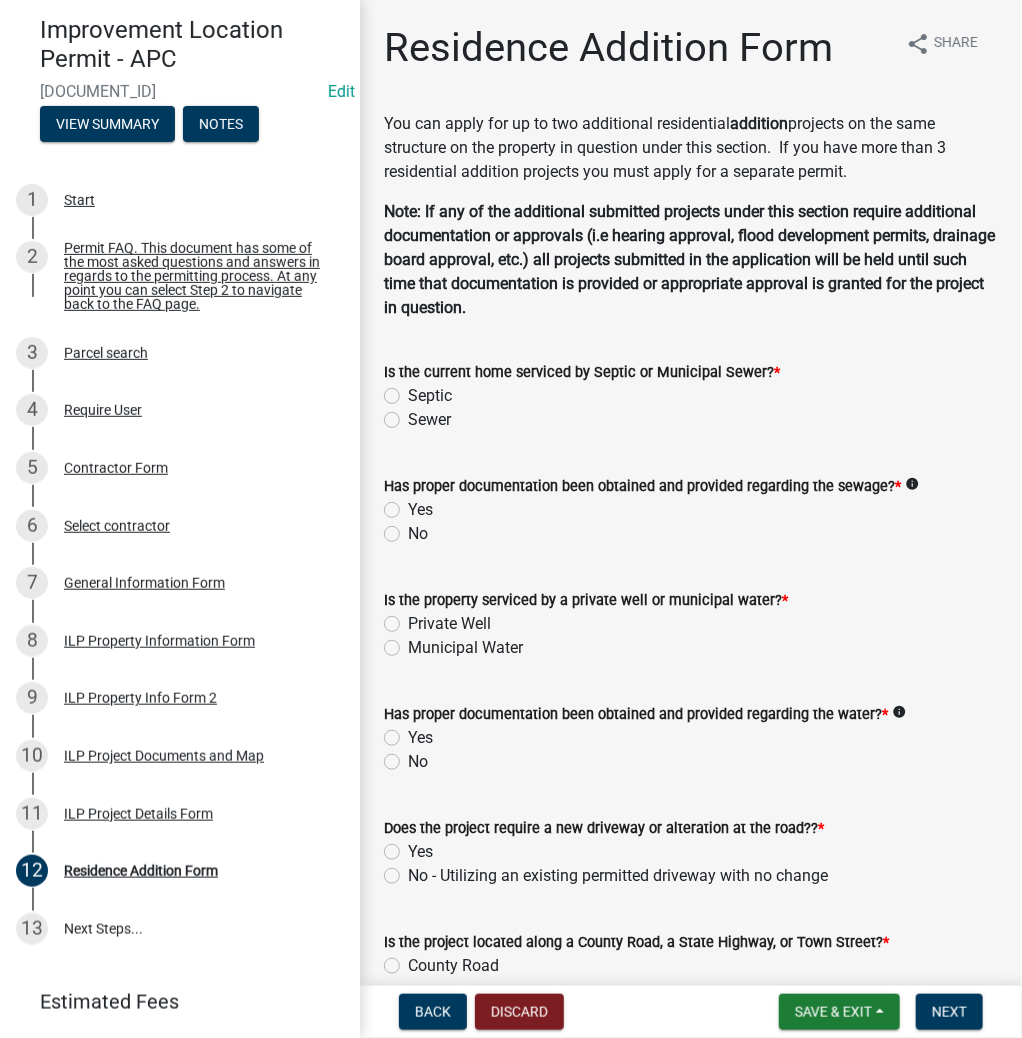 click on "Septic" 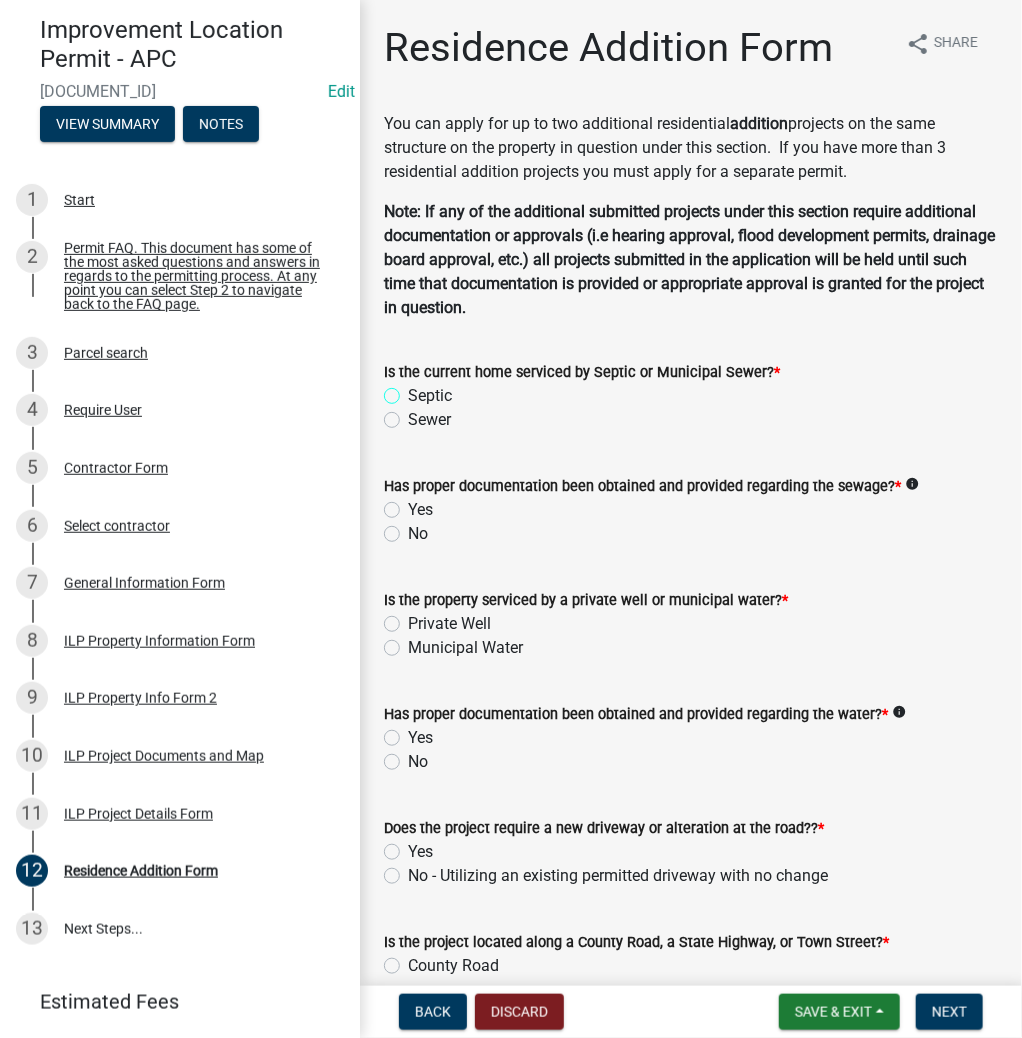 click on "Septic" at bounding box center [414, 390] 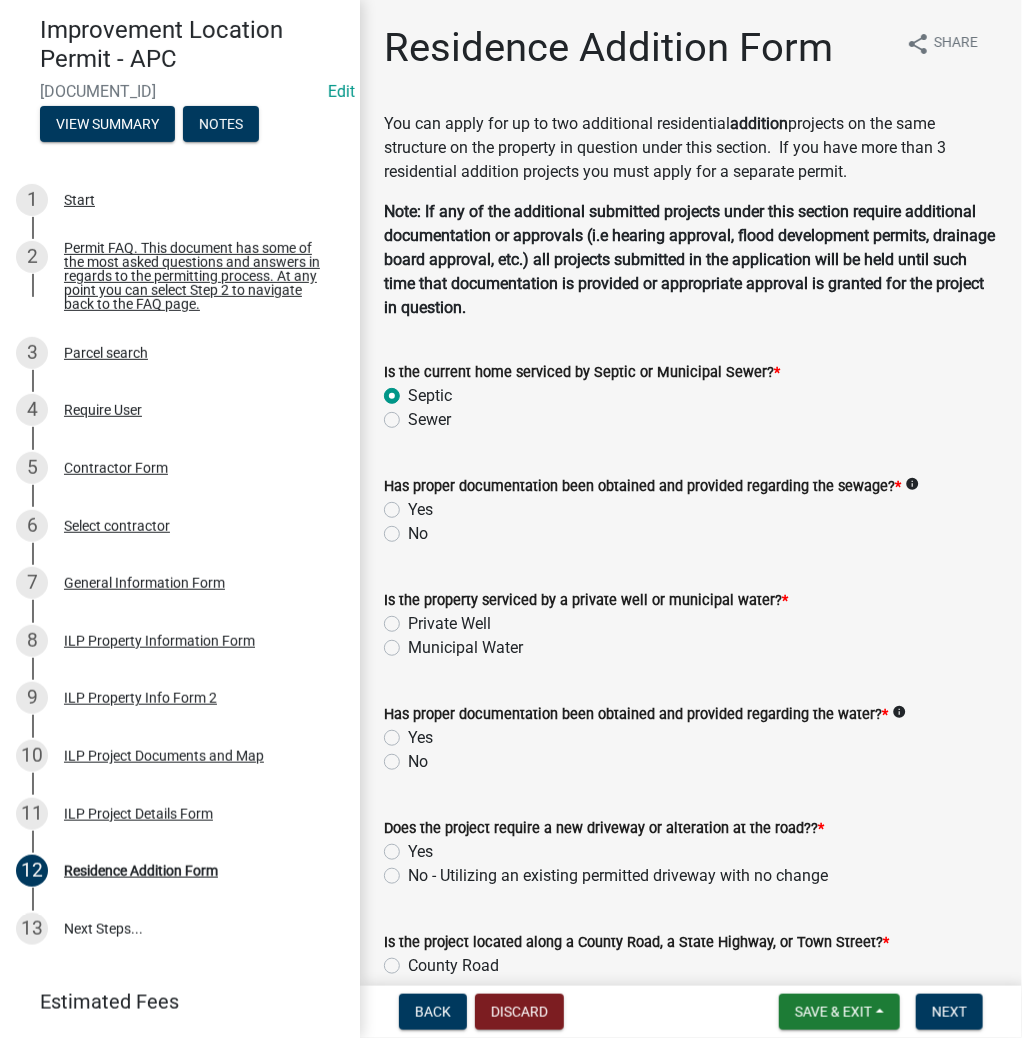 radio on "true" 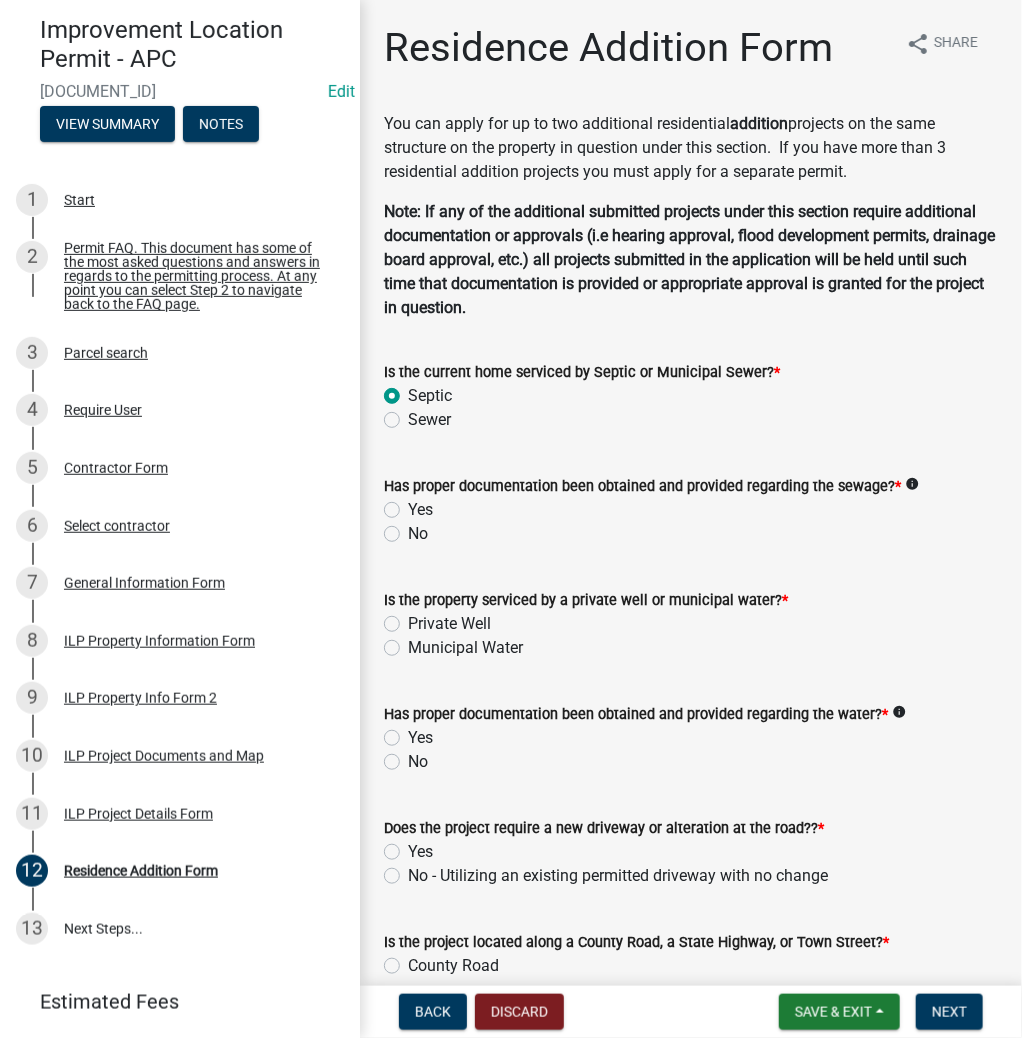 click on "Yes" 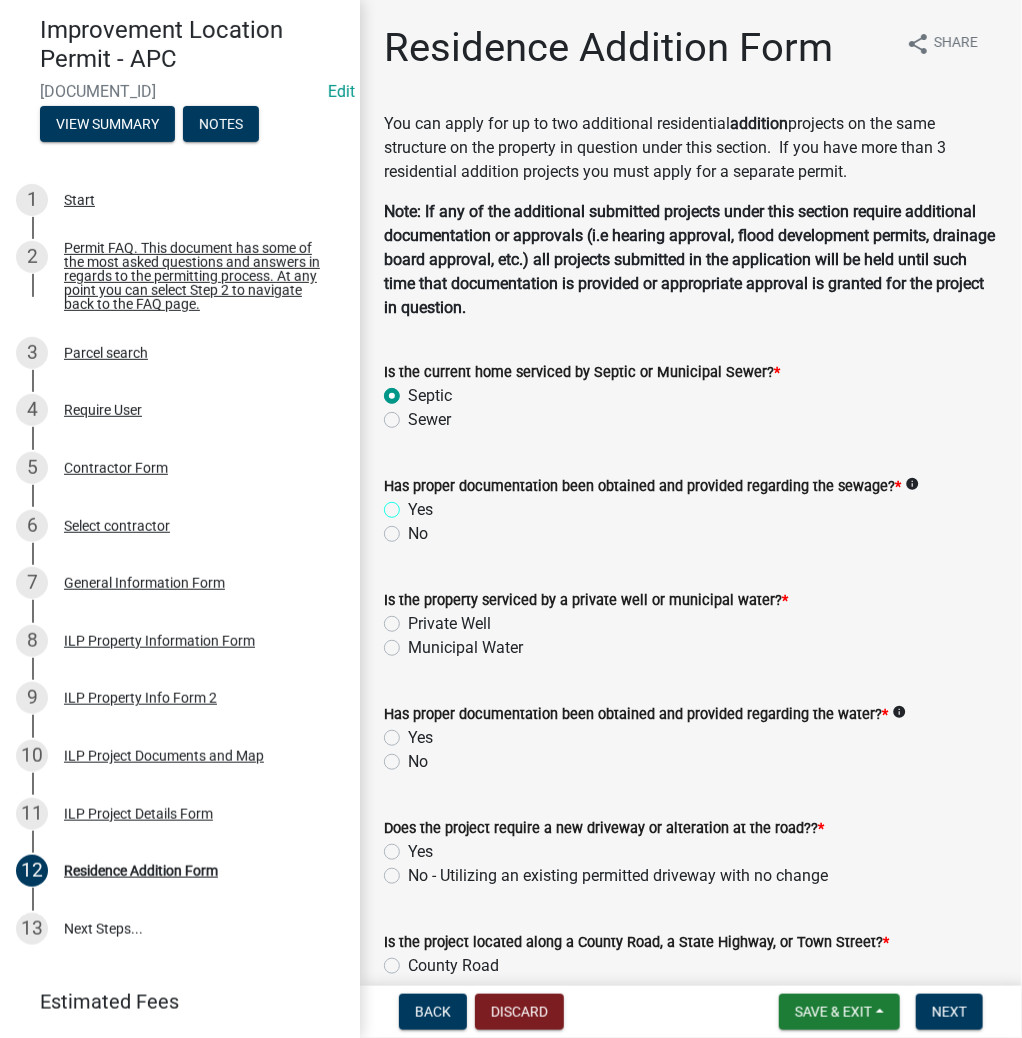 click on "Yes" at bounding box center [414, 504] 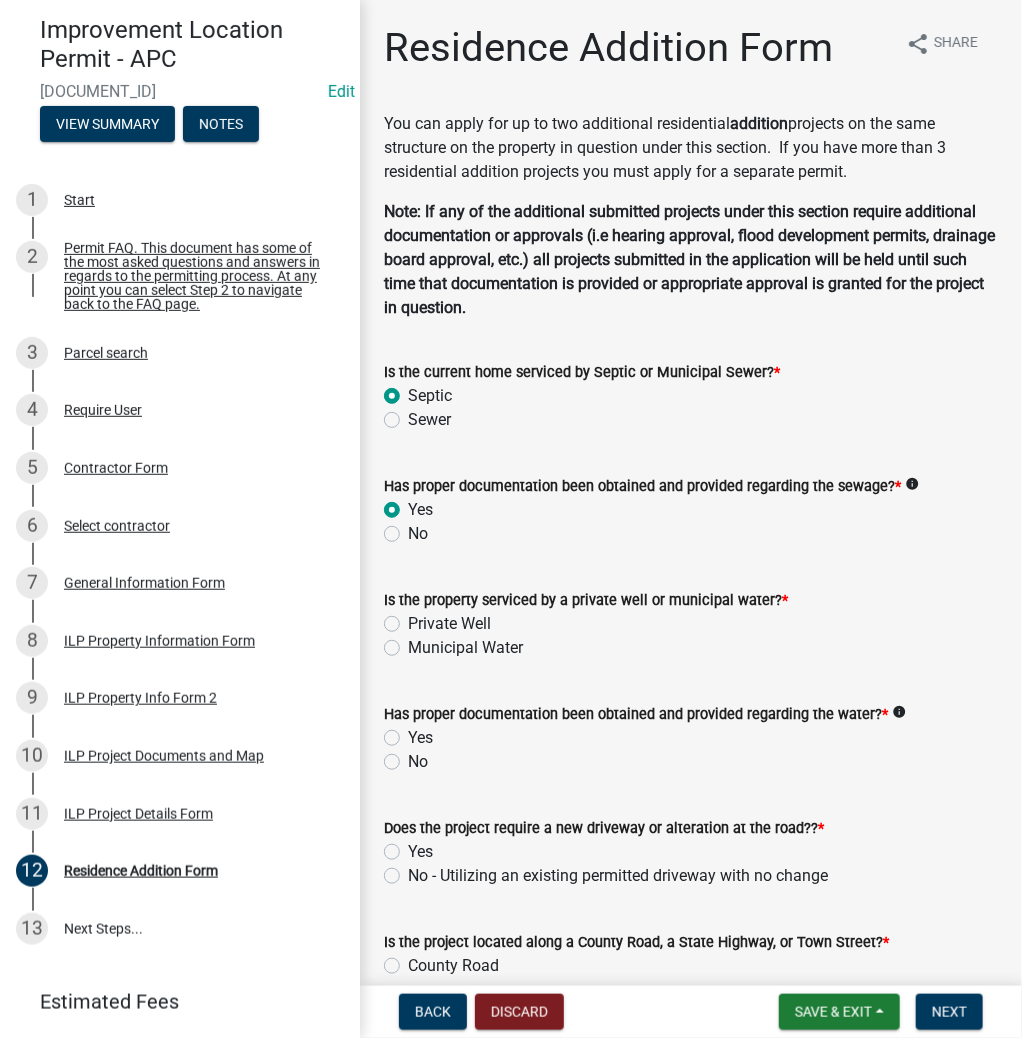 radio on "true" 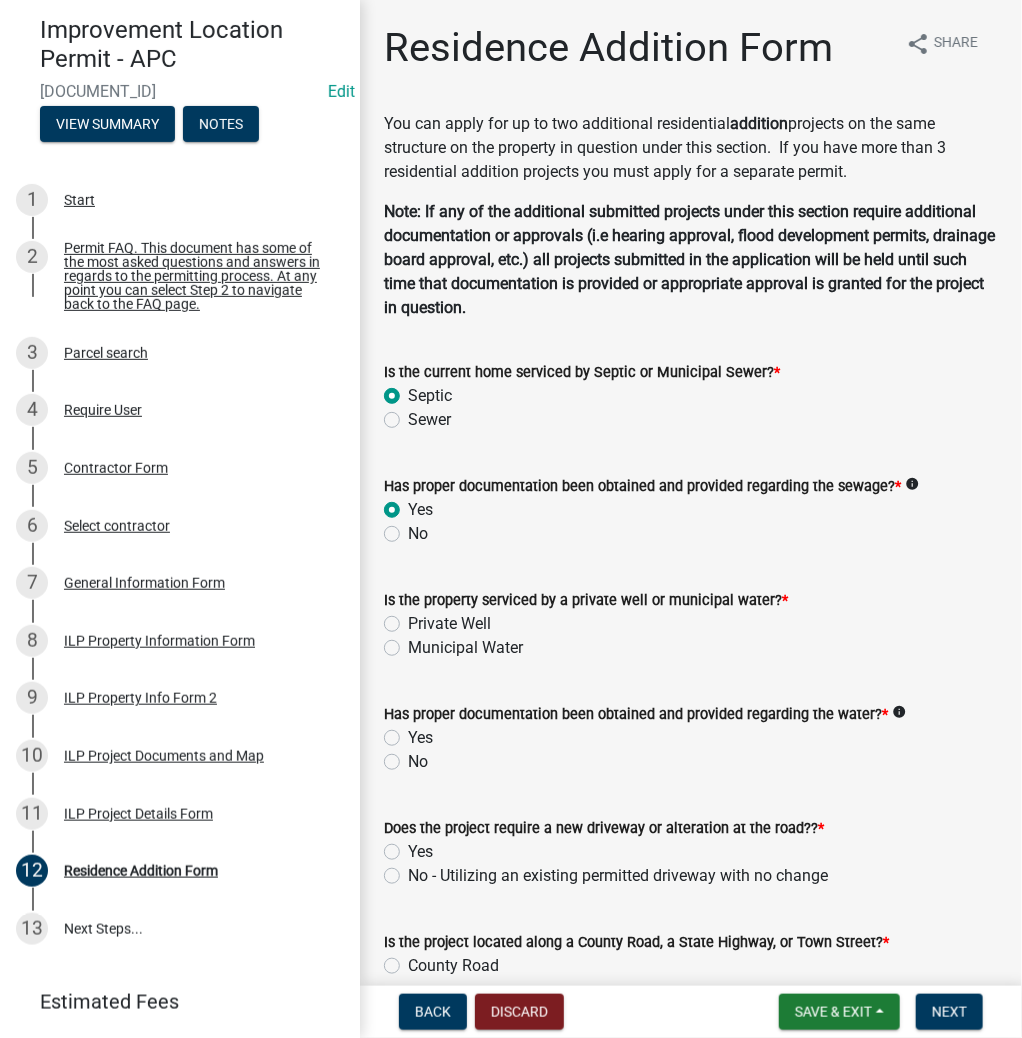 click on "Private Well" 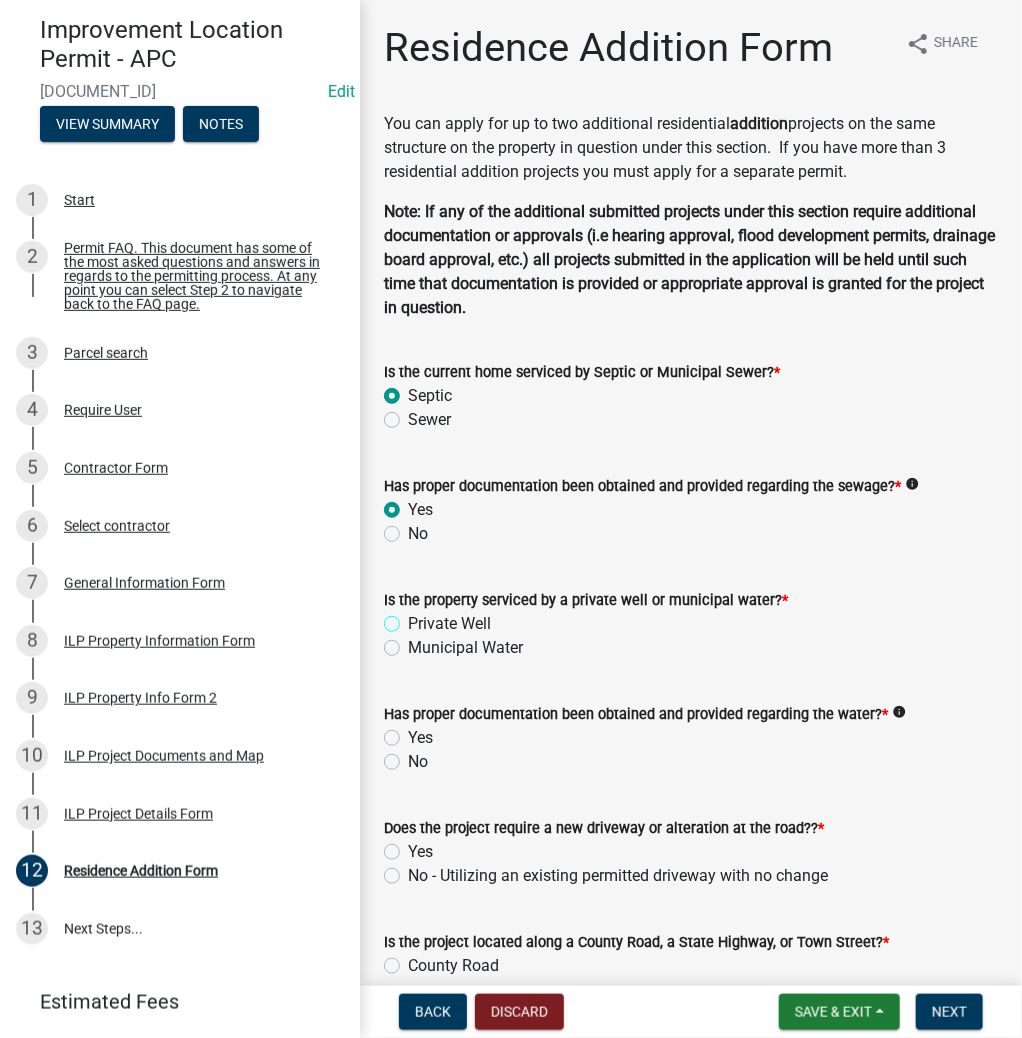 click on "Private Well" at bounding box center [414, 618] 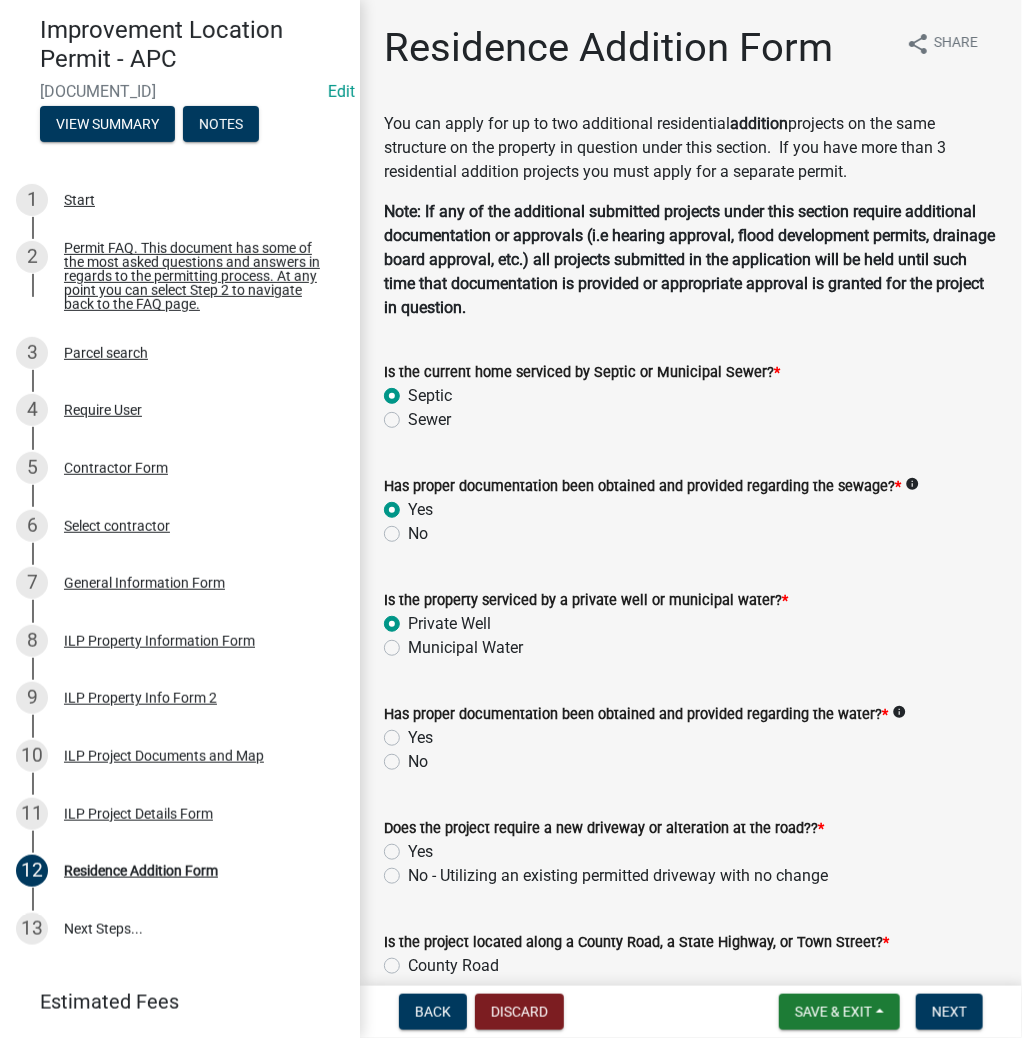 radio on "true" 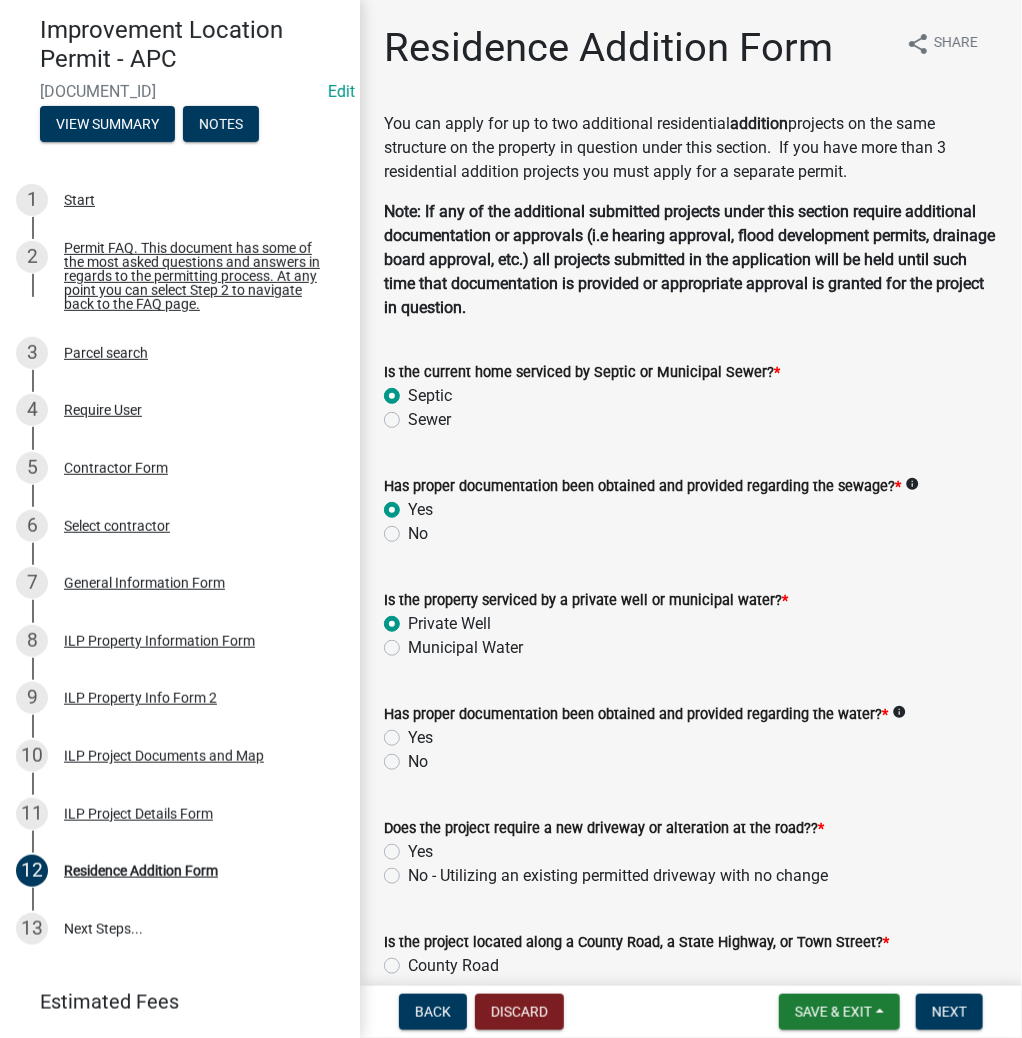 click on "Yes" 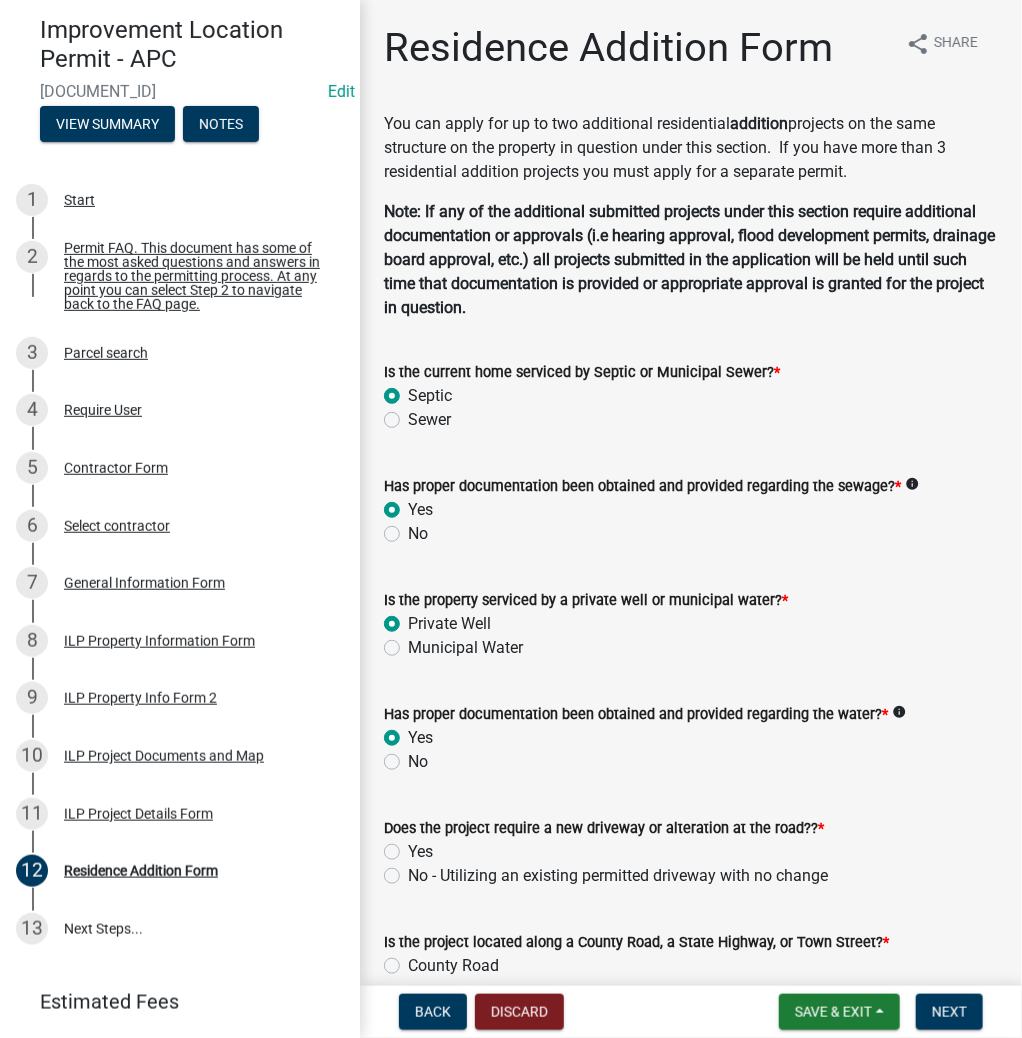 radio on "true" 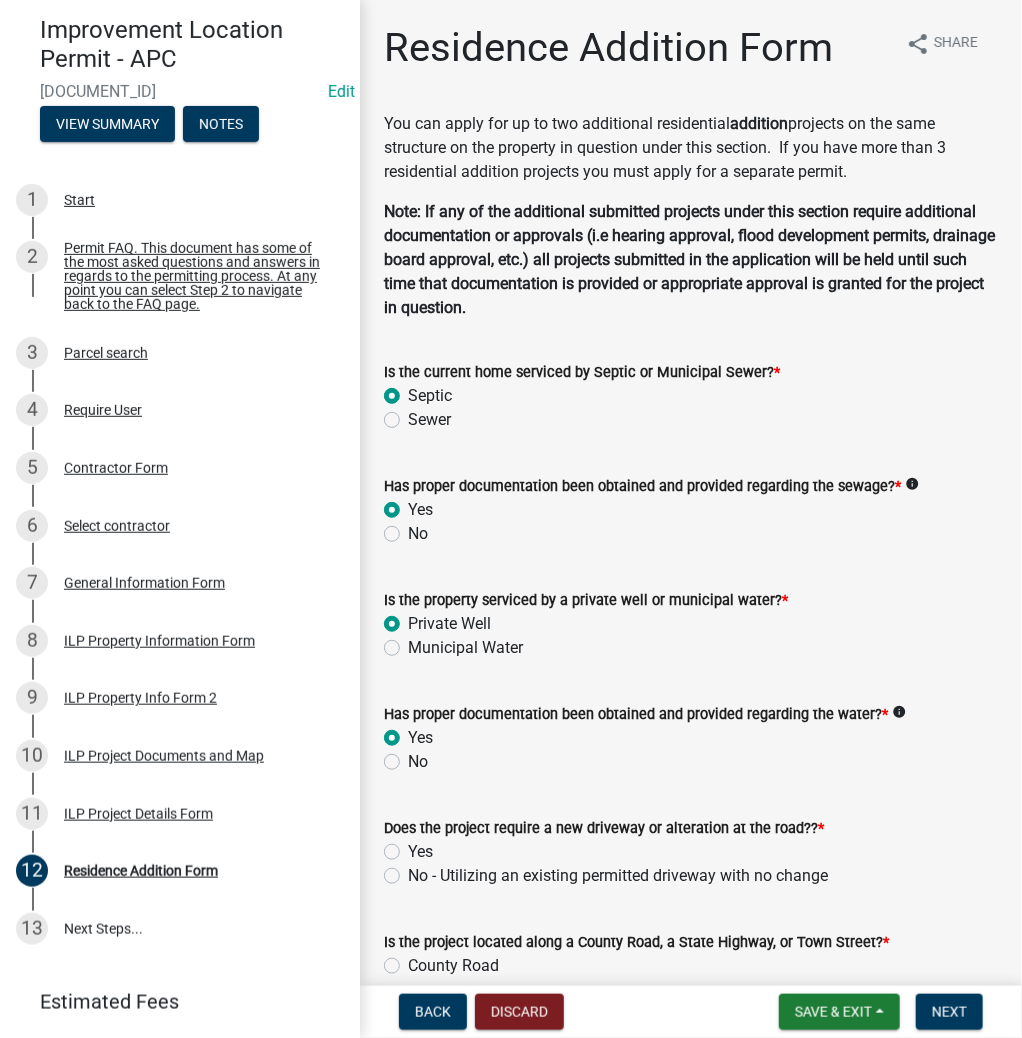 click on "No - Utilizing an existing permitted driveway with no change" 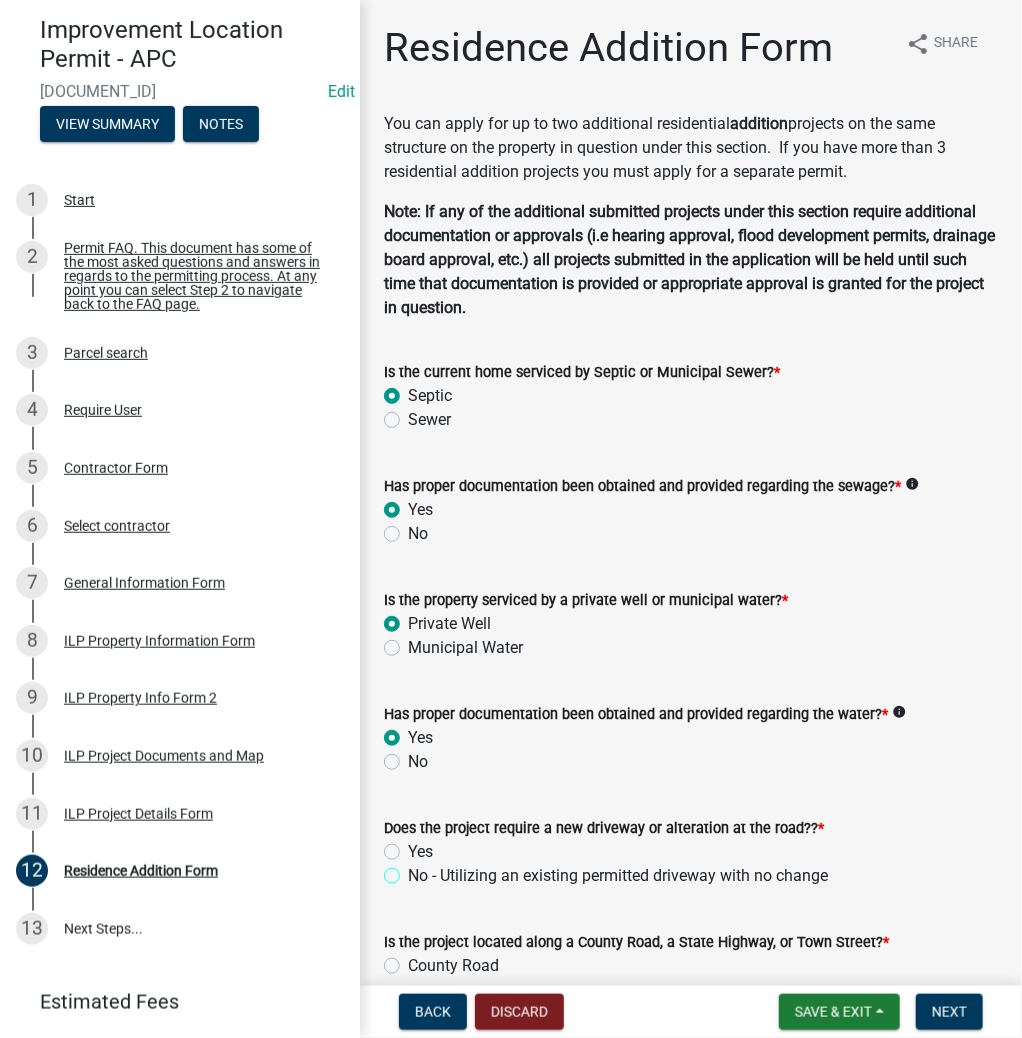 click on "No - Utilizing an existing permitted driveway with no change" at bounding box center (414, 870) 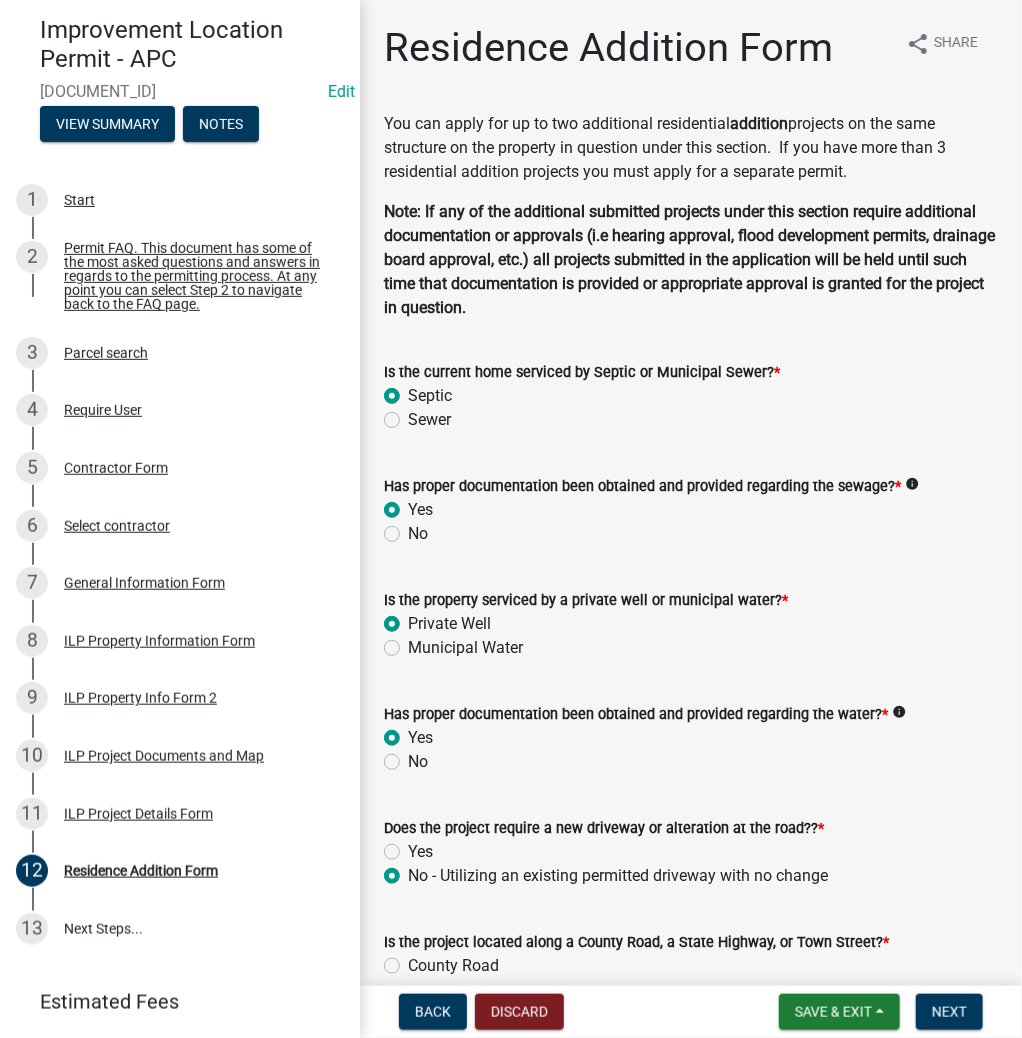 radio on "true" 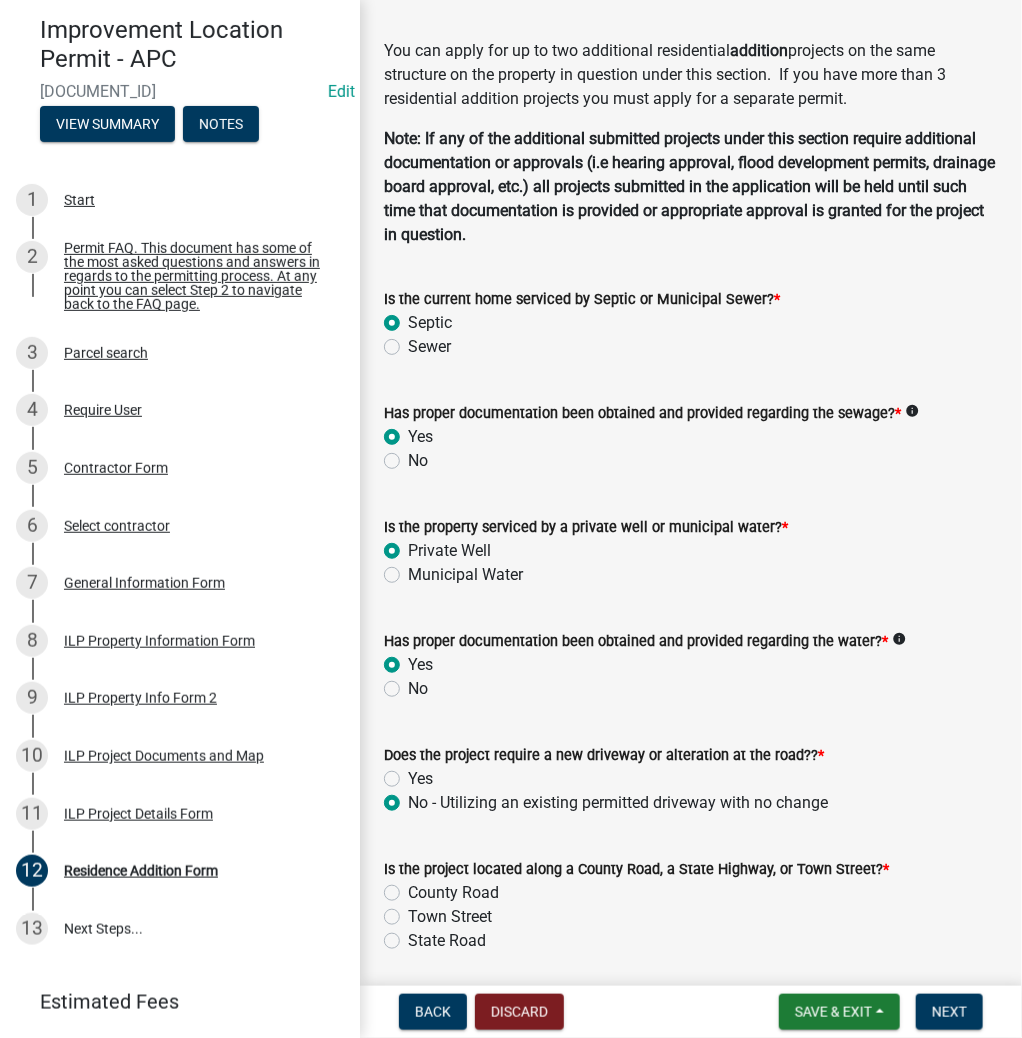 scroll, scrollTop: 160, scrollLeft: 0, axis: vertical 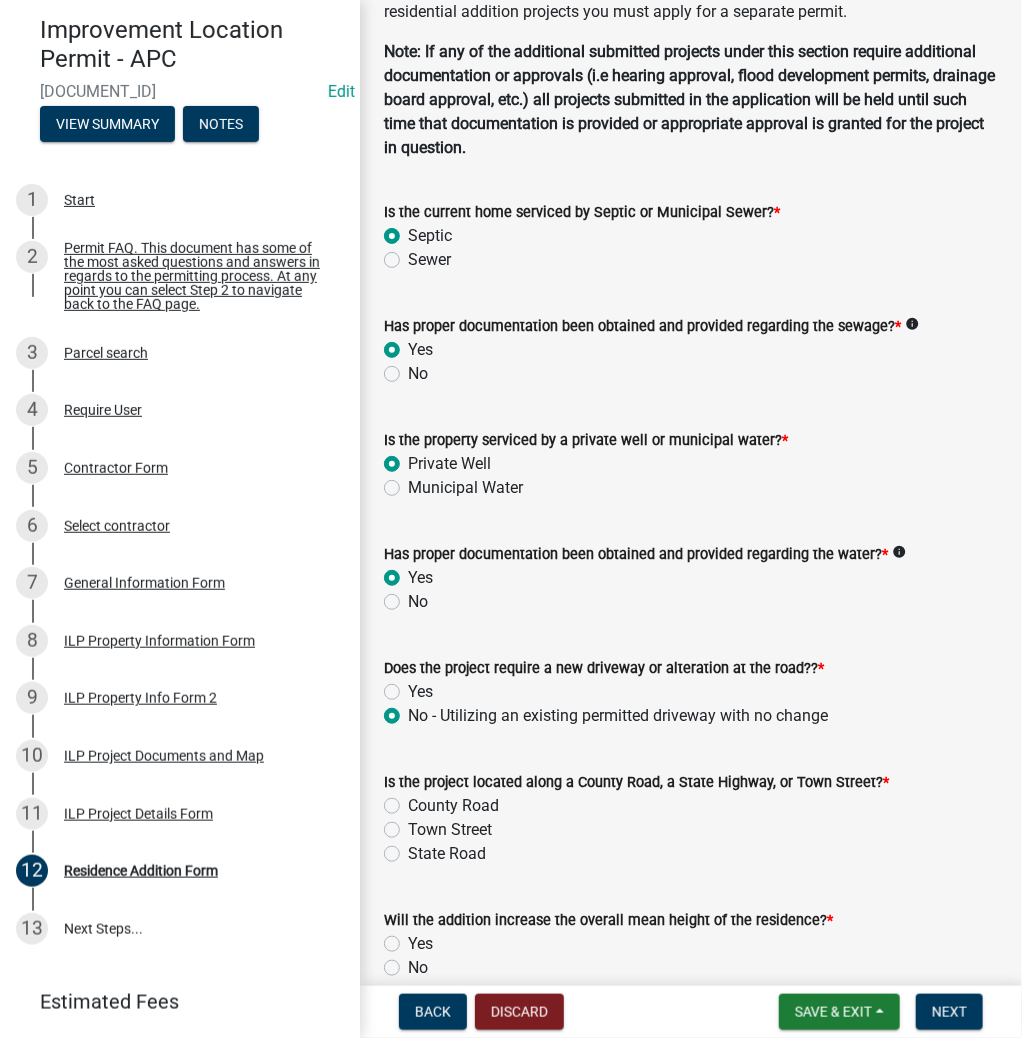 click on "County Road" 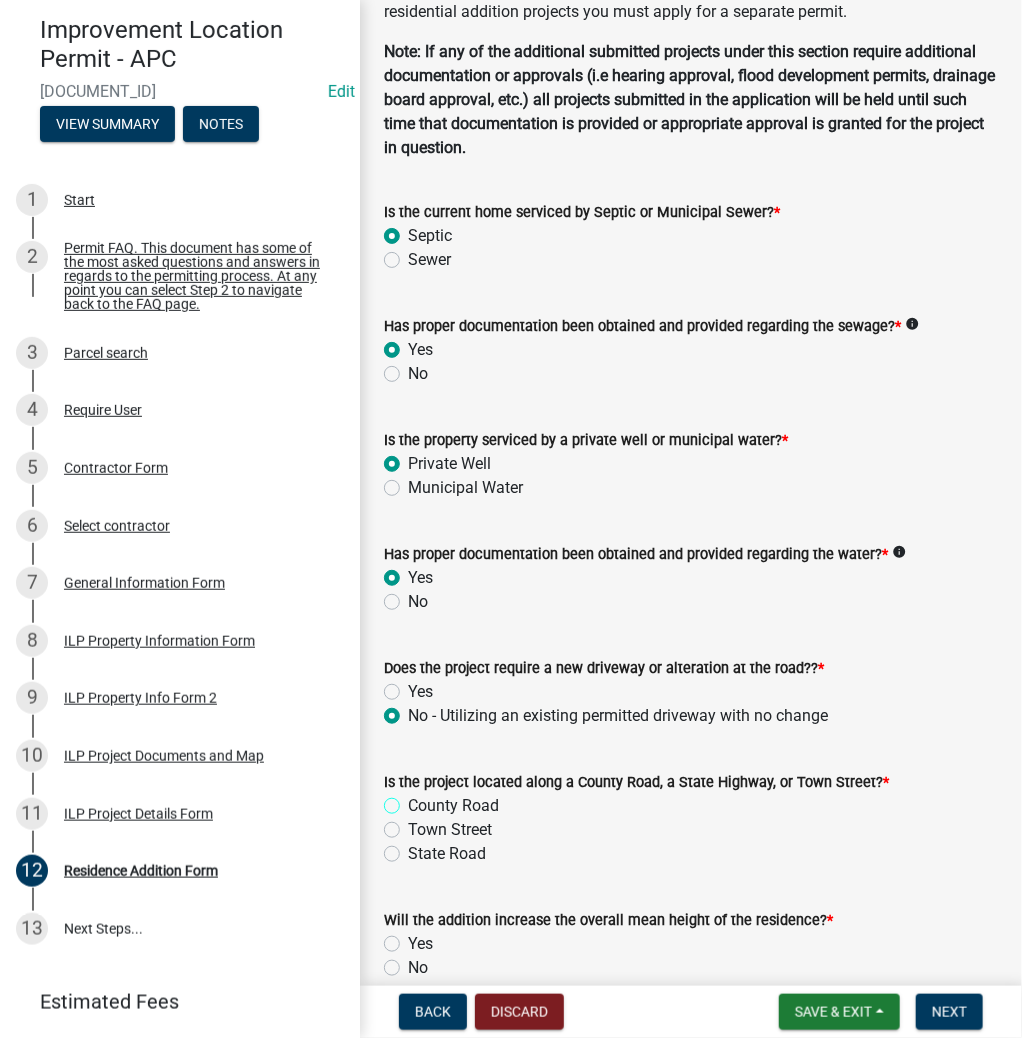 click on "County Road" at bounding box center [414, 800] 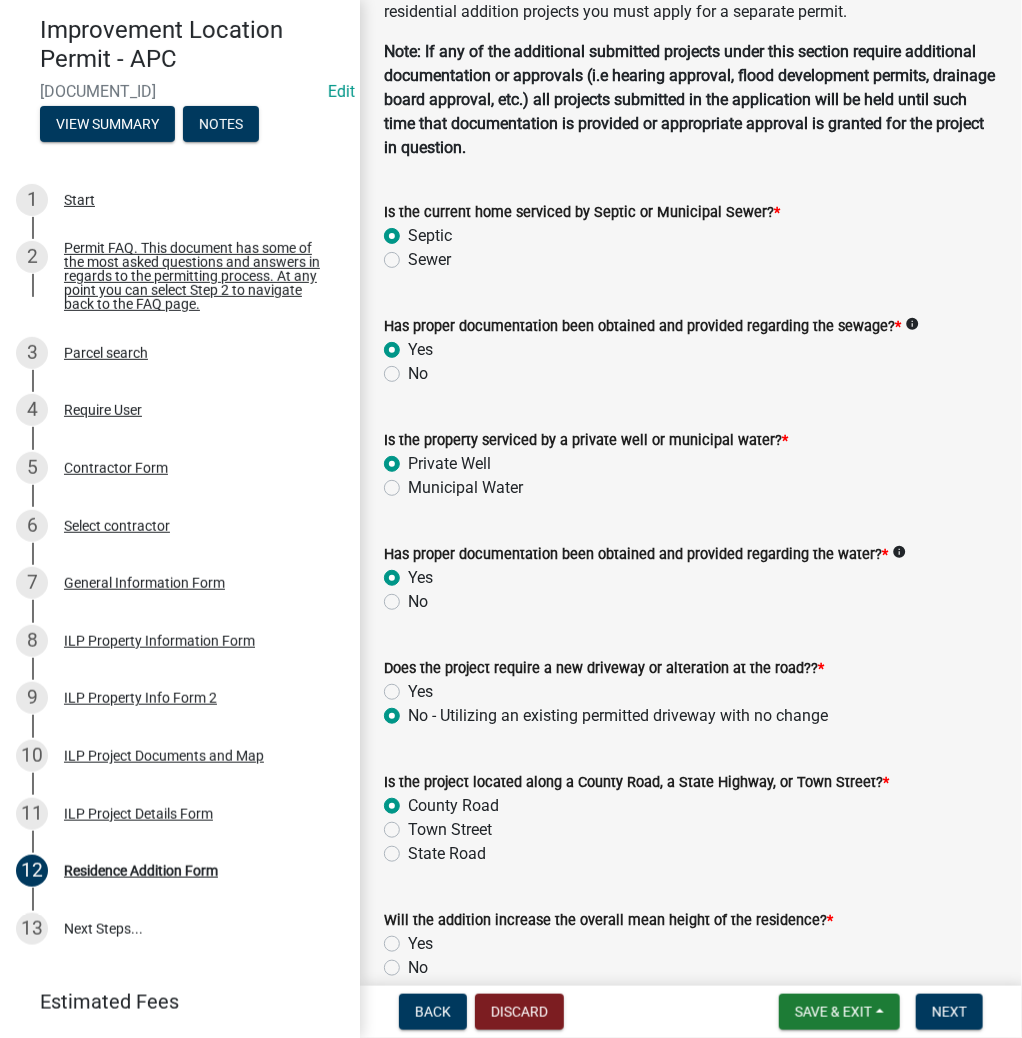radio on "true" 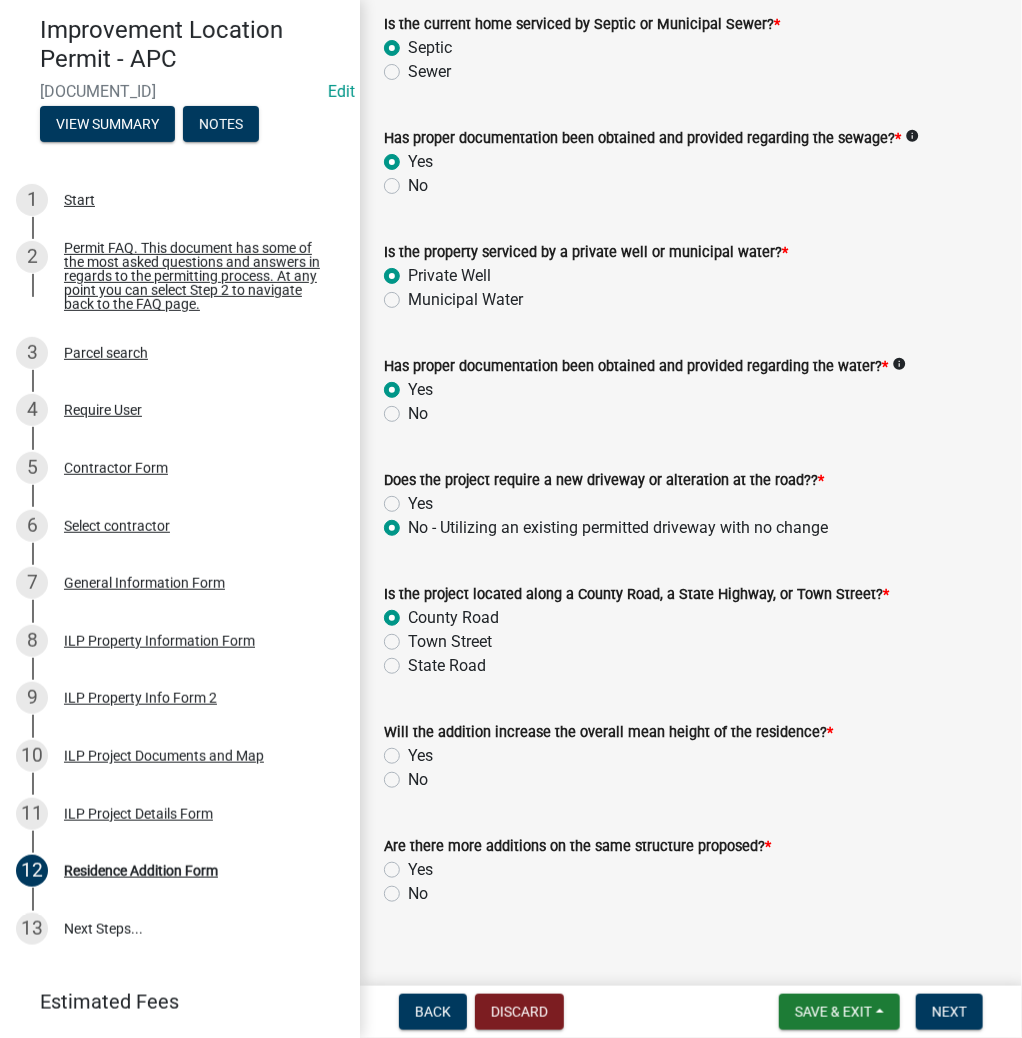 scroll, scrollTop: 372, scrollLeft: 0, axis: vertical 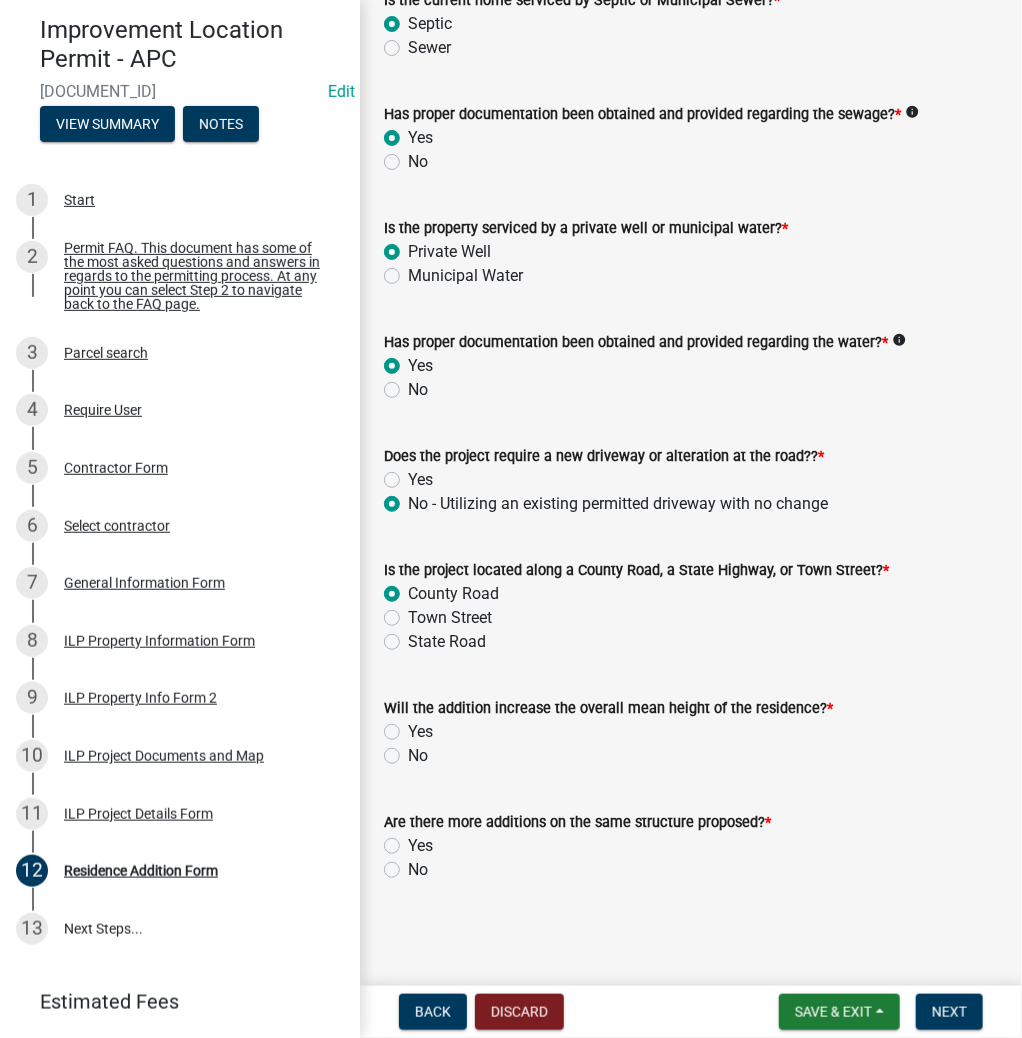 click on "No" 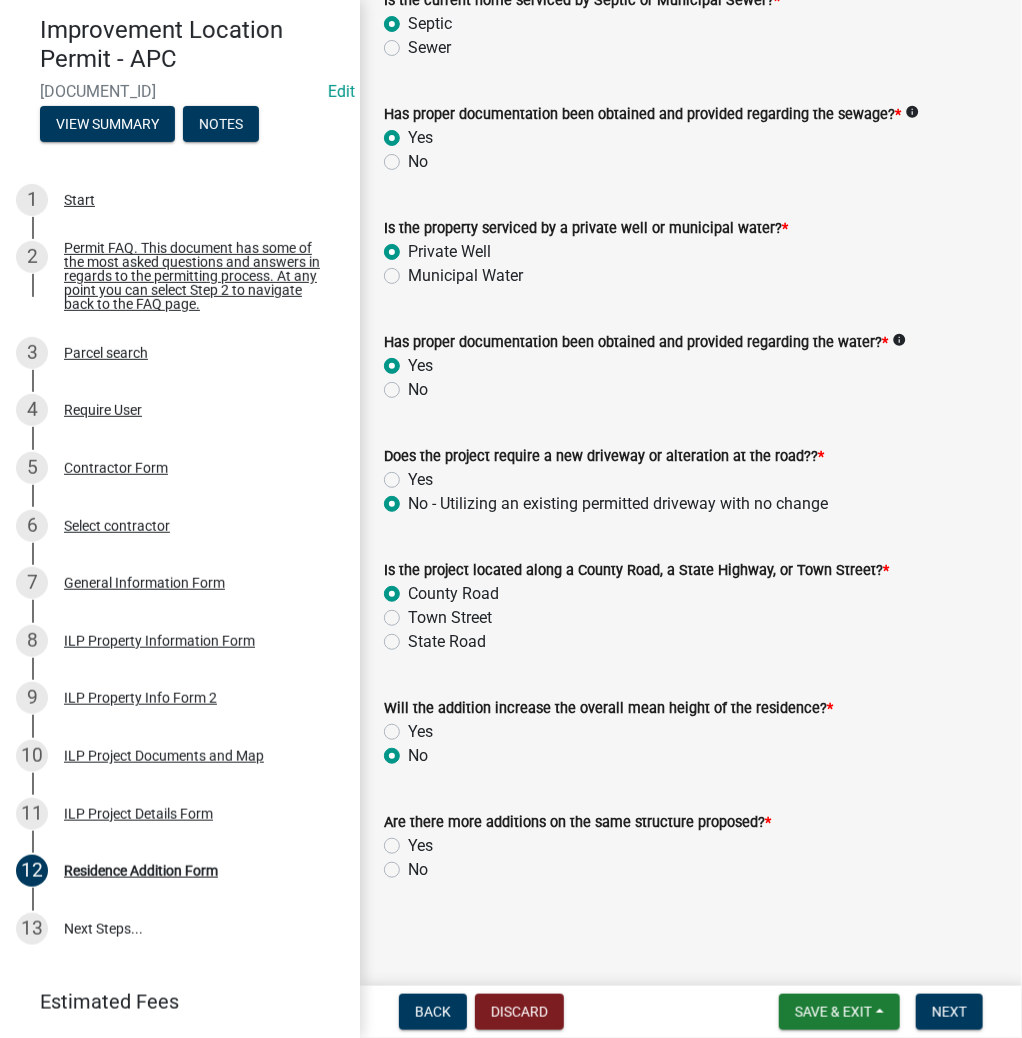 radio on "true" 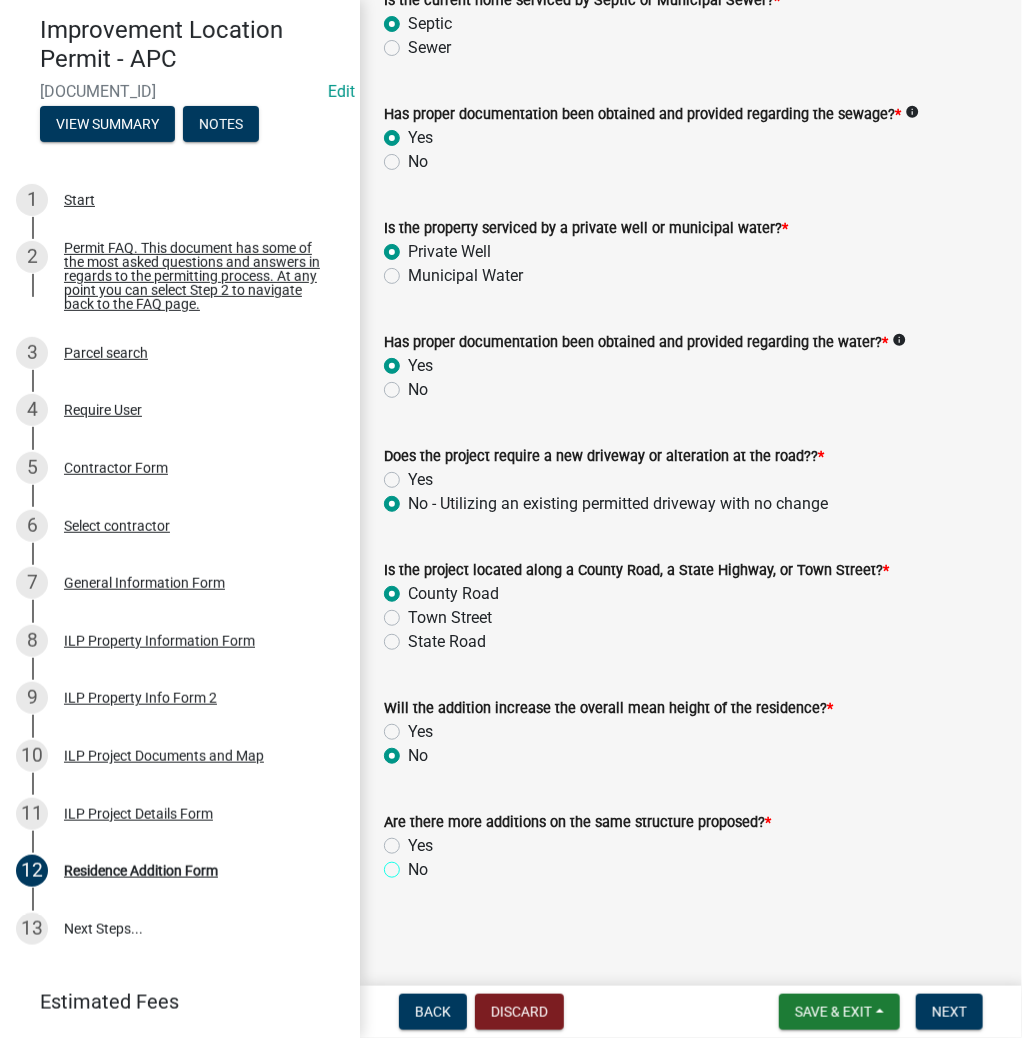 click on "No" at bounding box center [414, 864] 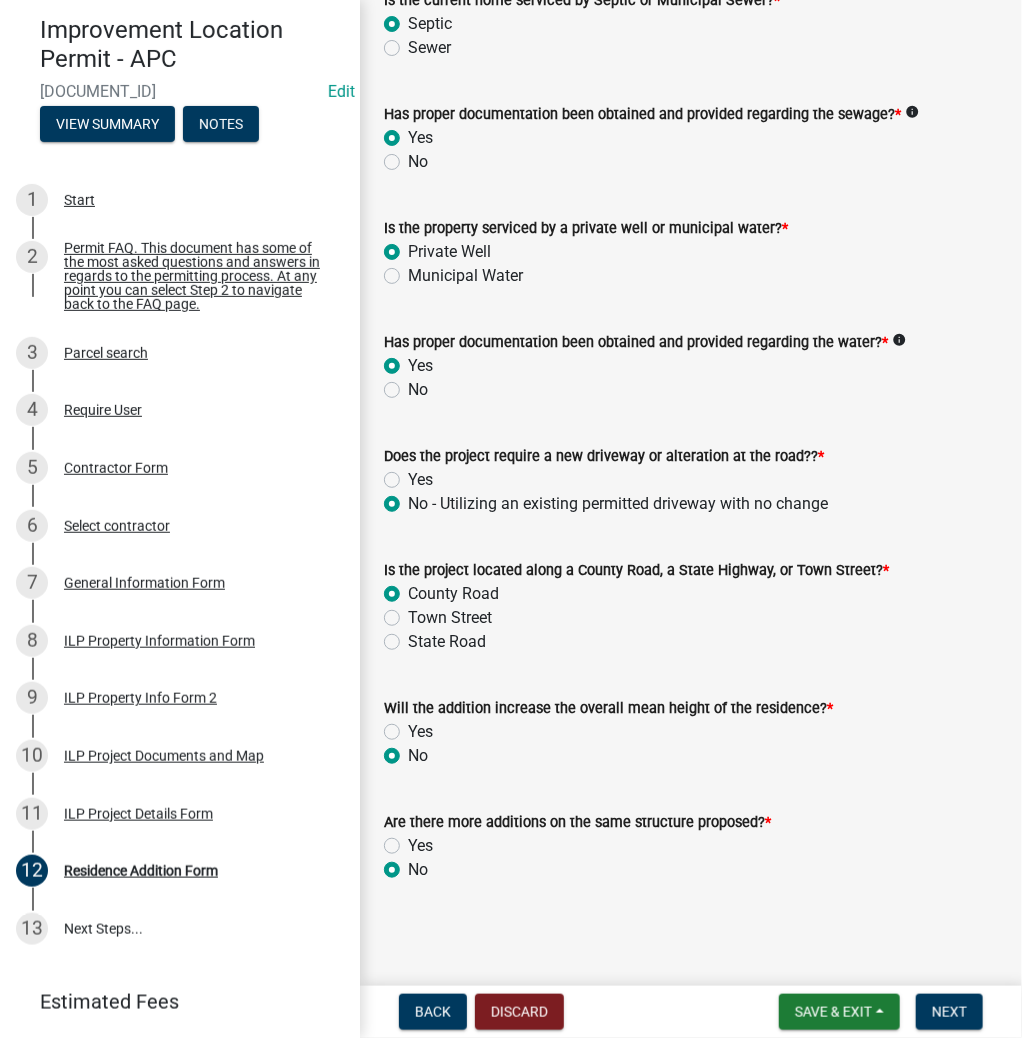 radio on "true" 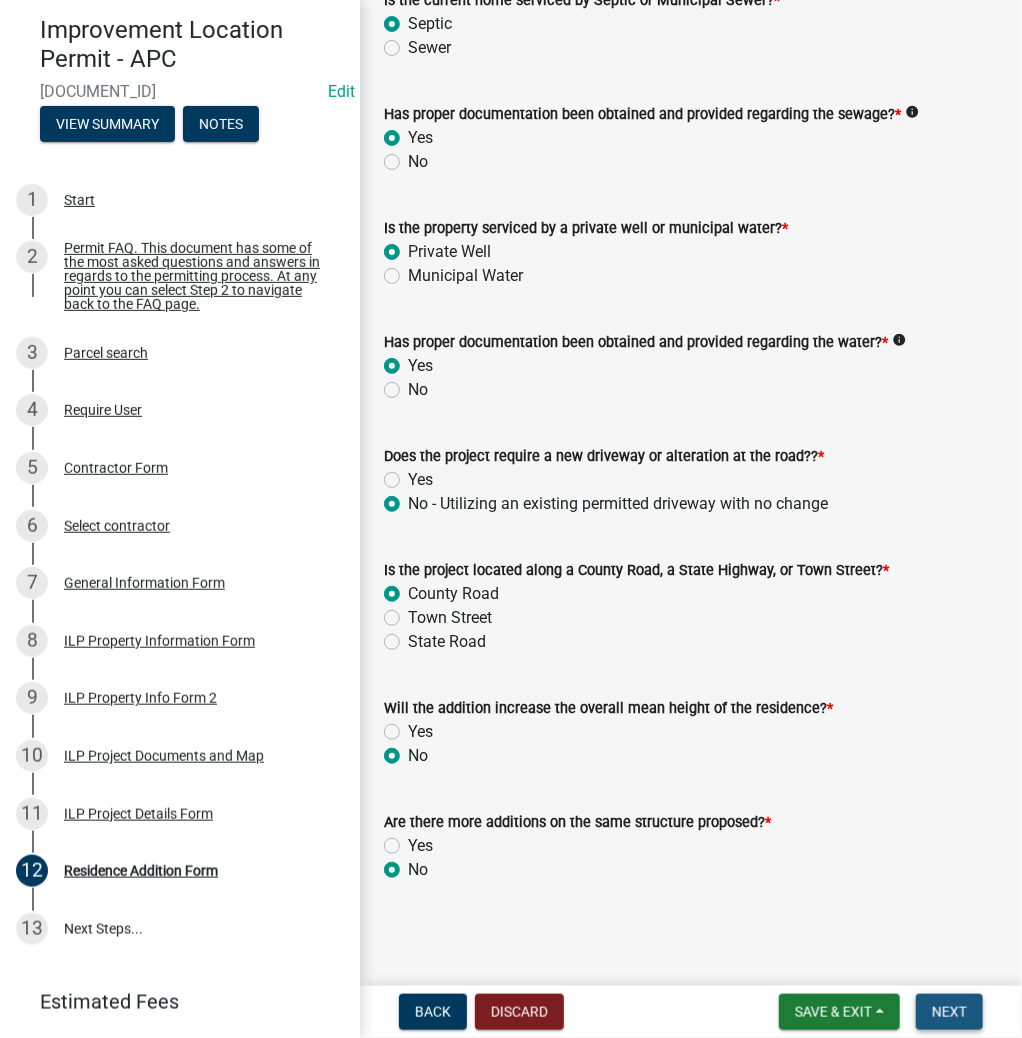 click on "Next" at bounding box center [949, 1012] 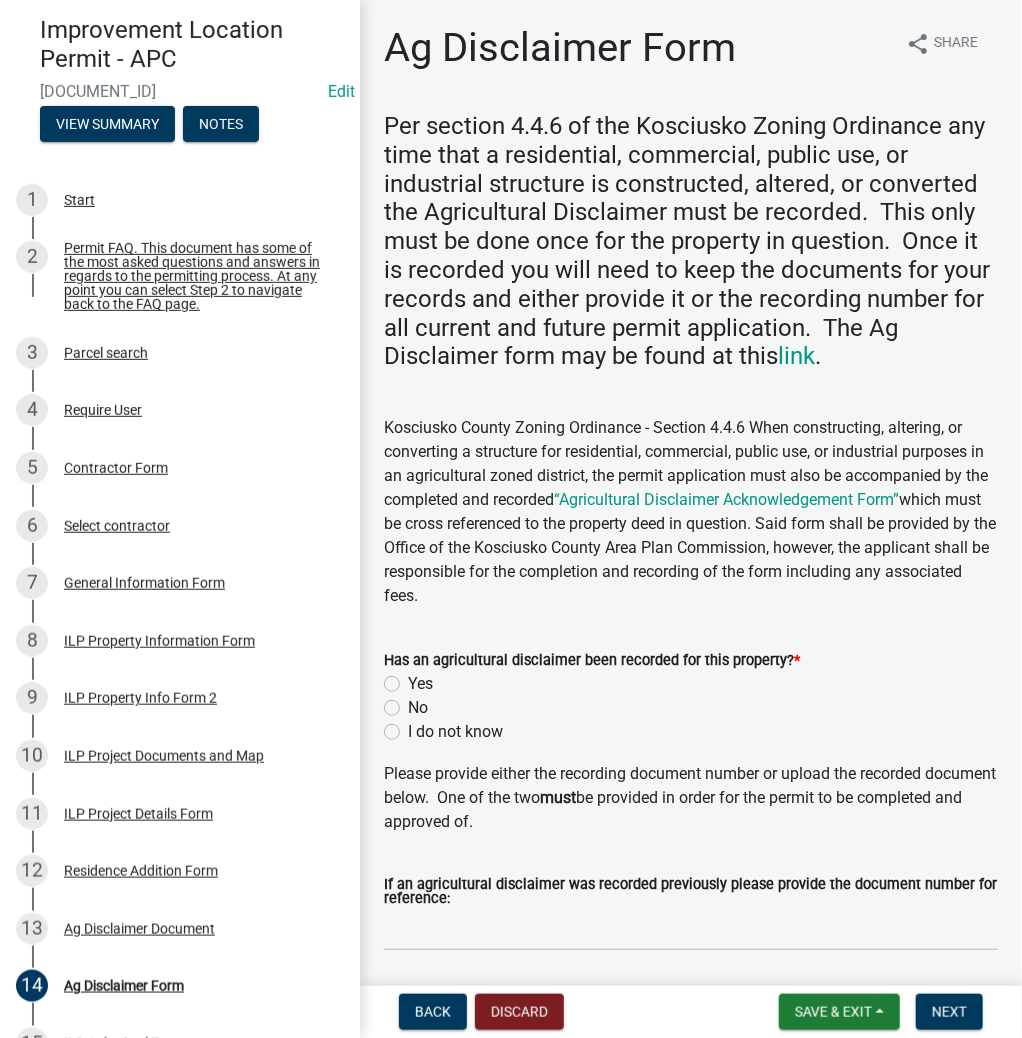 click on "Yes" 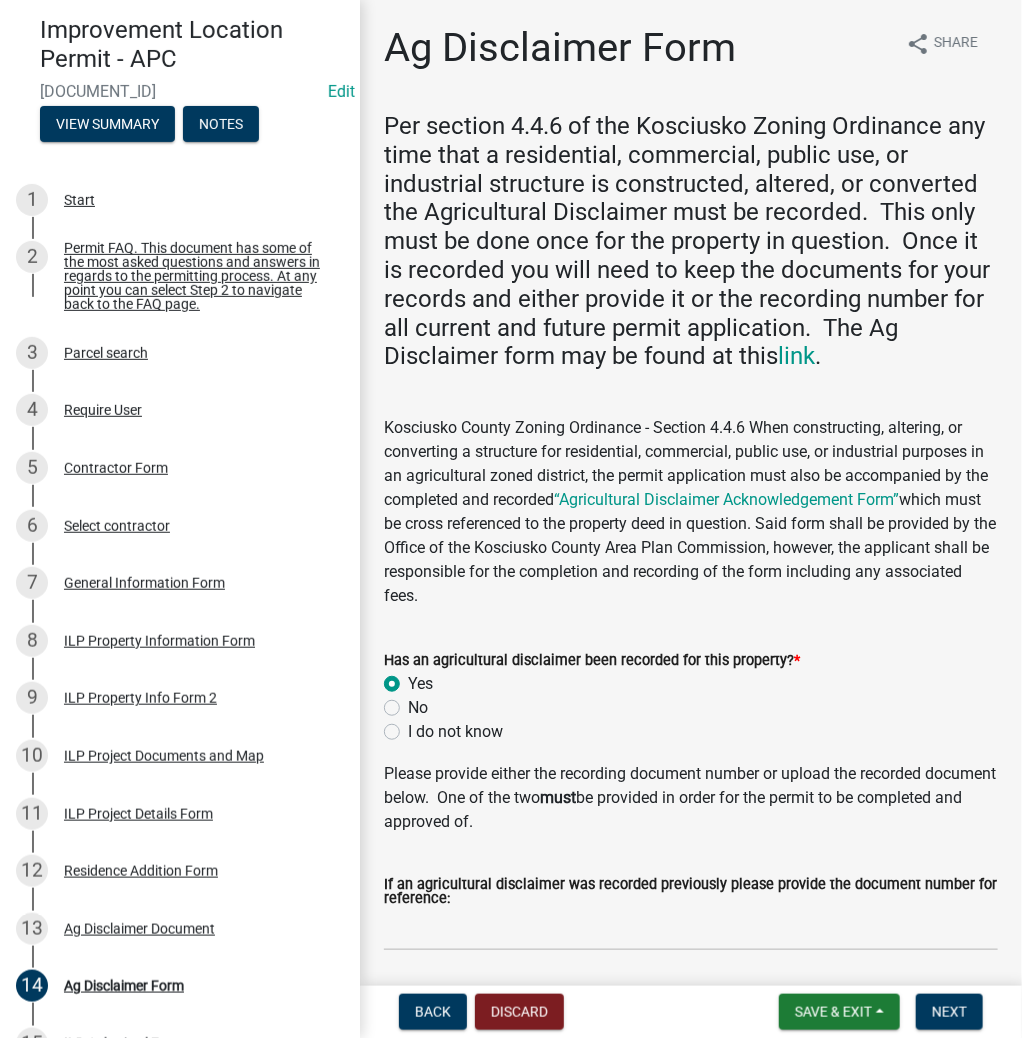 radio on "true" 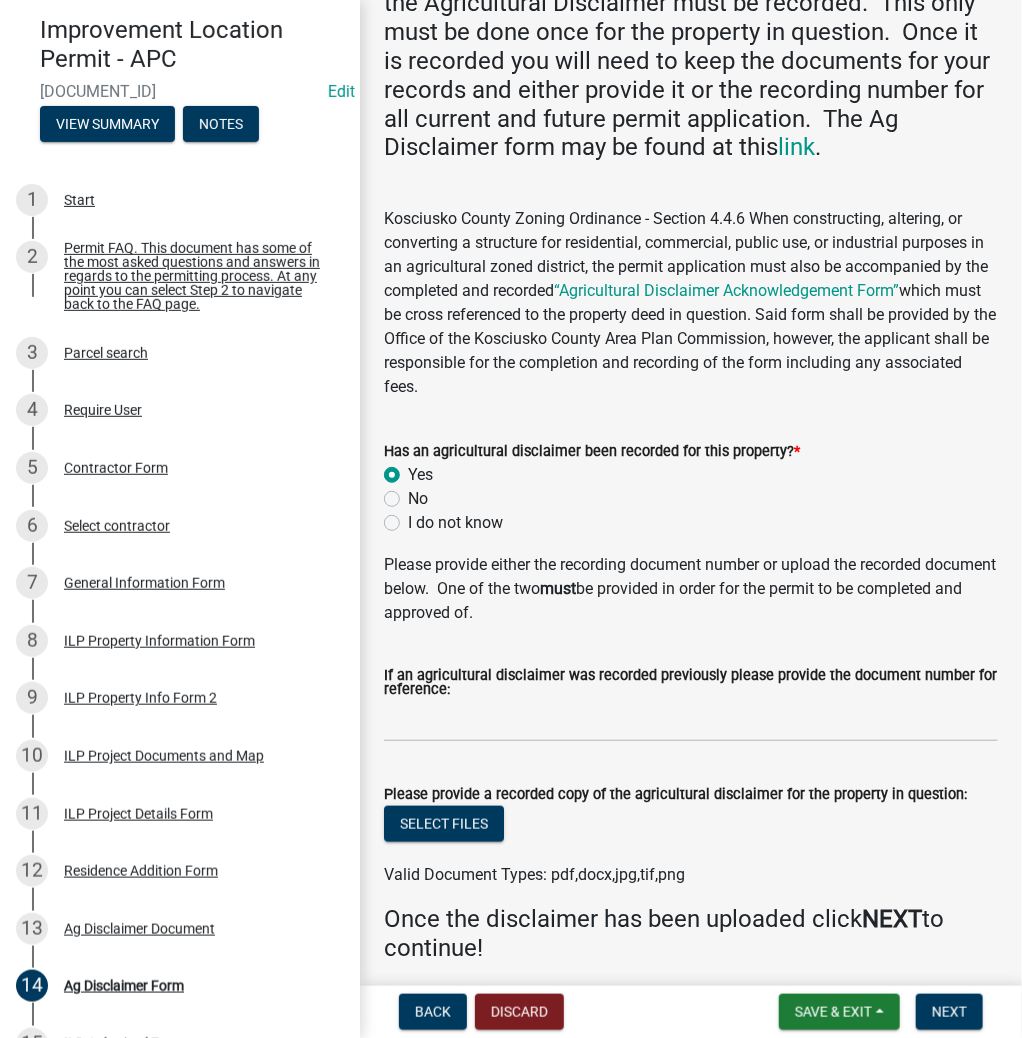 scroll, scrollTop: 240, scrollLeft: 0, axis: vertical 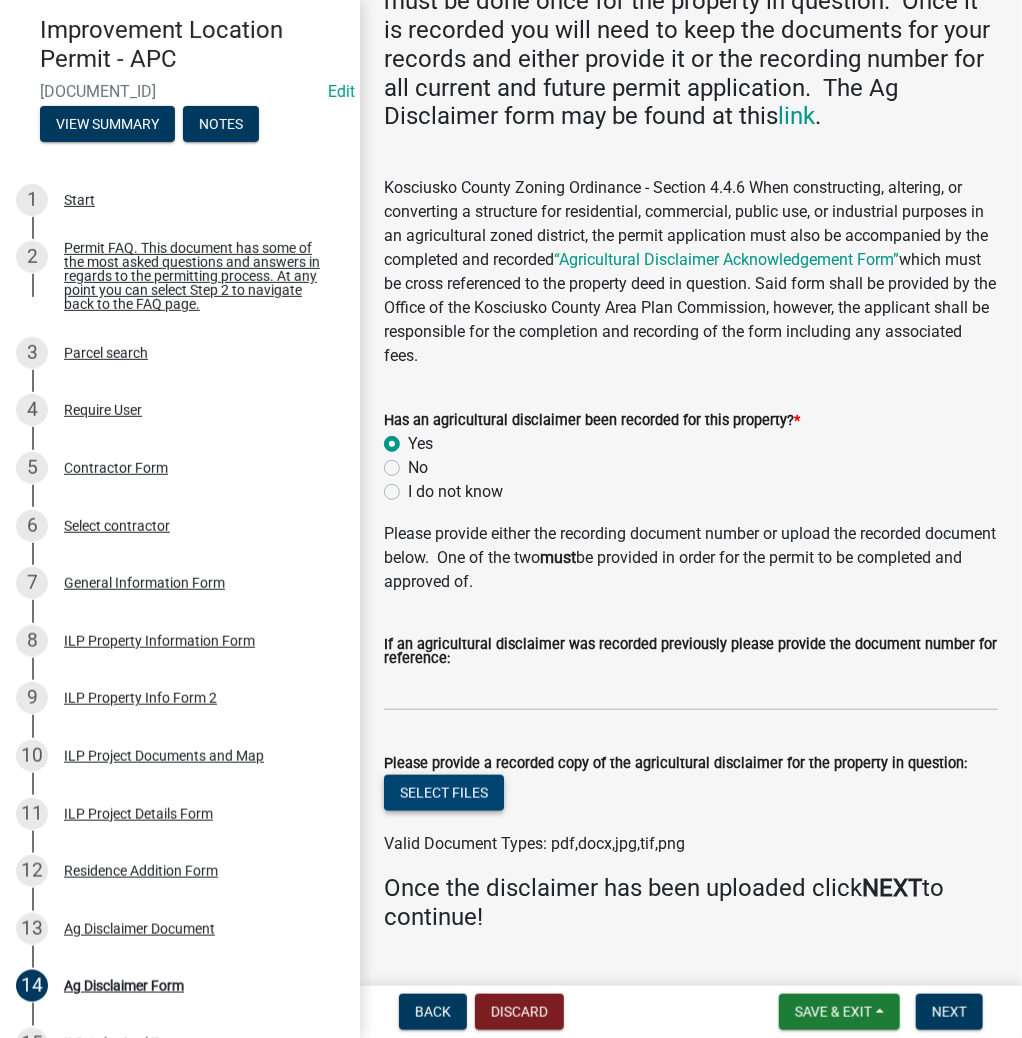click on "Select files" 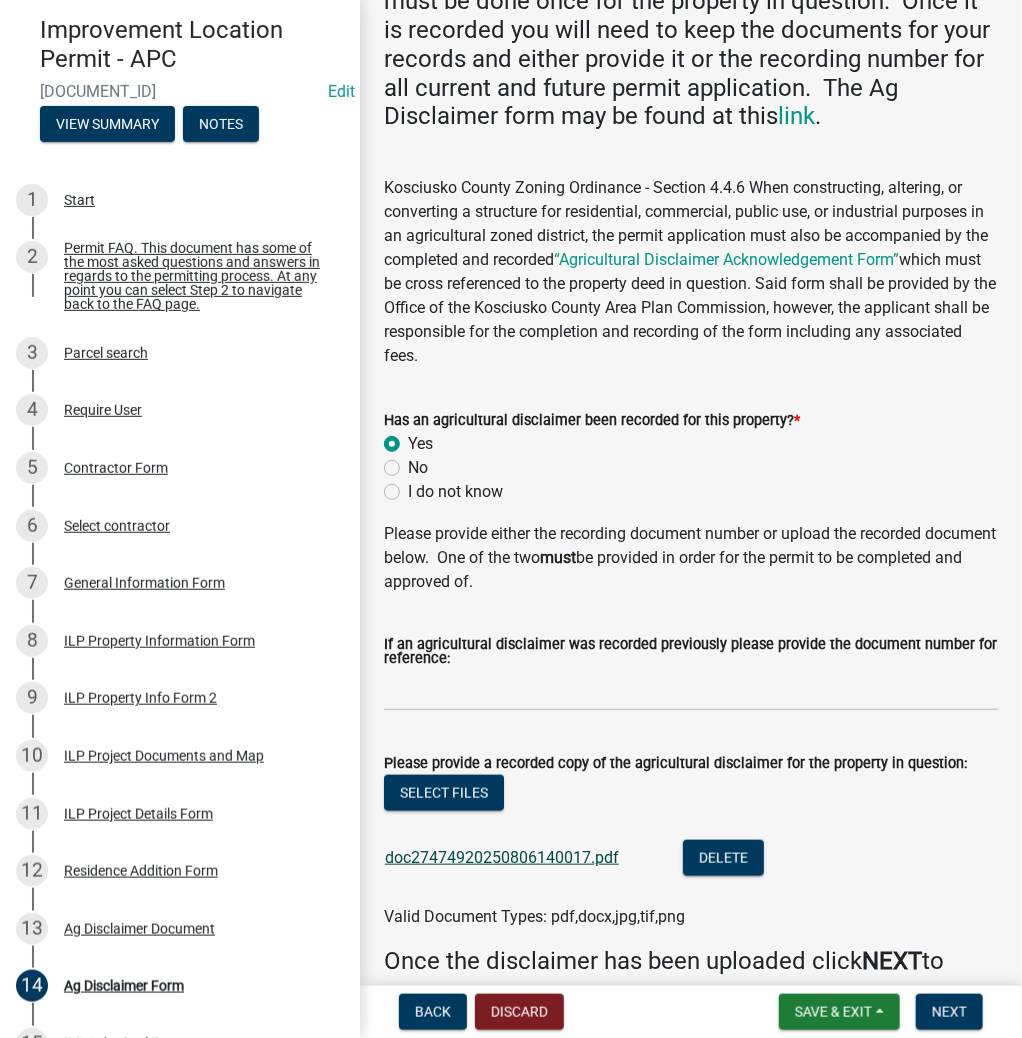 click on "doc27474920250806140017.pdf" 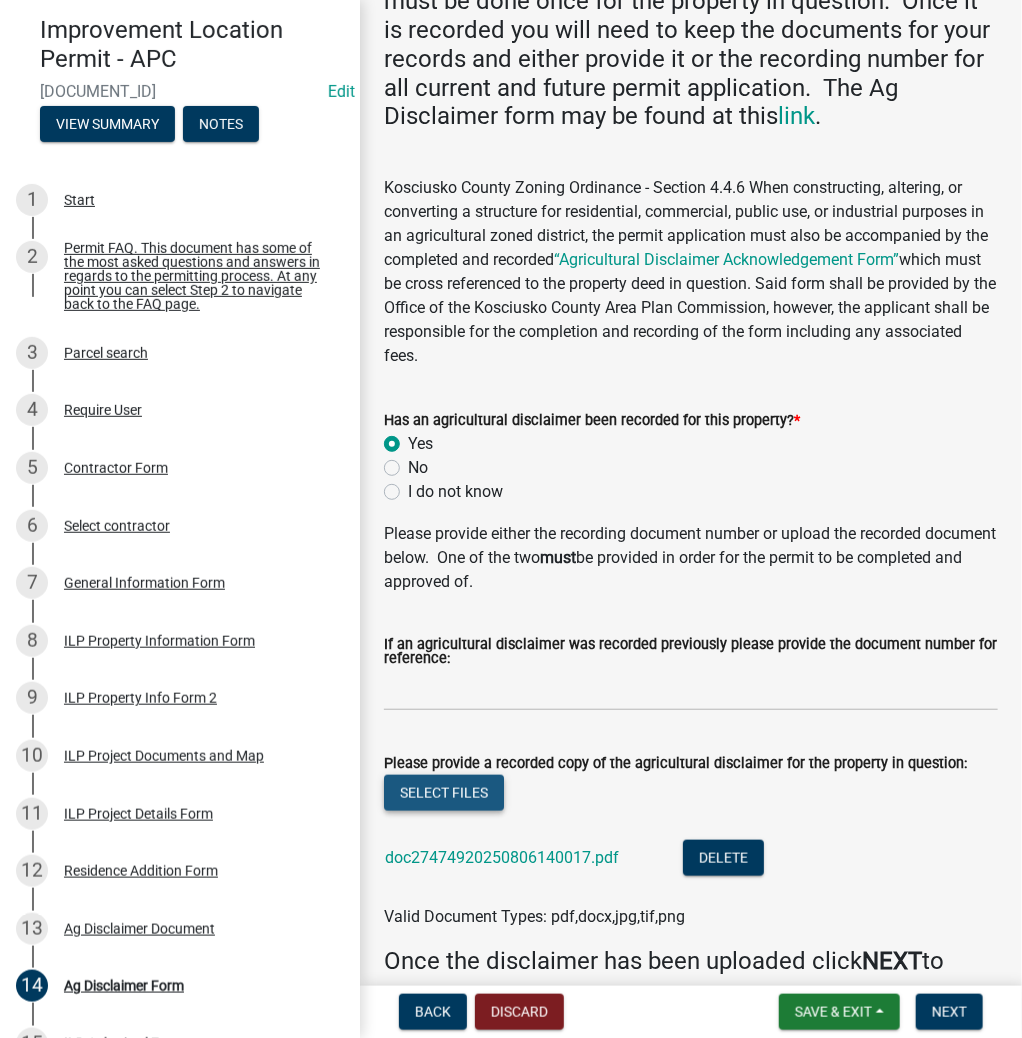 click on "Select files" 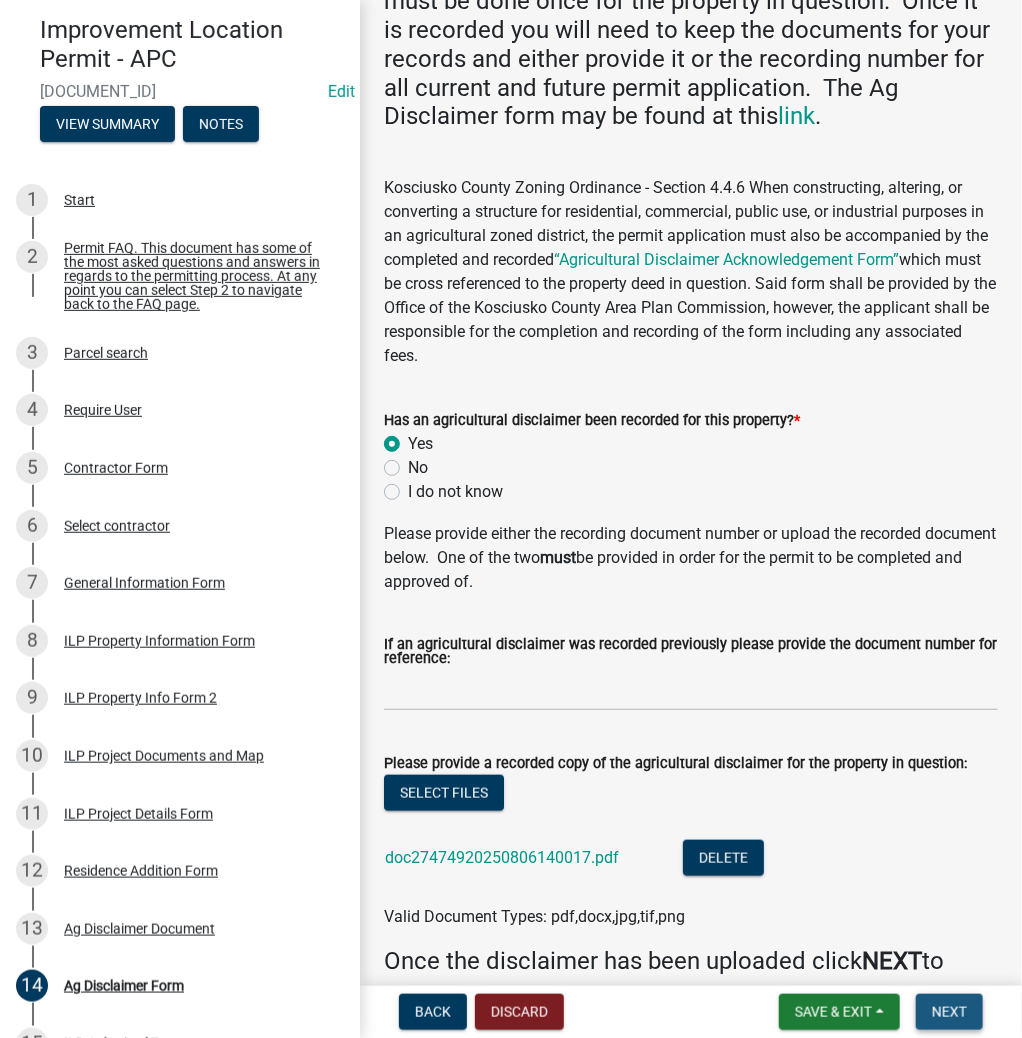 click on "Next" at bounding box center (949, 1012) 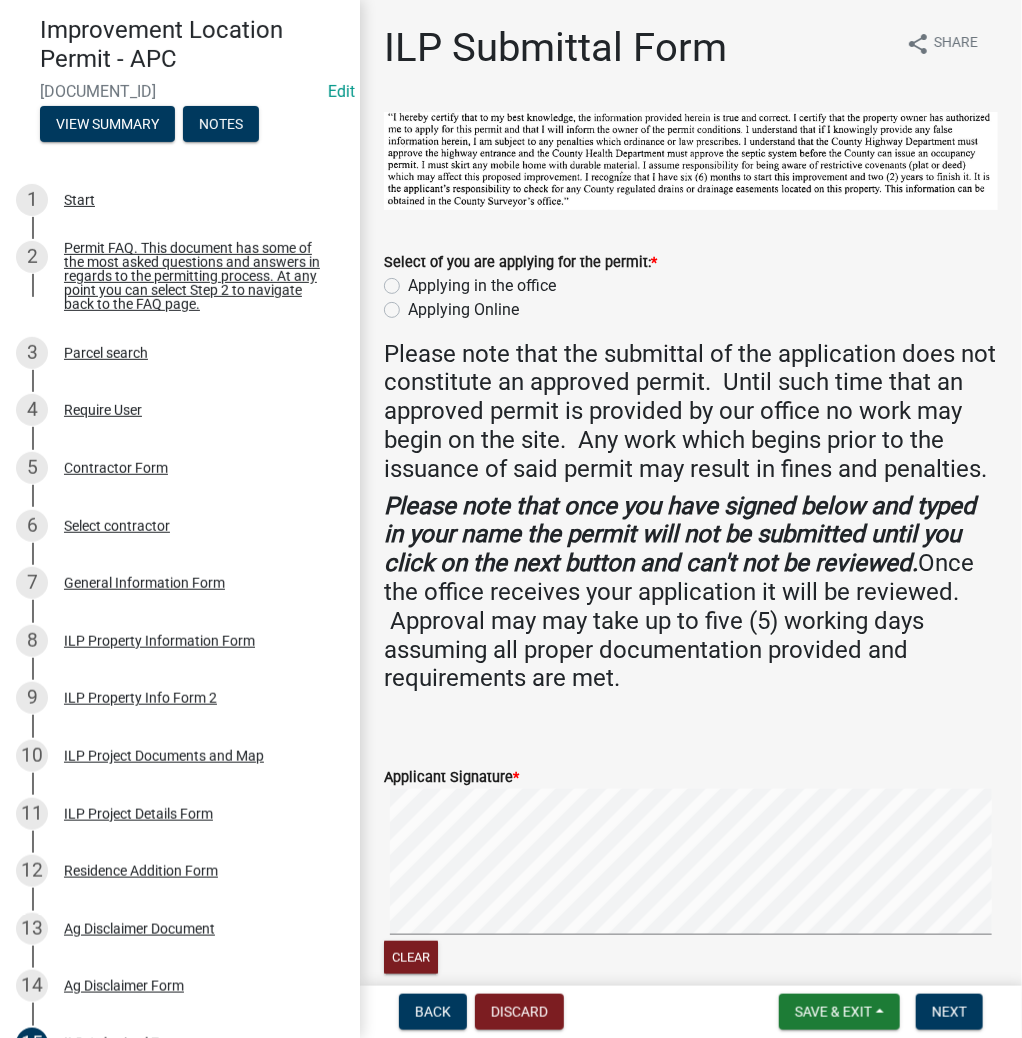 click on "Applying in the office" 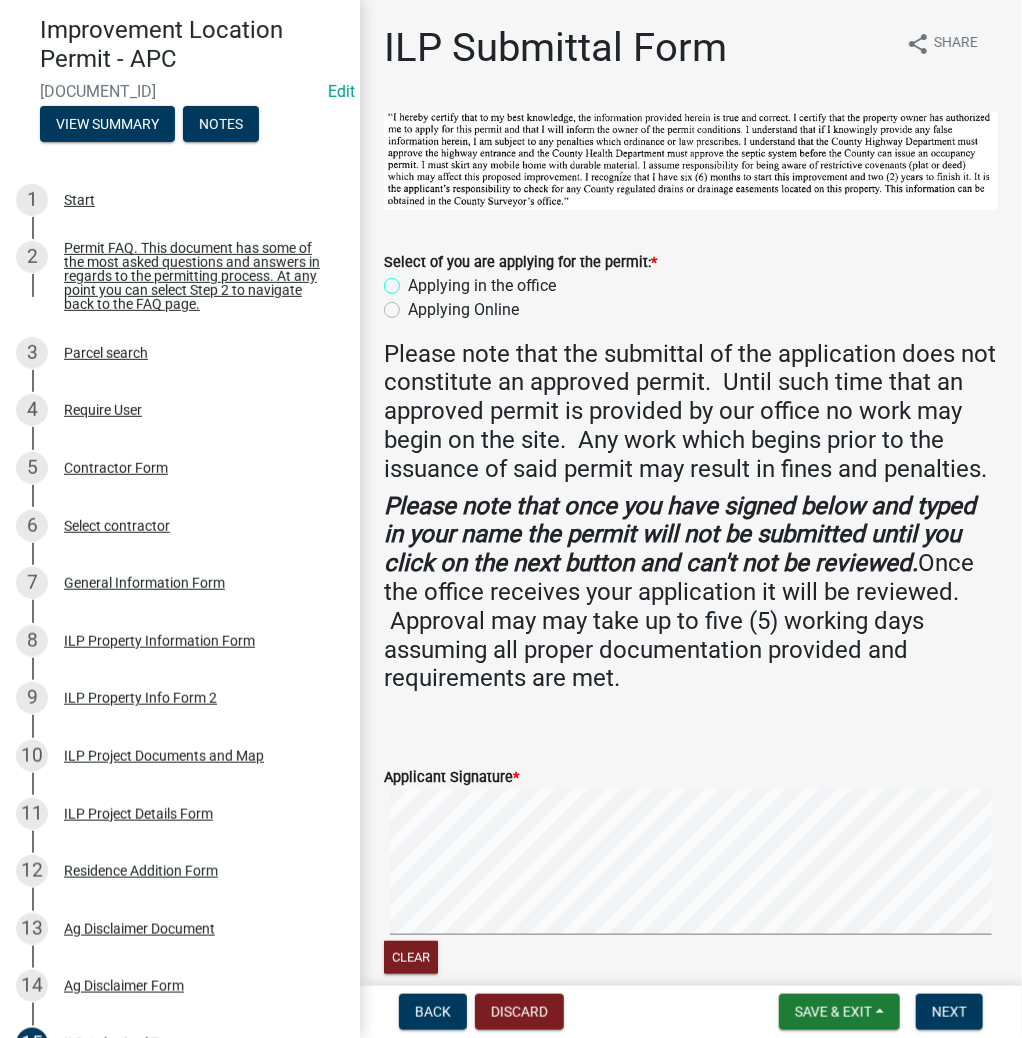 click on "Applying in the office" at bounding box center (414, 280) 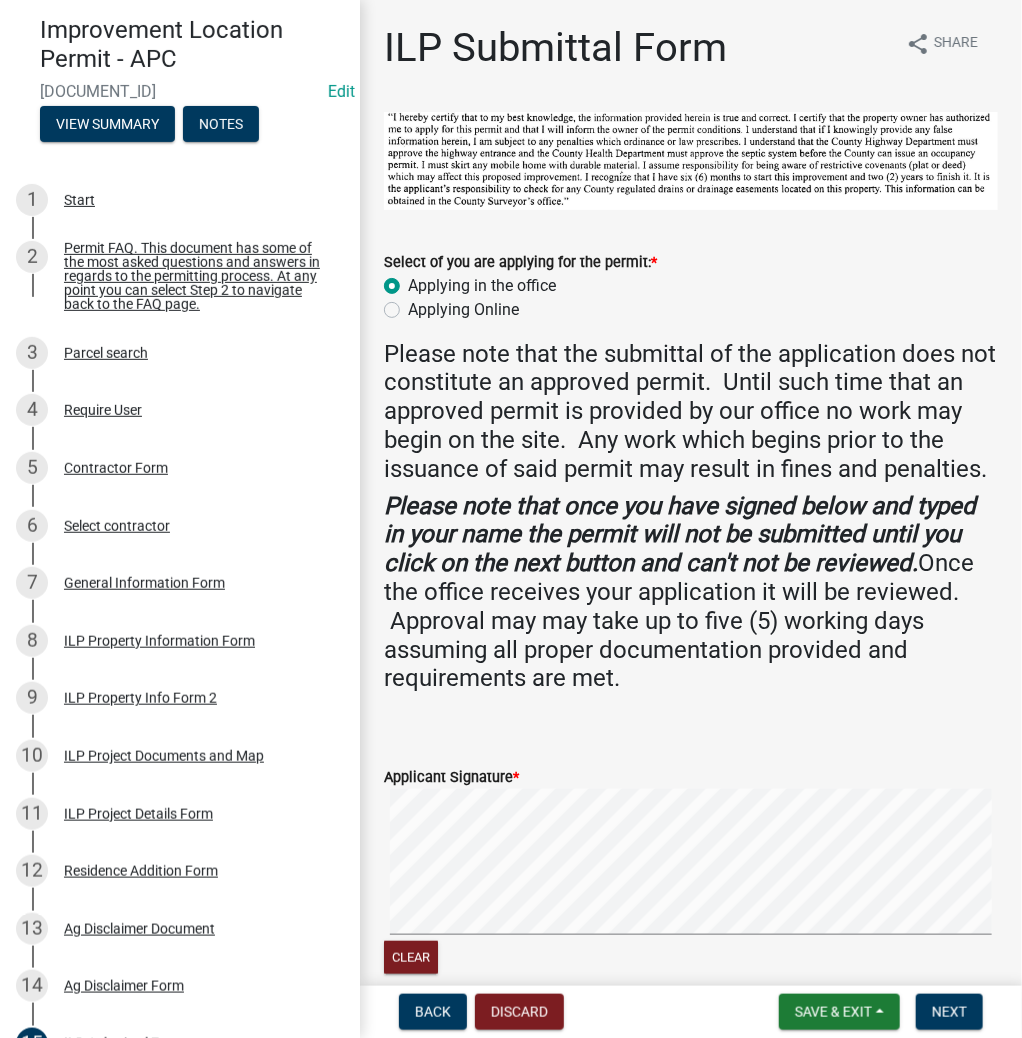 radio on "true" 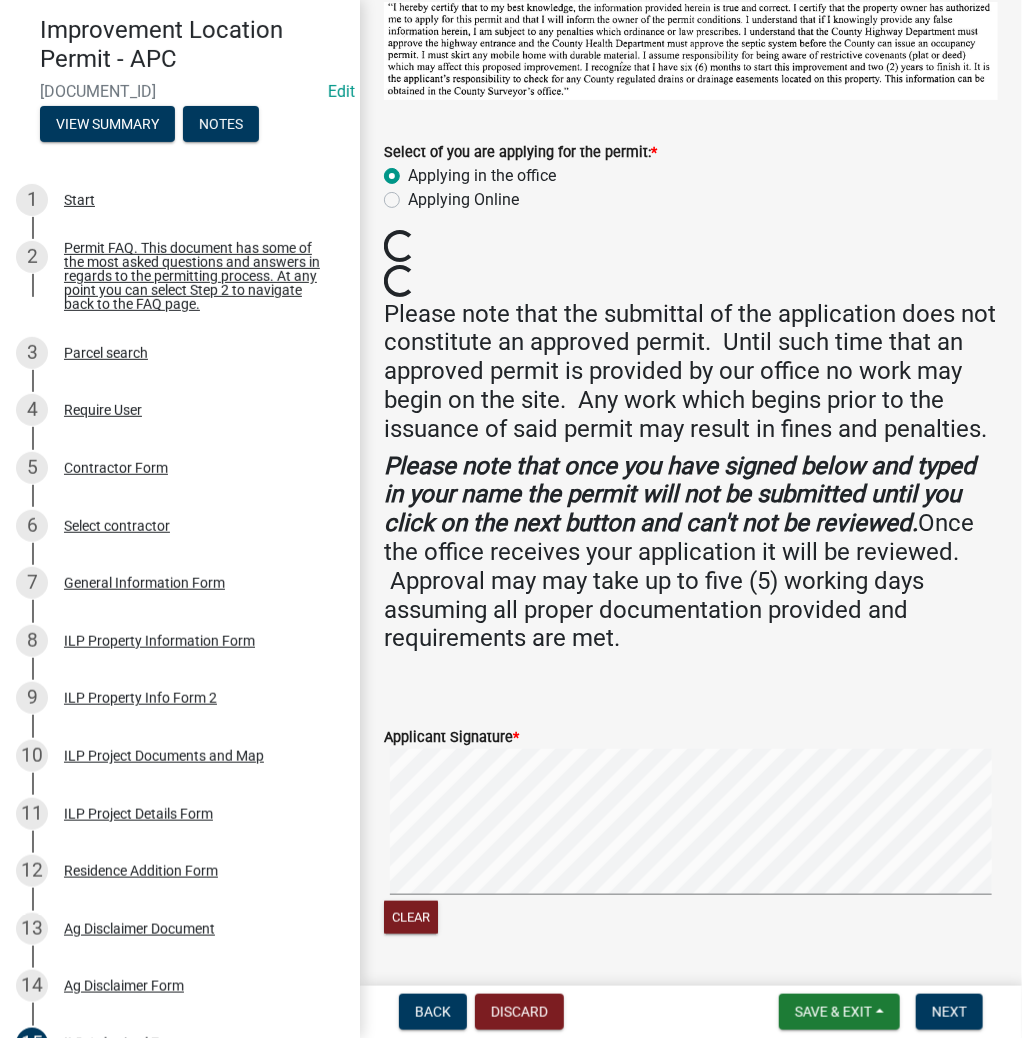 scroll, scrollTop: 320, scrollLeft: 0, axis: vertical 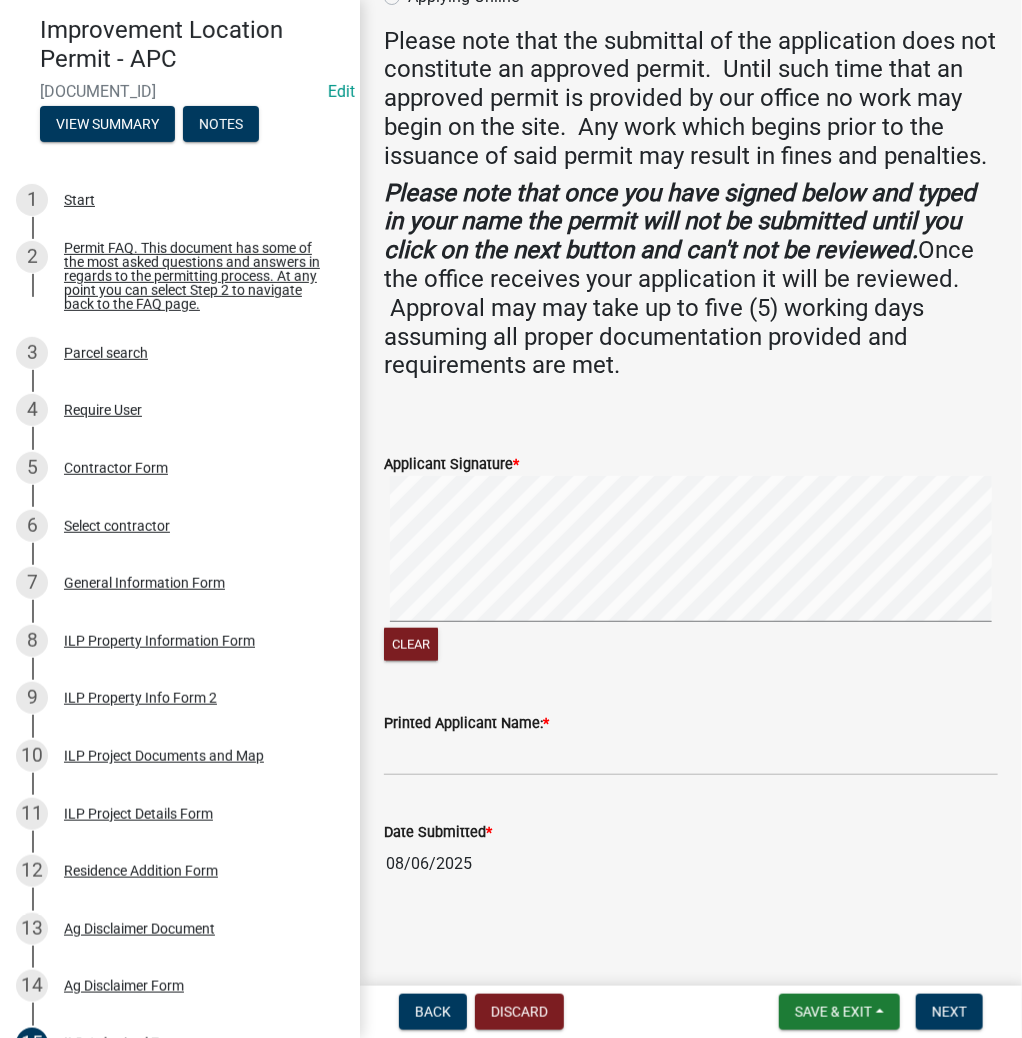 click on "Applicant Signature  *  Clear" 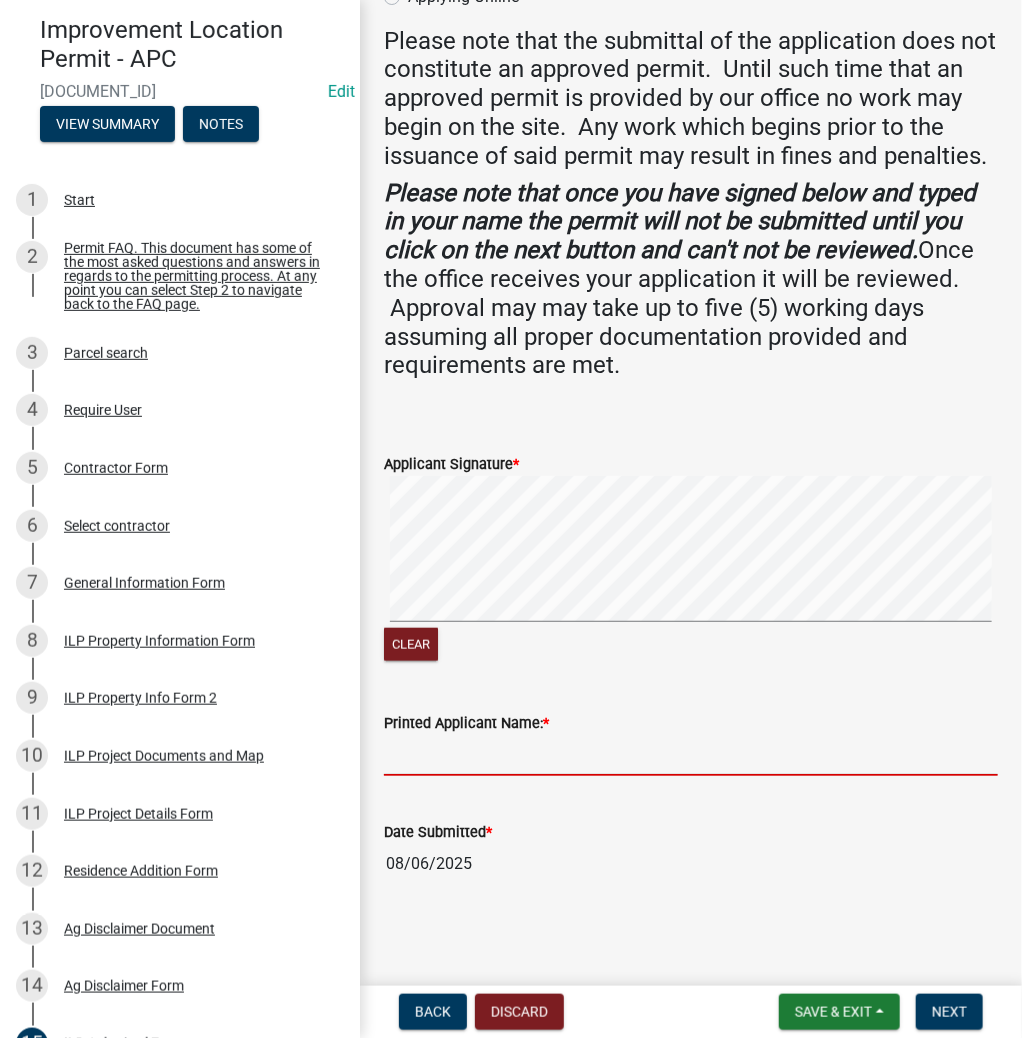 click on "Printed Applicant Name:  *" at bounding box center (691, 755) 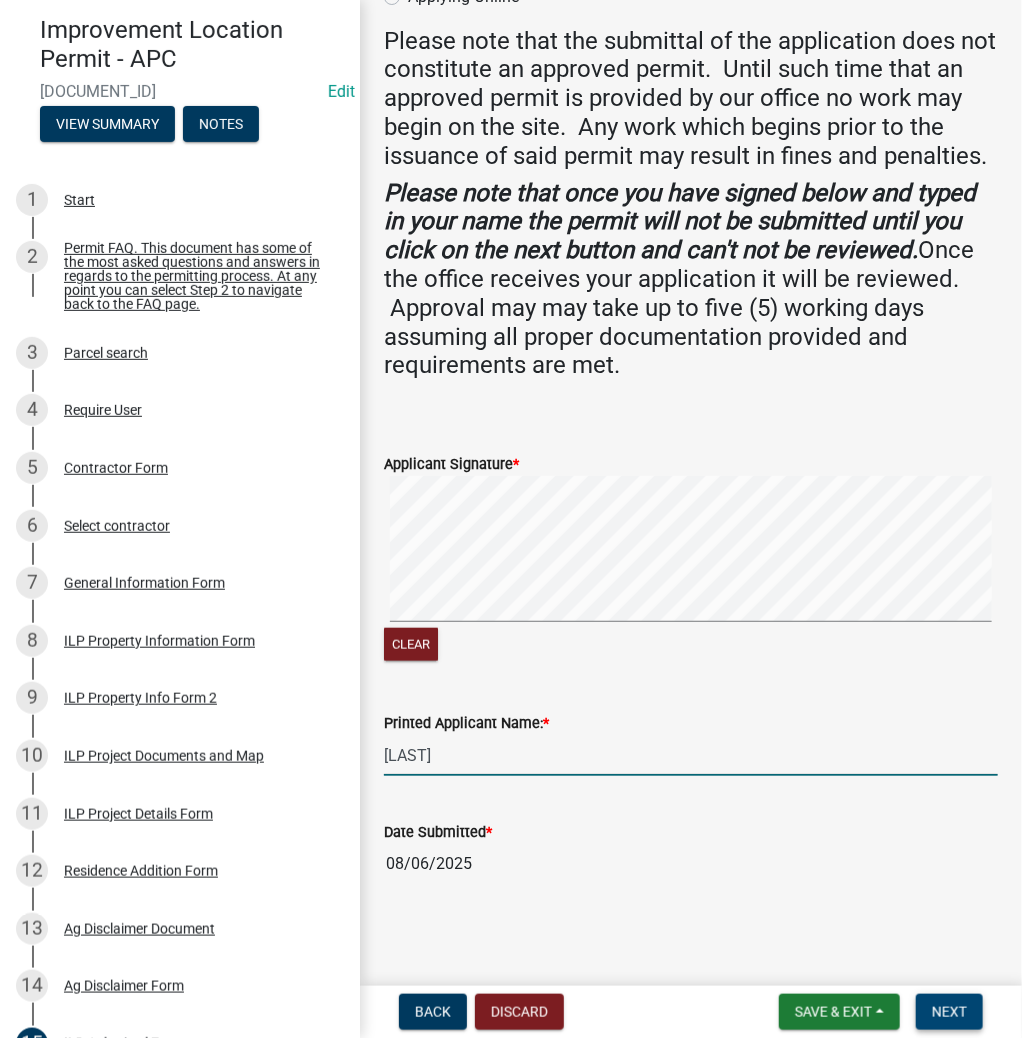 type on "[LAST]" 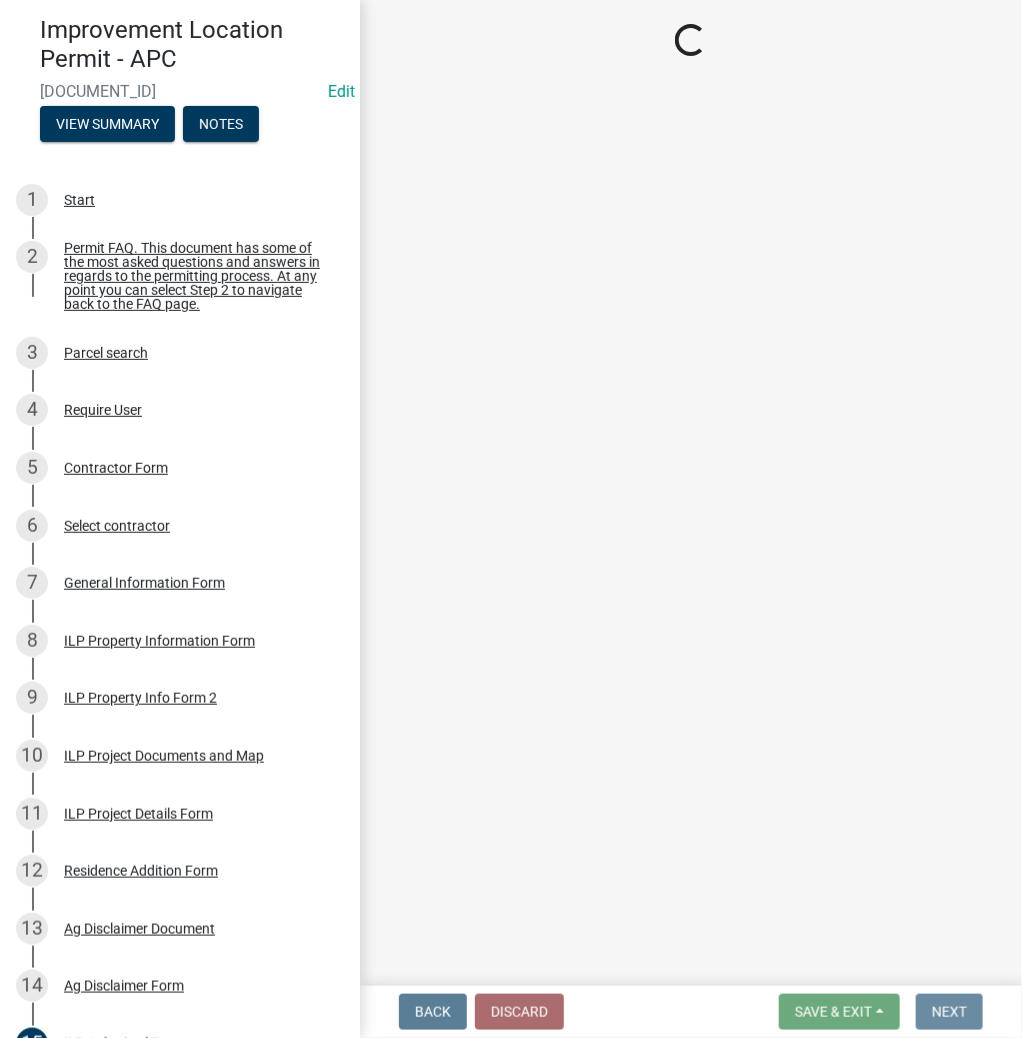 scroll, scrollTop: 0, scrollLeft: 0, axis: both 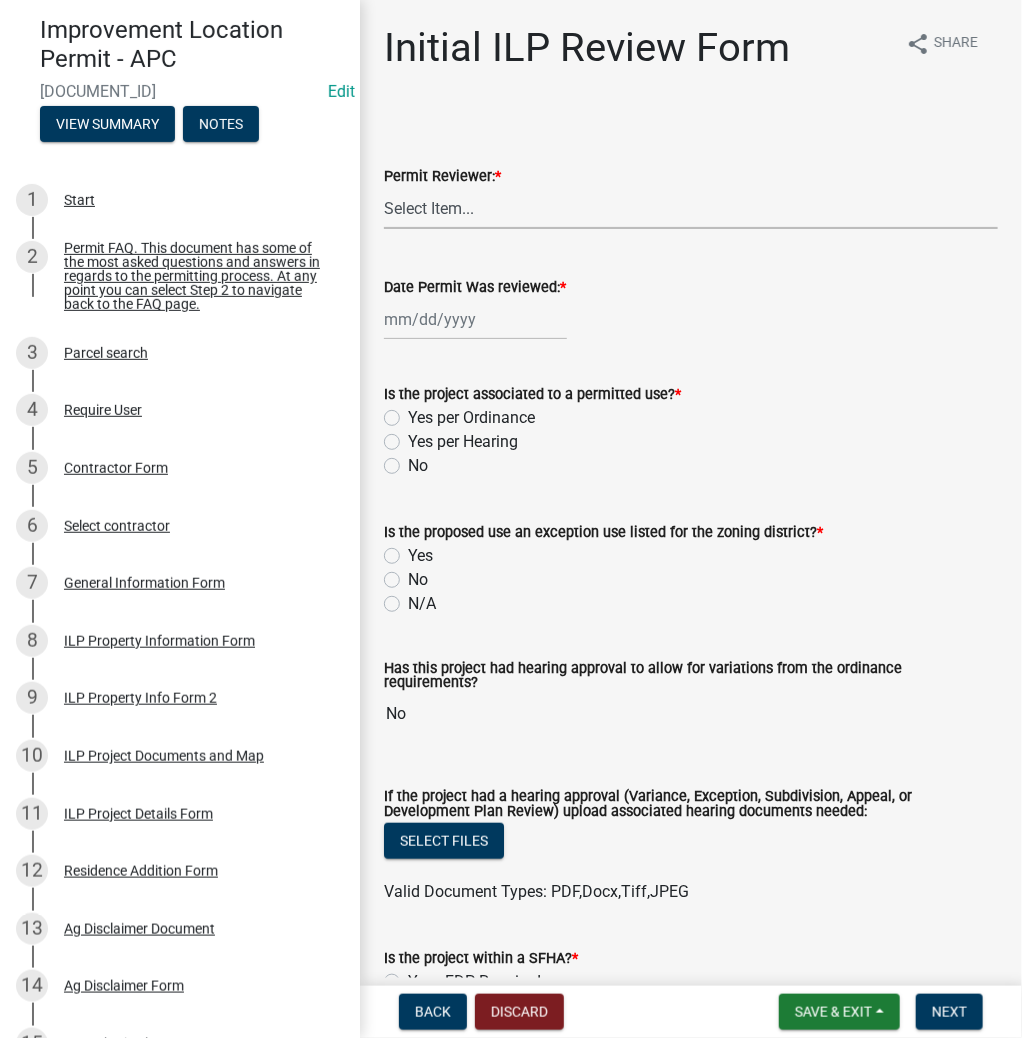 click on "Select Item...   MMS   LT   AT   CS   AH   Vacant" at bounding box center [691, 208] 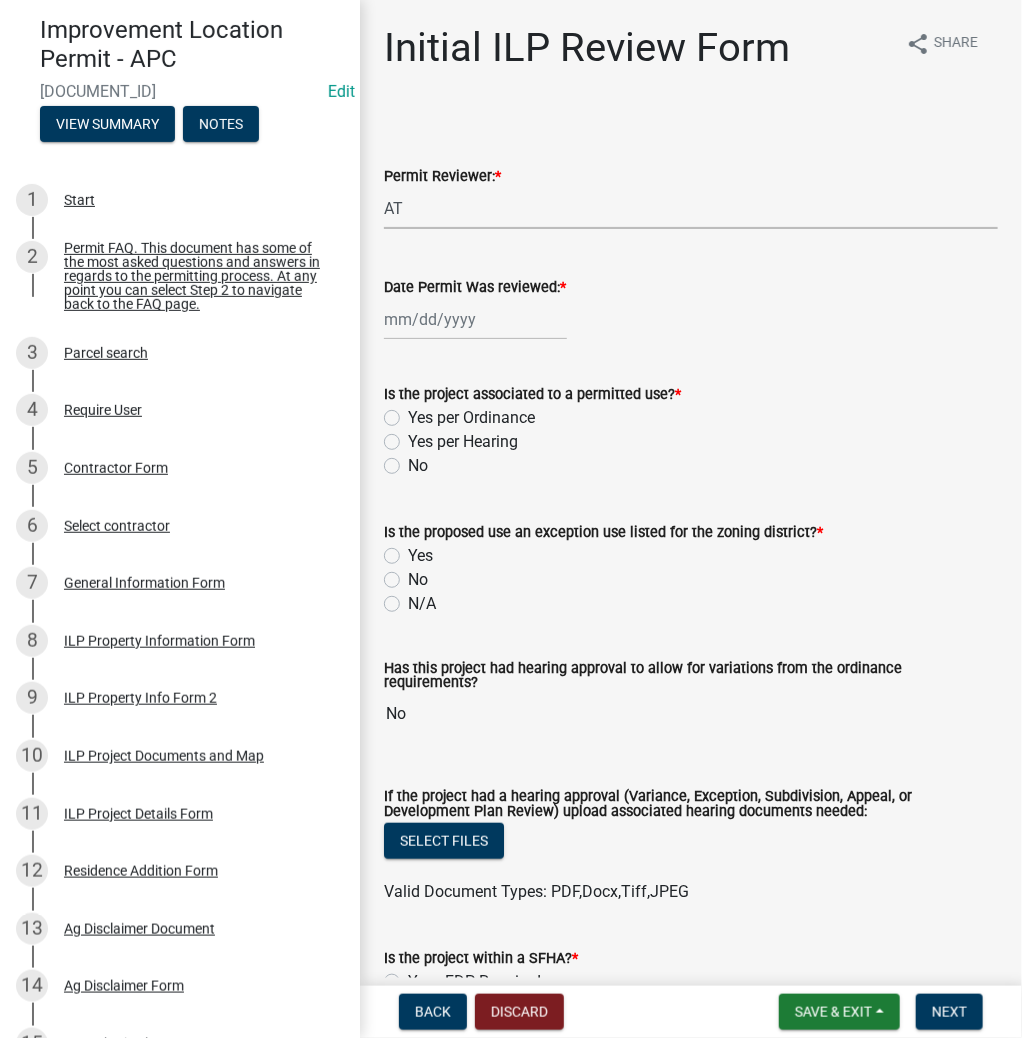 click on "Select Item...   MMS   LT   AT   CS   AH   Vacant" at bounding box center [691, 208] 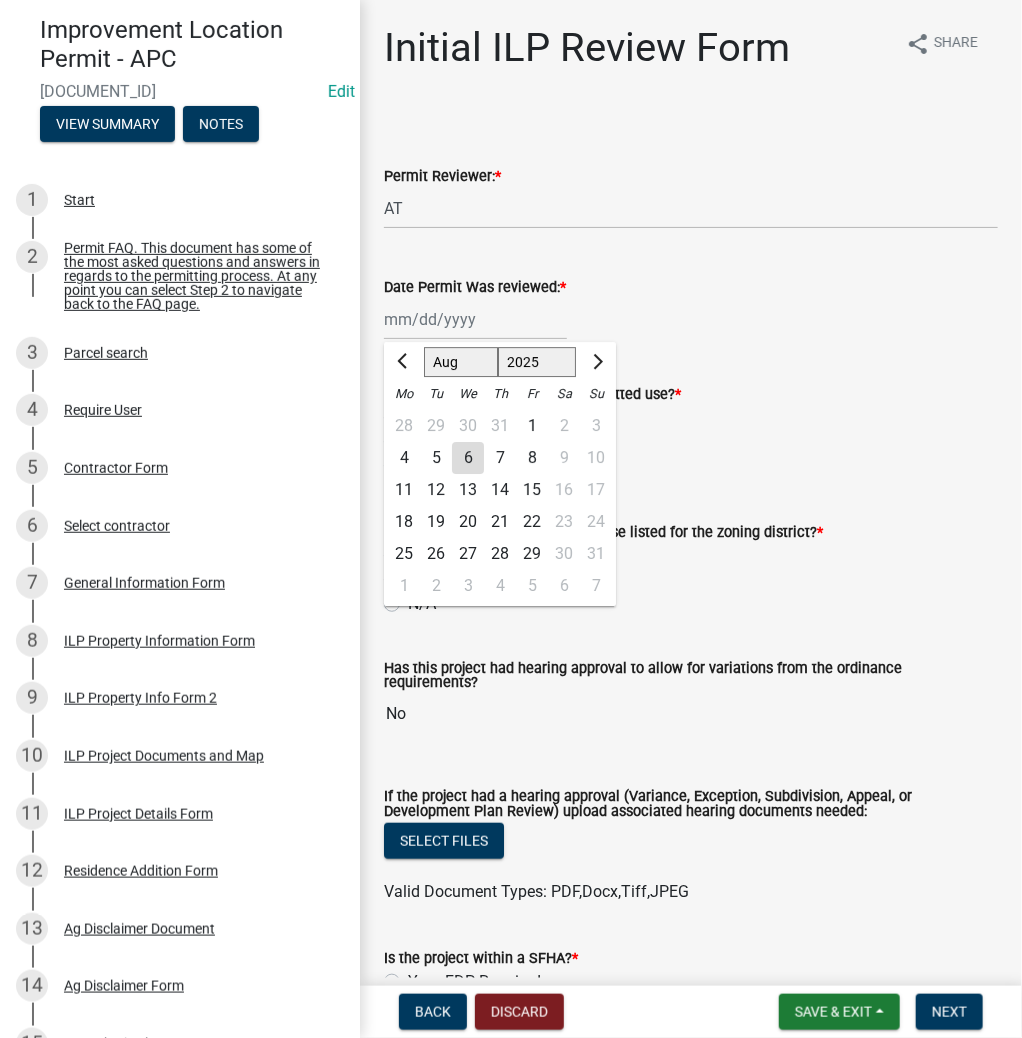 drag, startPoint x: 423, startPoint y: 318, endPoint x: 424, endPoint y: 335, distance: 17.029387 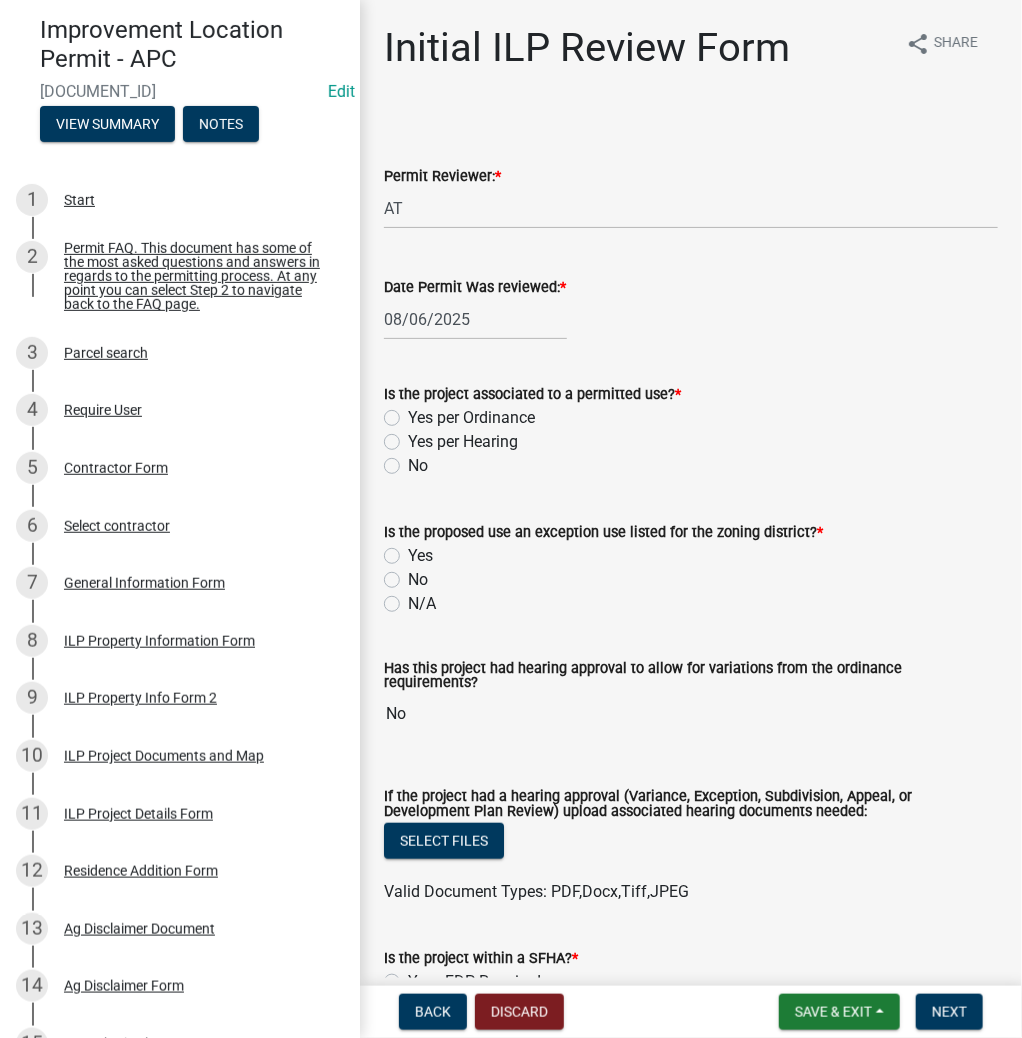 click on "Yes per Ordinance" 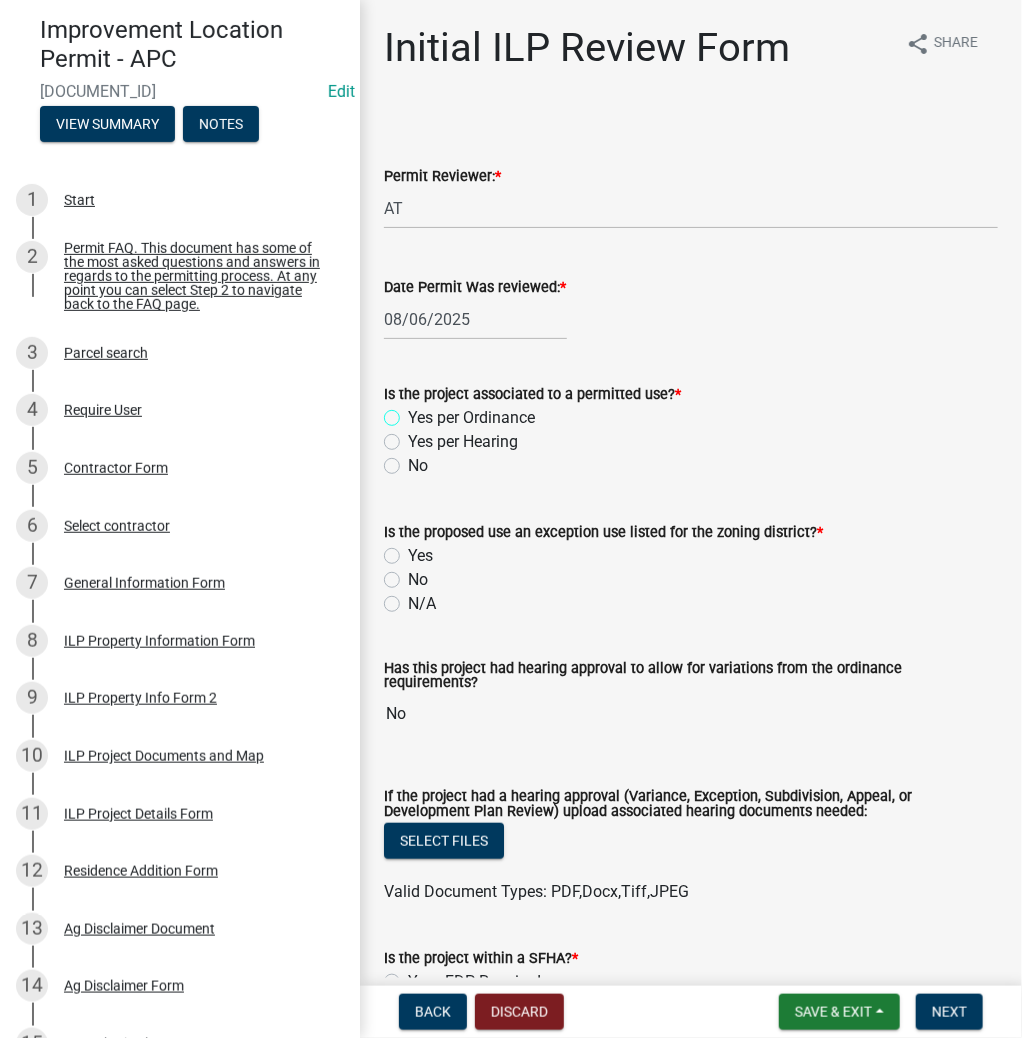 click on "Yes per Ordinance" at bounding box center [414, 412] 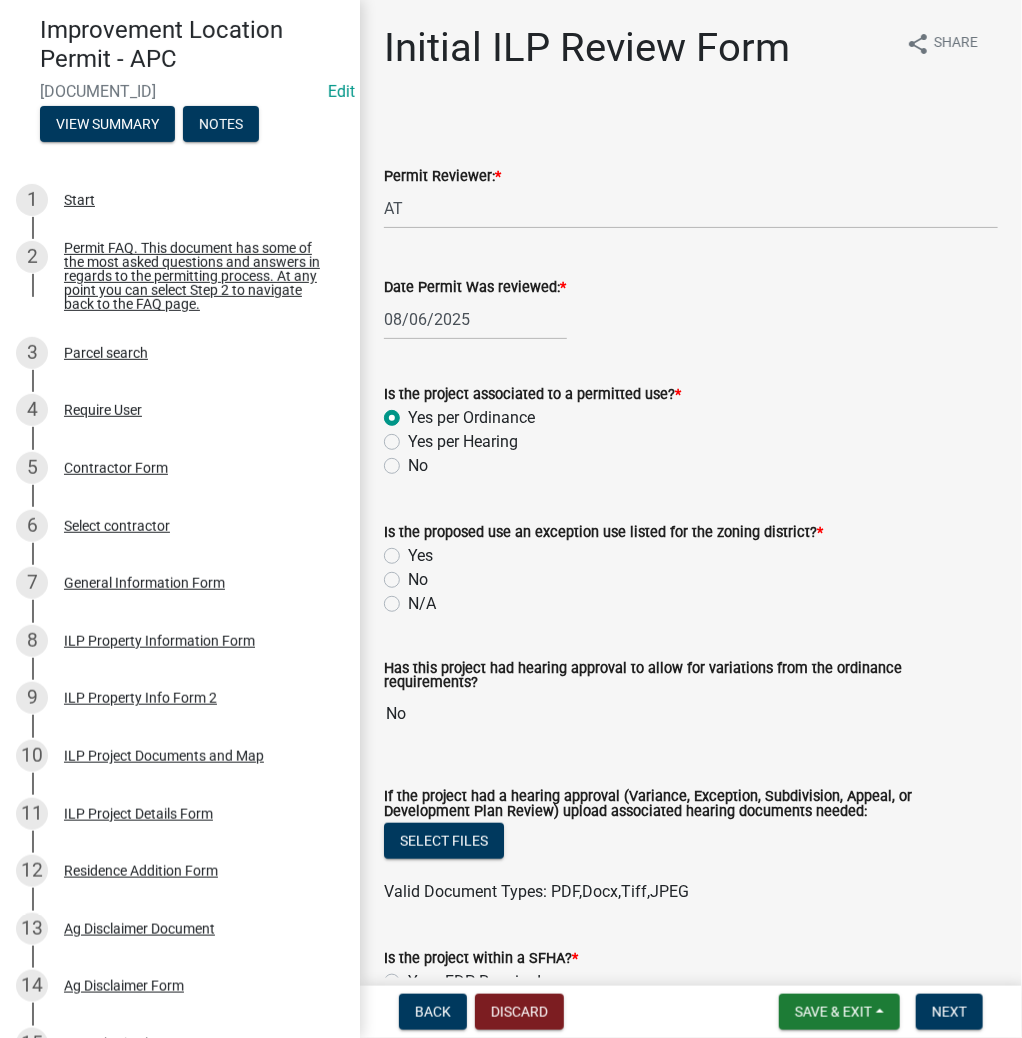 radio on "true" 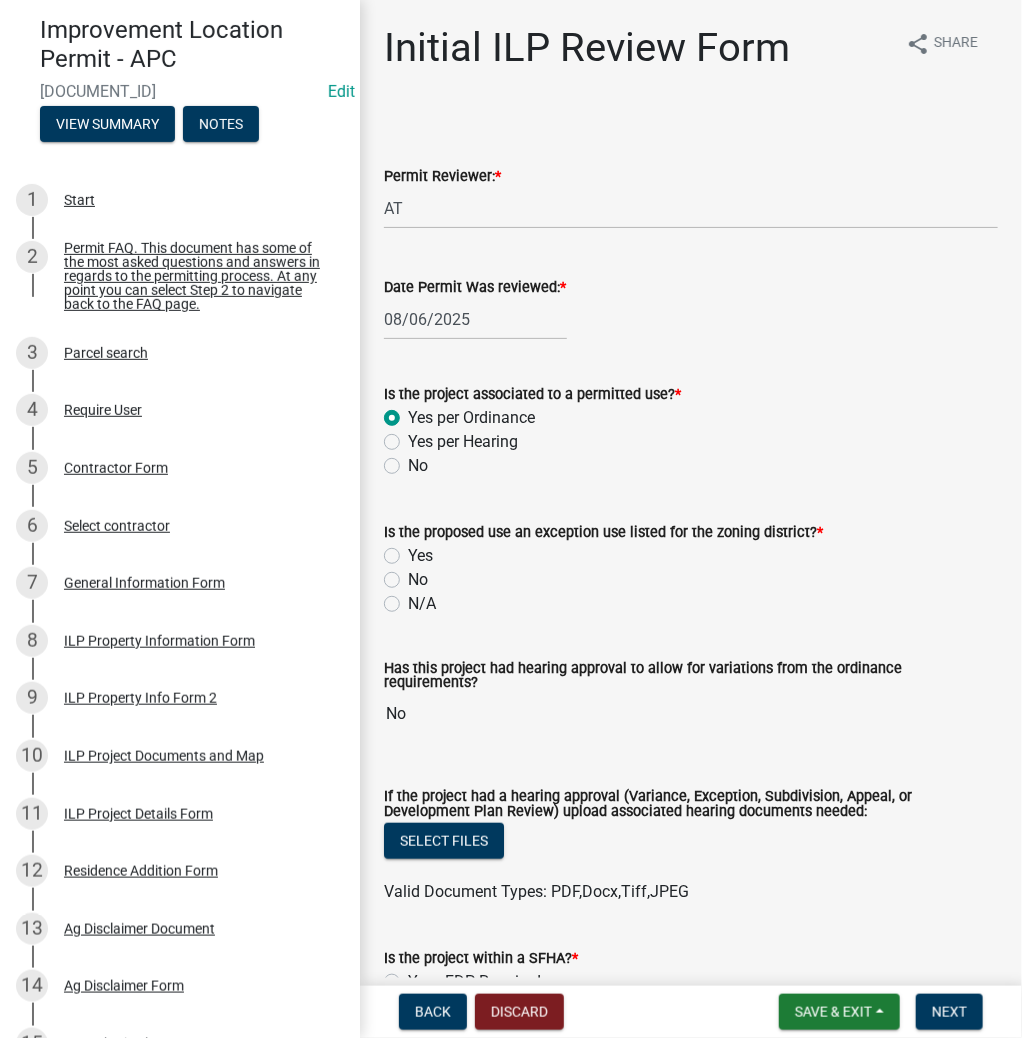 click on "N/A" 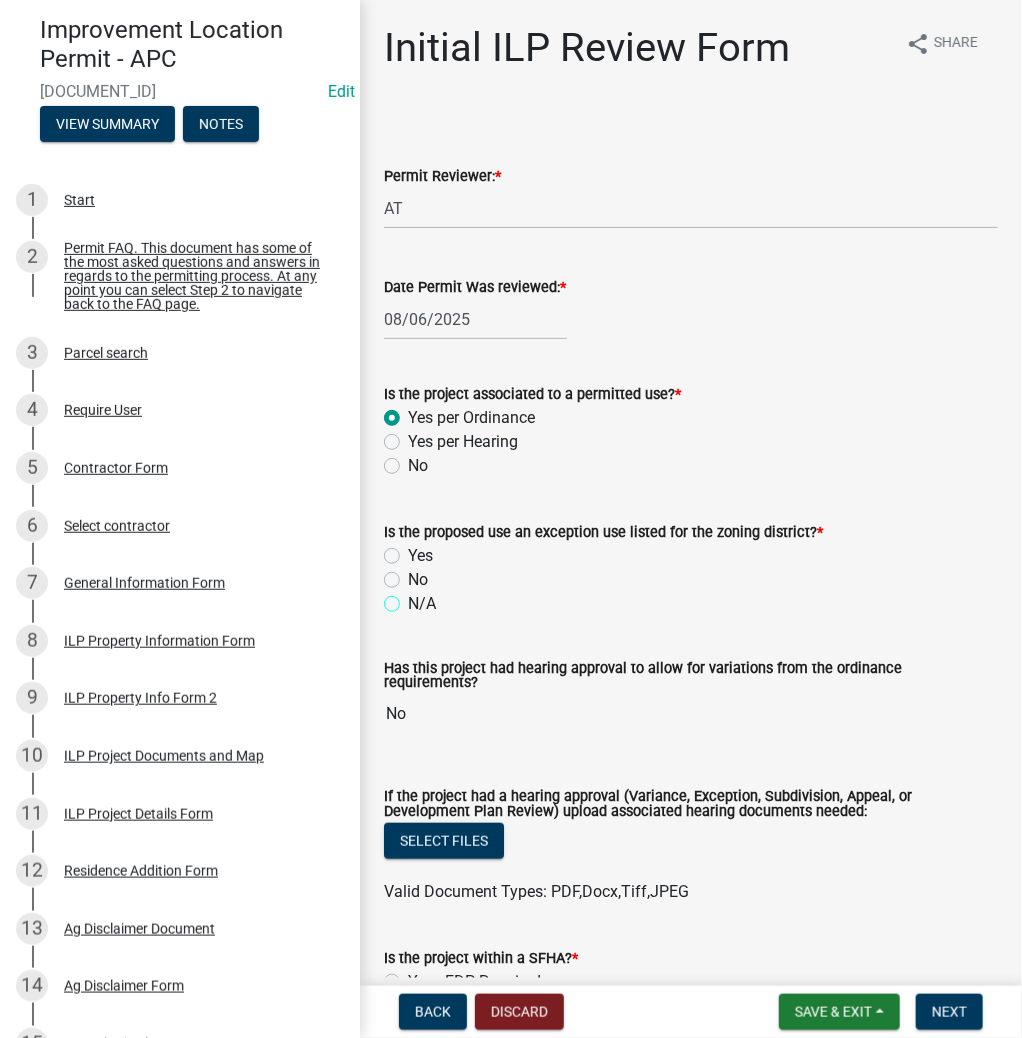 click on "N/A" at bounding box center (414, 598) 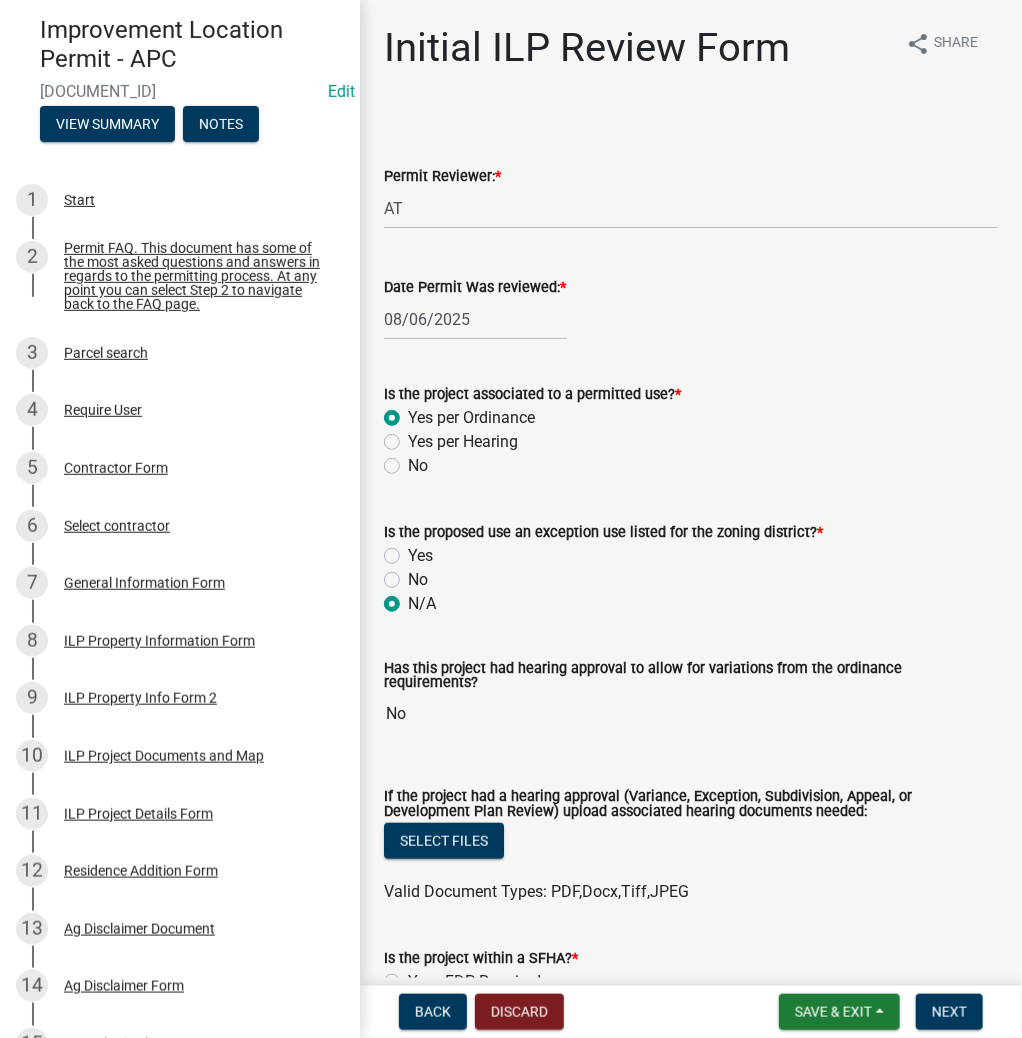 radio on "true" 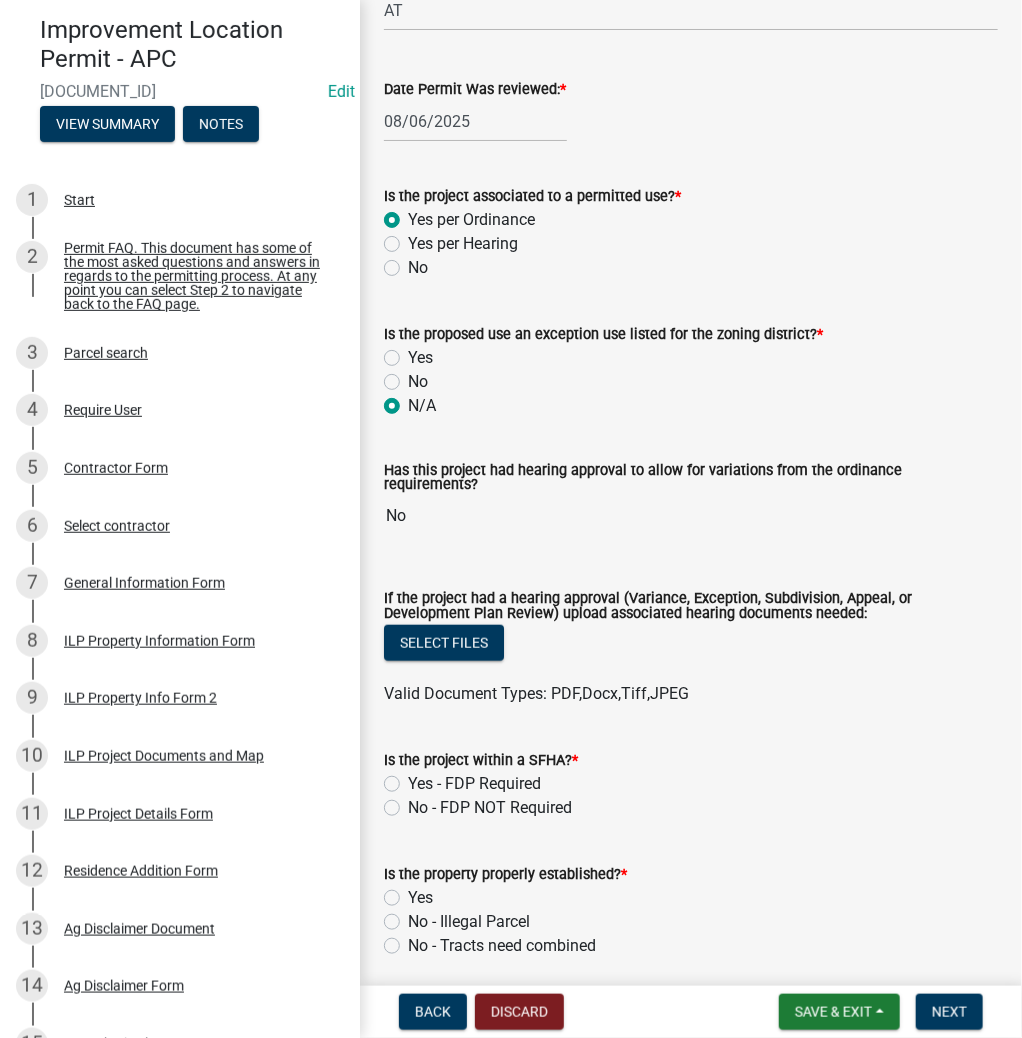 scroll, scrollTop: 240, scrollLeft: 0, axis: vertical 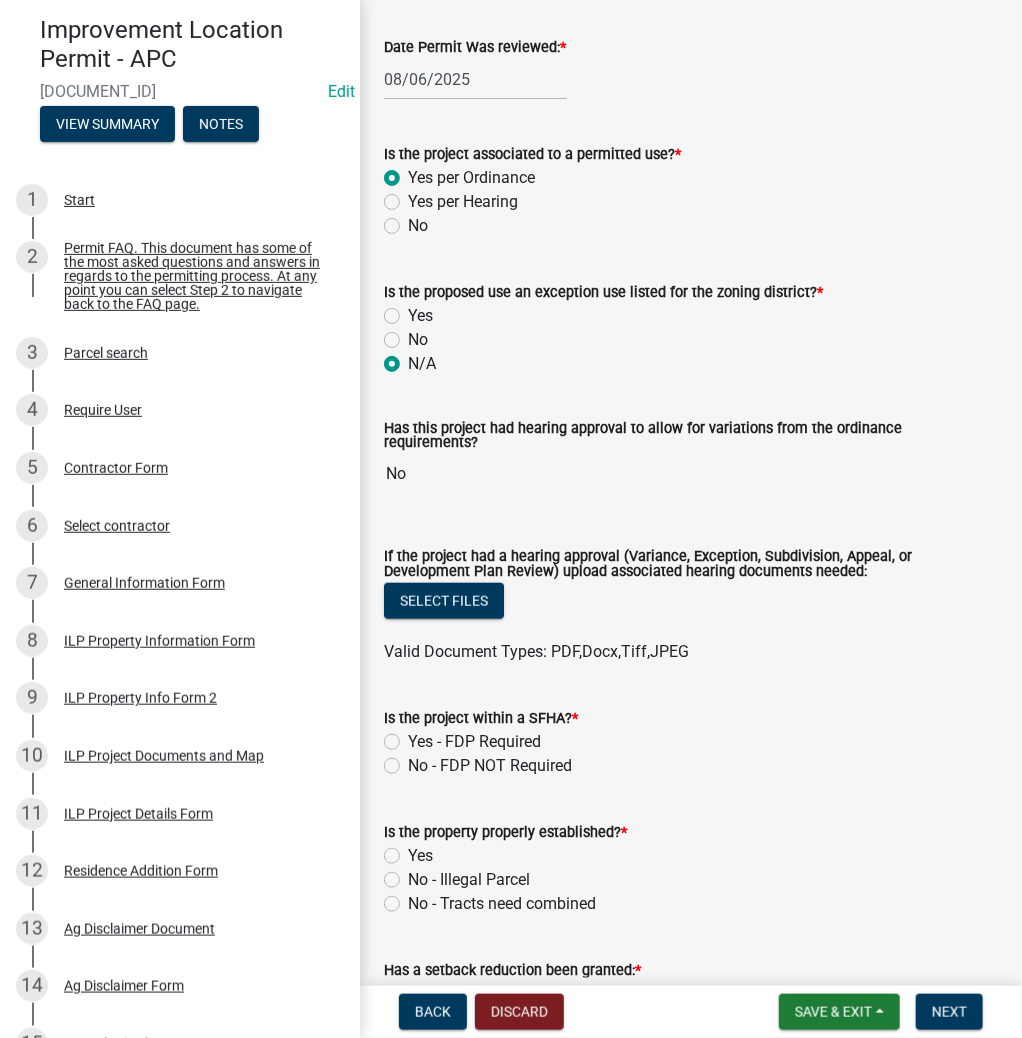 click on "No - FDP NOT Required" 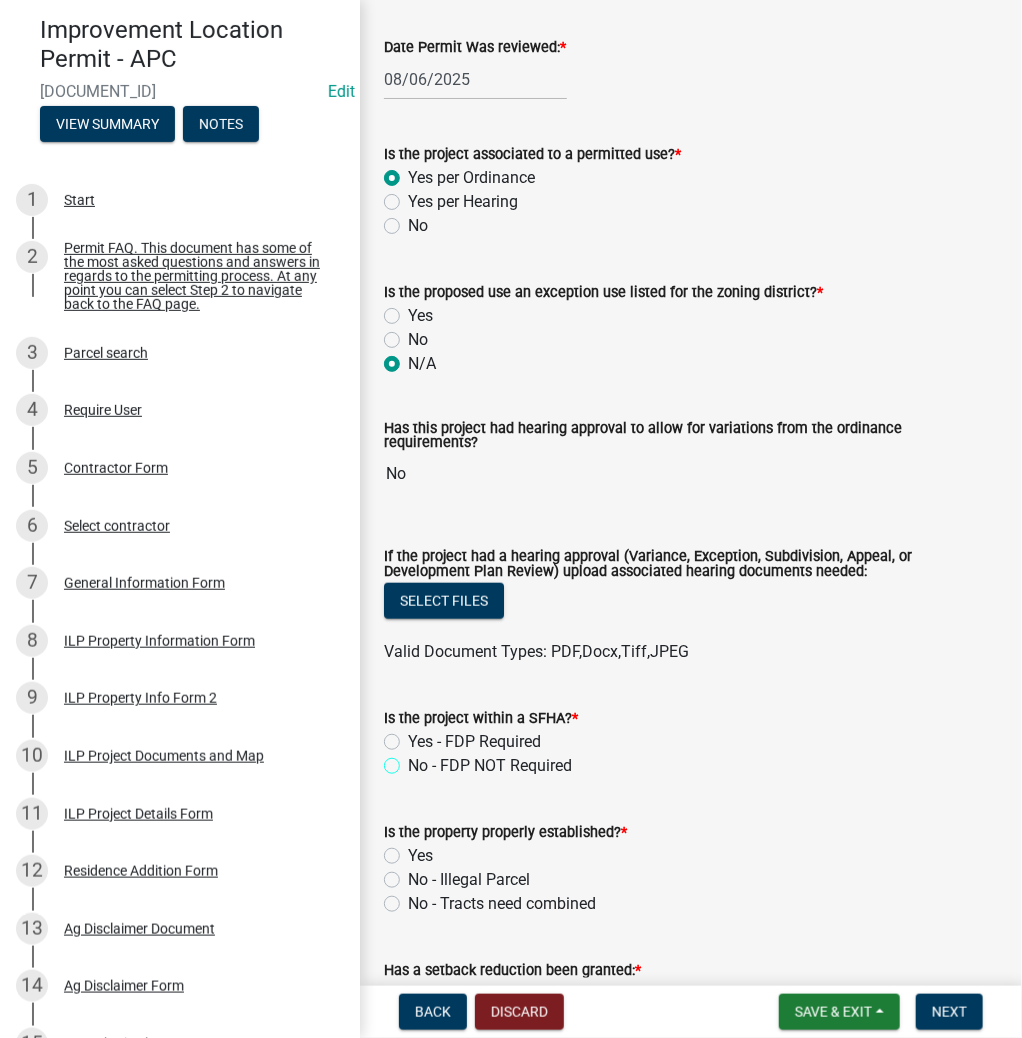 click on "No - FDP NOT Required" at bounding box center (414, 760) 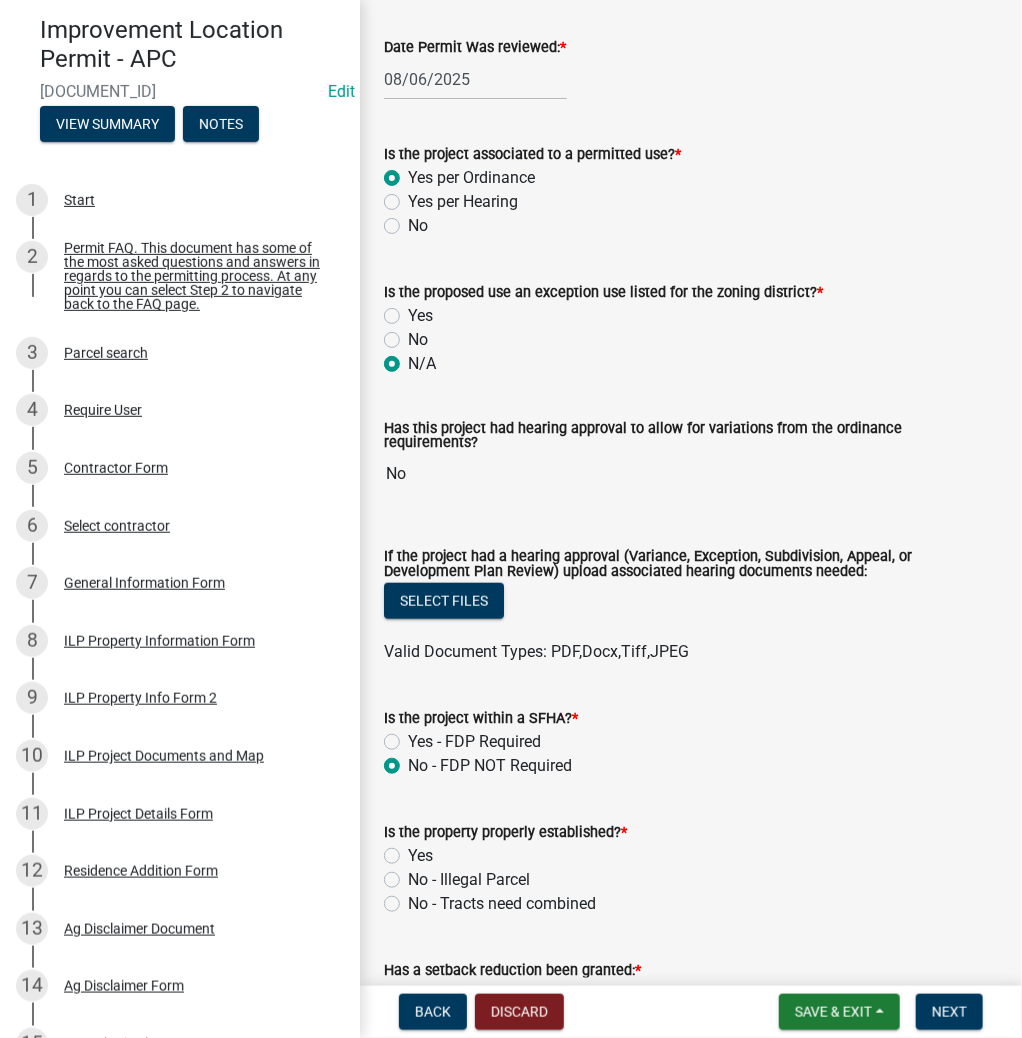 radio on "true" 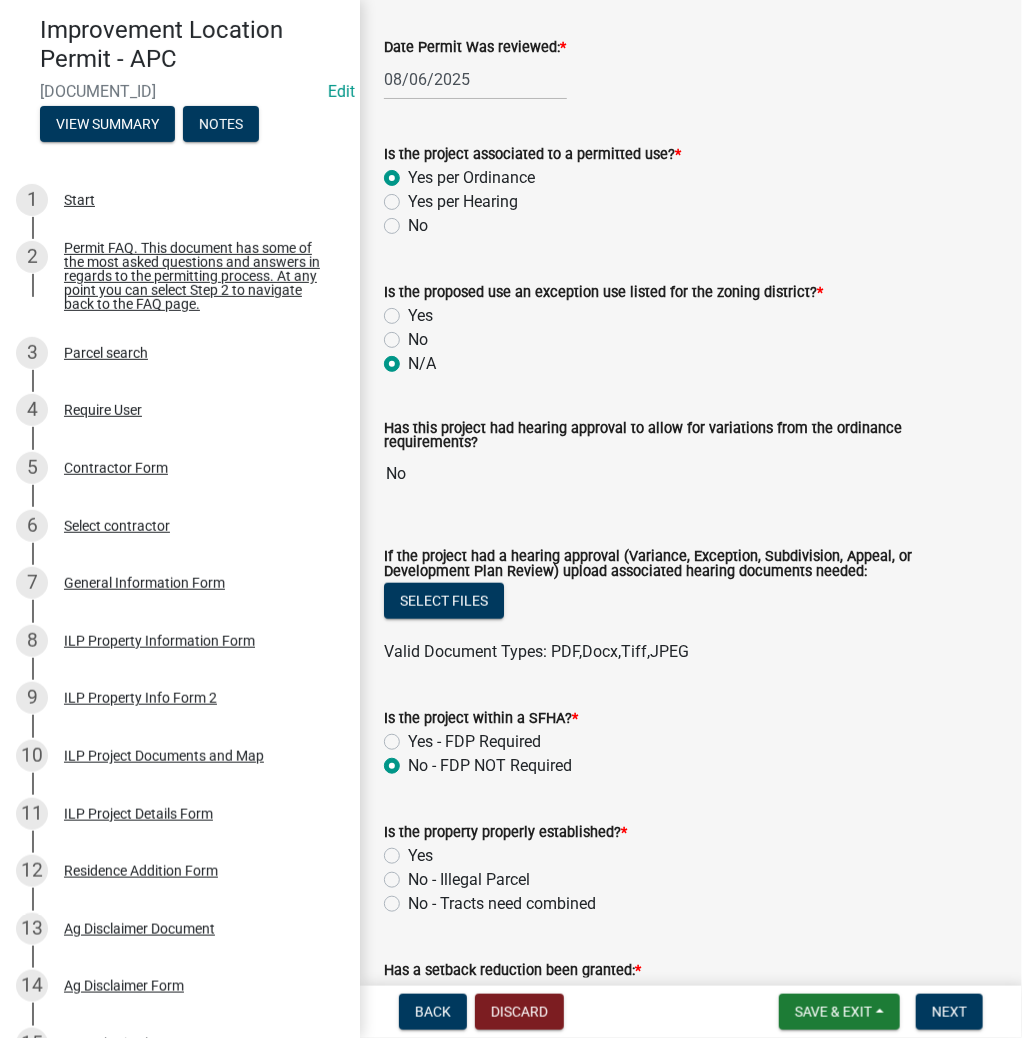 click on "Yes" 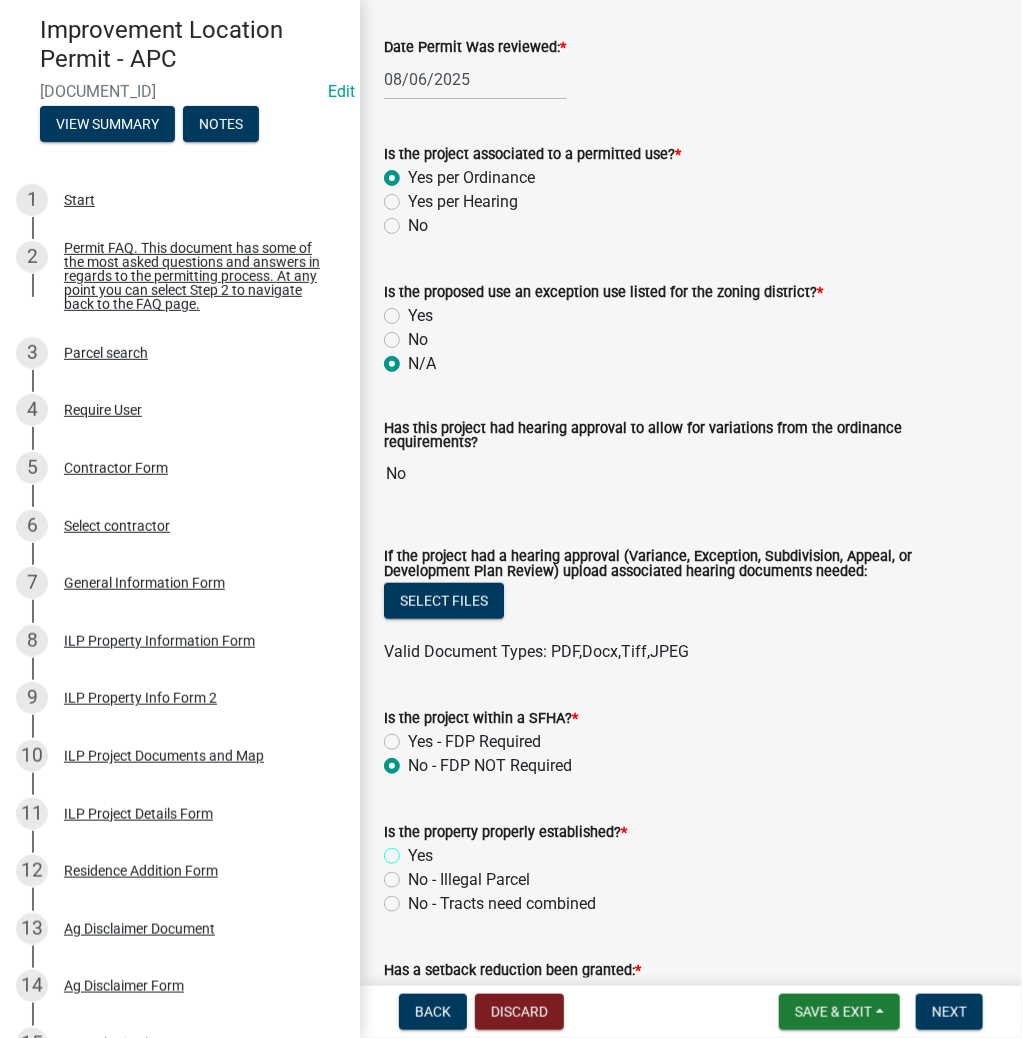 click on "Yes" at bounding box center [414, 850] 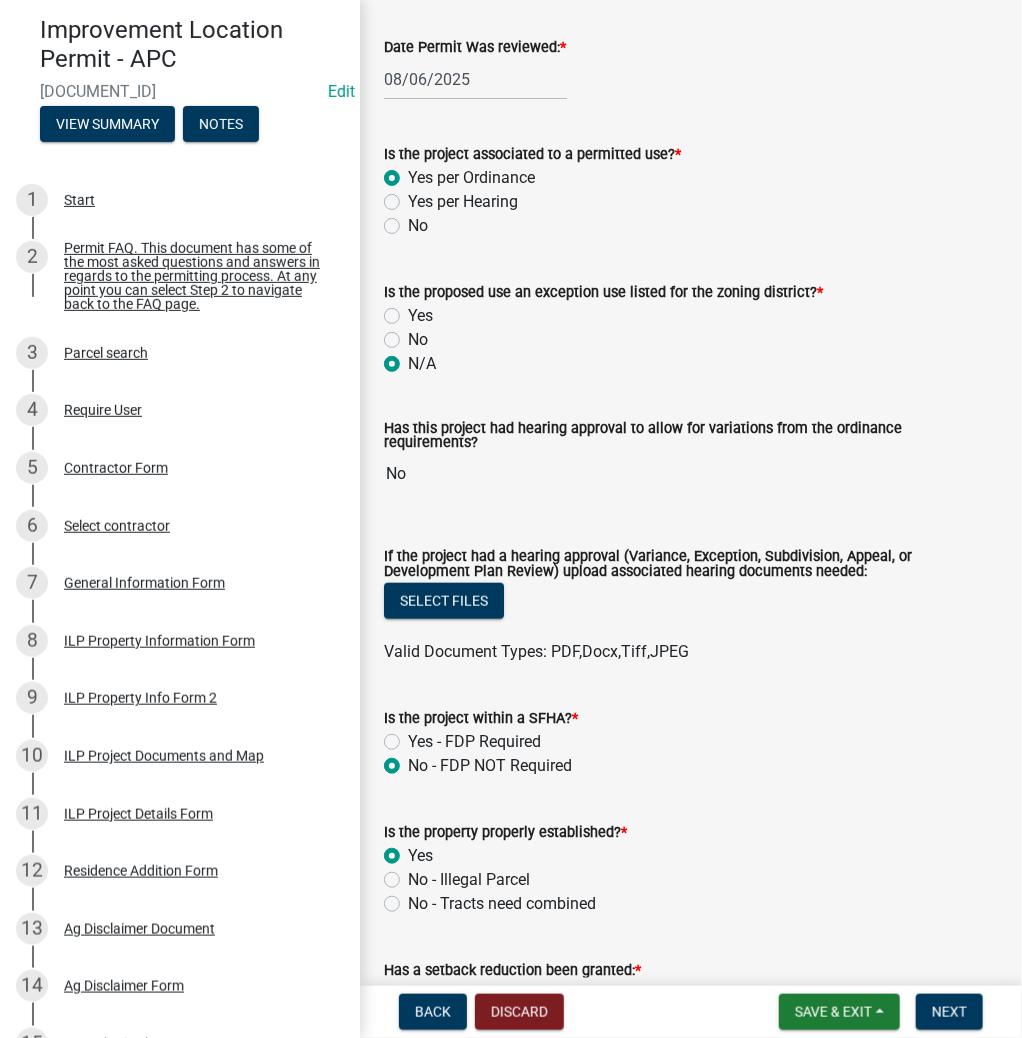 radio on "true" 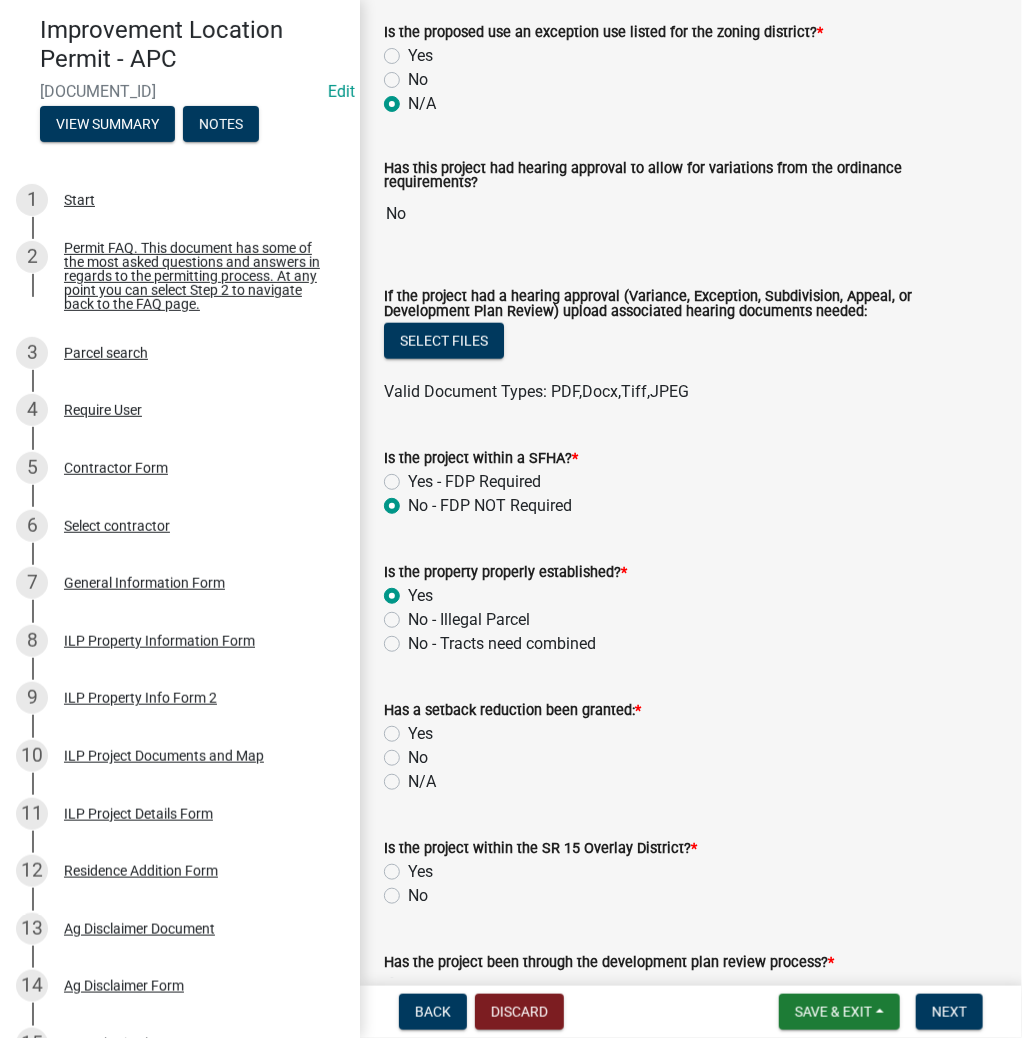 scroll, scrollTop: 560, scrollLeft: 0, axis: vertical 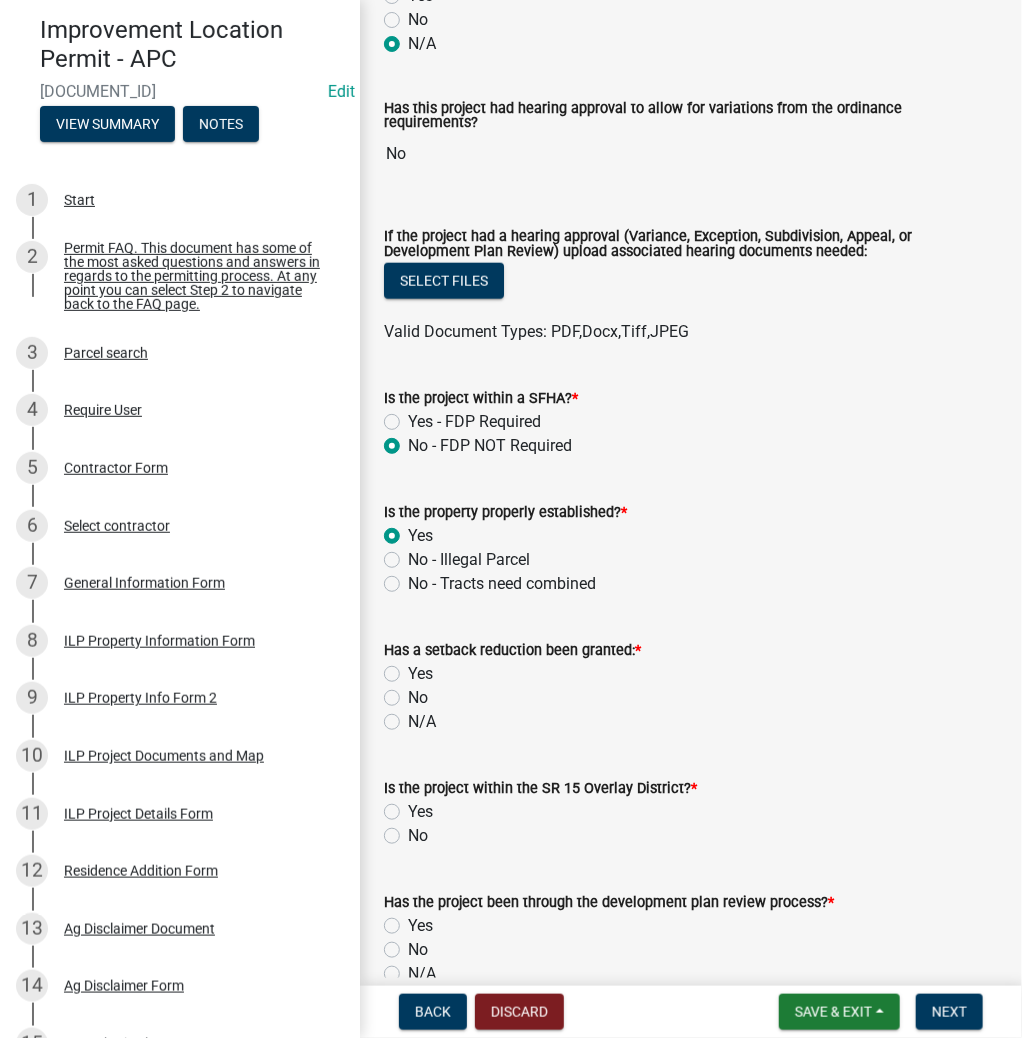 click on "N/A" 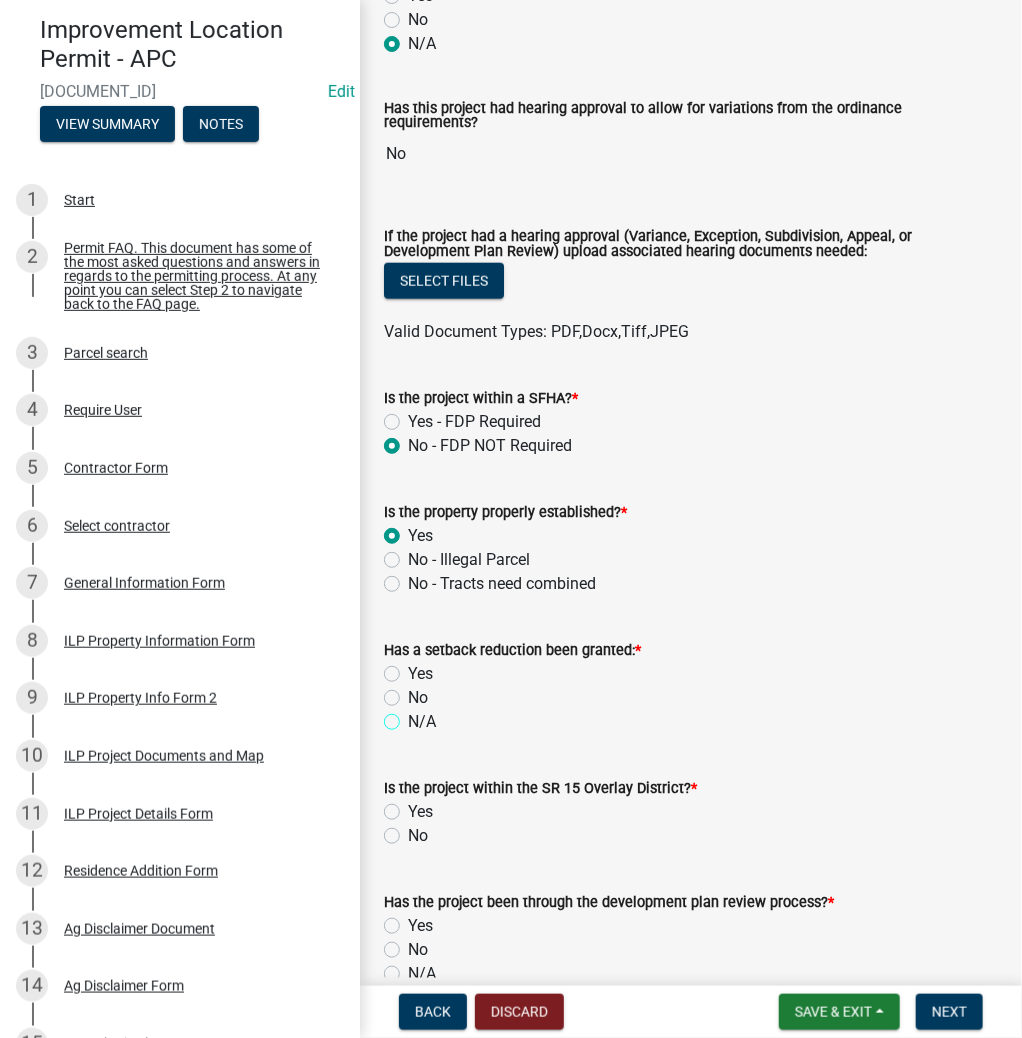 click on "N/A" at bounding box center (414, 716) 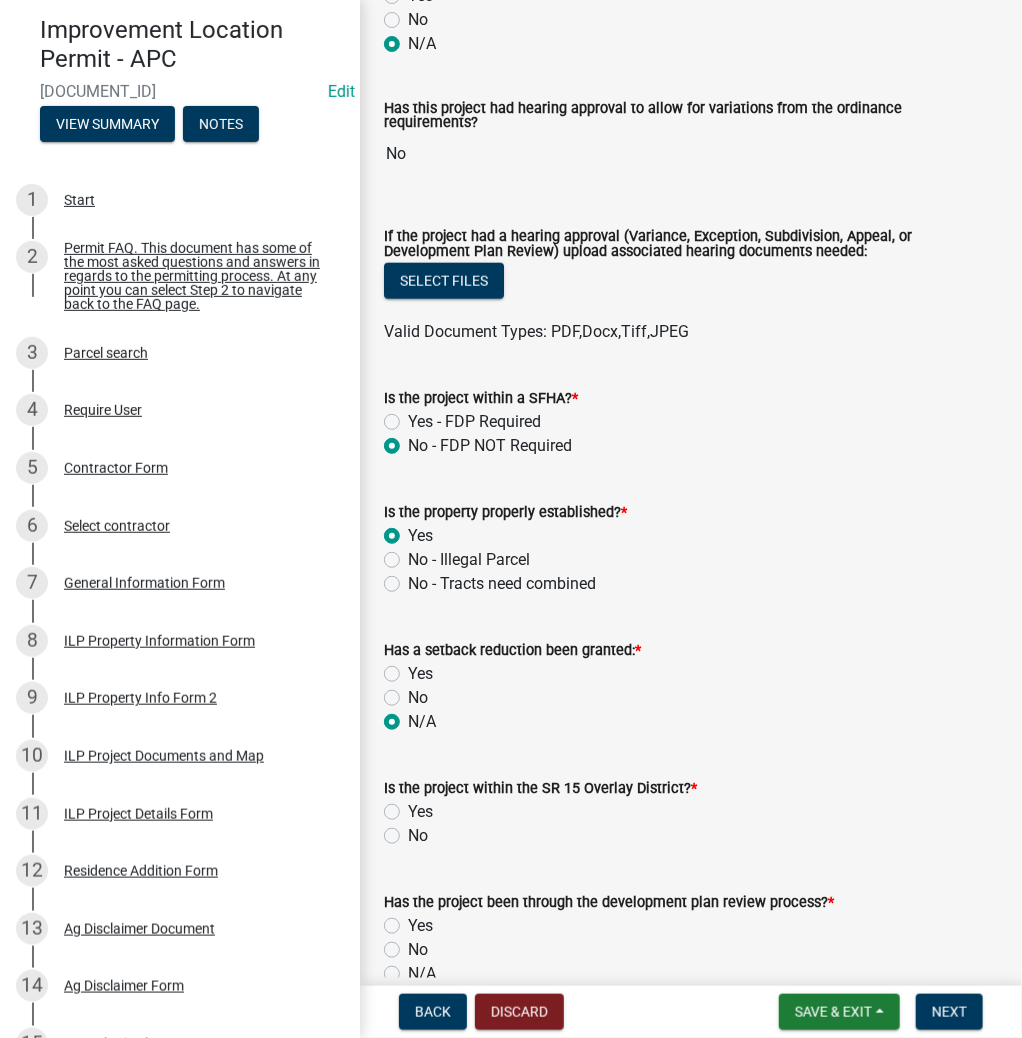 radio on "true" 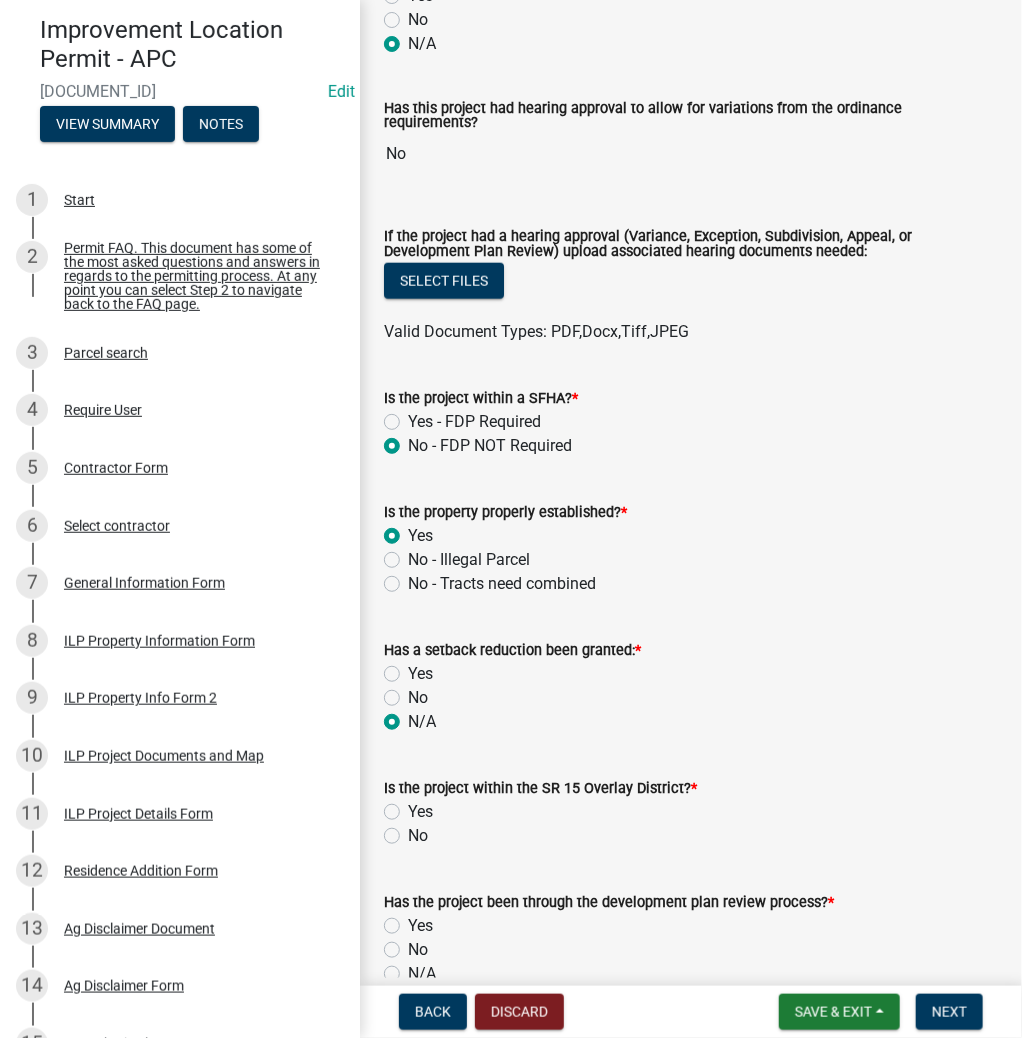 click on "No" 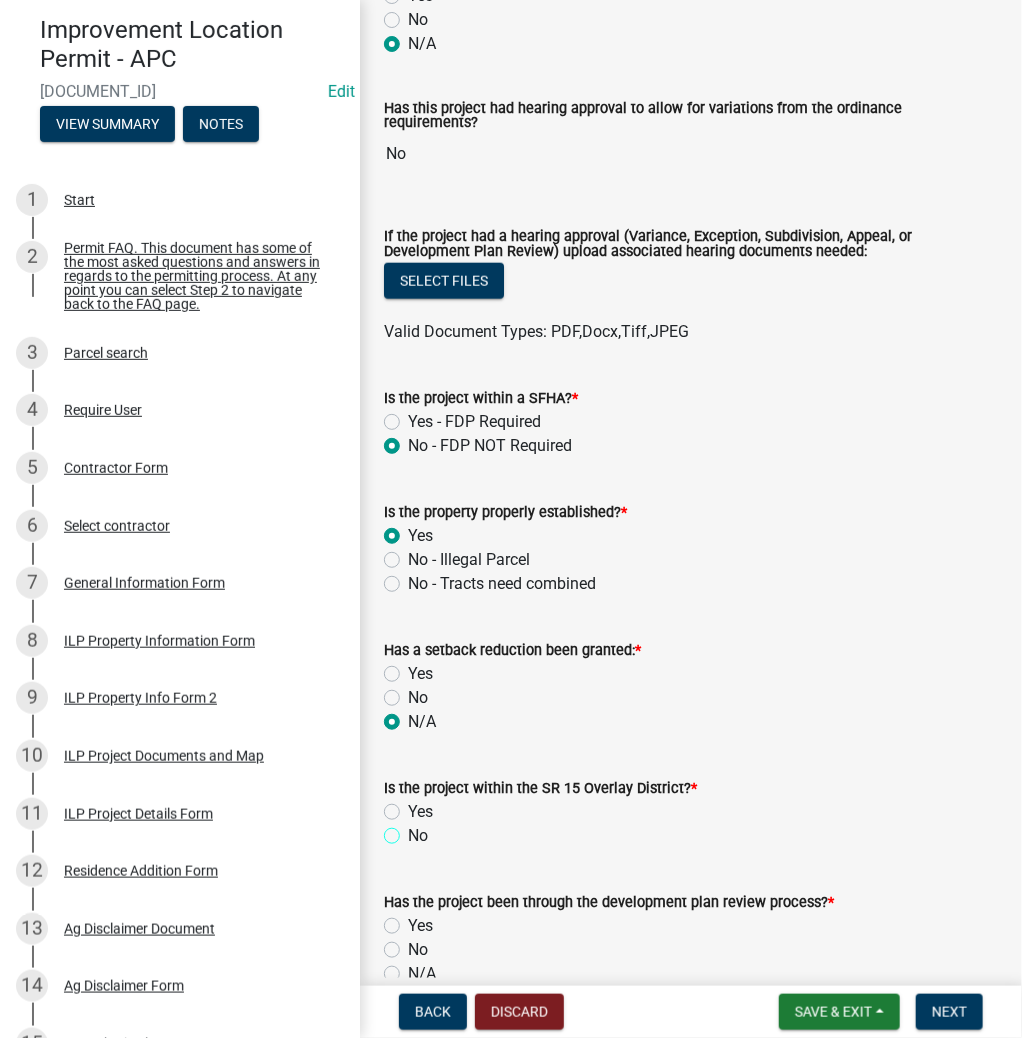 click on "No" at bounding box center [414, 830] 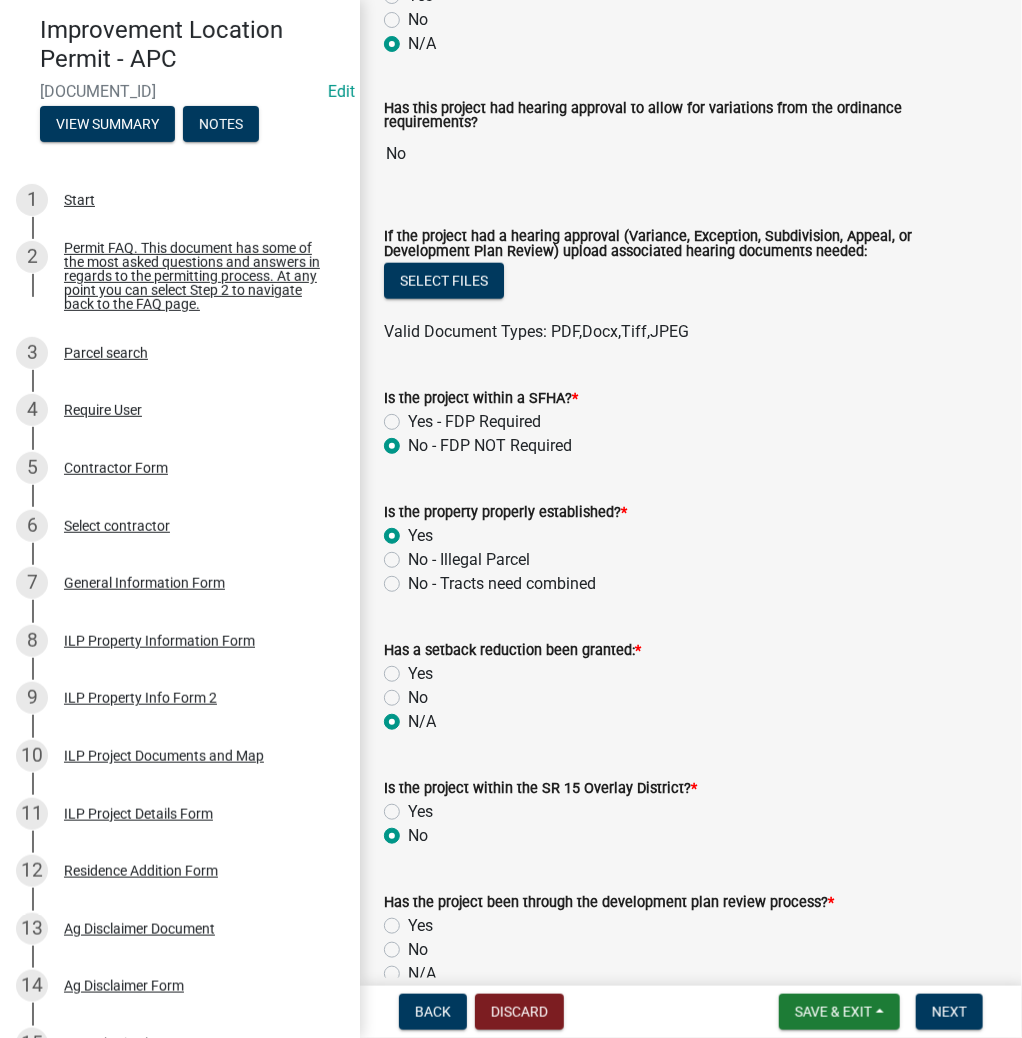 radio on "true" 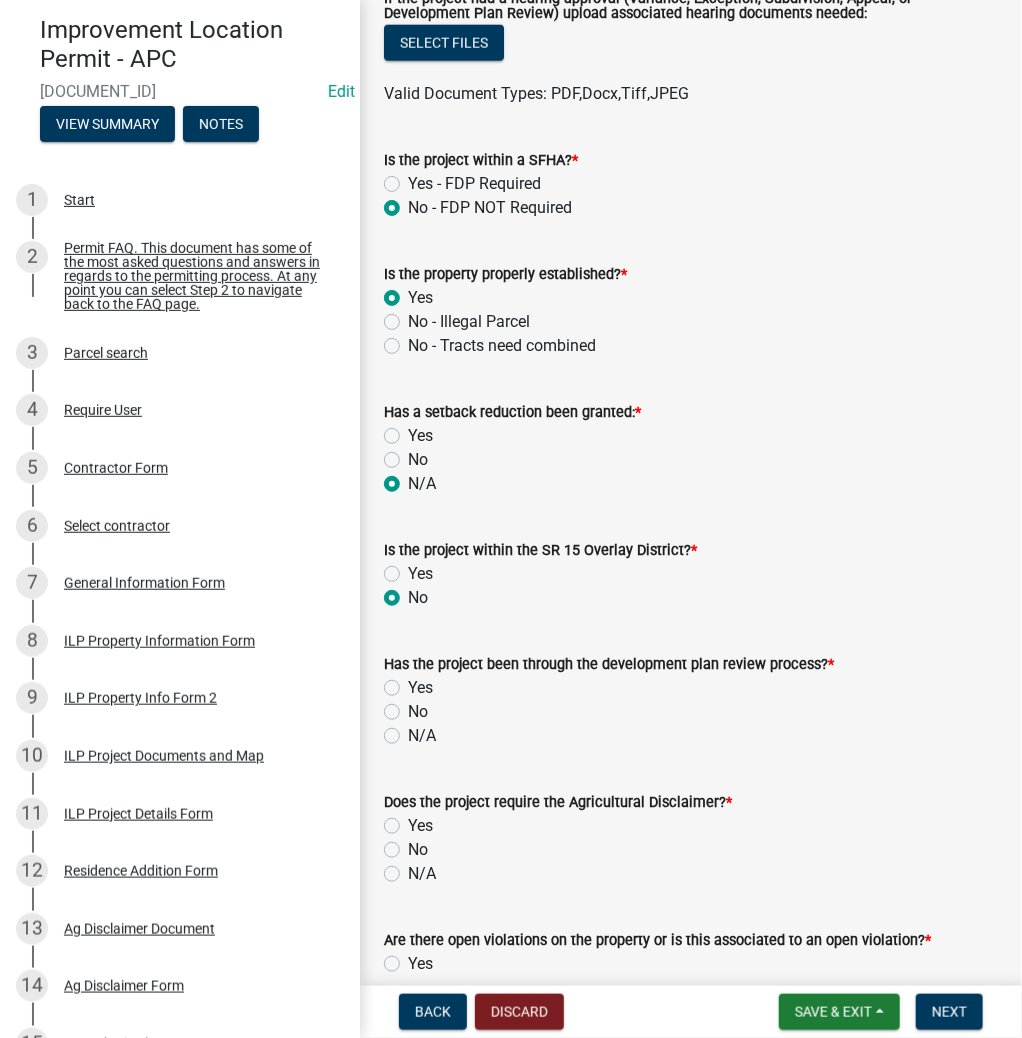 scroll, scrollTop: 800, scrollLeft: 0, axis: vertical 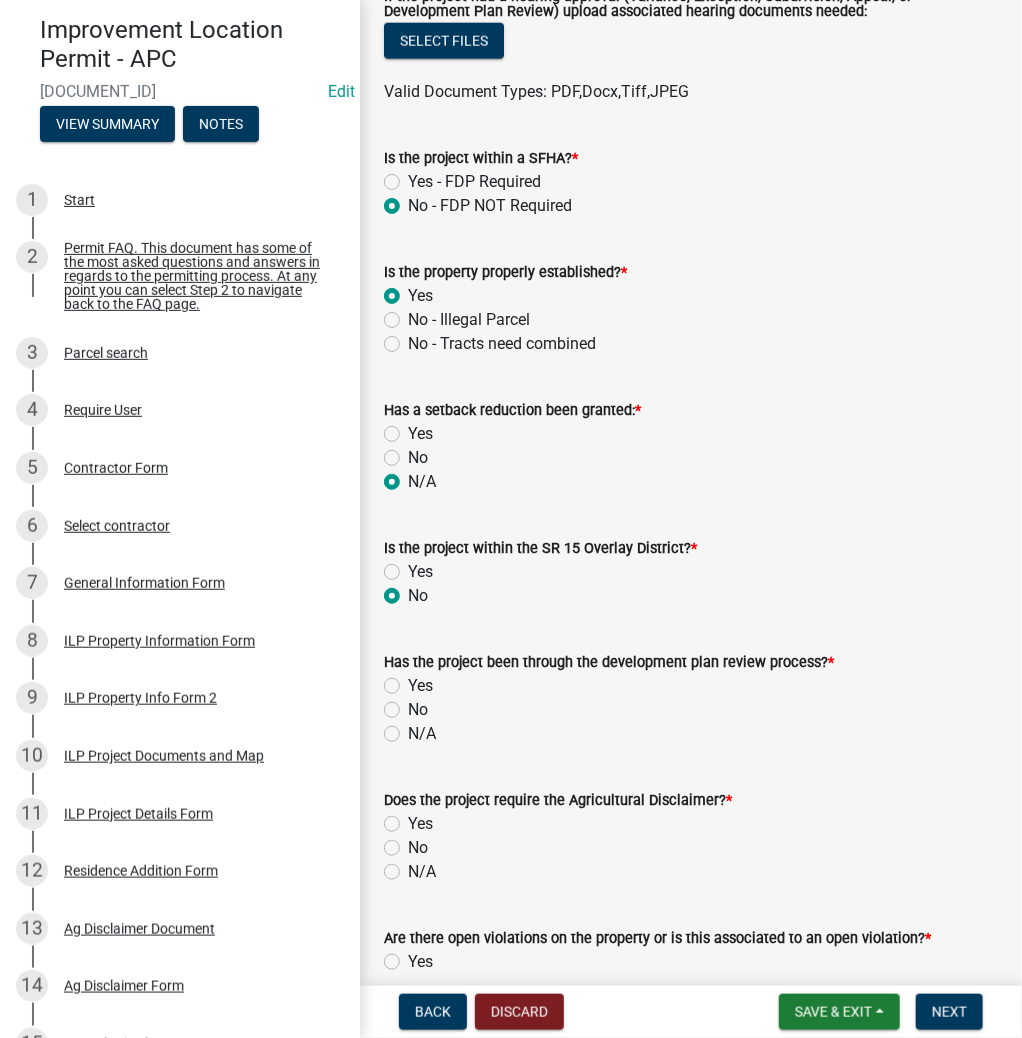 click on "N/A" 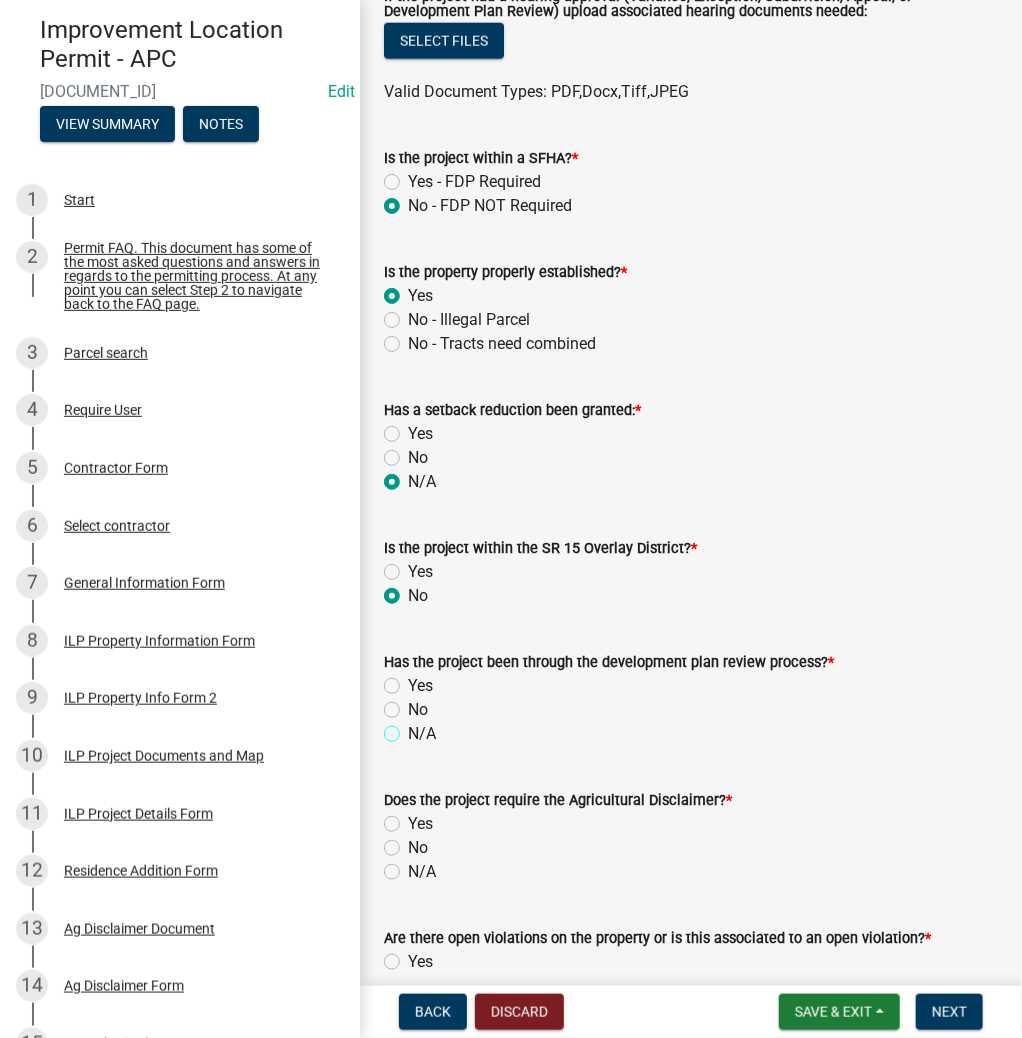 click on "N/A" at bounding box center (414, 728) 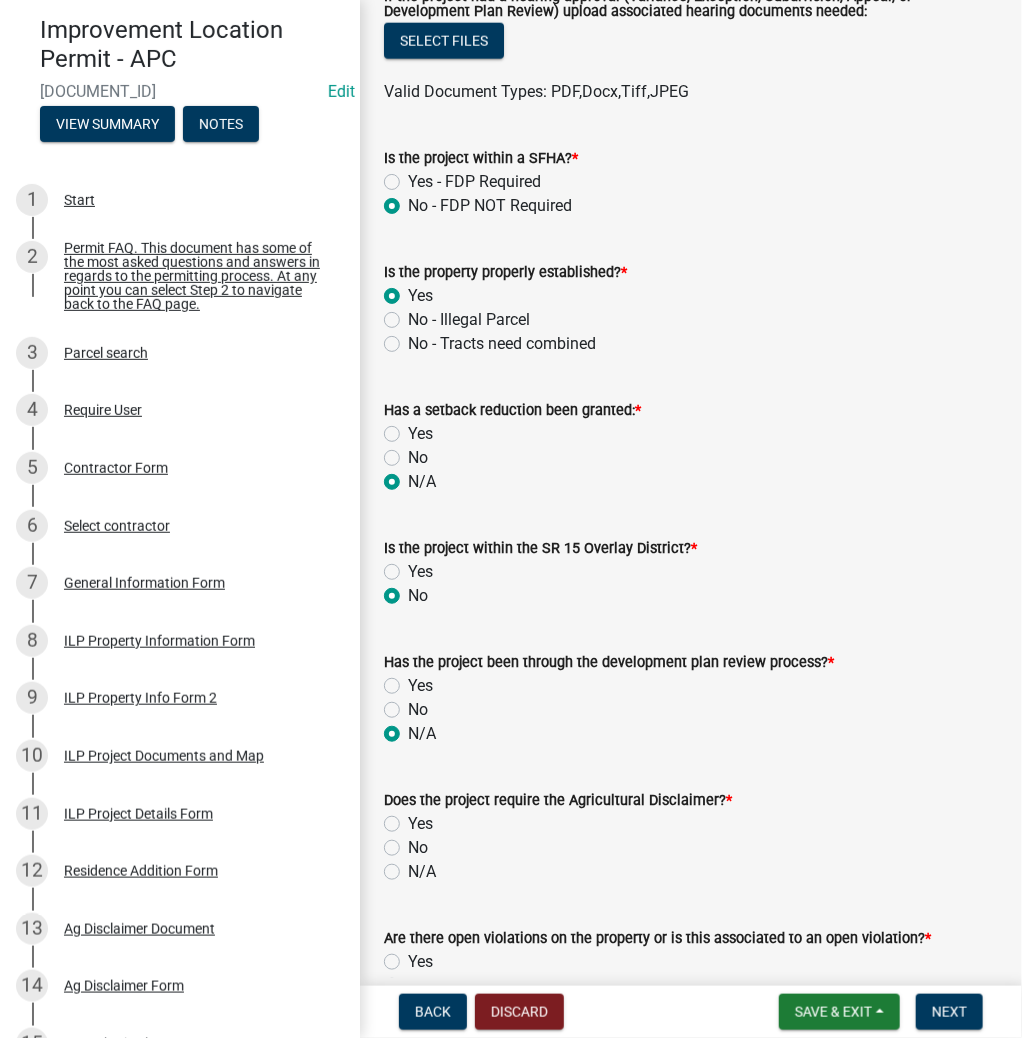 radio on "true" 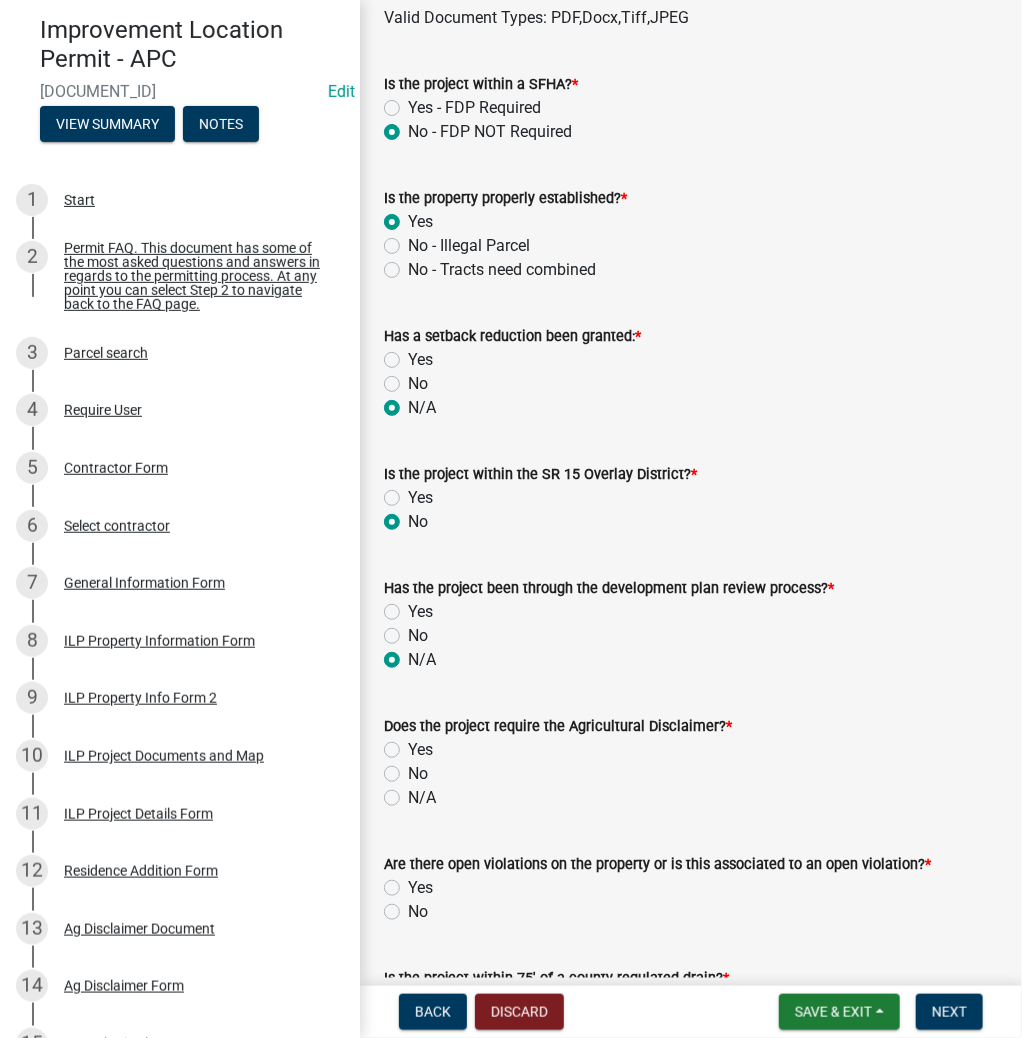 scroll, scrollTop: 960, scrollLeft: 0, axis: vertical 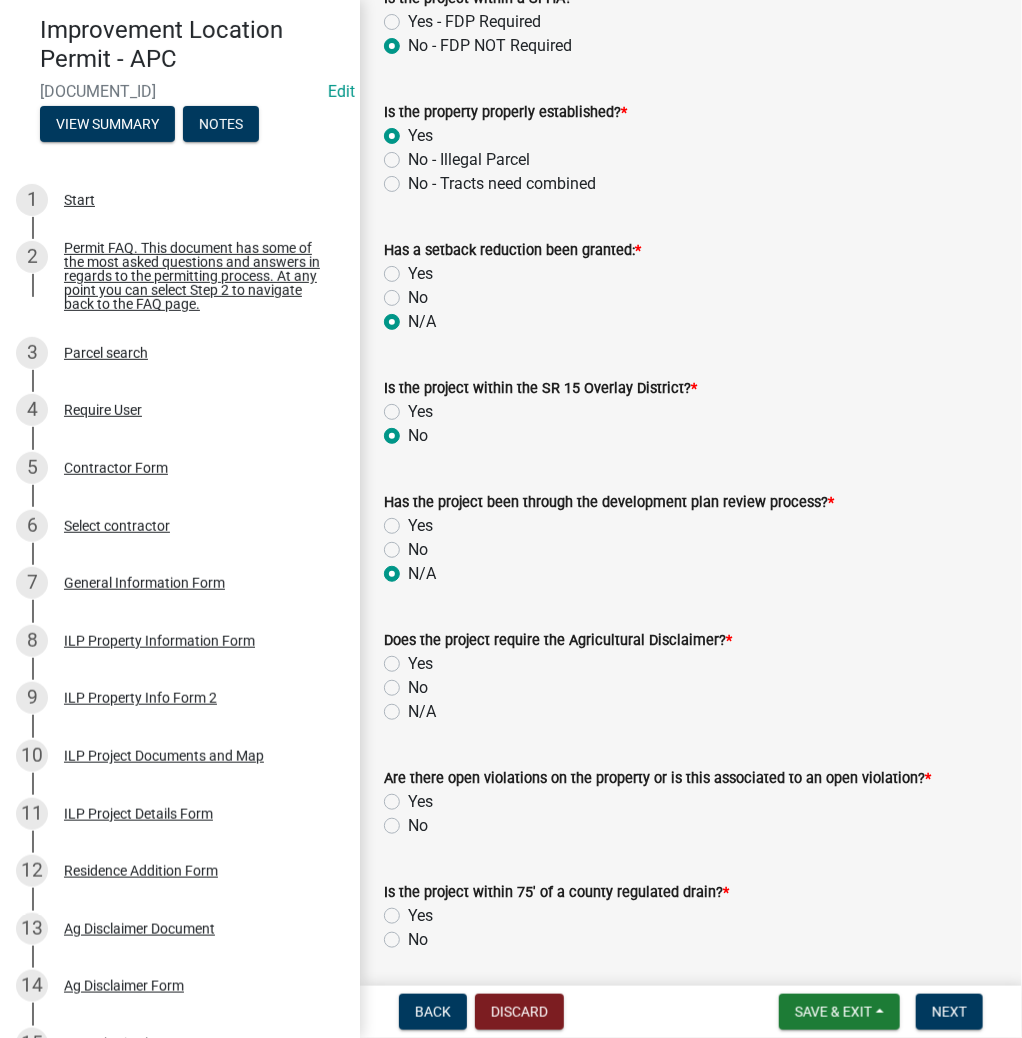 click on "Yes" 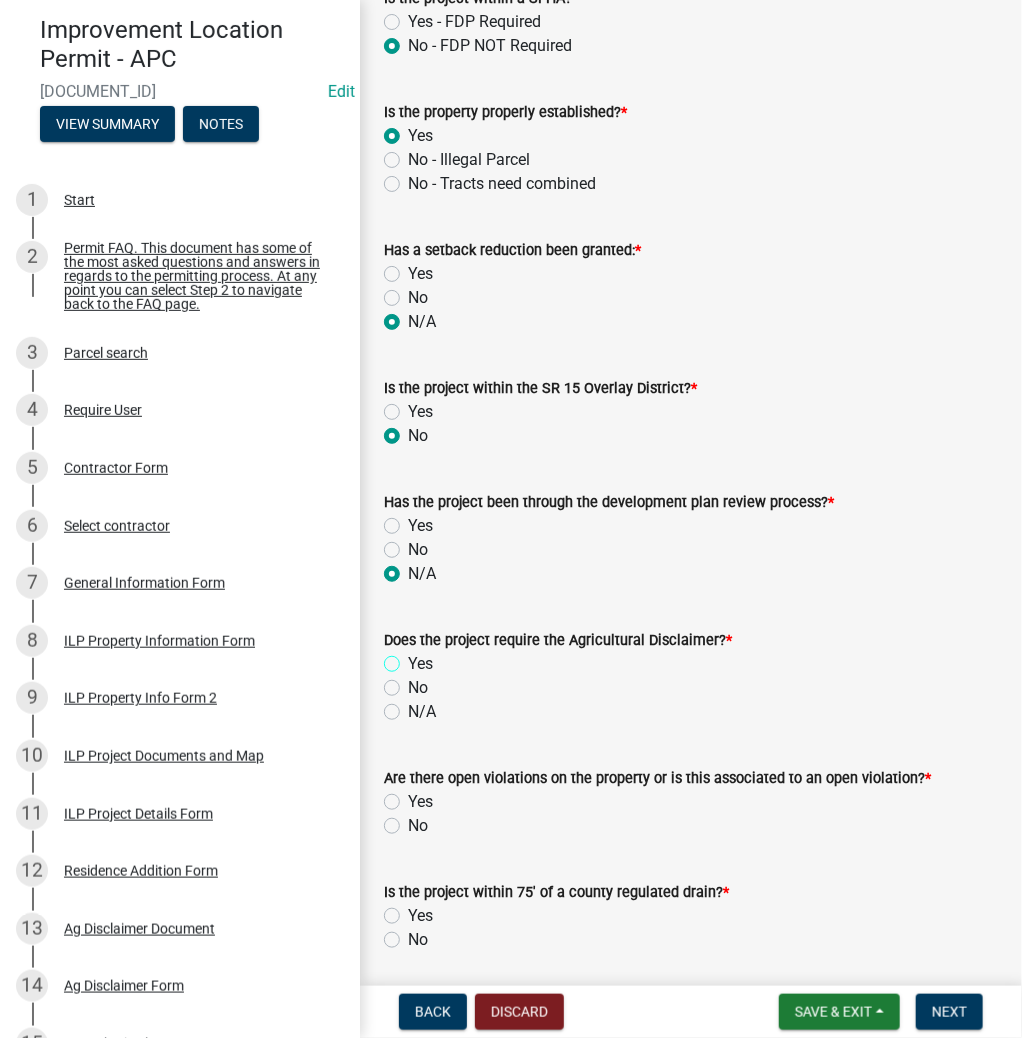 click on "Yes" at bounding box center (414, 658) 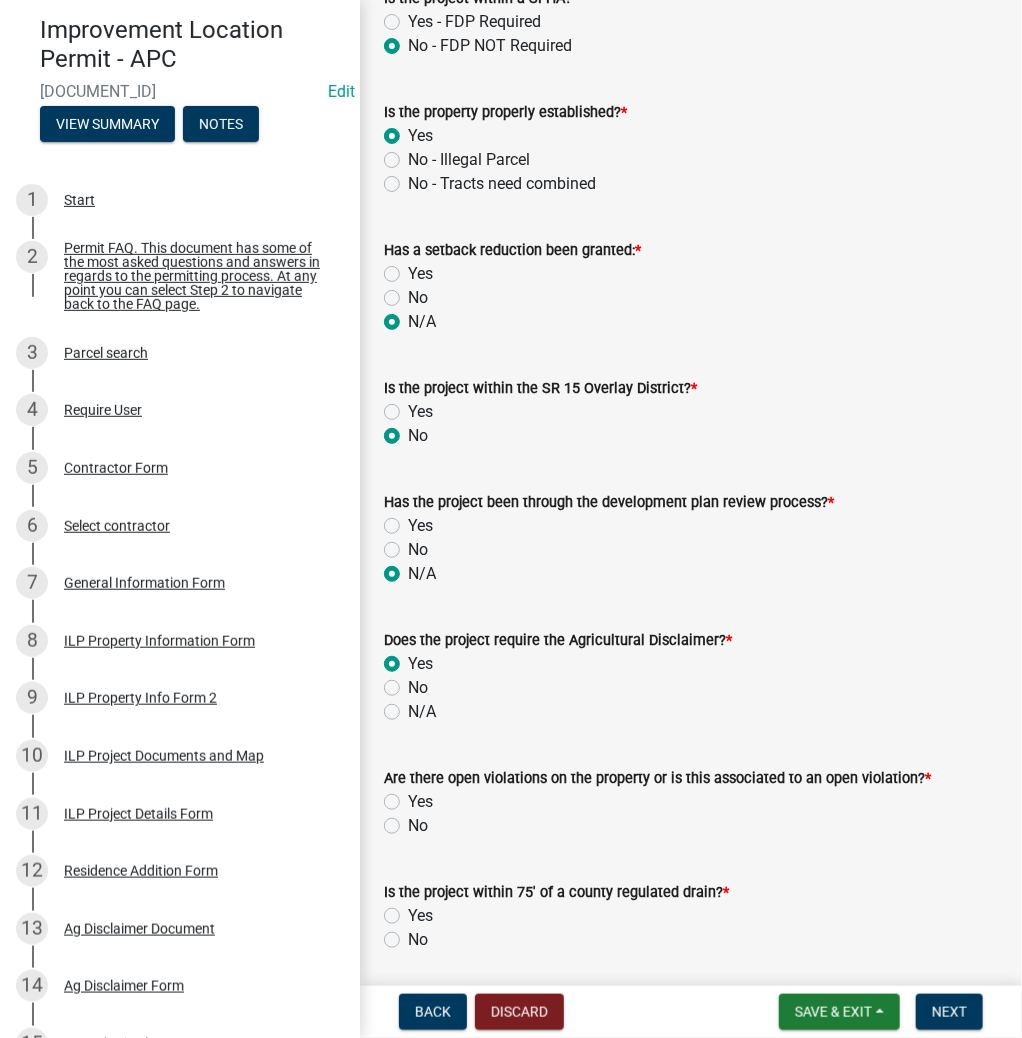 radio on "true" 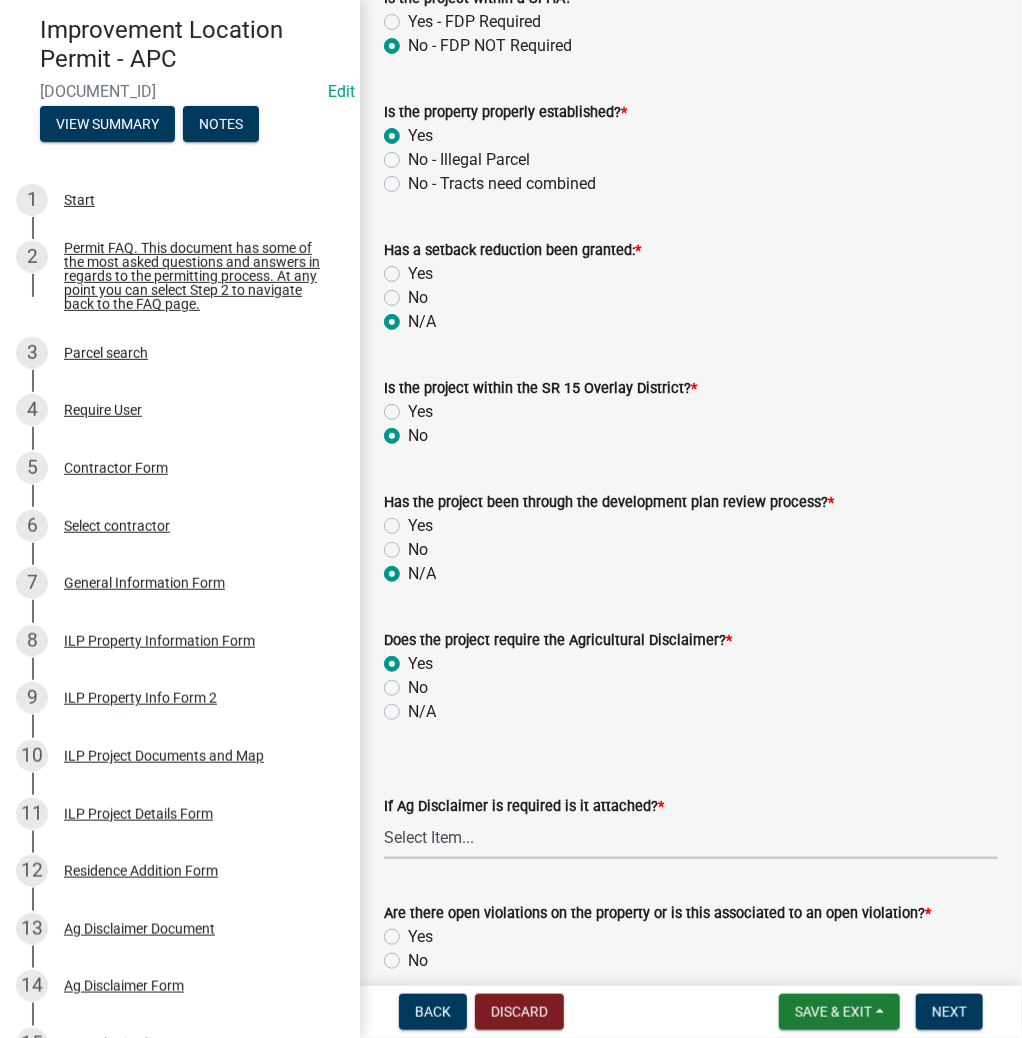 click on "Select Item...   Yes   No" at bounding box center [691, 838] 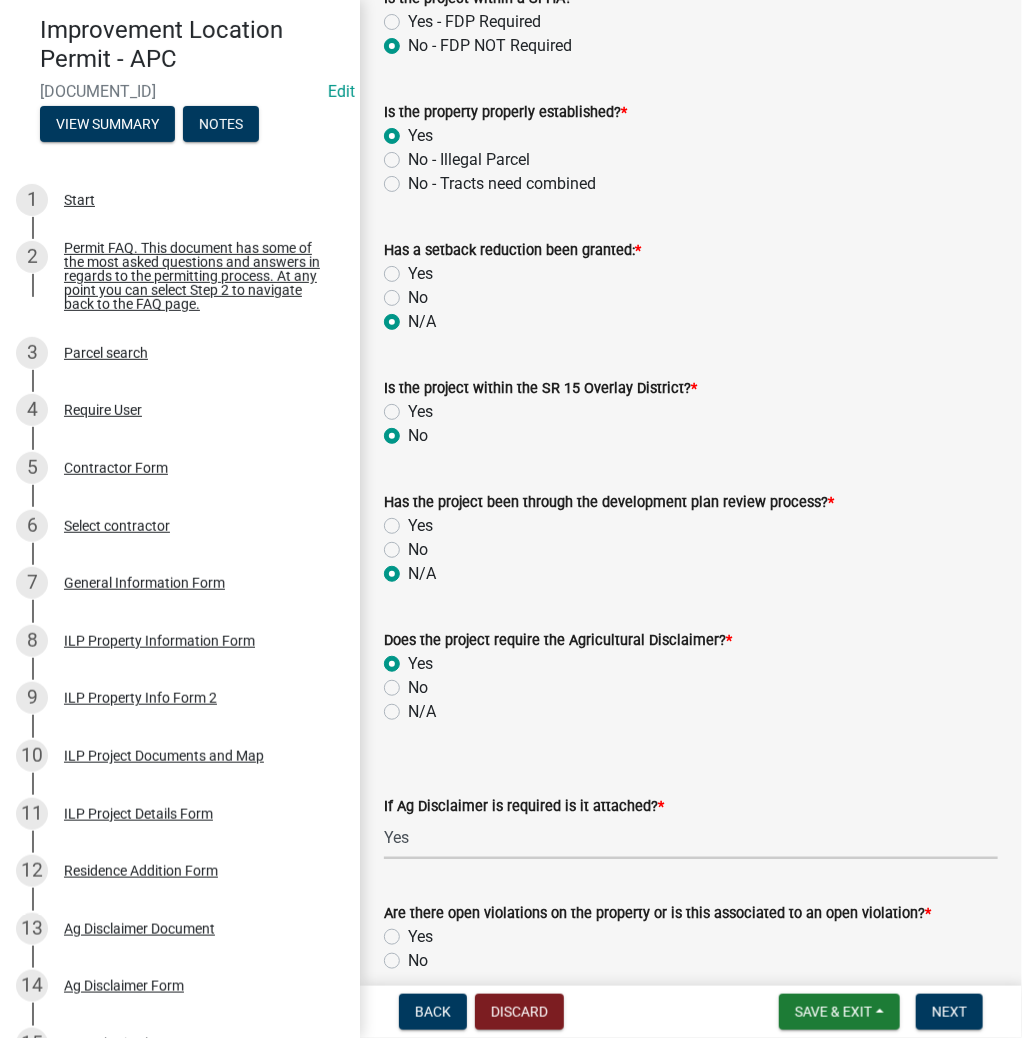 click on "Select Item...   Yes   No" at bounding box center [691, 838] 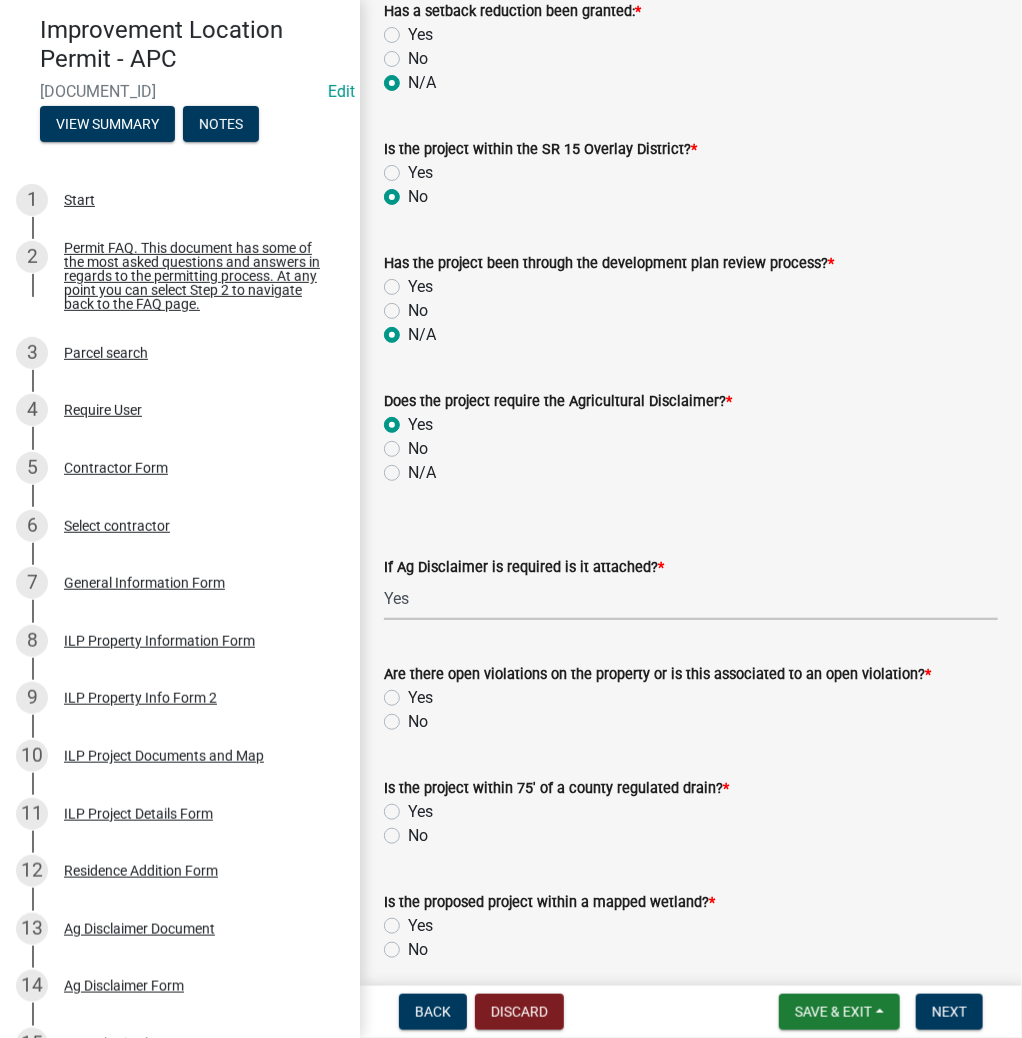 scroll, scrollTop: 1200, scrollLeft: 0, axis: vertical 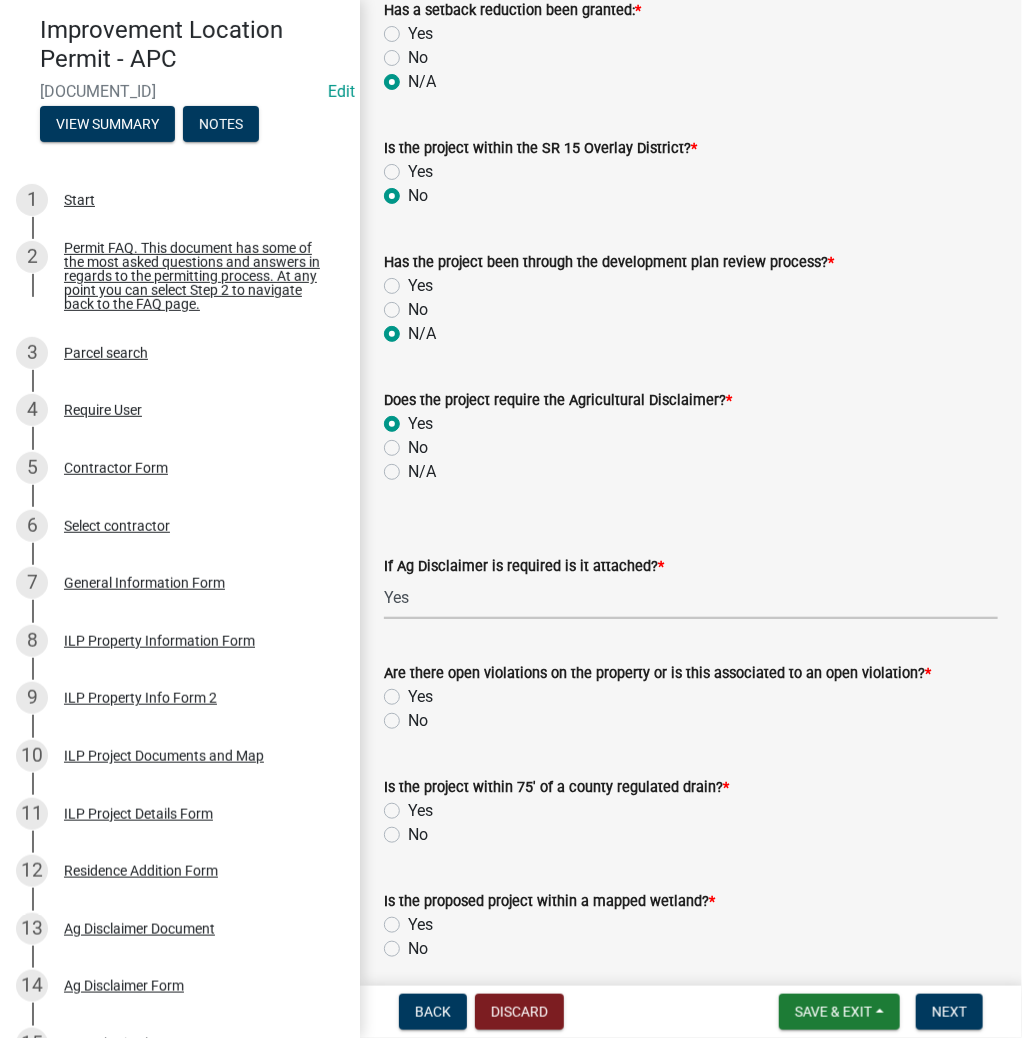 click on "No" 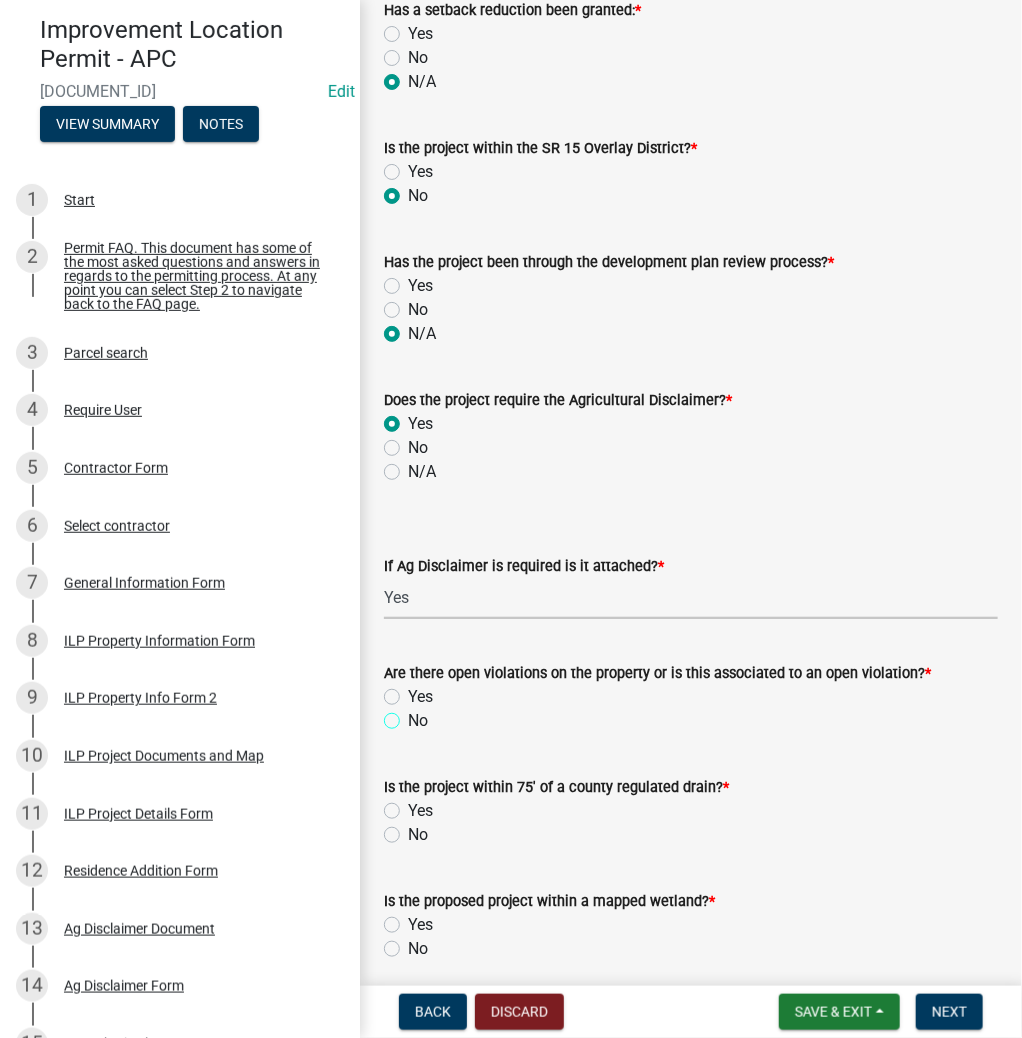 click on "No" at bounding box center [414, 715] 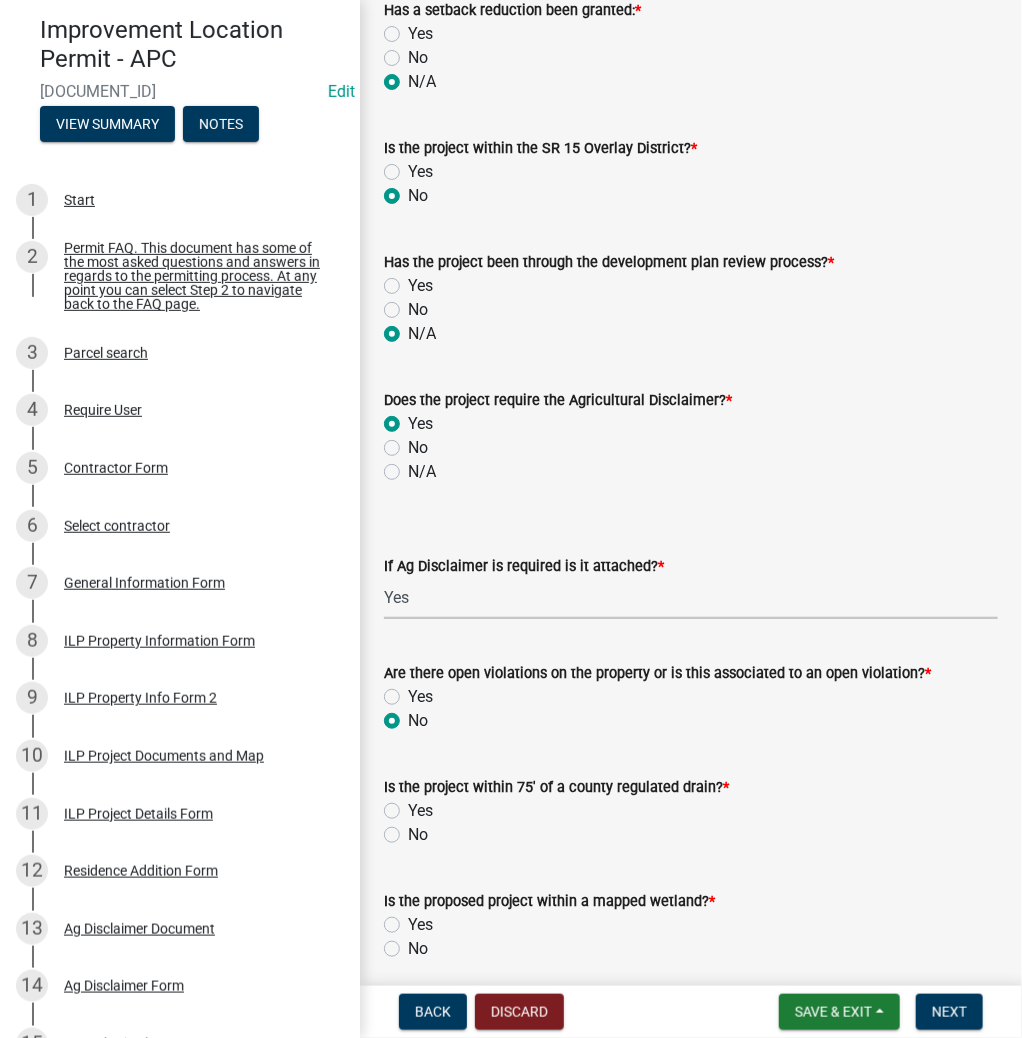 radio on "true" 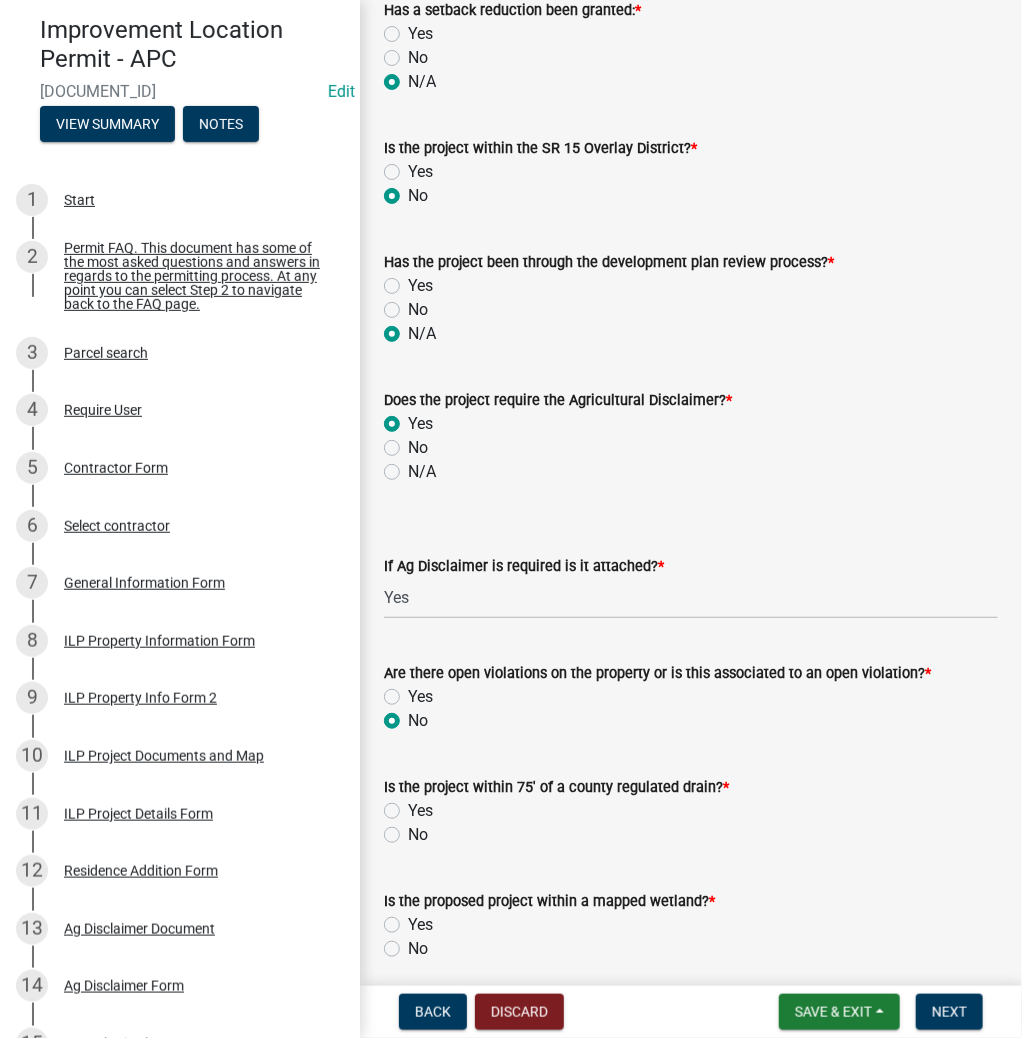 click on "No" 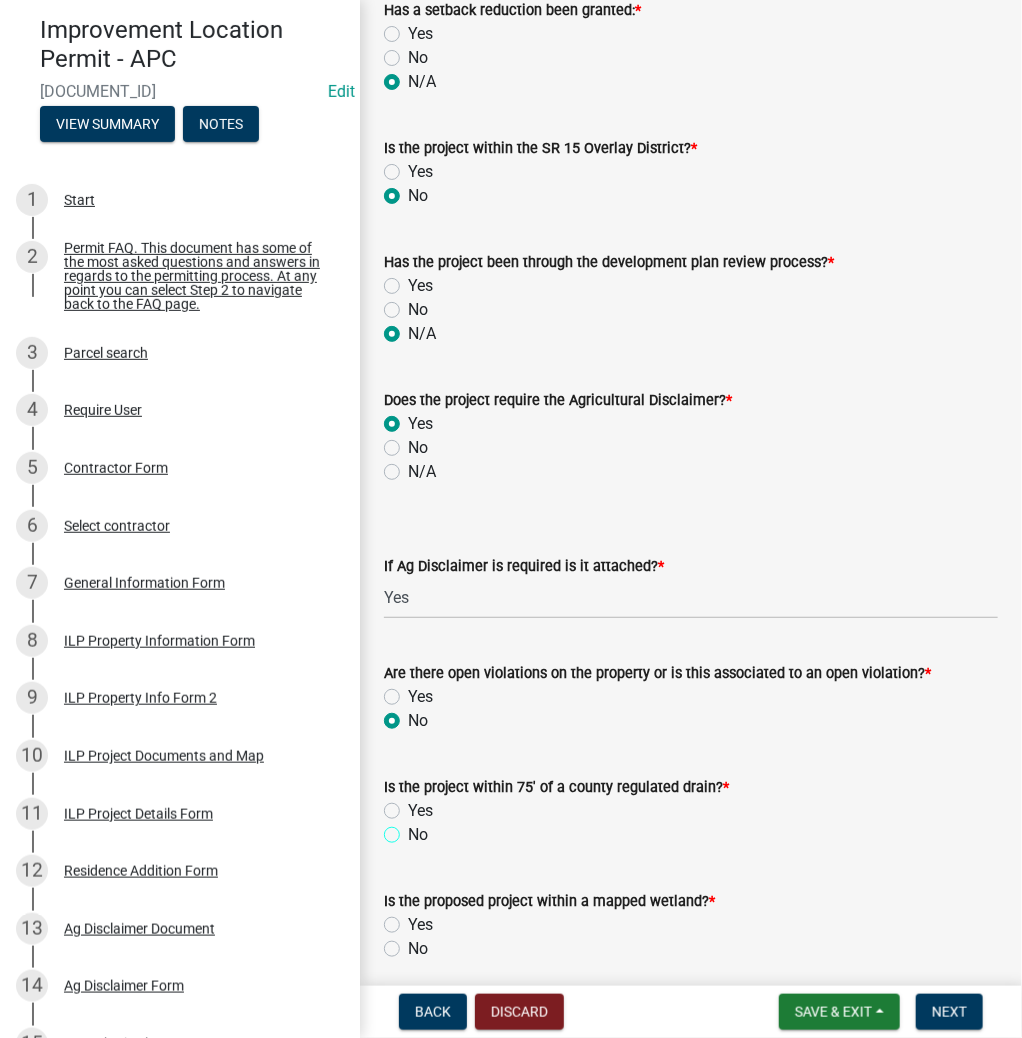 click on "No" at bounding box center (414, 829) 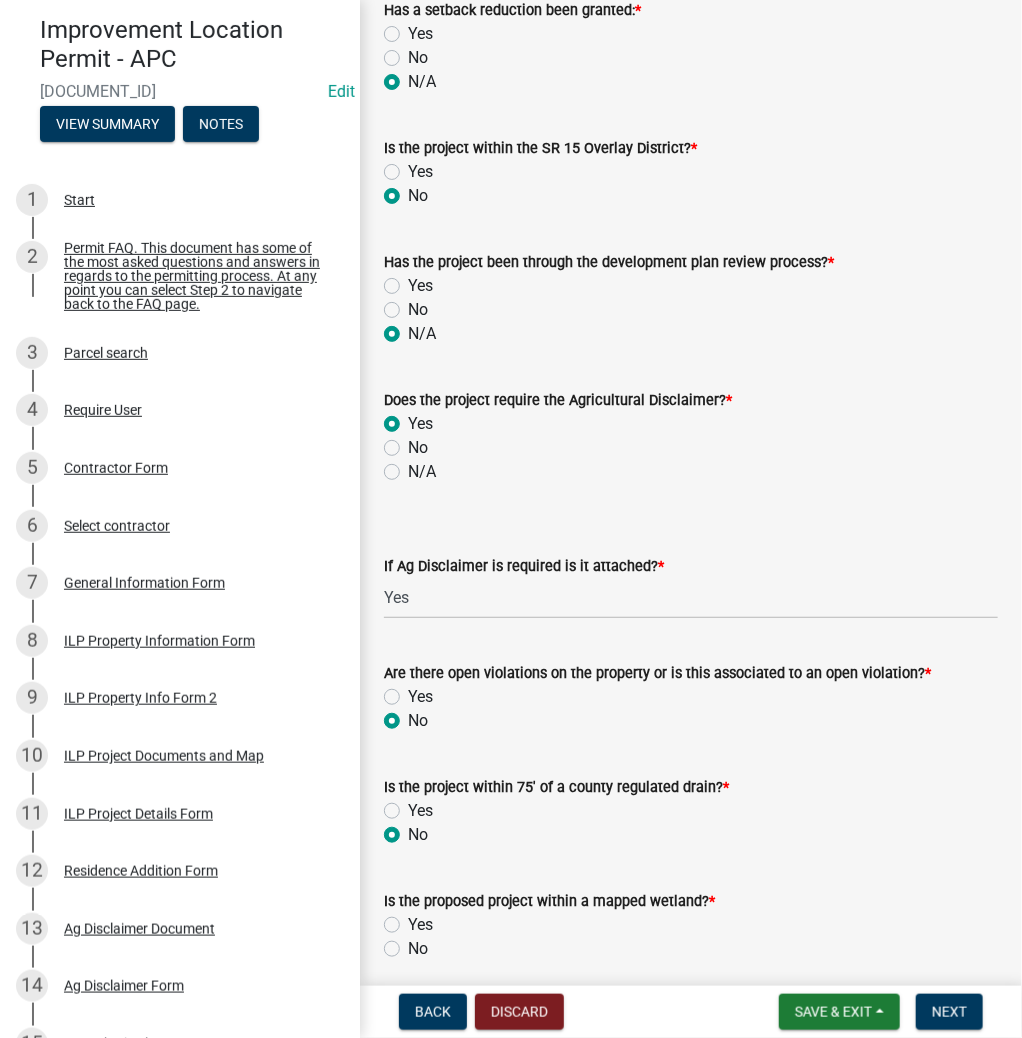 radio on "true" 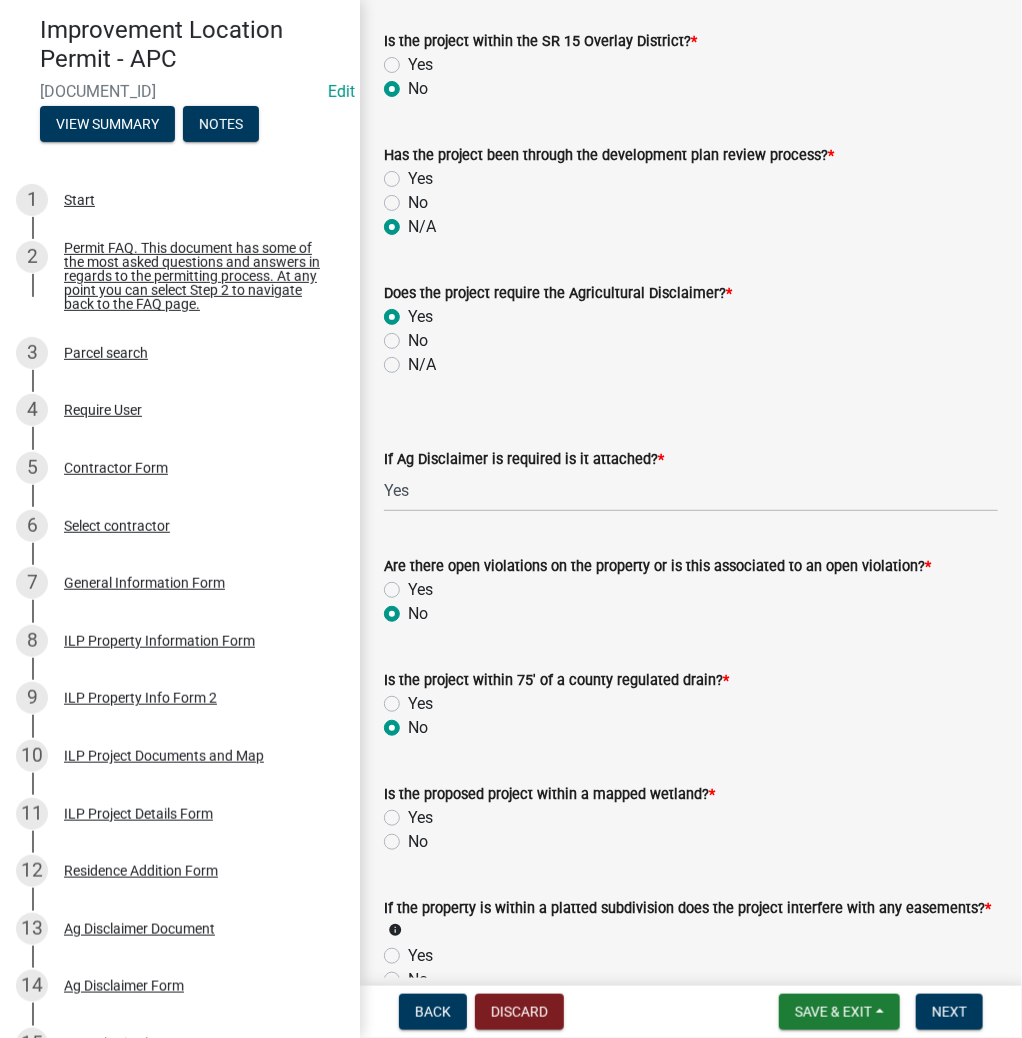 scroll, scrollTop: 1440, scrollLeft: 0, axis: vertical 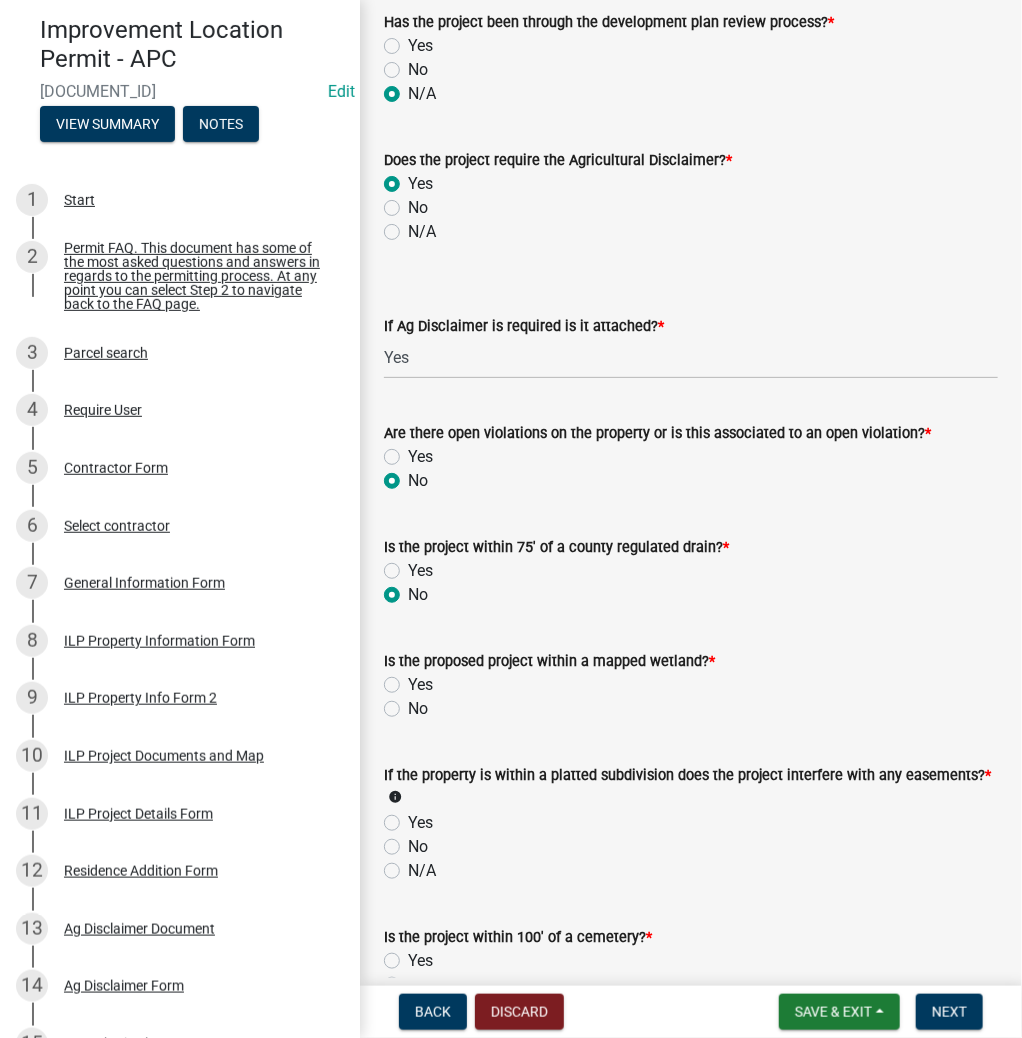 click on "No" 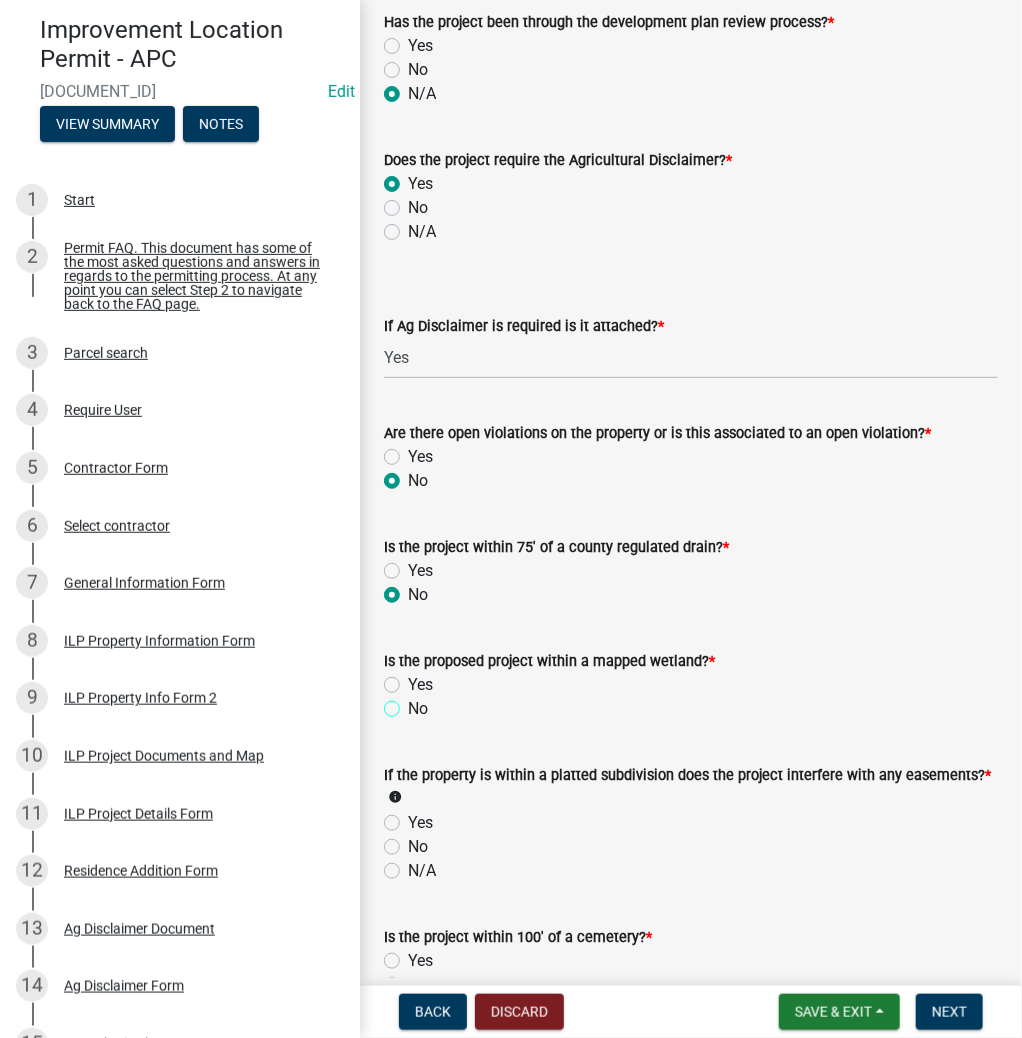 click on "No" at bounding box center [414, 703] 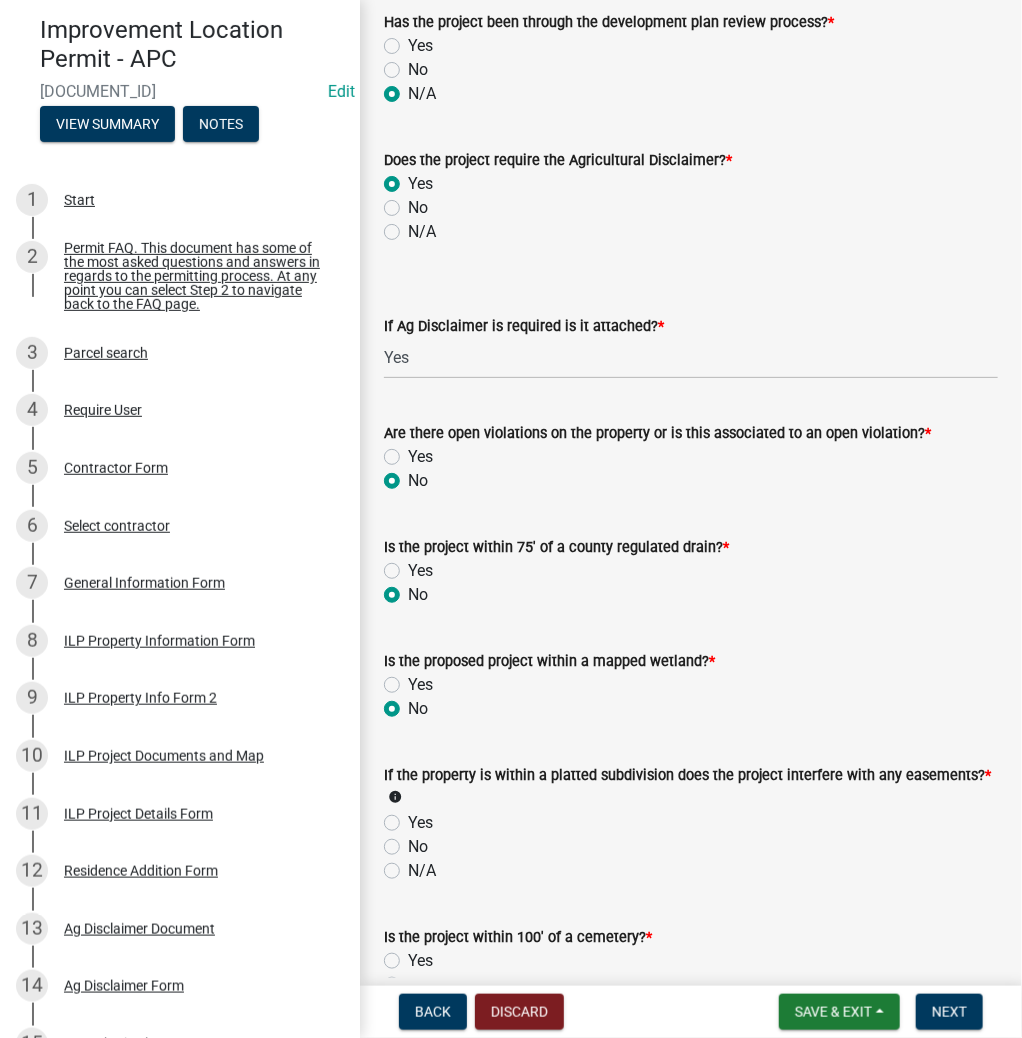 radio on "true" 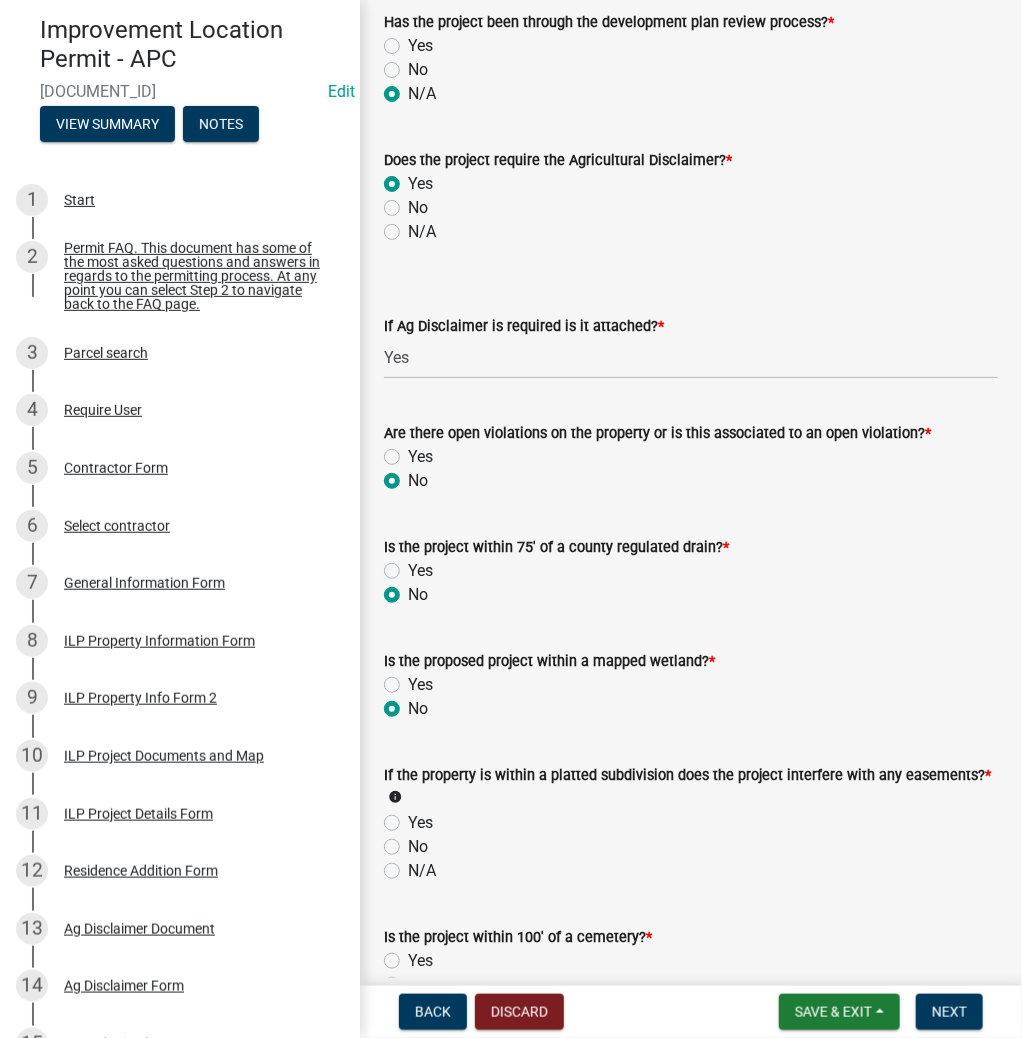 click on "N/A" 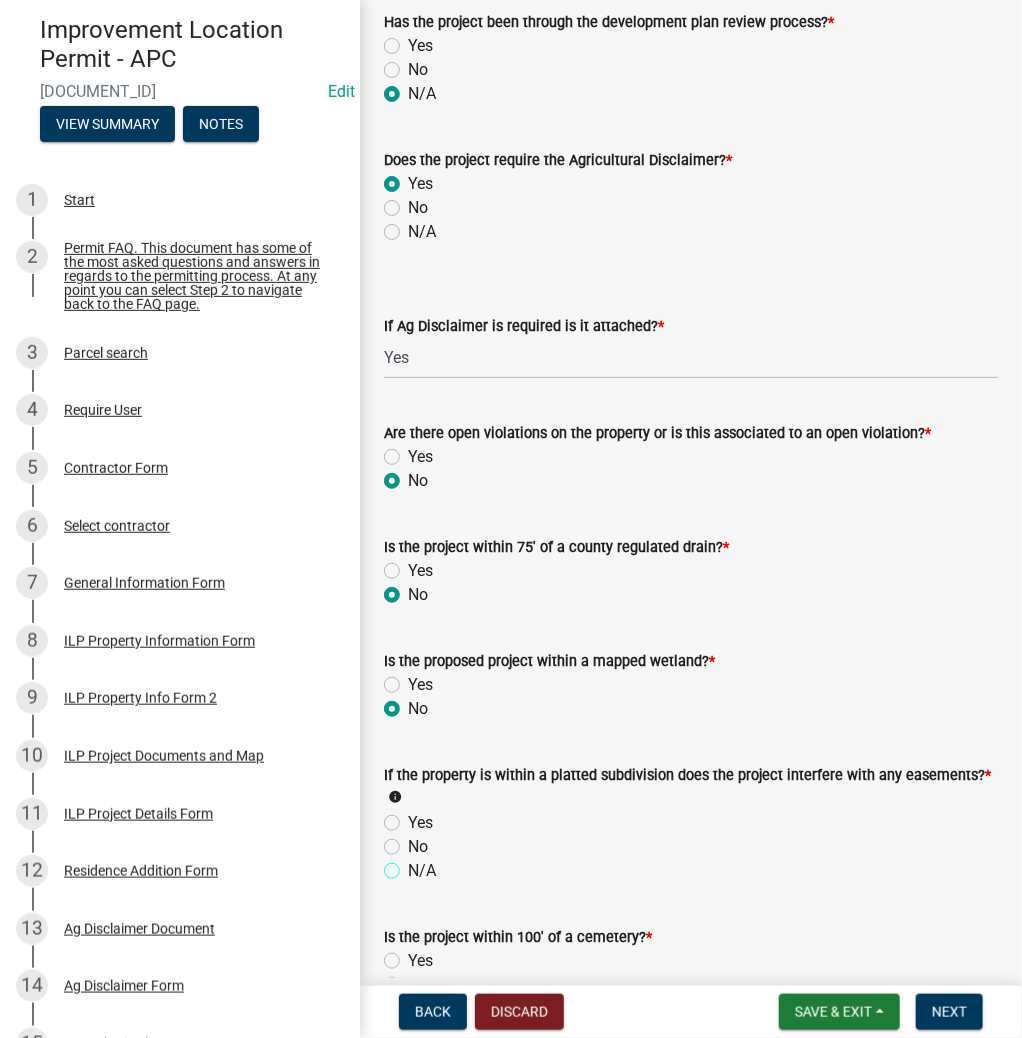 click on "N/A" at bounding box center [414, 865] 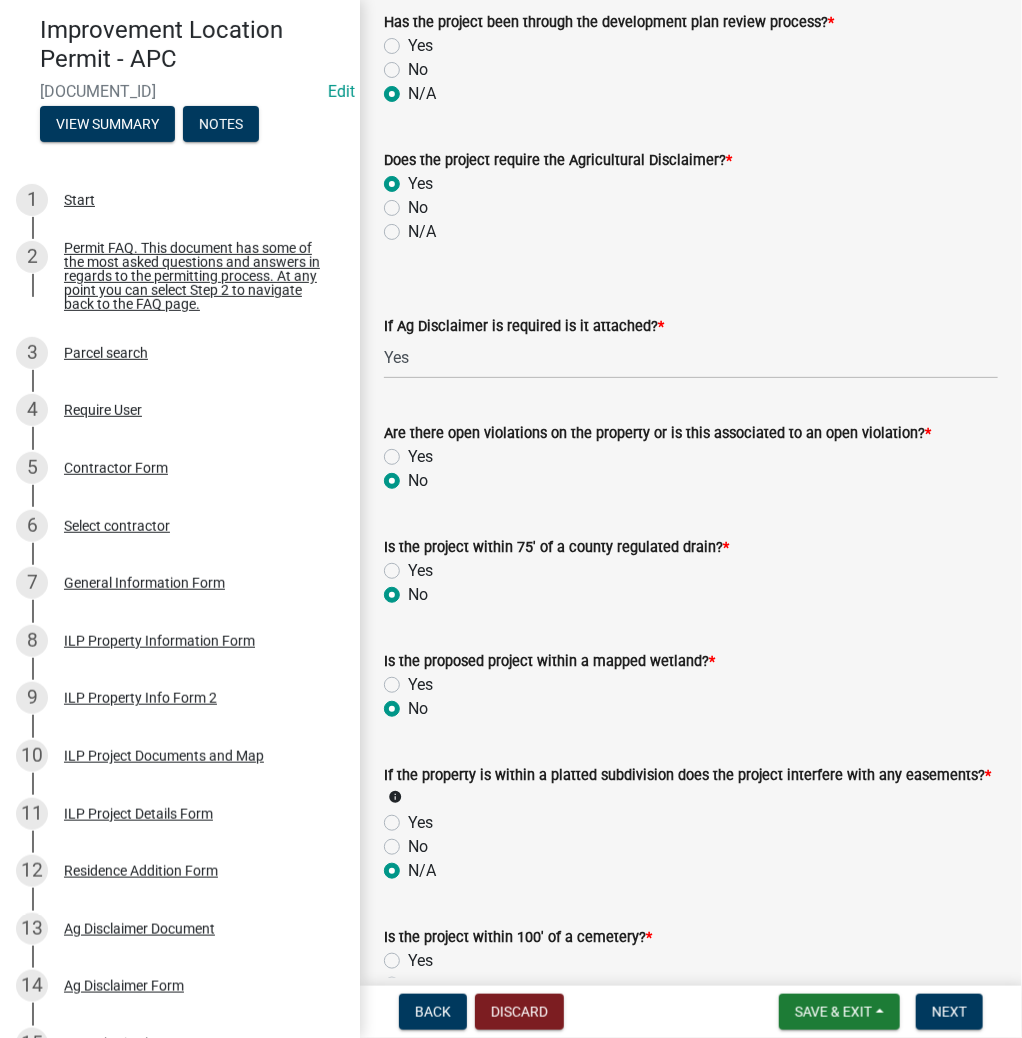 radio on "true" 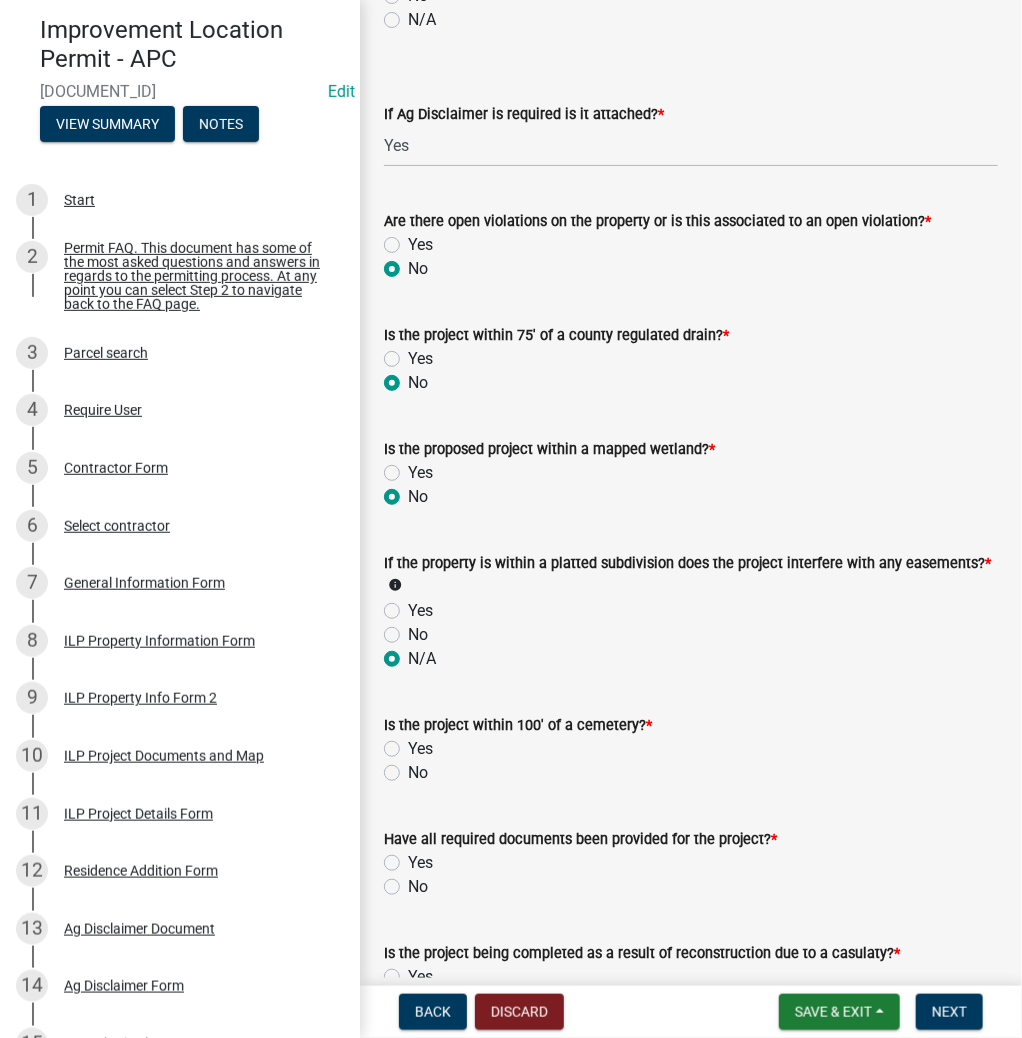 scroll, scrollTop: 1760, scrollLeft: 0, axis: vertical 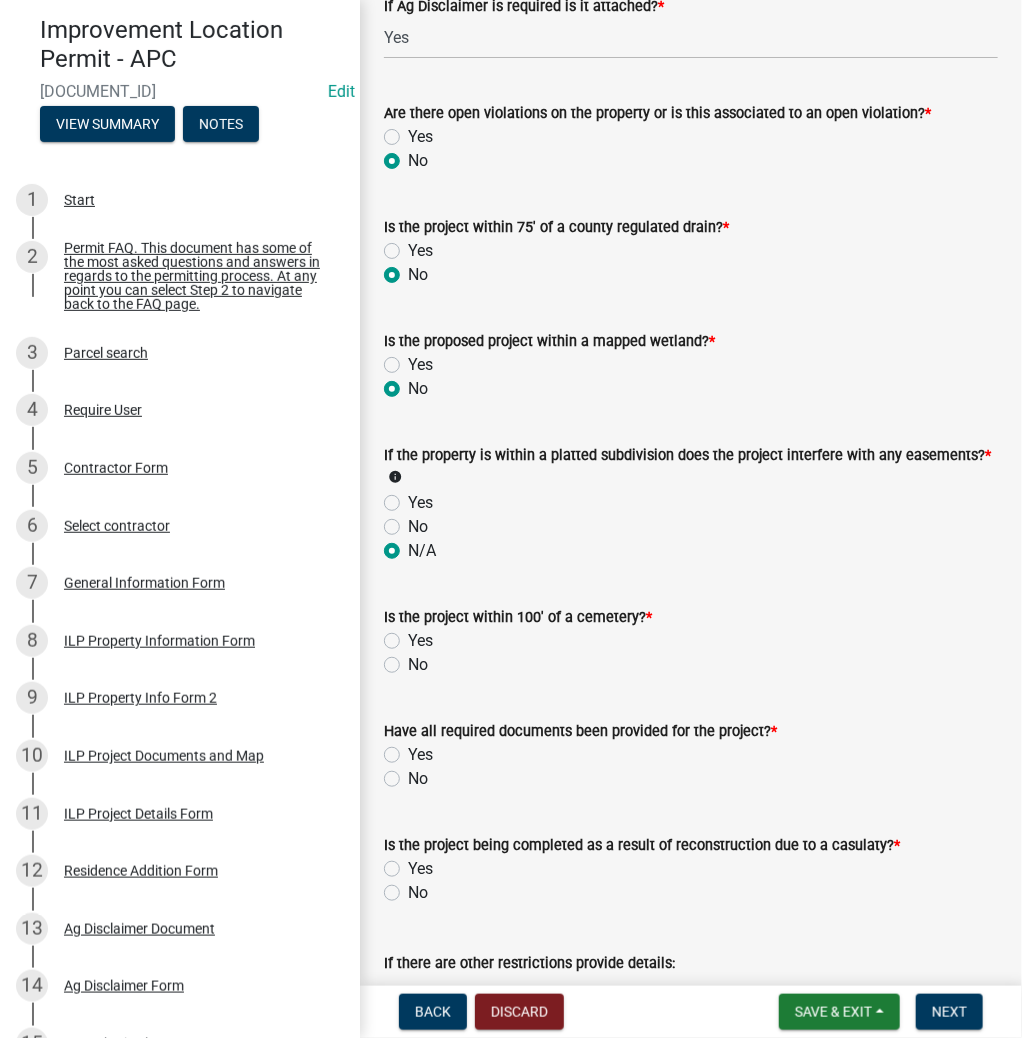 click on "No" 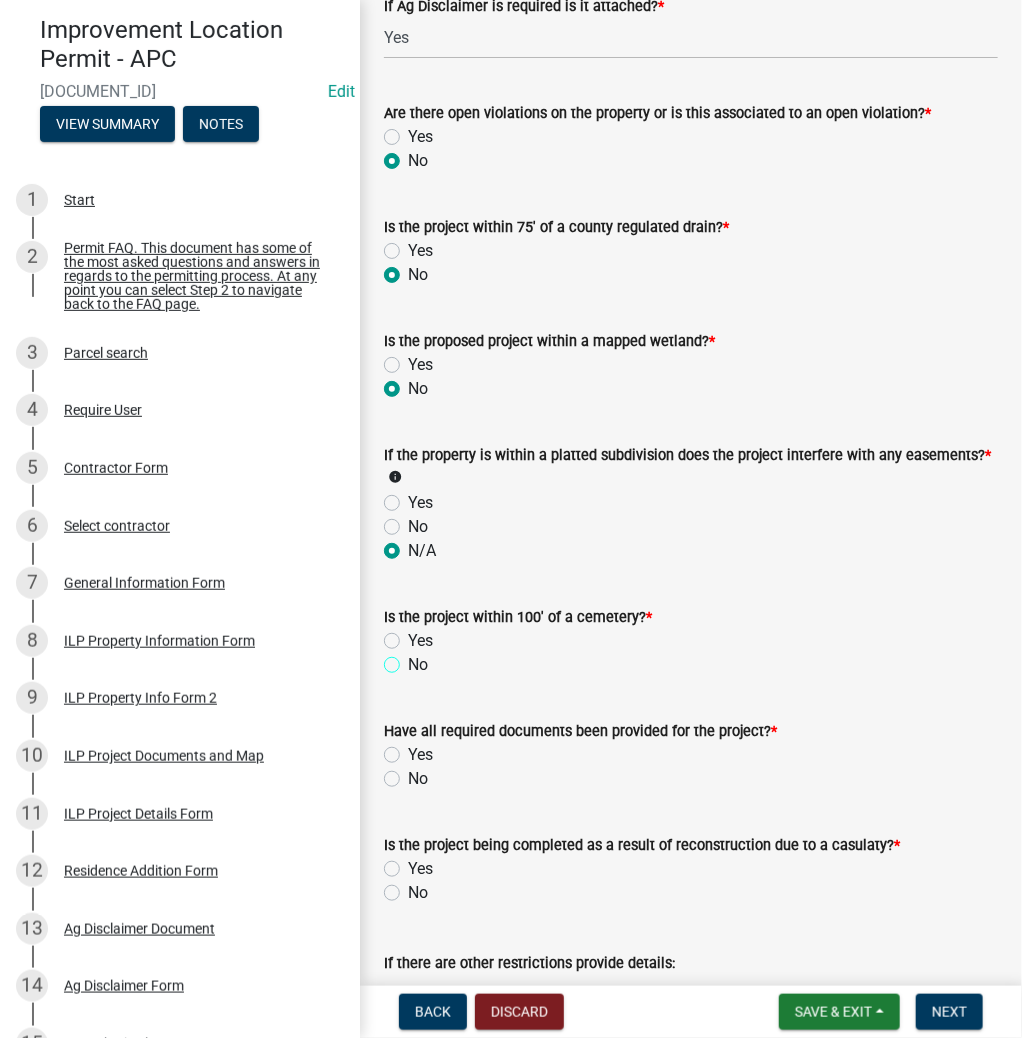 click on "No" at bounding box center (414, 659) 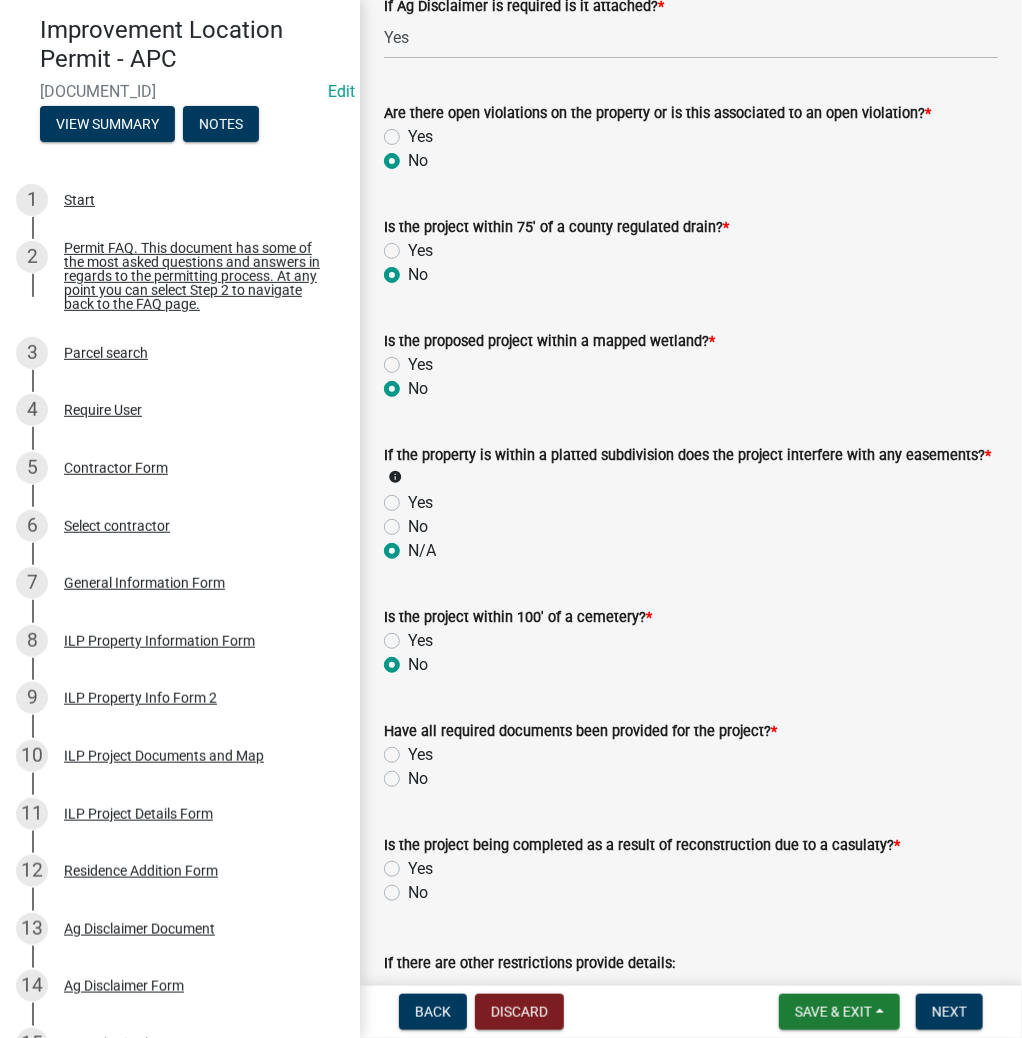 radio on "true" 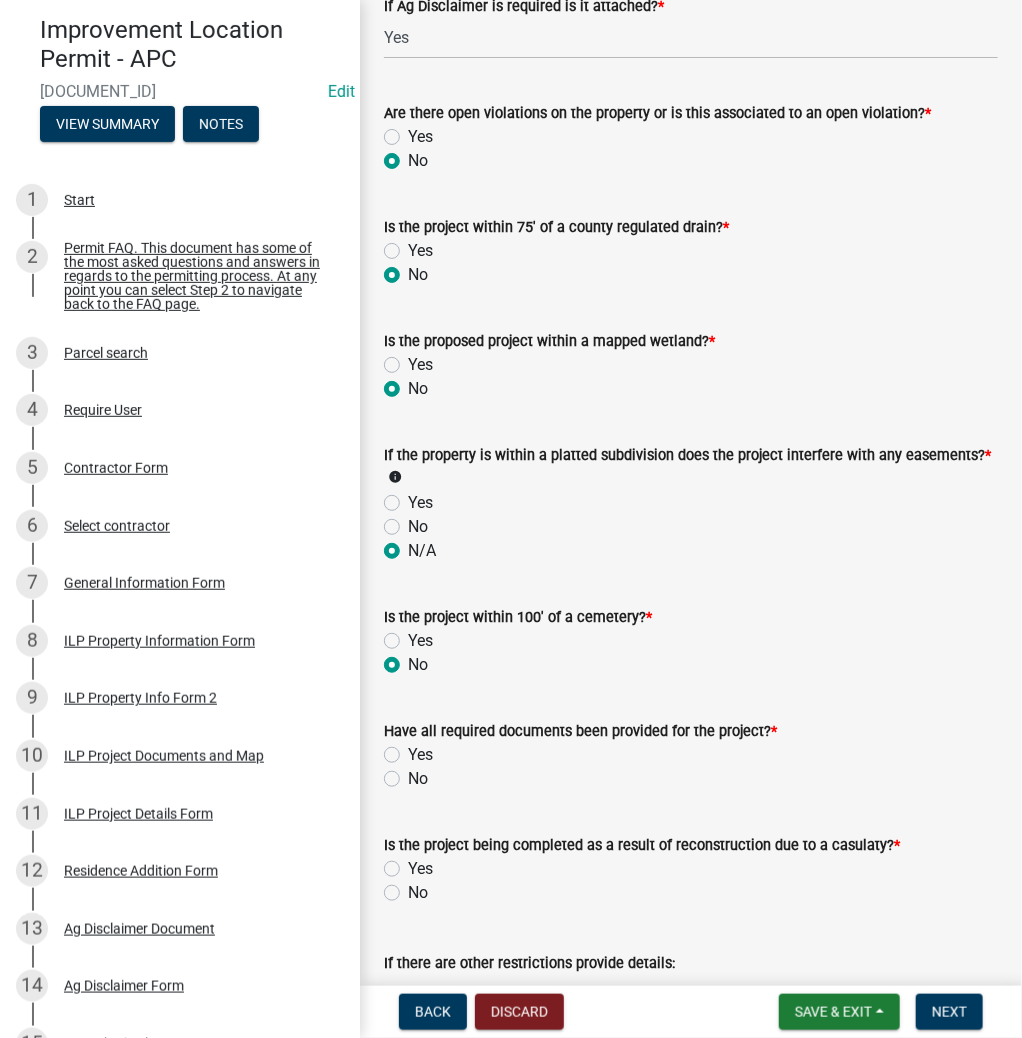 click on "Yes" 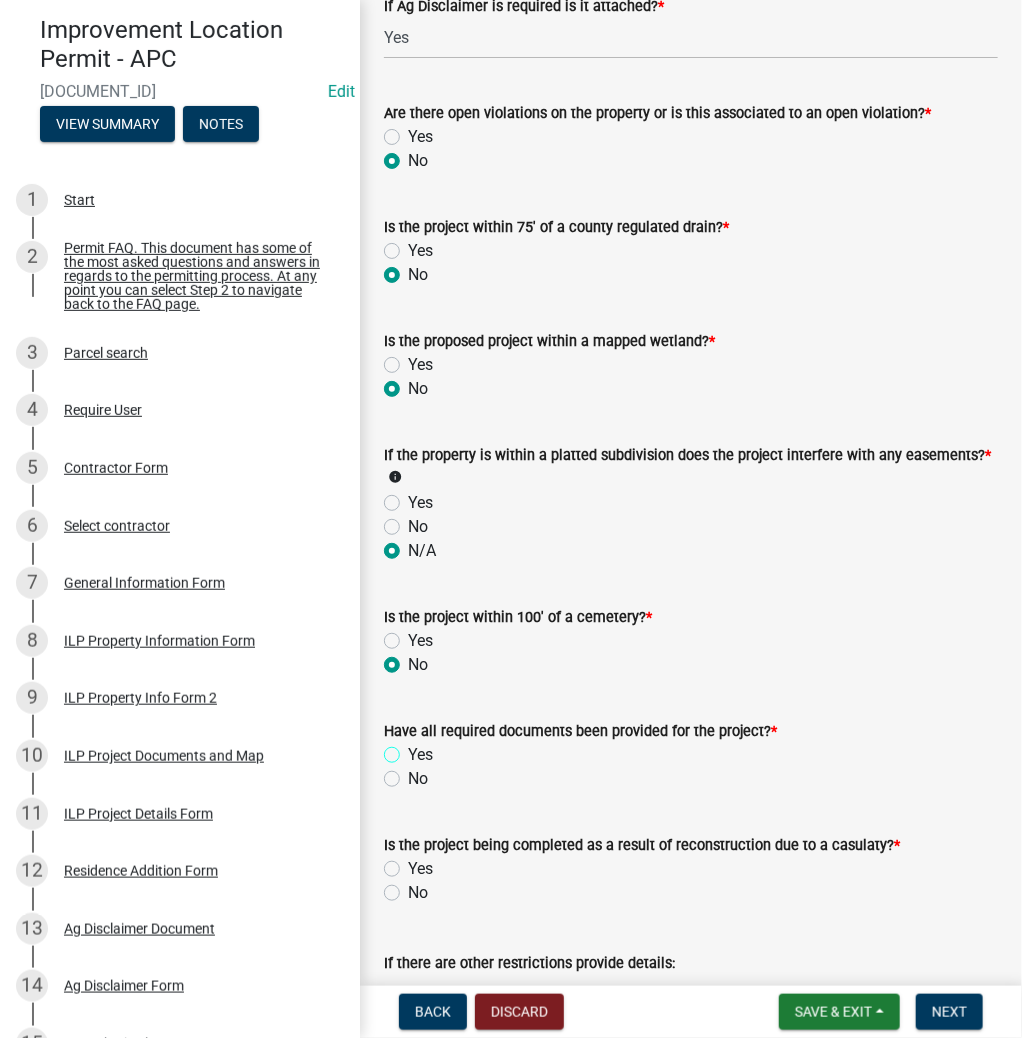 click on "Yes" at bounding box center (414, 749) 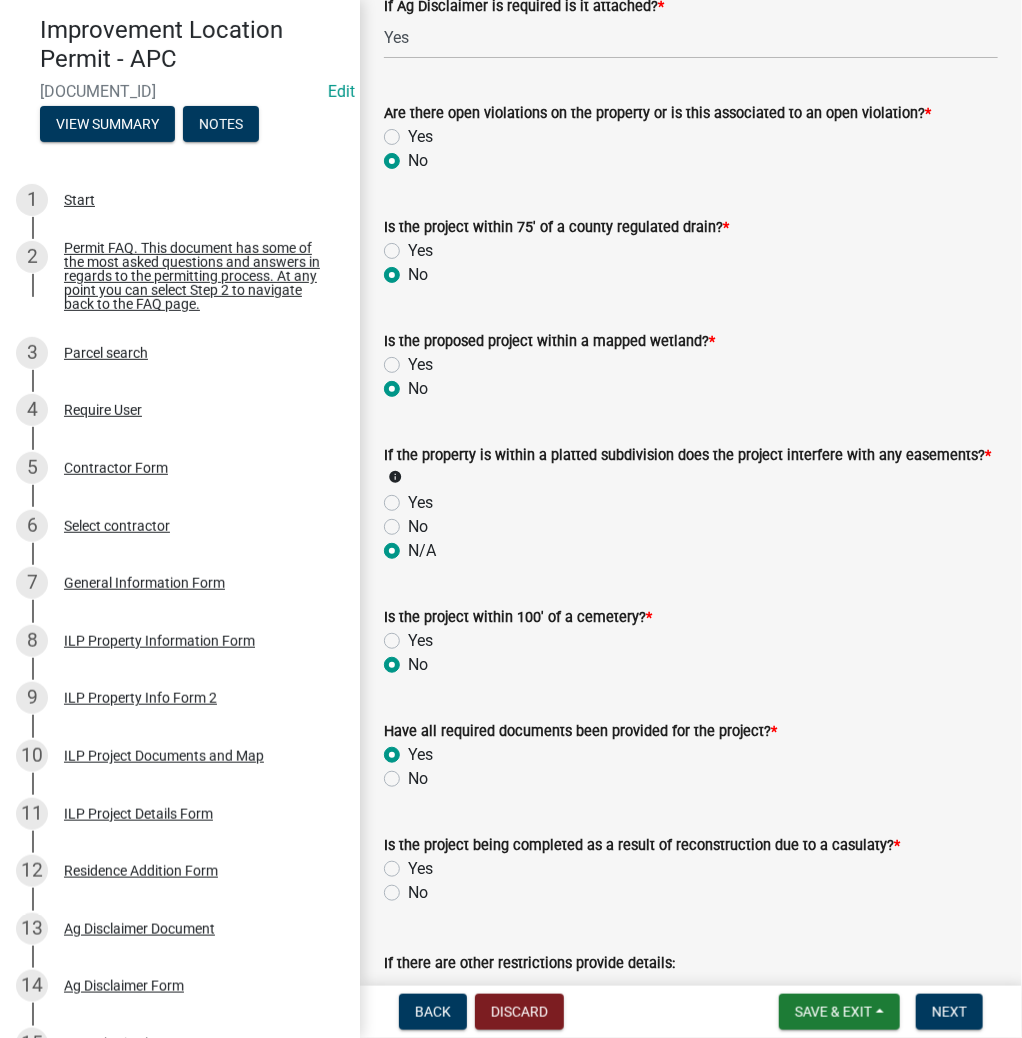 radio on "true" 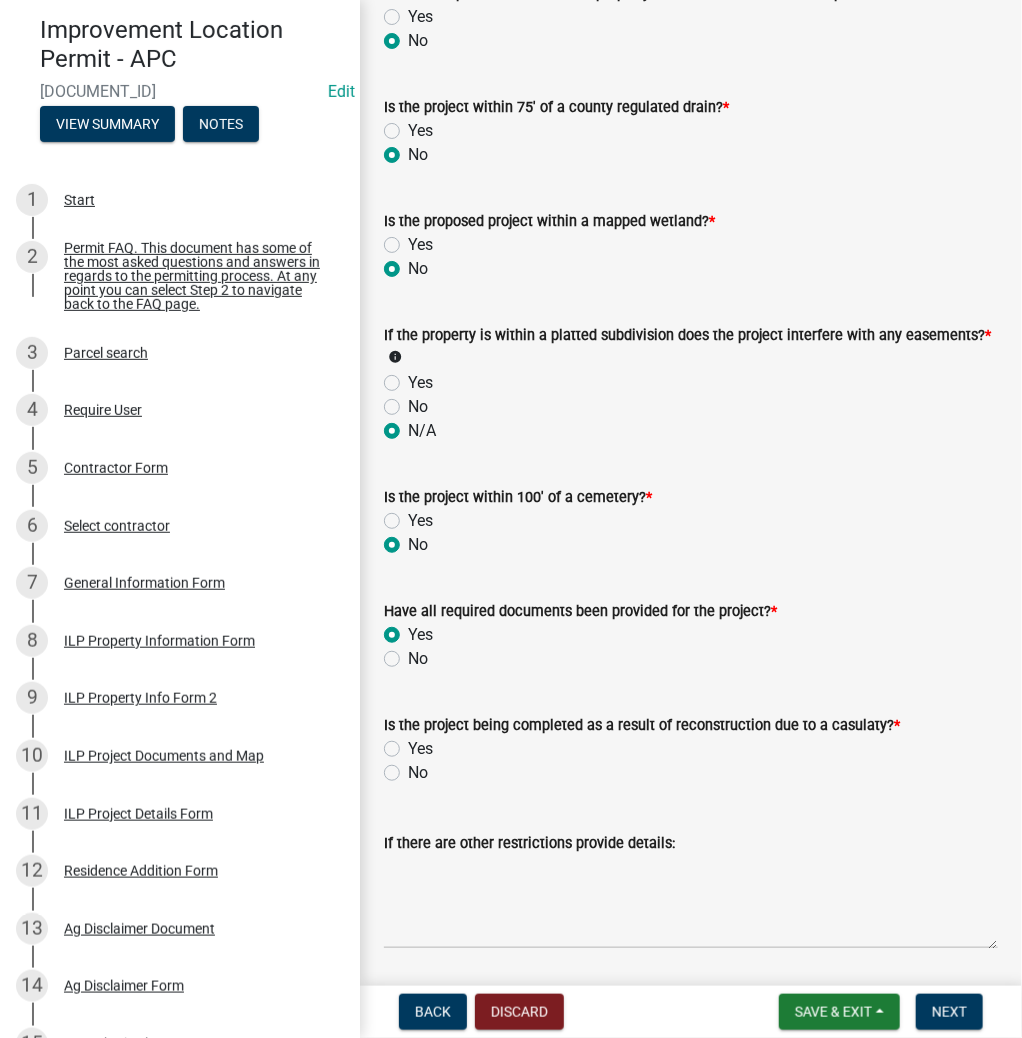 scroll, scrollTop: 1920, scrollLeft: 0, axis: vertical 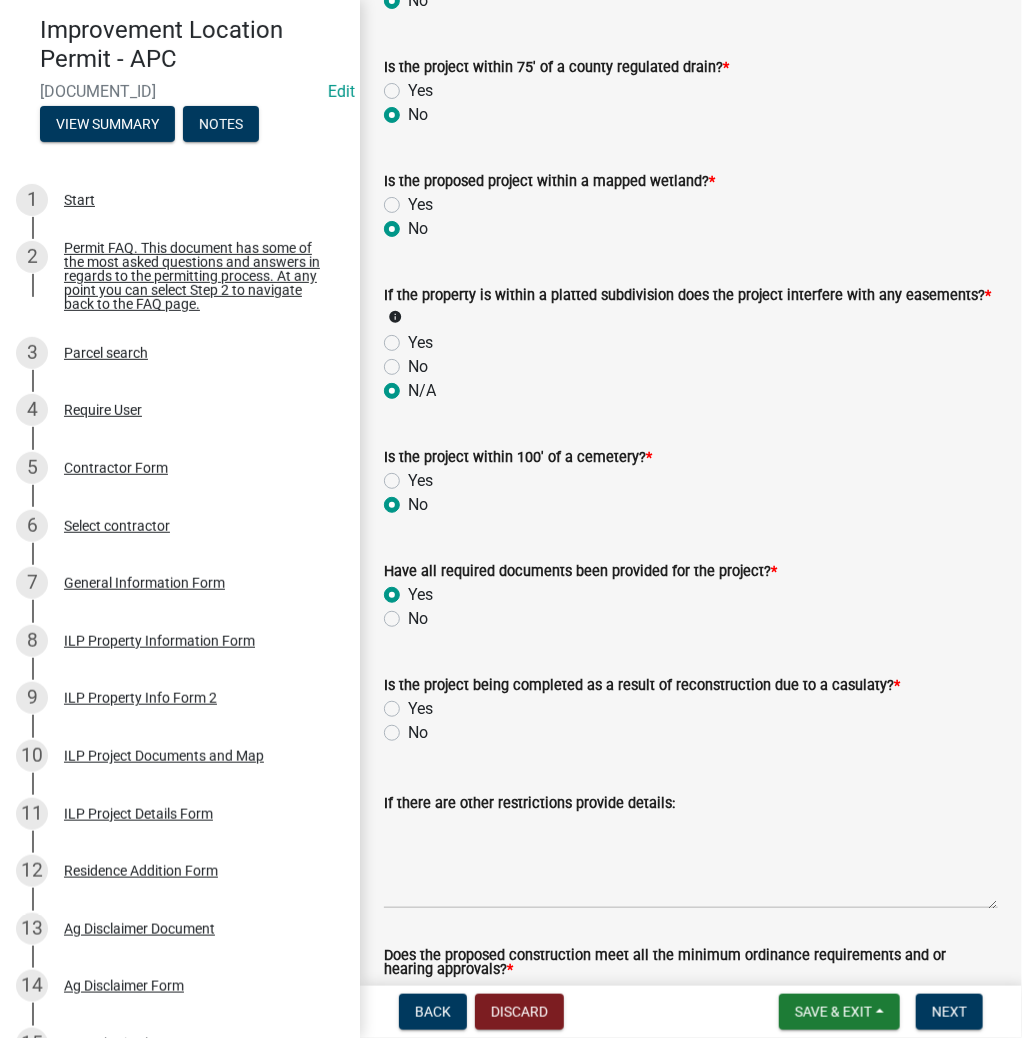 click on "No" 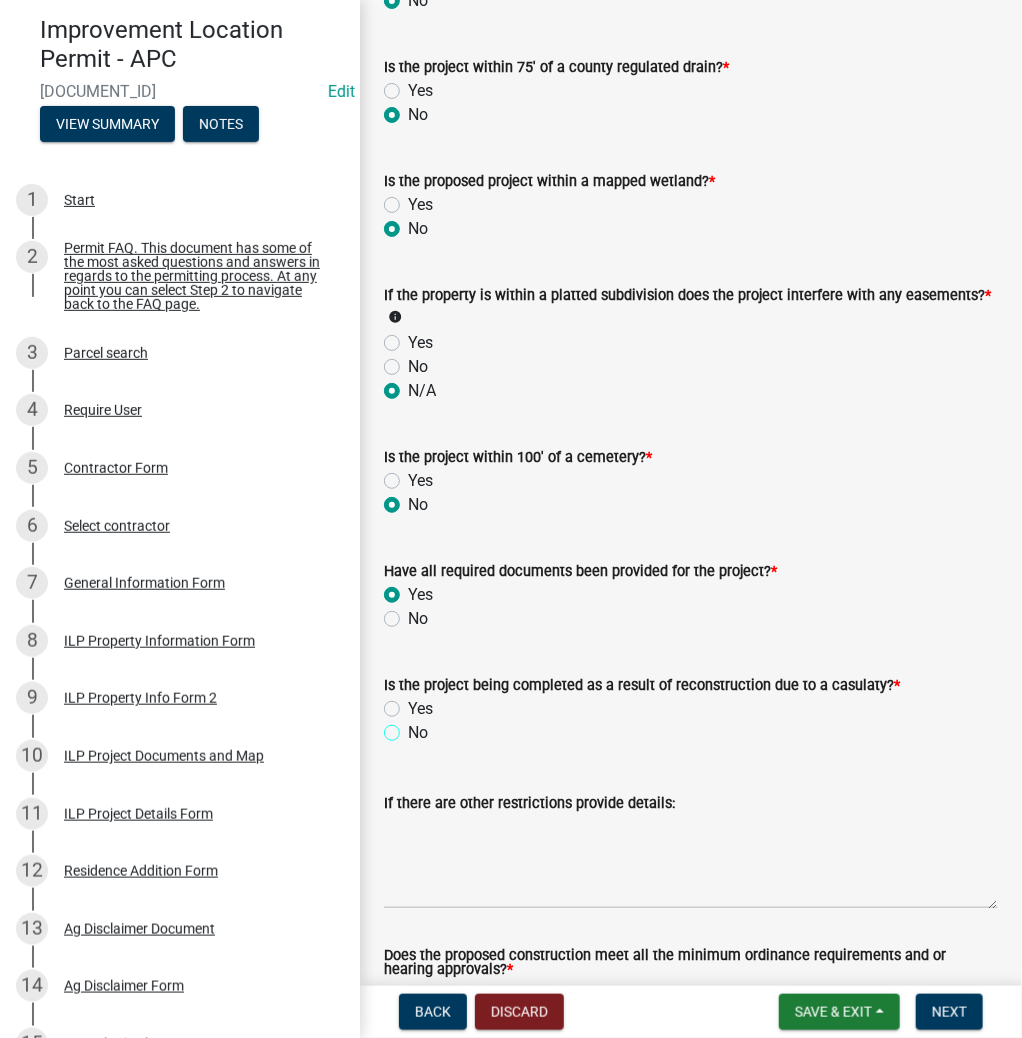 click on "No" at bounding box center [414, 727] 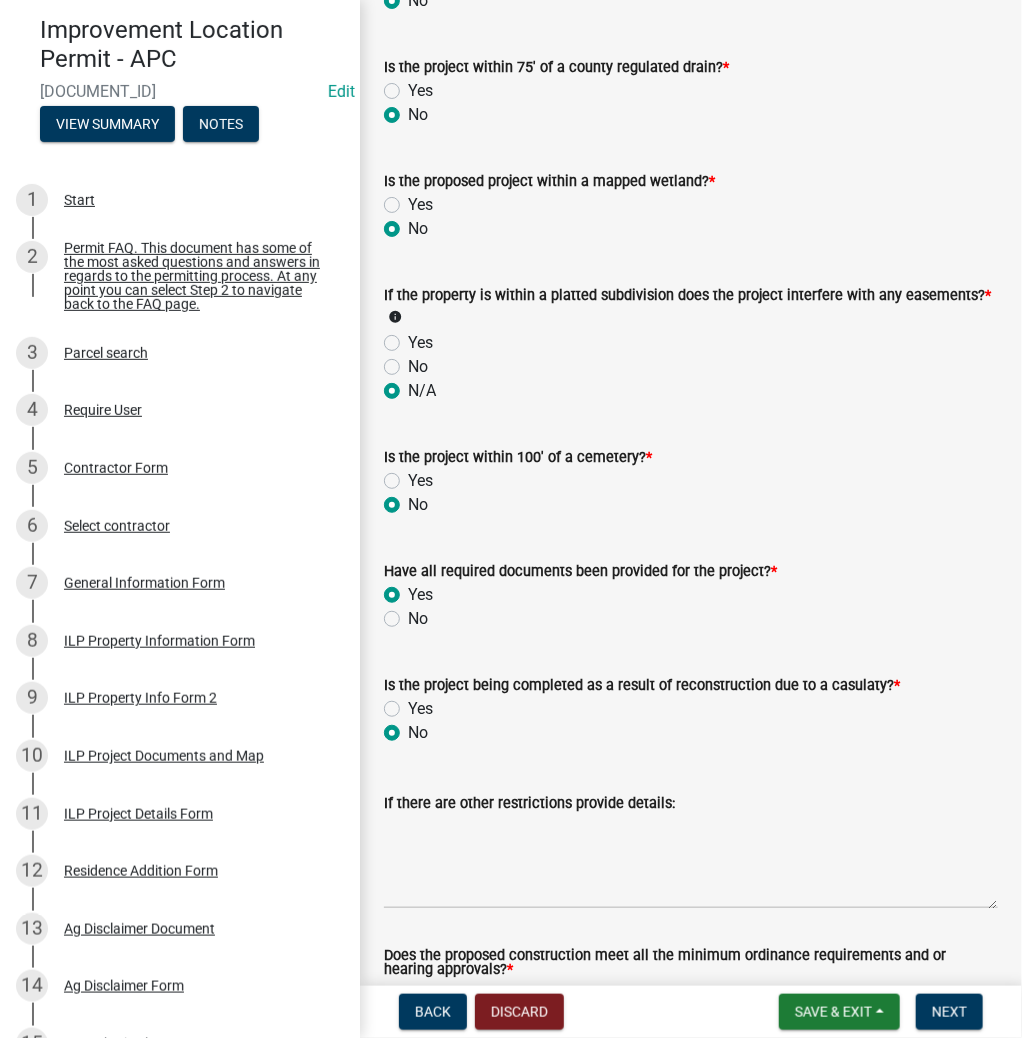 radio on "true" 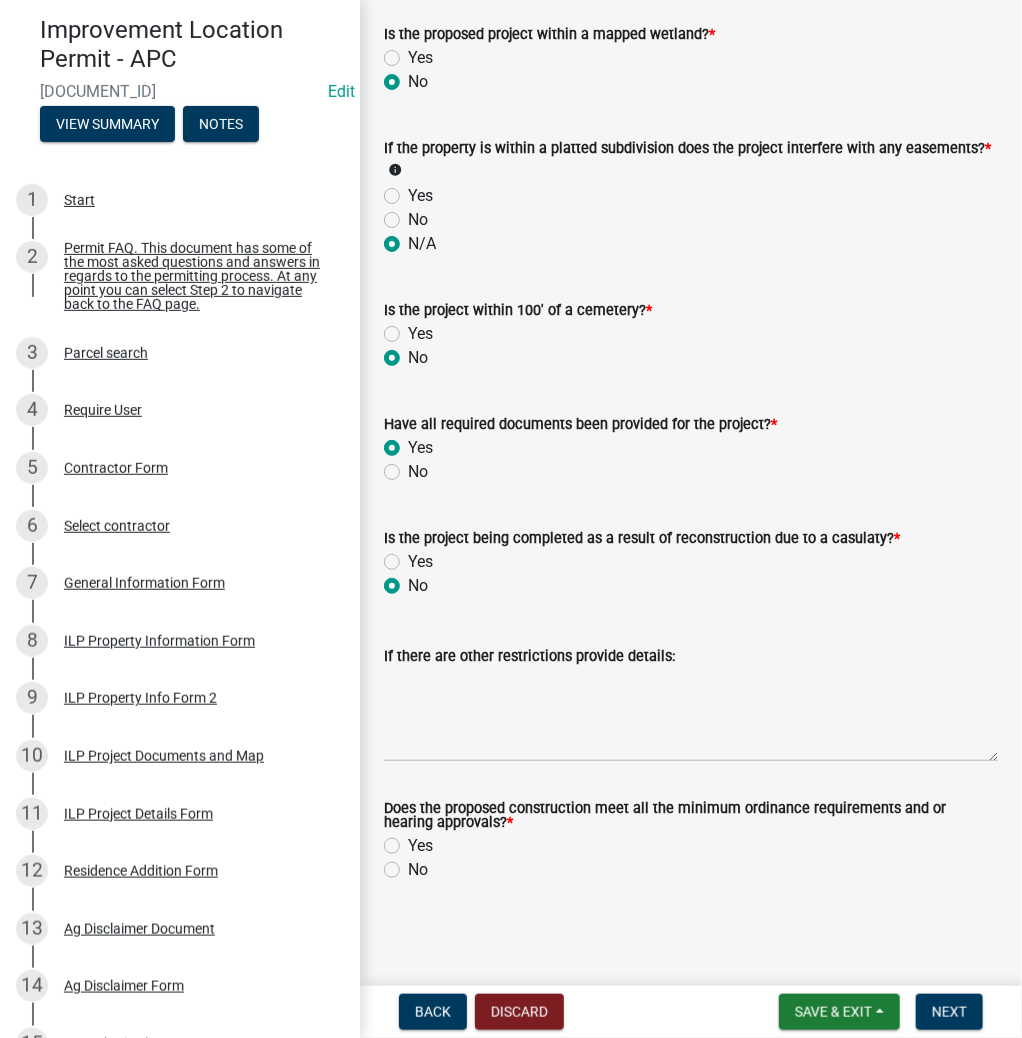 scroll, scrollTop: 2060, scrollLeft: 0, axis: vertical 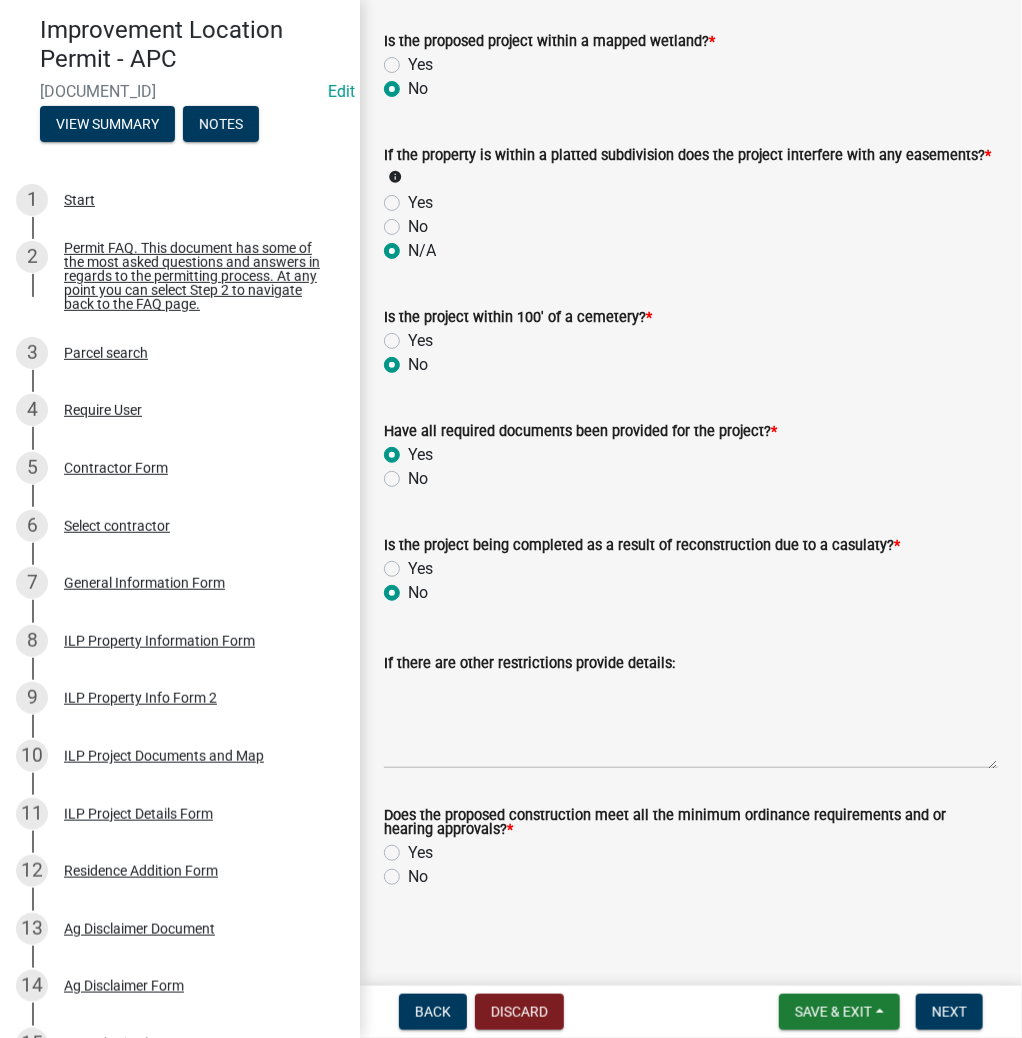drag, startPoint x: 393, startPoint y: 844, endPoint x: 408, endPoint y: 840, distance: 15.524175 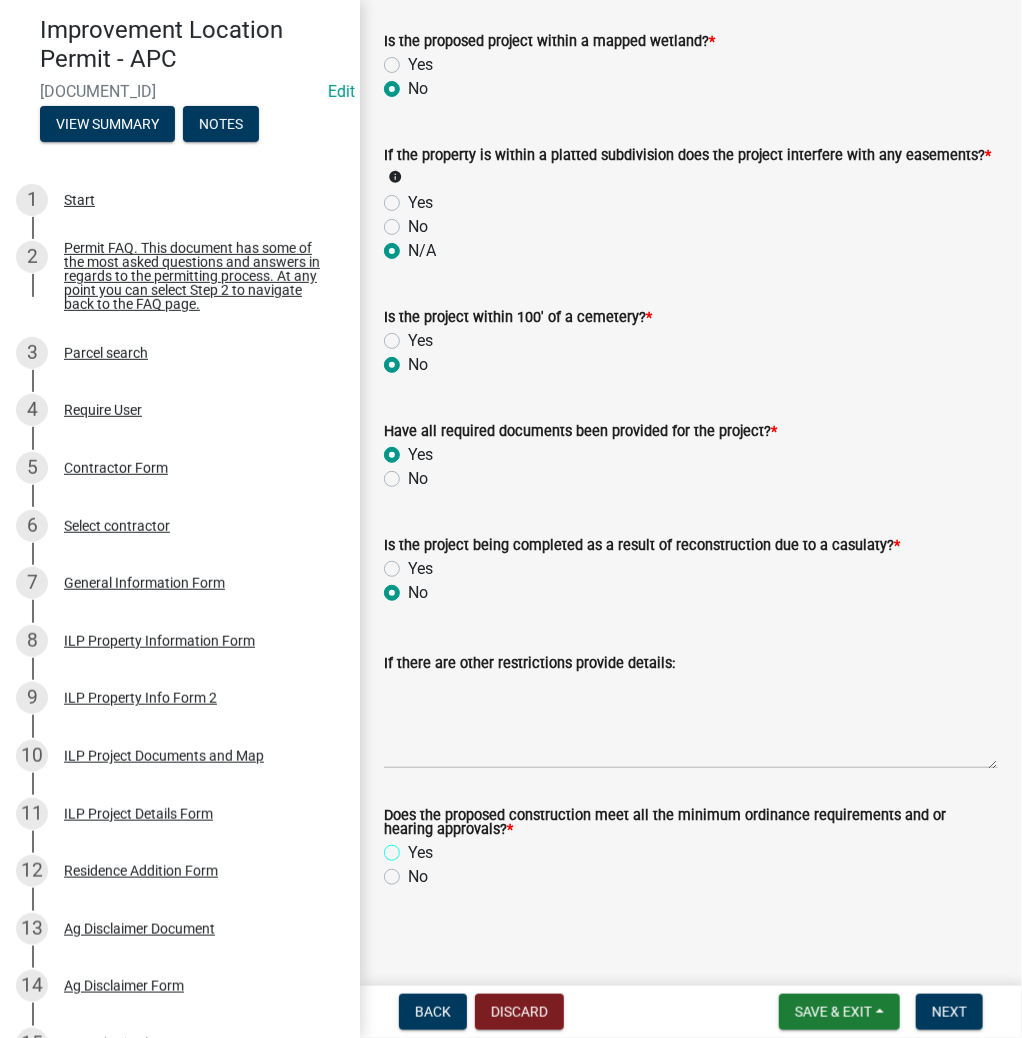 click on "Yes" at bounding box center (414, 847) 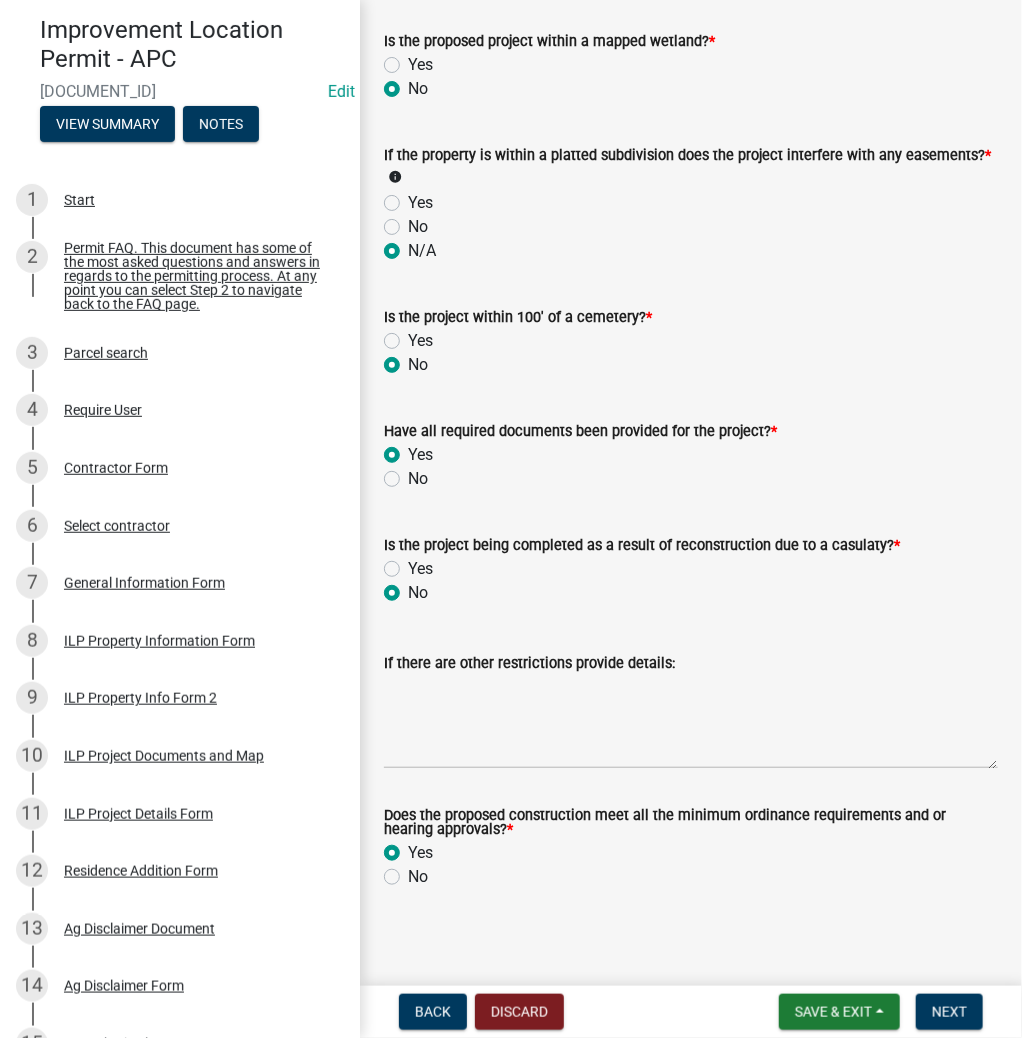 radio on "true" 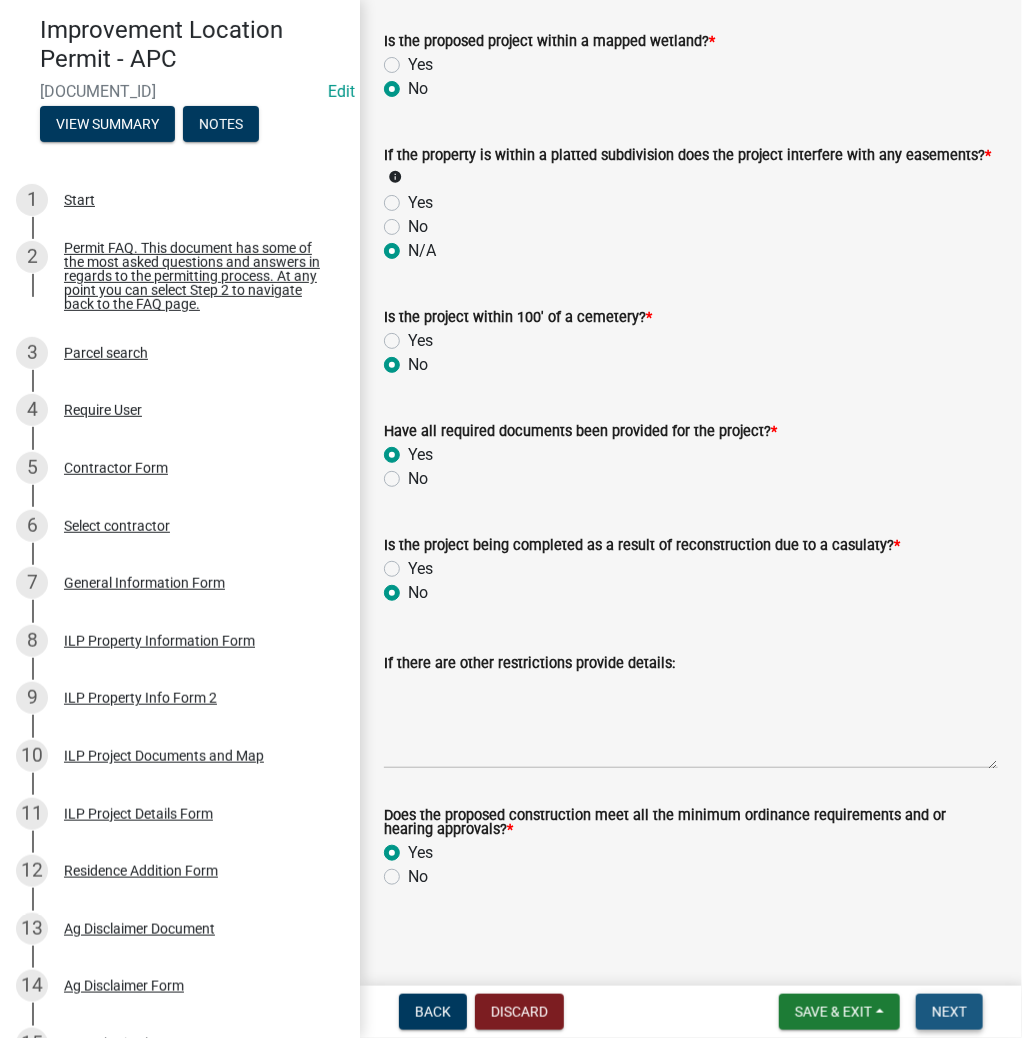 click on "Next" at bounding box center [949, 1012] 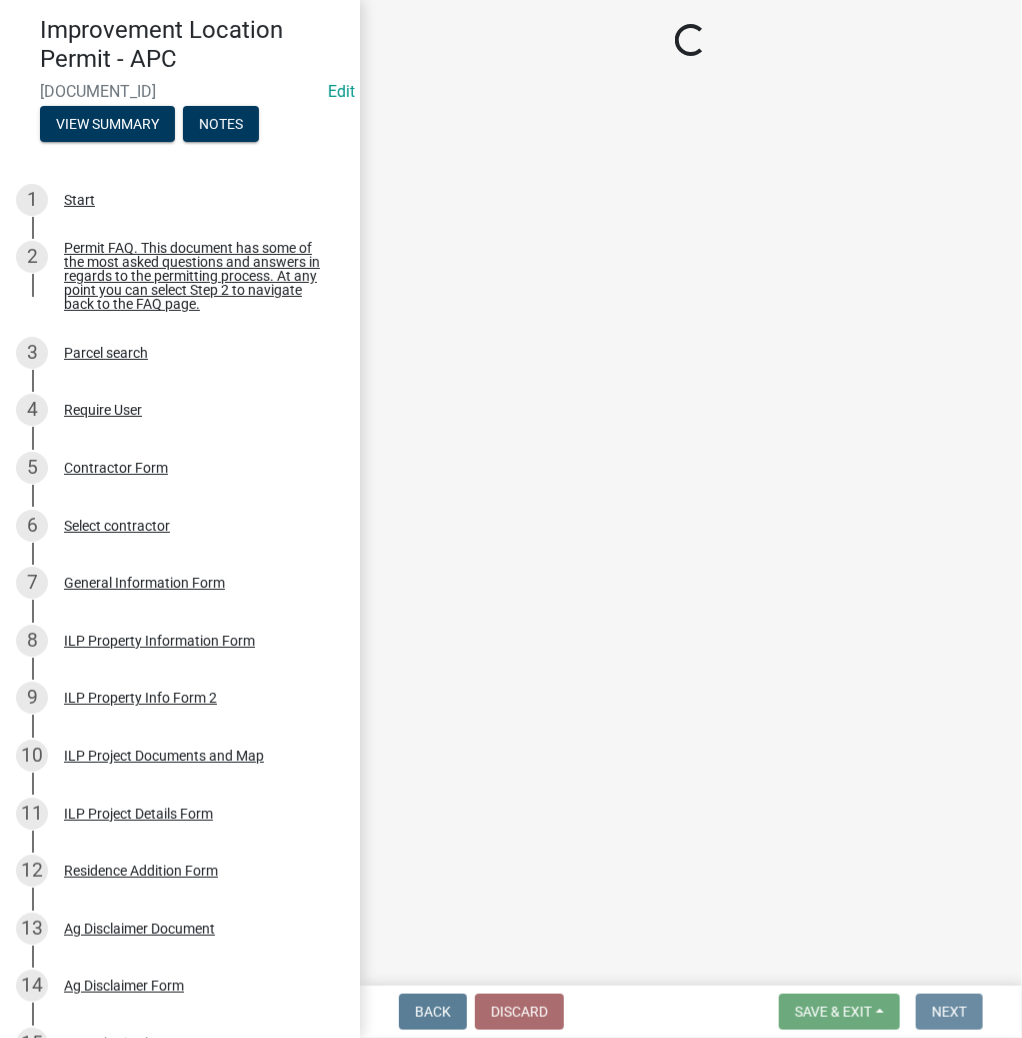 scroll, scrollTop: 0, scrollLeft: 0, axis: both 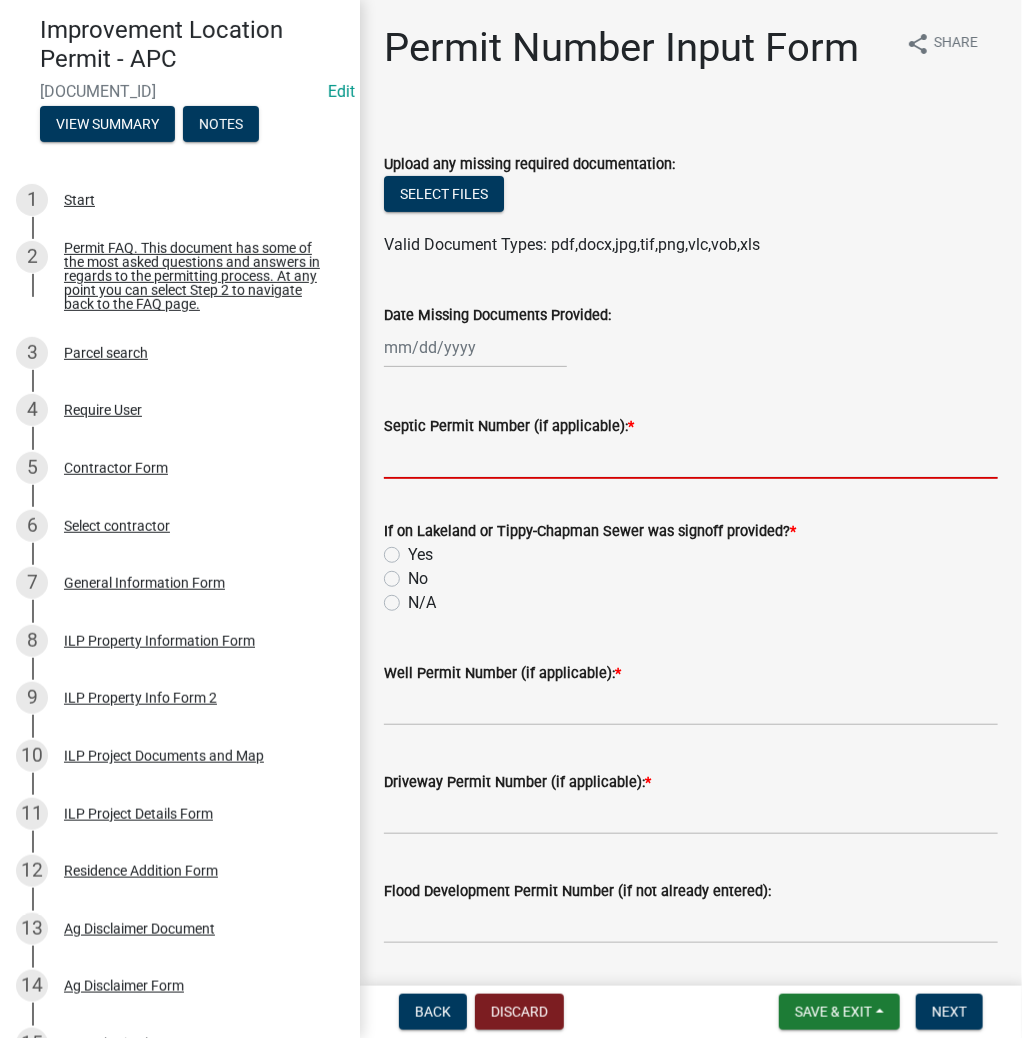 click on "Septic Permit Number (if applicable):  *" at bounding box center (691, 458) 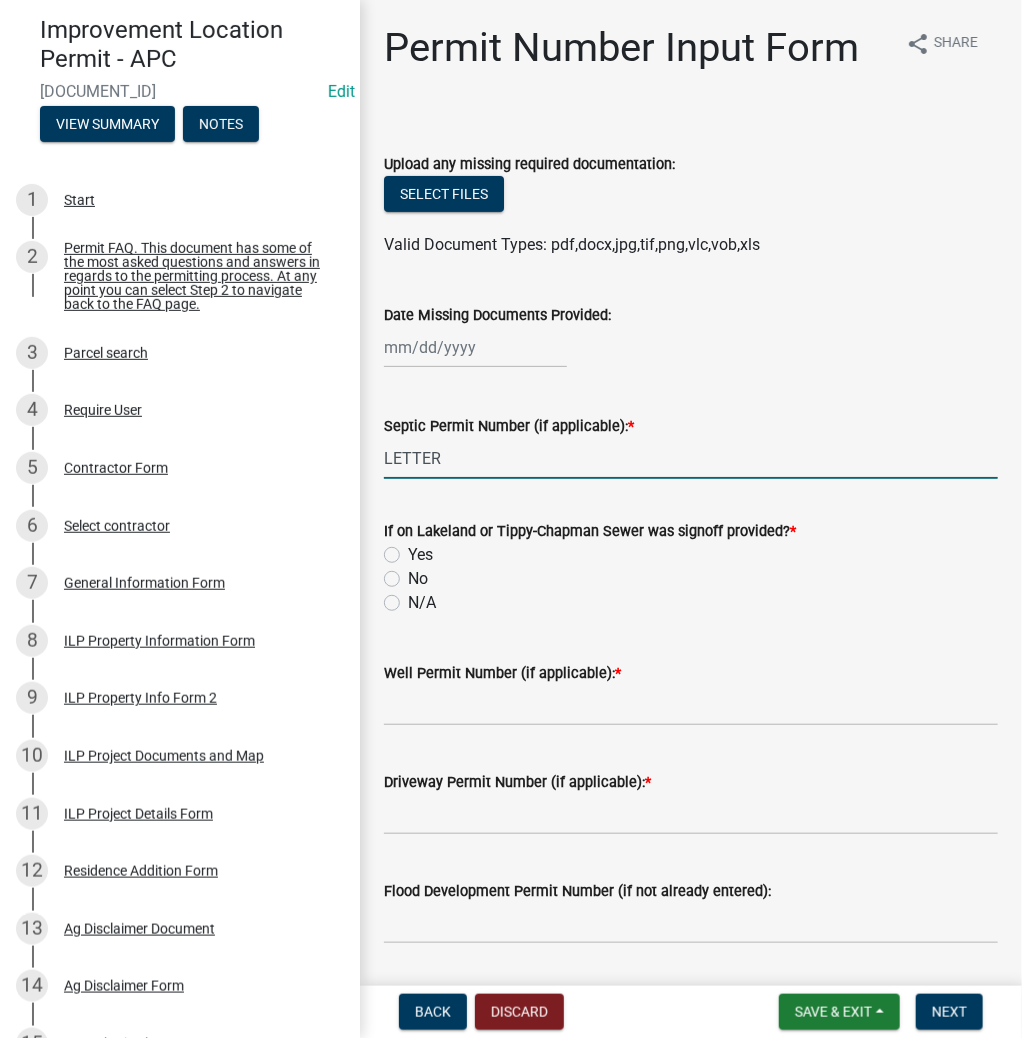 type on "LETTER" 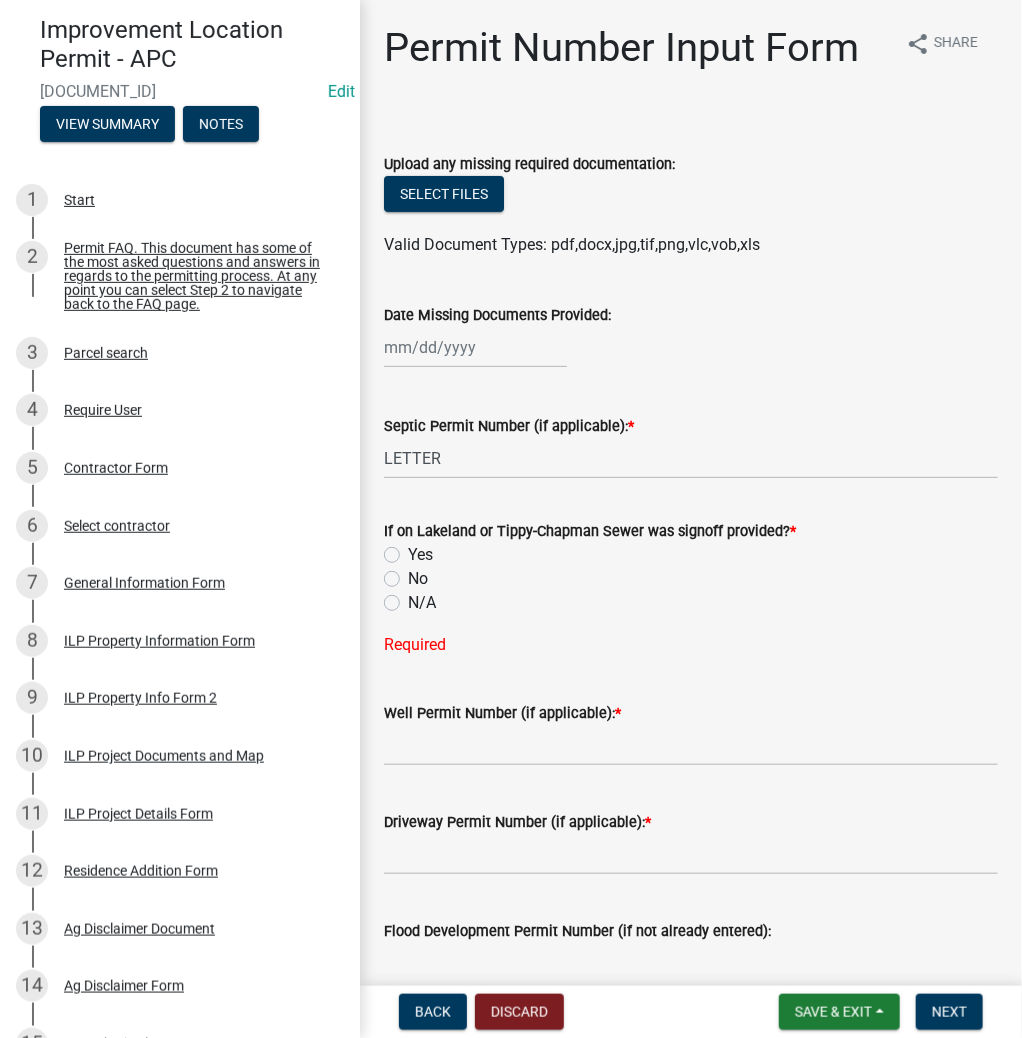 click on "N/A" 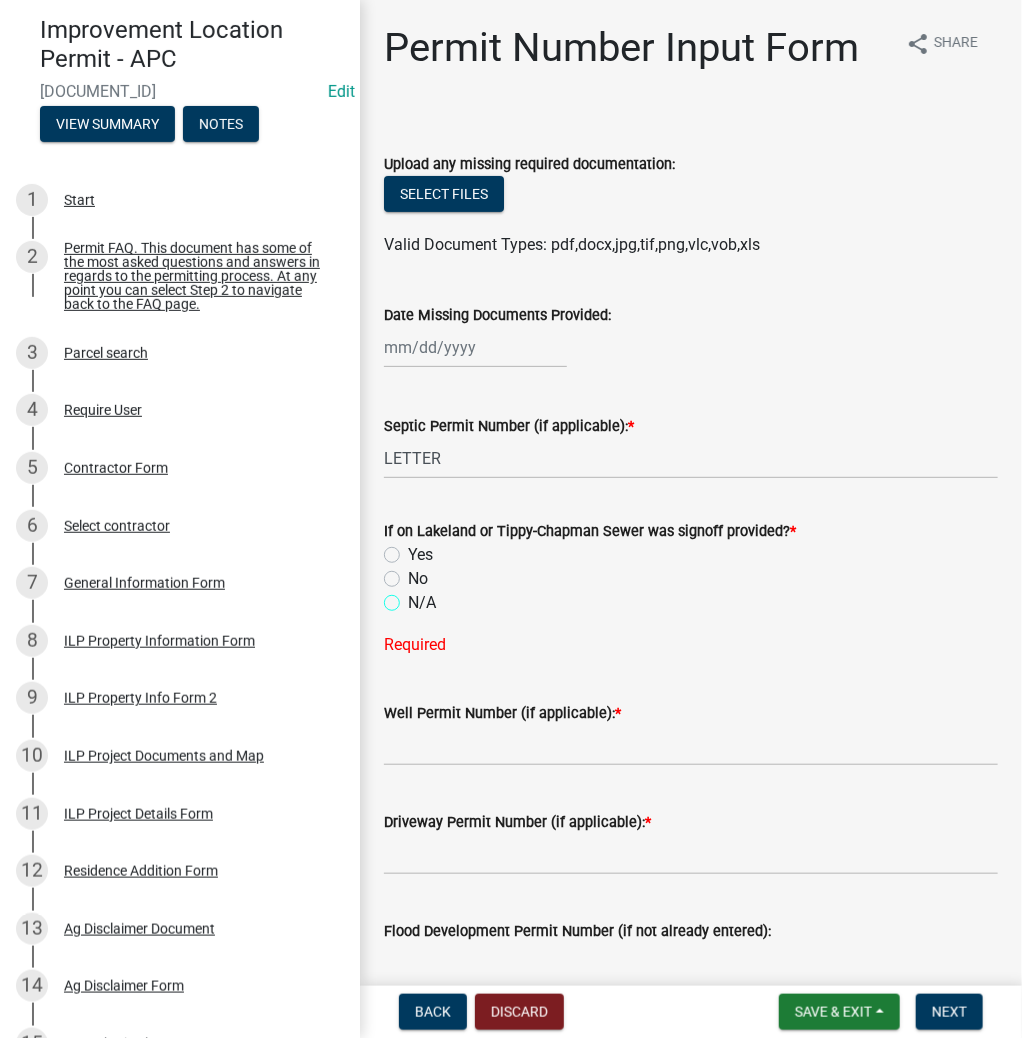 click on "N/A" at bounding box center [414, 597] 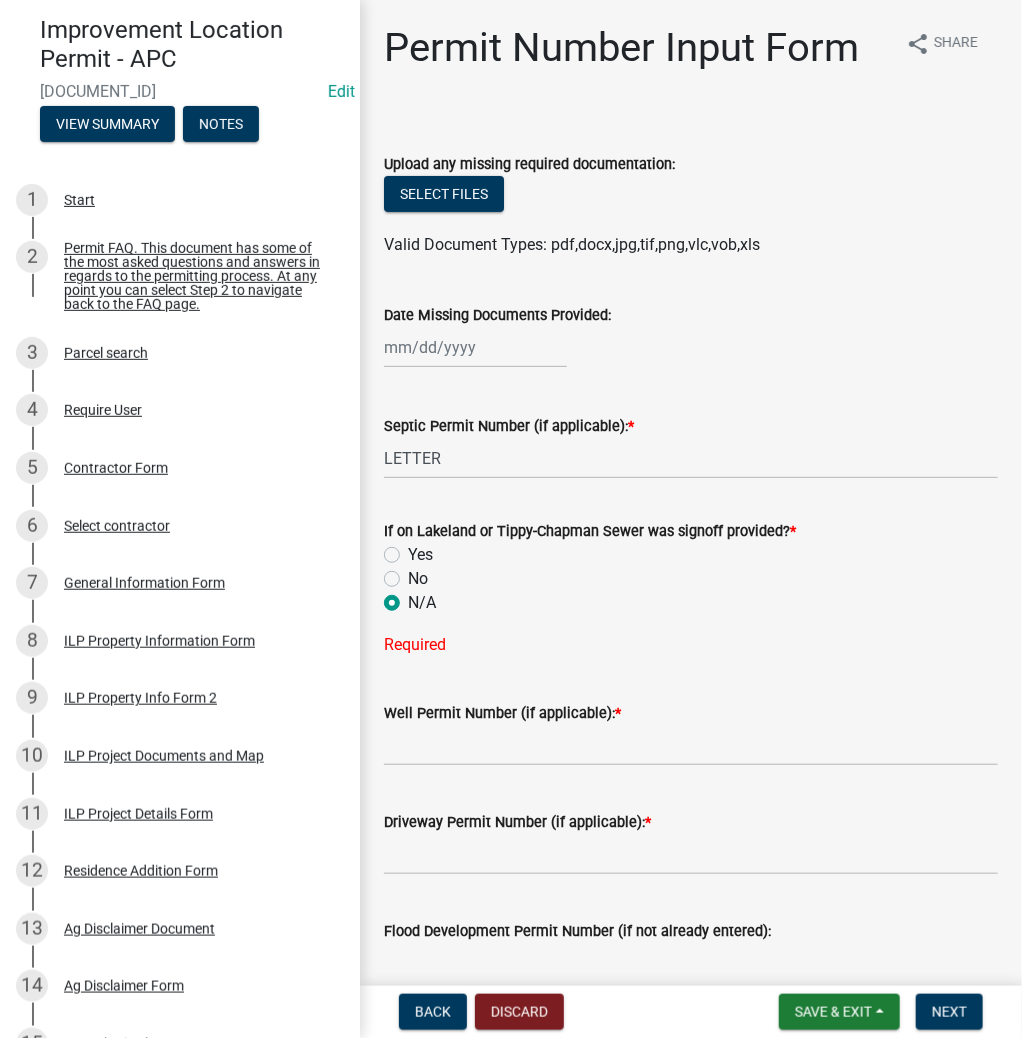 radio on "true" 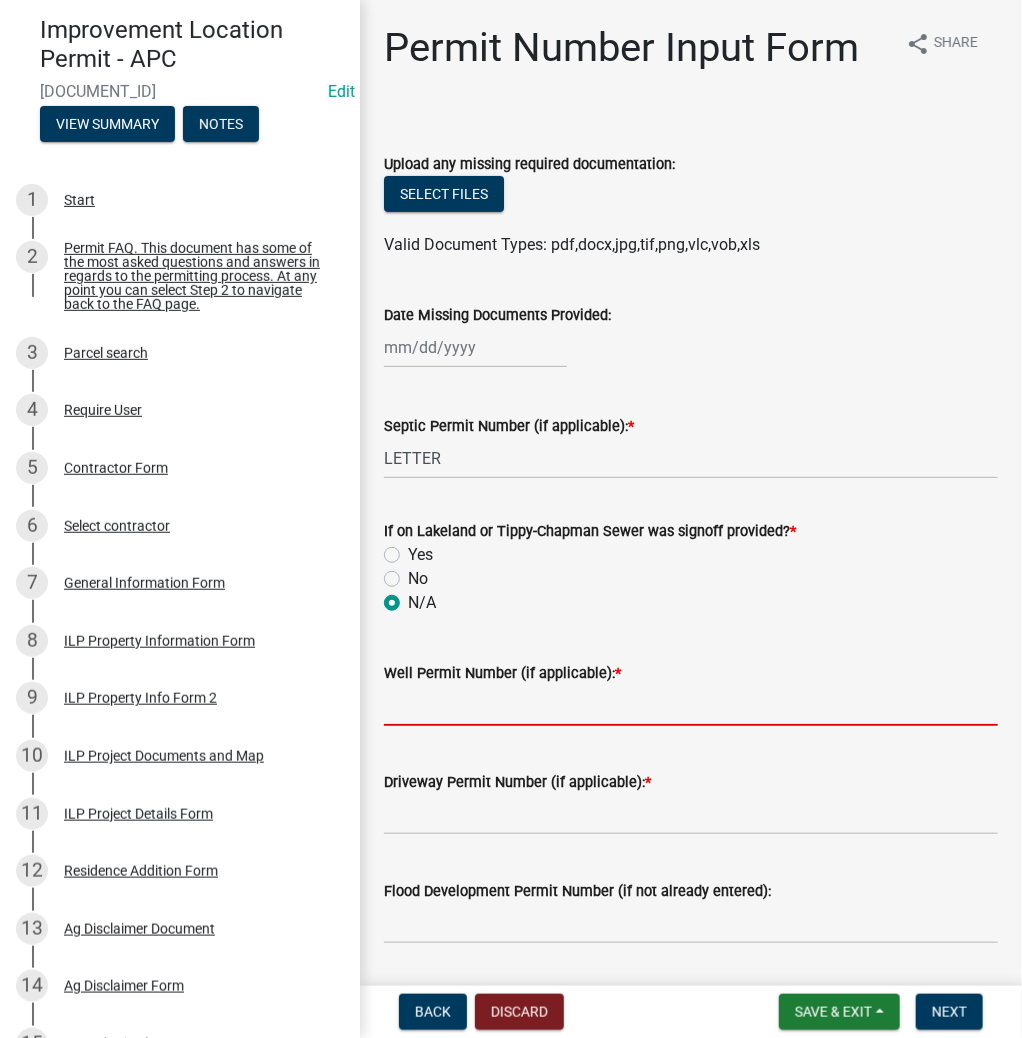 click on "Well Permit Number (if applicable):  *" at bounding box center [691, 705] 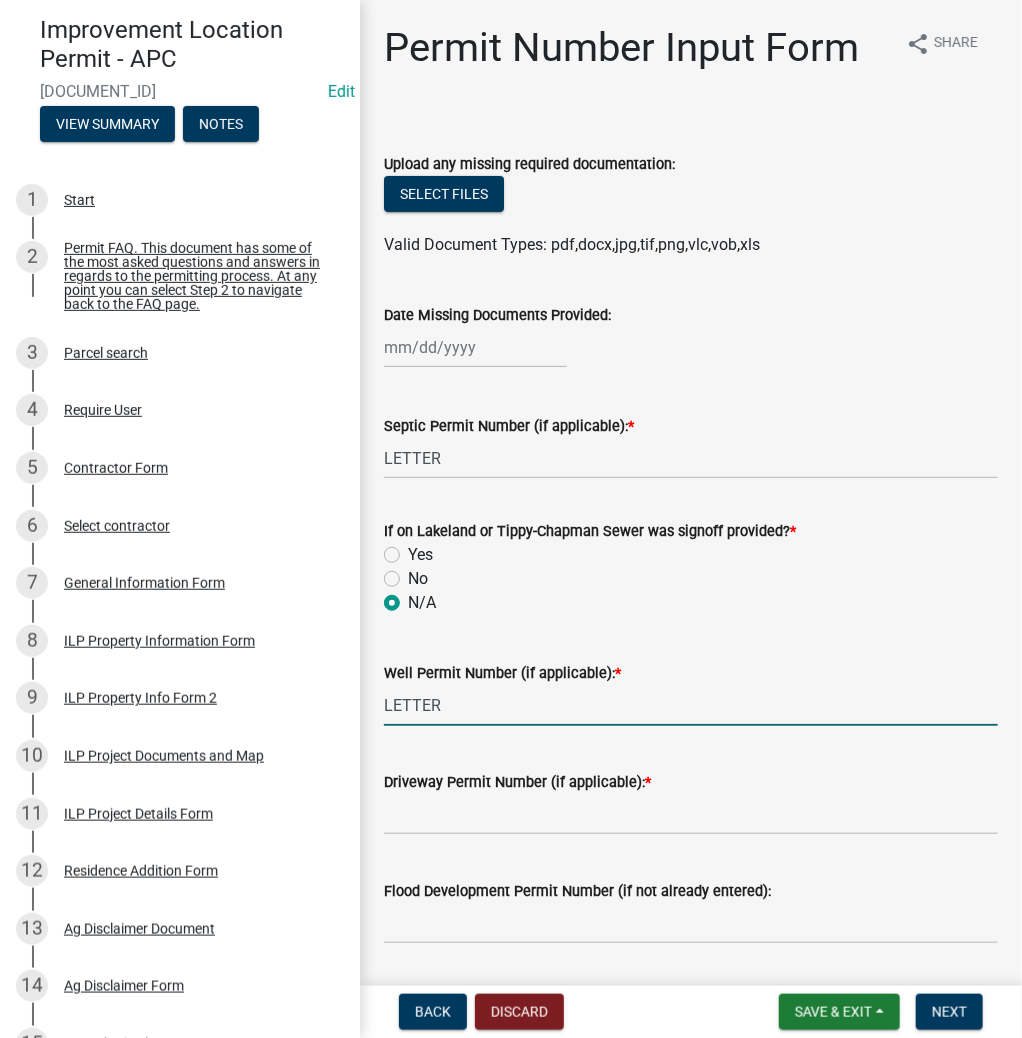 type on "LETTER" 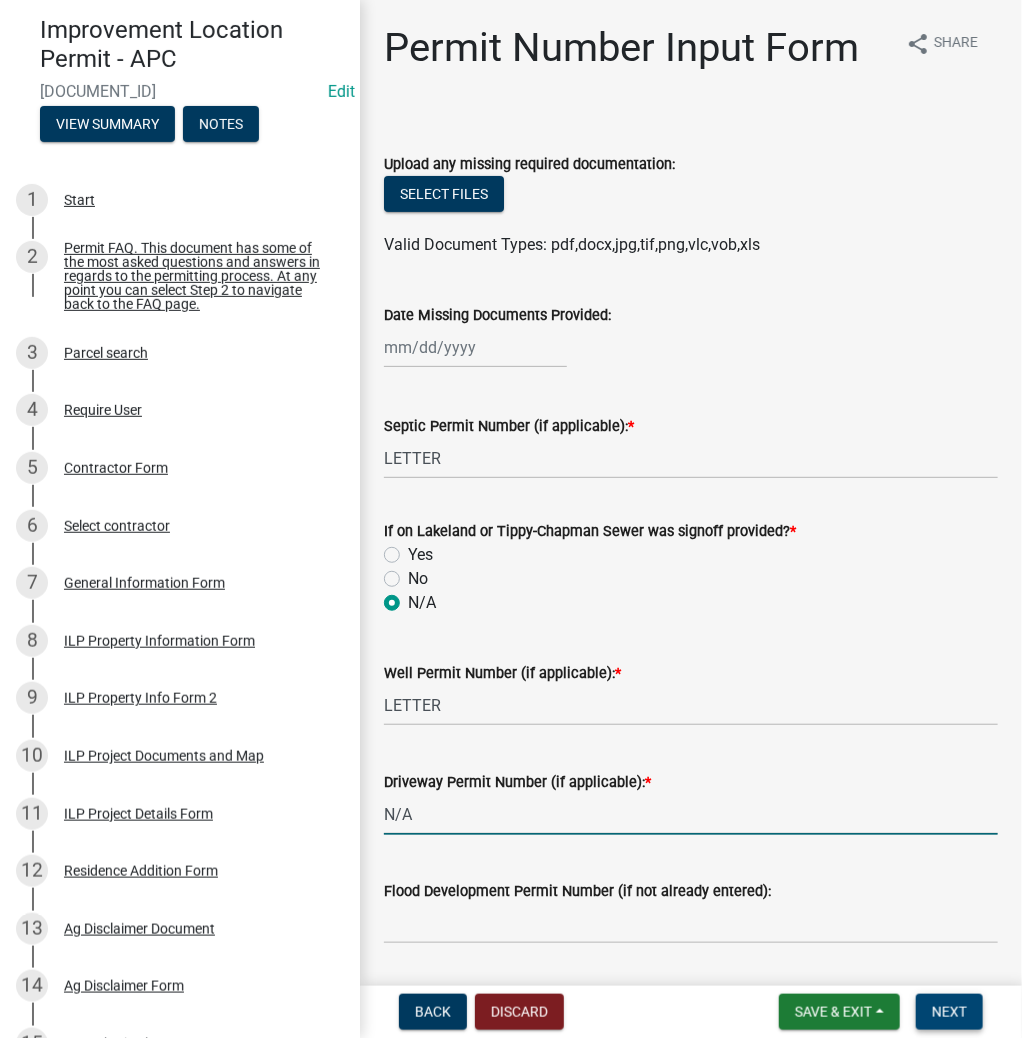 type on "N/A" 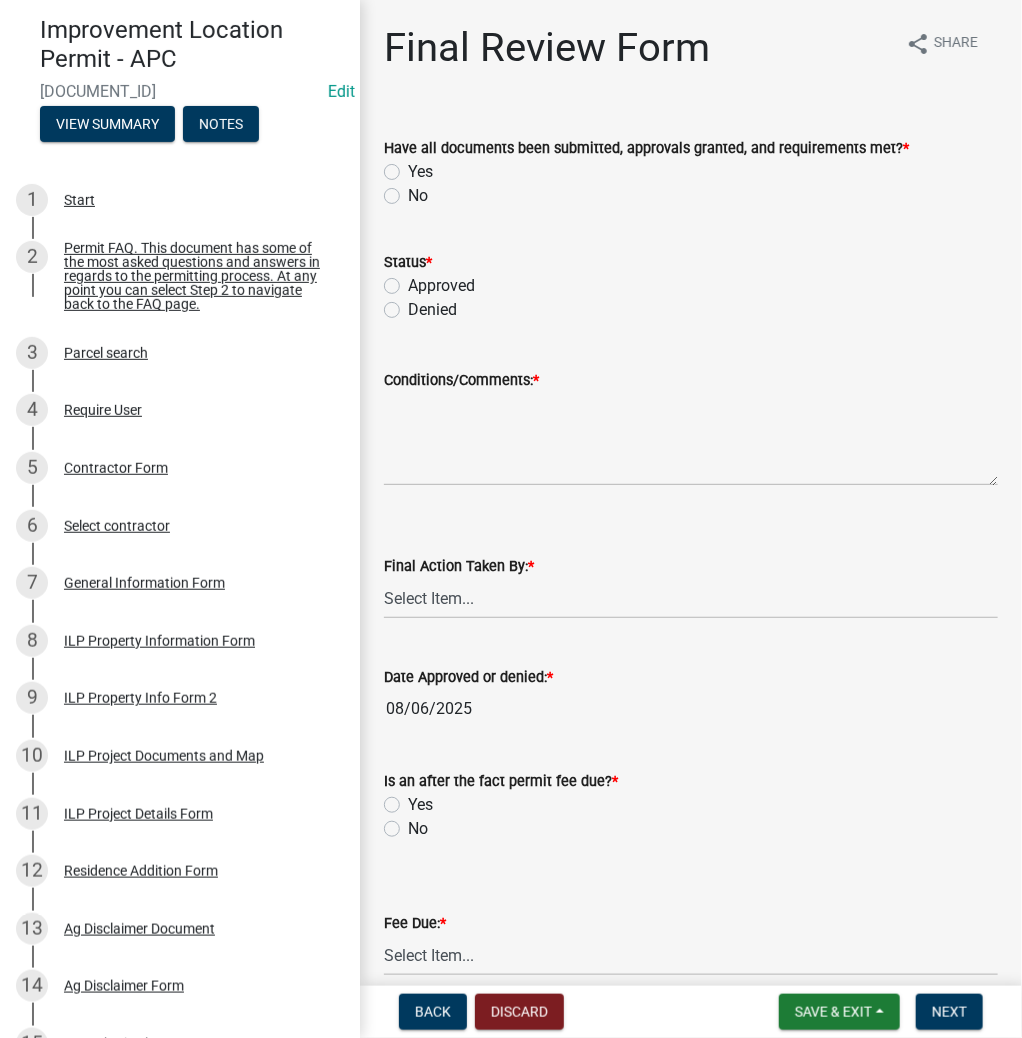 click on "Yes" 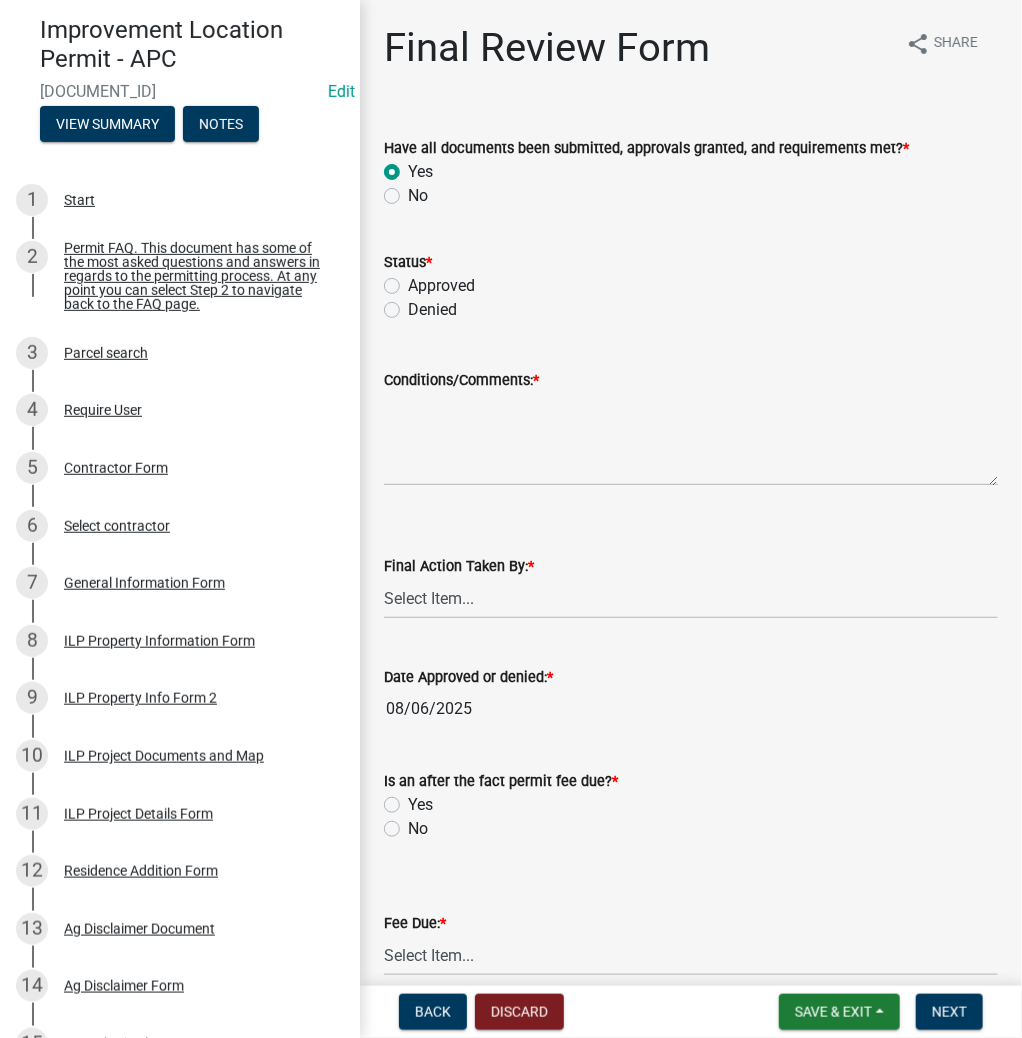 radio on "true" 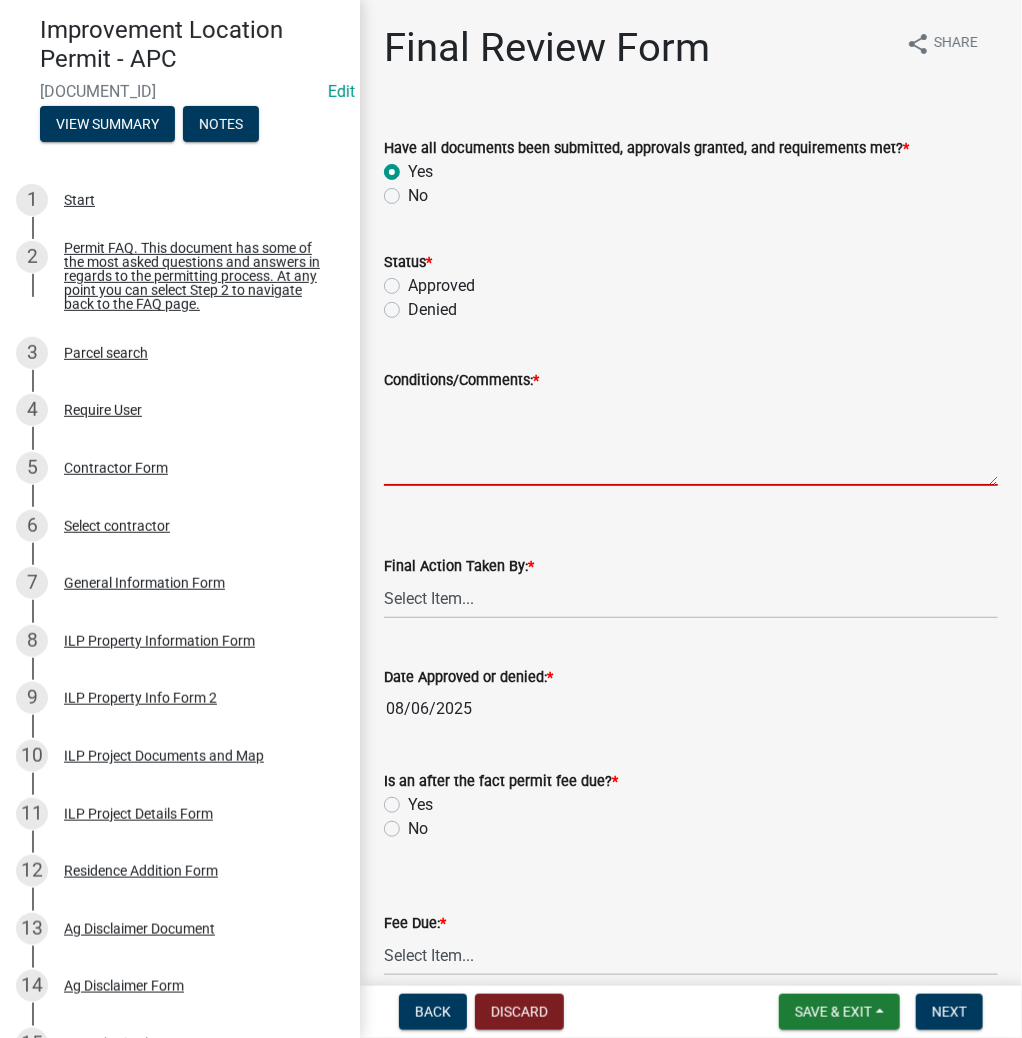 click on "Conditions/Comments:  *" at bounding box center [691, 439] 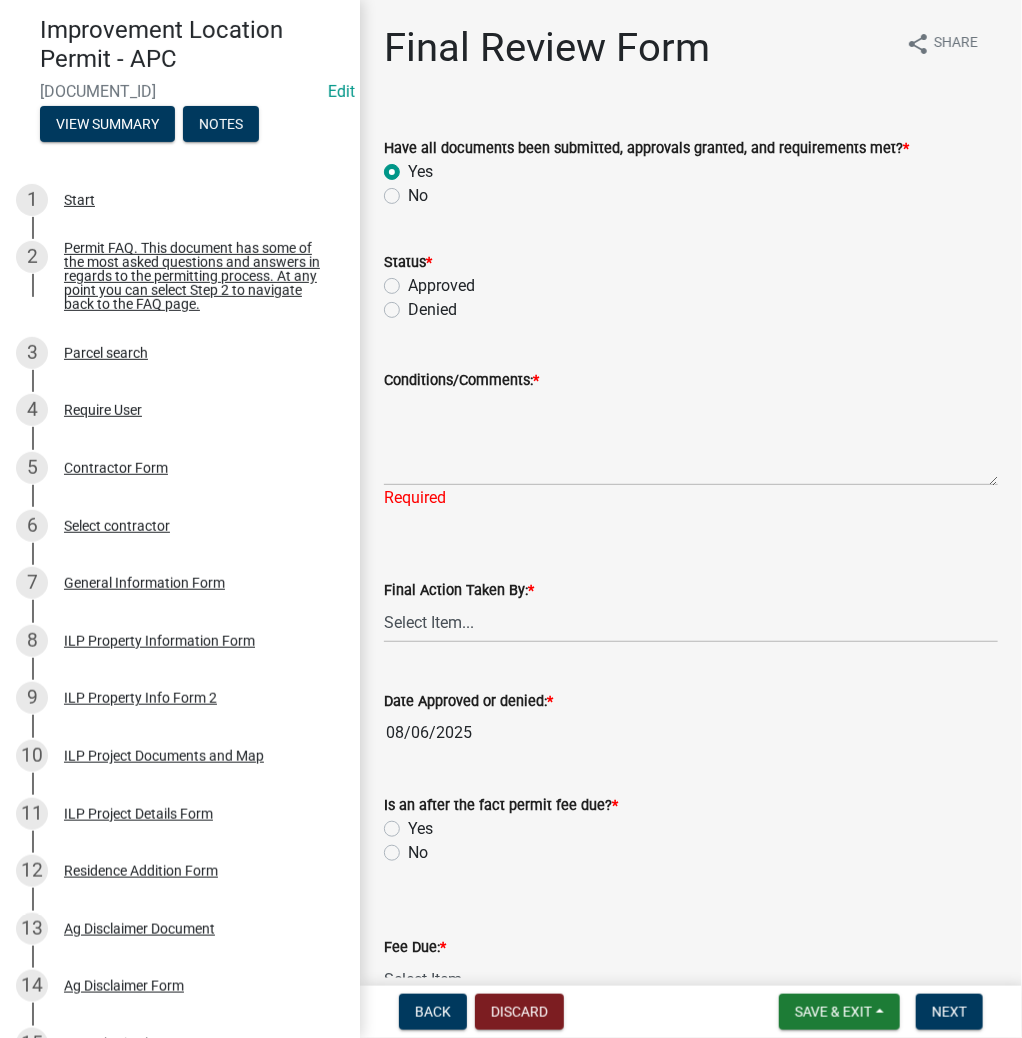click on "Approved" 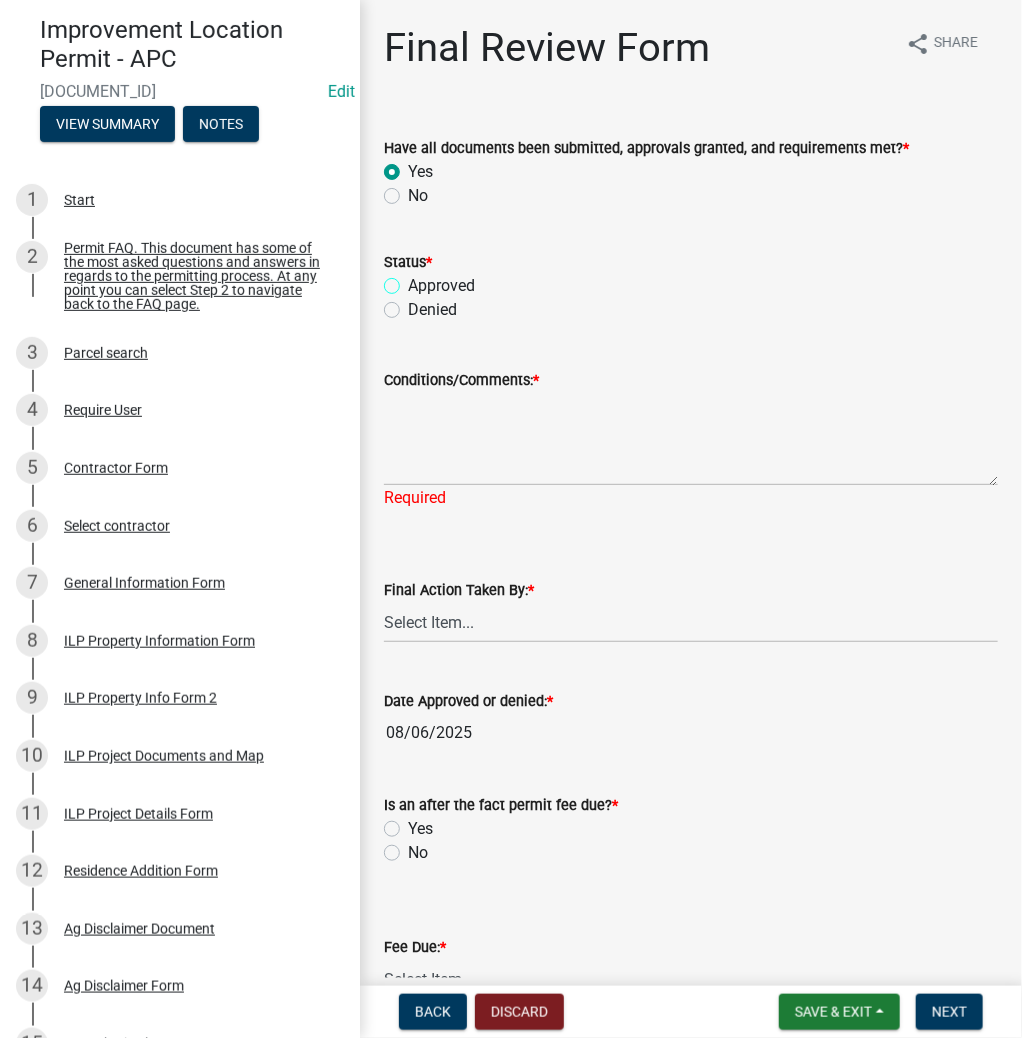 click on "Approved" at bounding box center [414, 280] 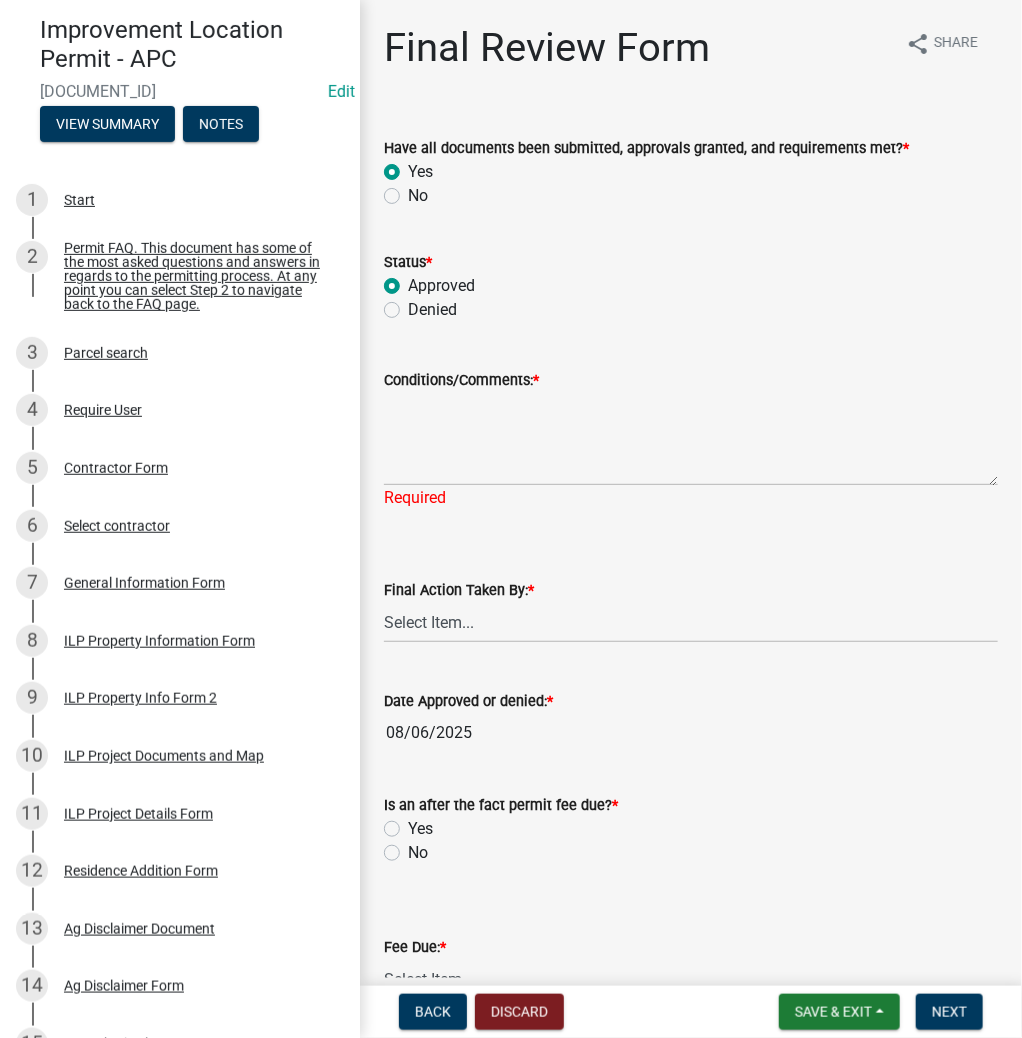 radio on "true" 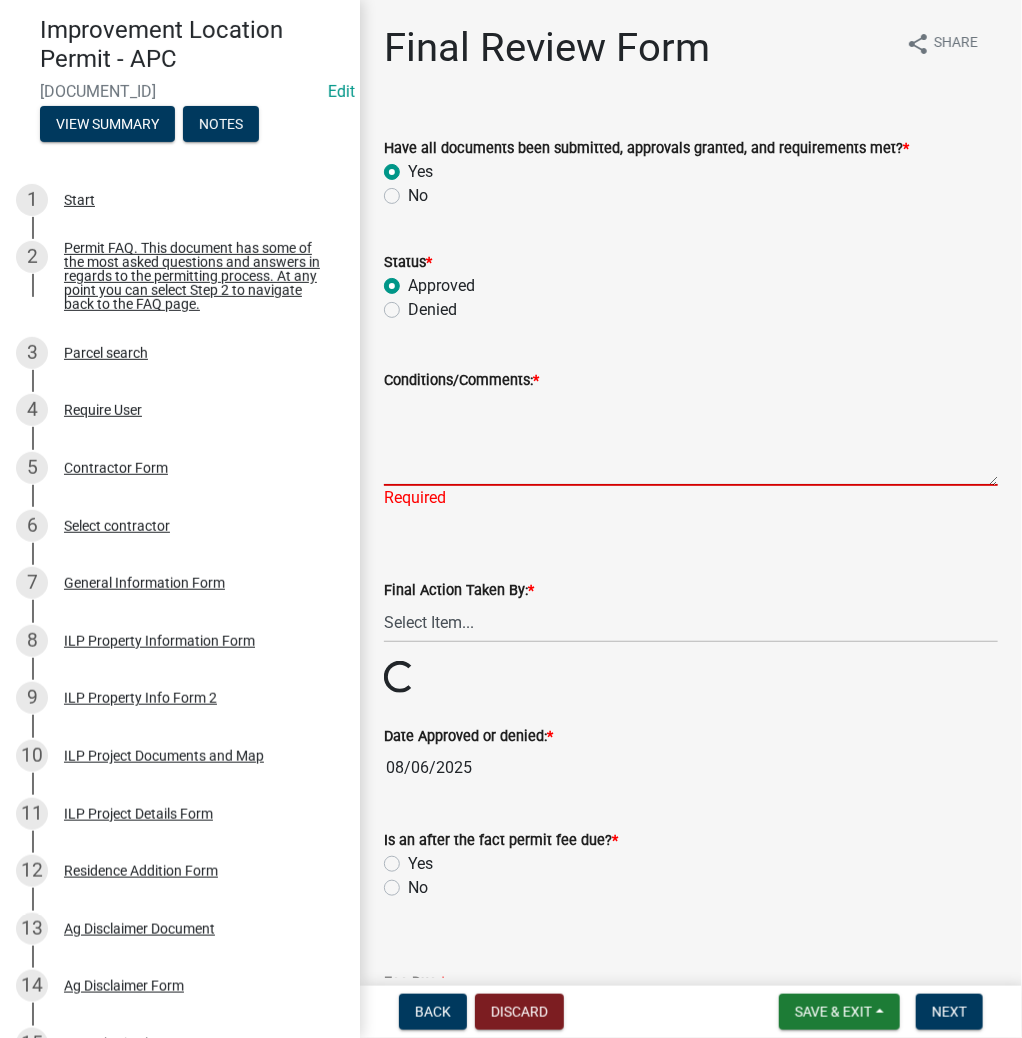 click on "Conditions/Comments:  *" at bounding box center [691, 439] 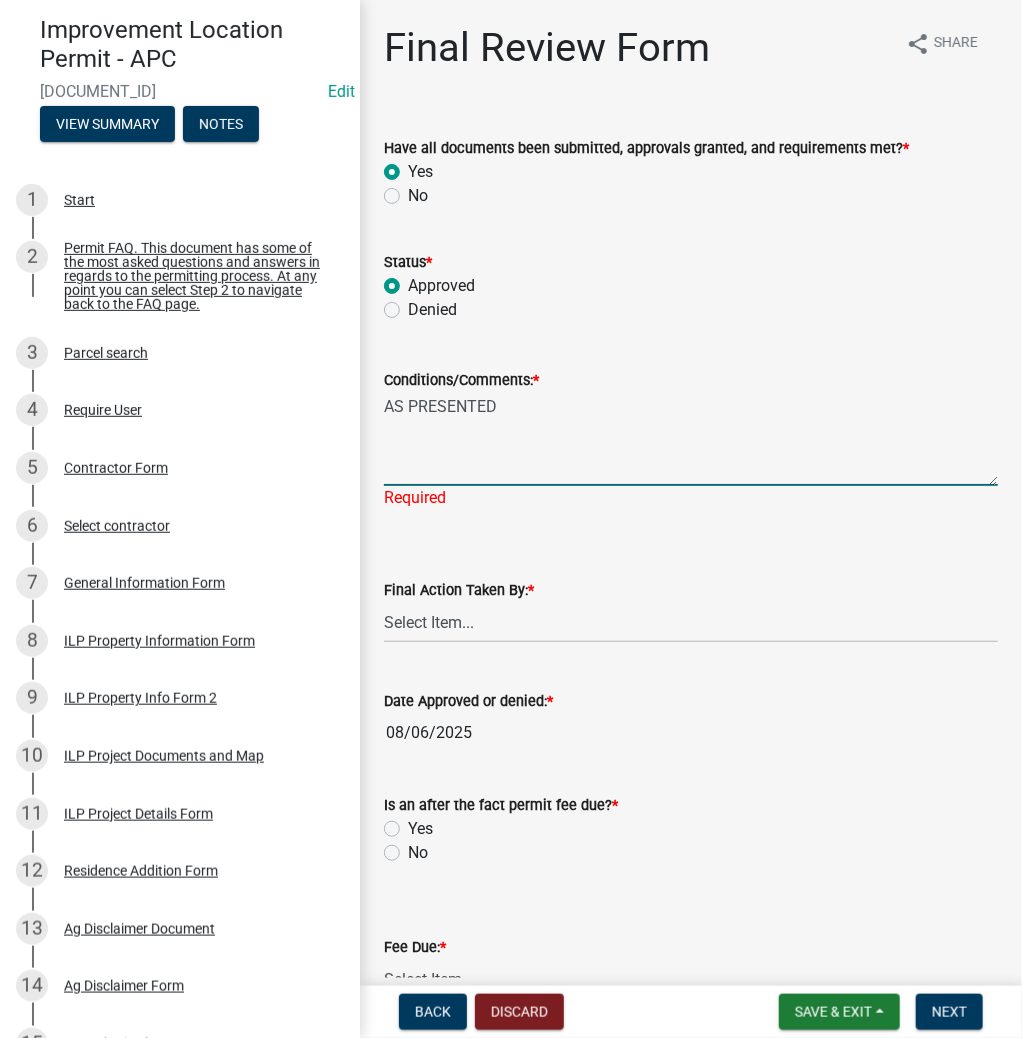 type on "AS PRESENTED" 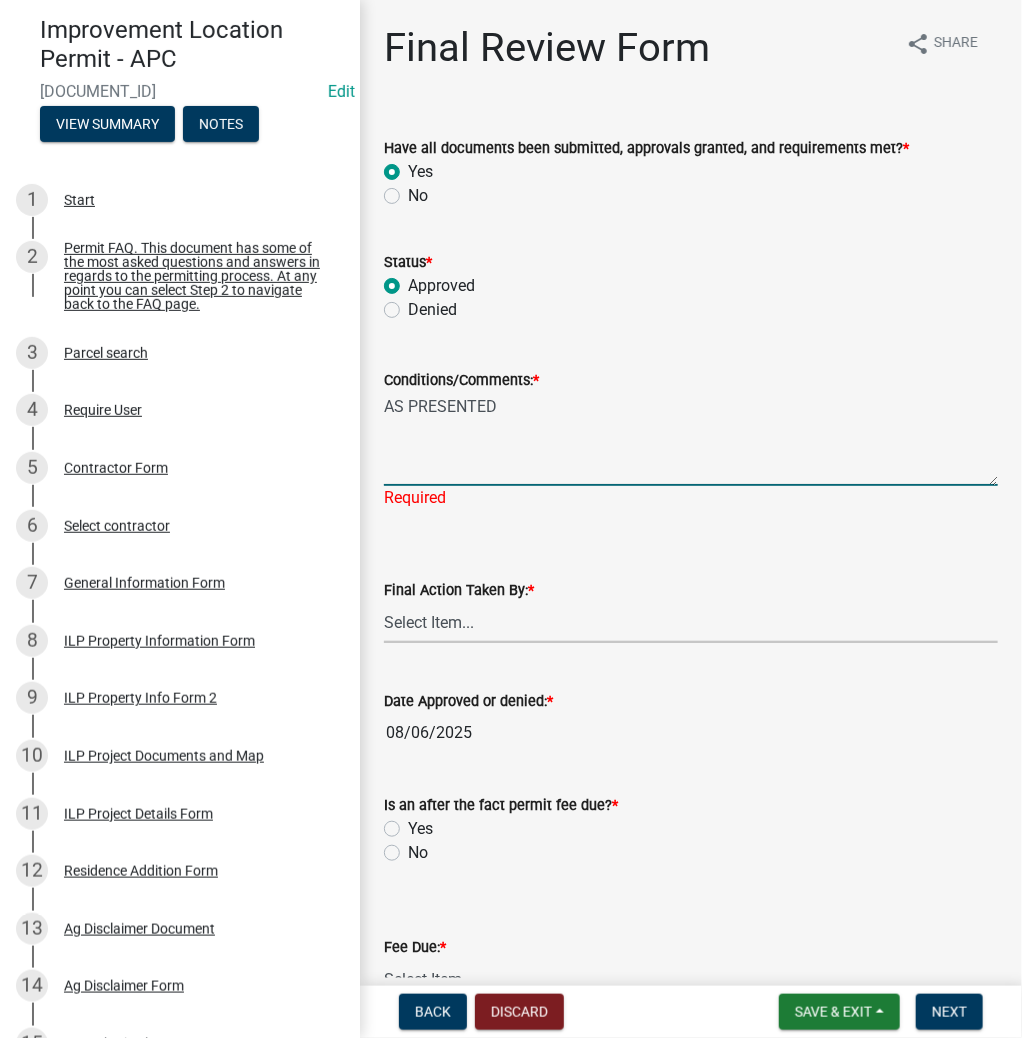 click on "Final Action Taken By:  *  Select Item...   MMS   LT   AT   CS   AH   Vacant" 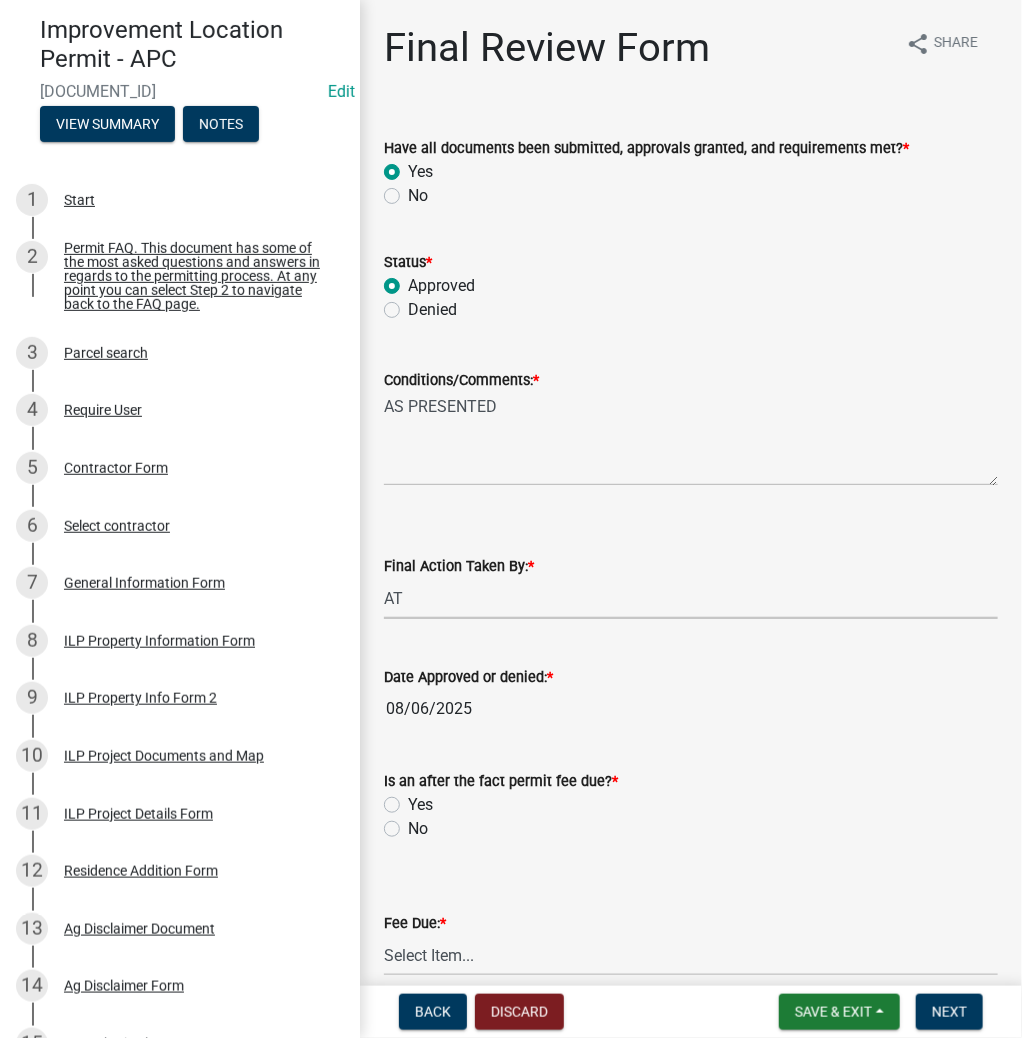 click on "Select Item...   MMS   LT   AT   CS   AH   Vacant" at bounding box center (691, 598) 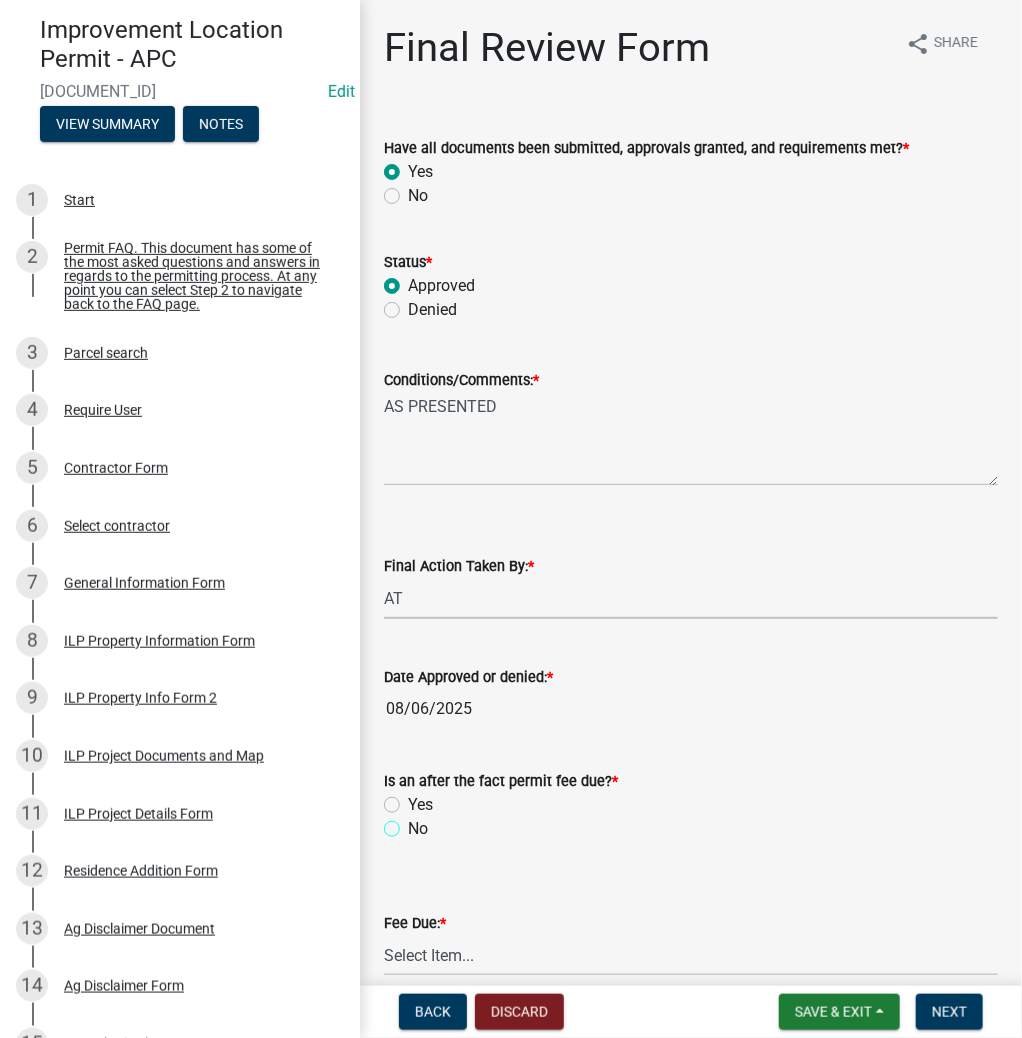 click on "No" at bounding box center [414, 823] 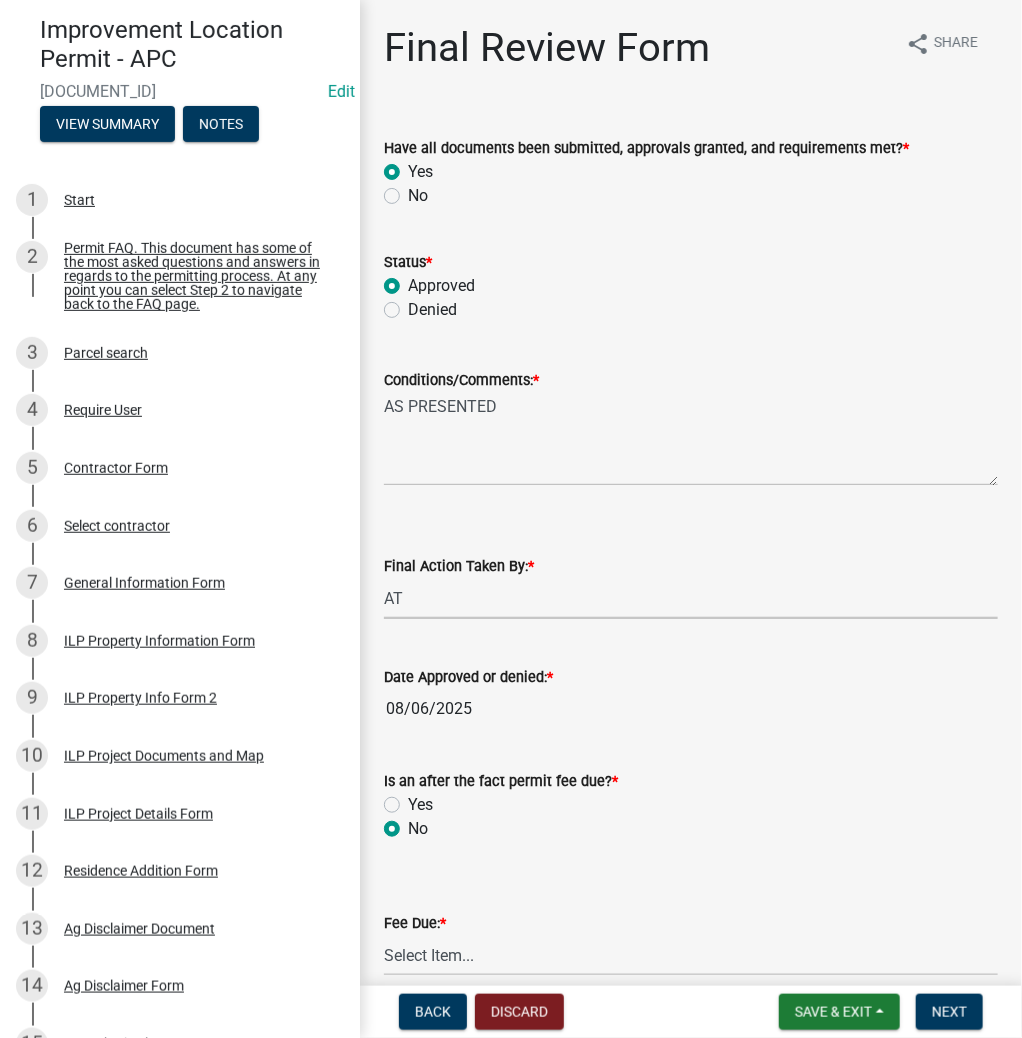 radio on "true" 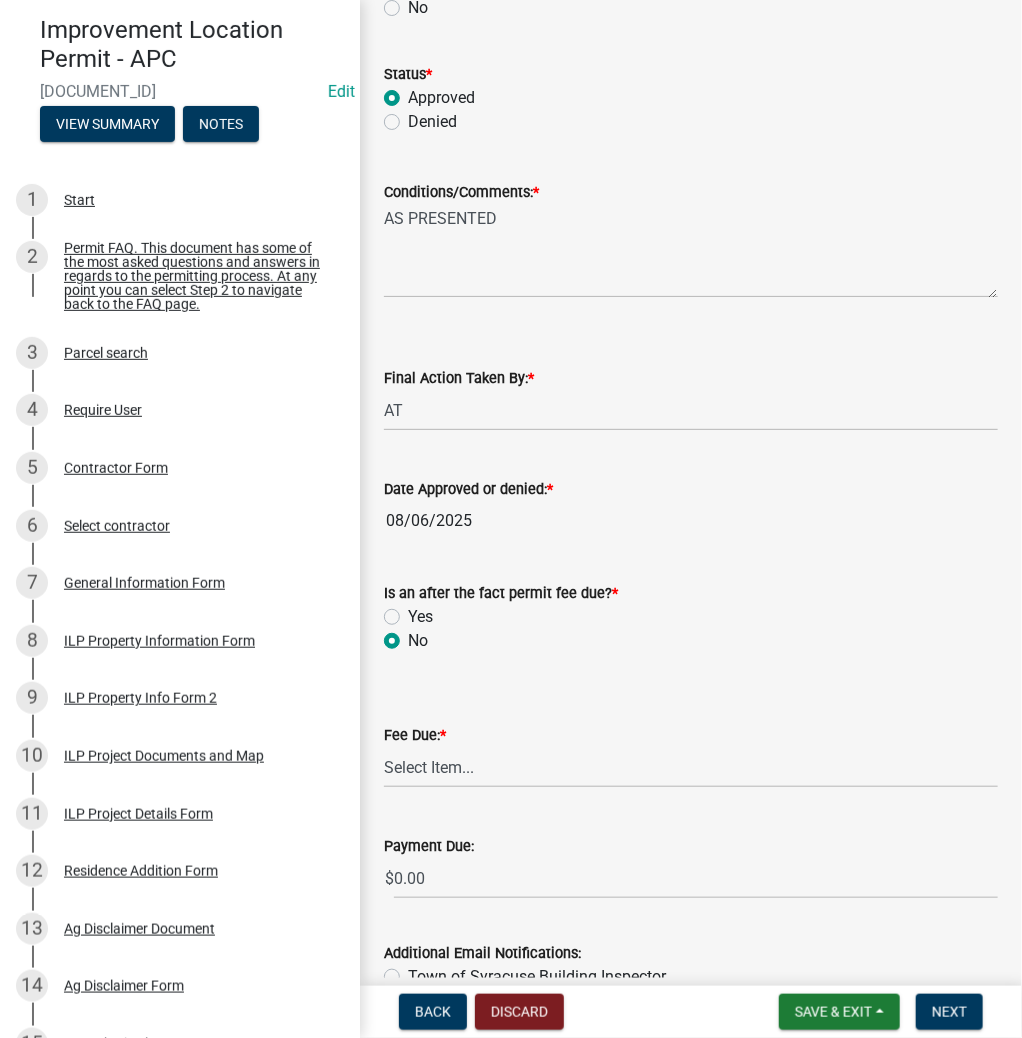 scroll, scrollTop: 319, scrollLeft: 0, axis: vertical 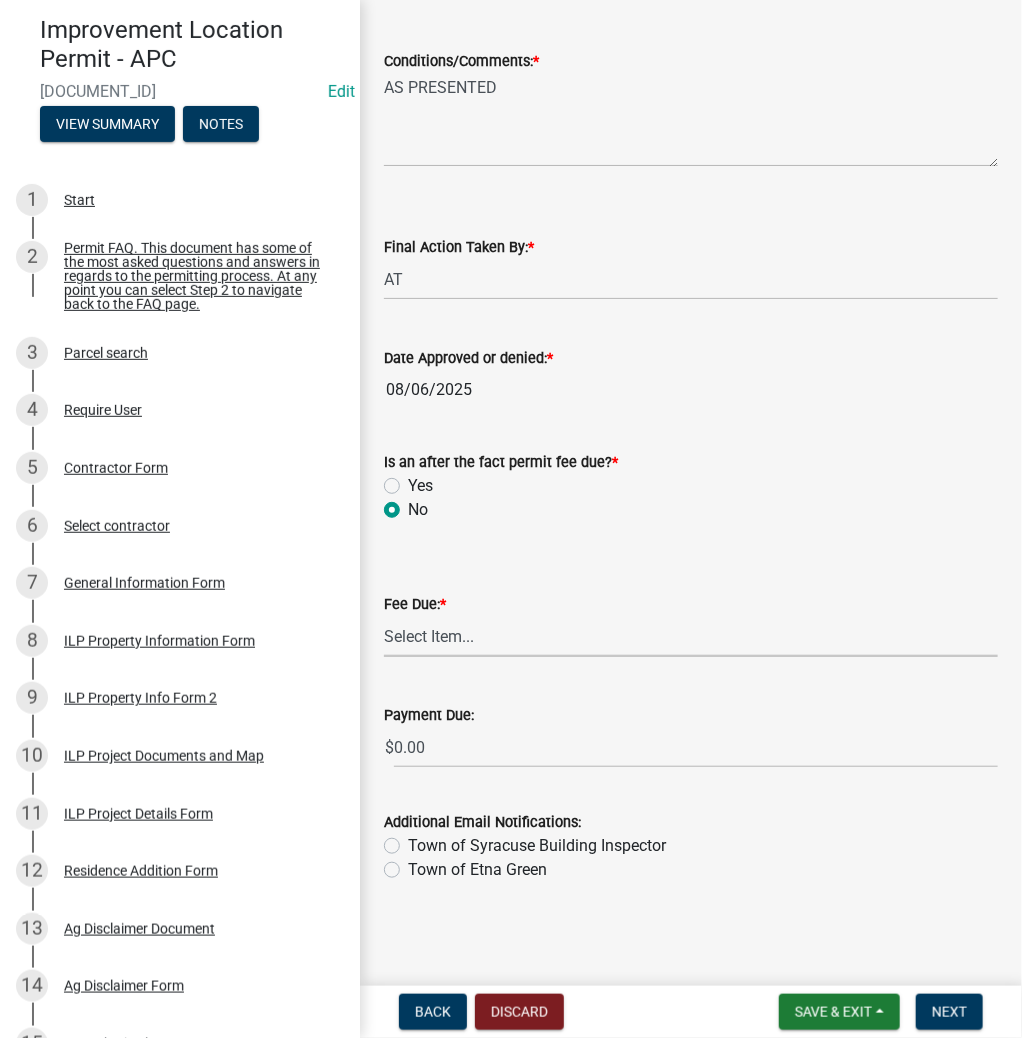 click on "Select Item...   N/A   $10.00   $25.00   $125.00   $250   $500   $500 + $10.00 for every 10 sq. ft. over 5000   $1000" at bounding box center (691, 636) 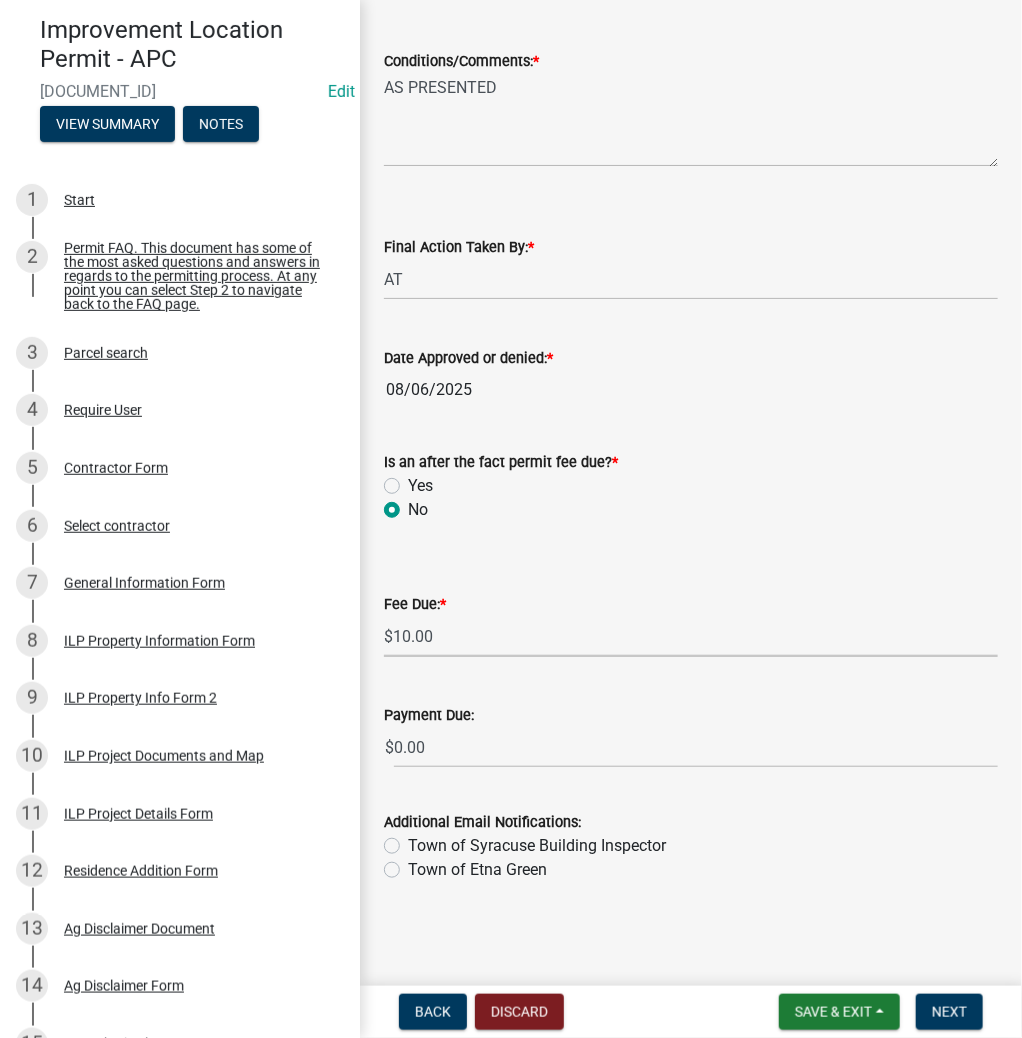 click on "Select Item...   N/A   $10.00   $25.00   $125.00   $250   $500   $500 + $10.00 for every 10 sq. ft. over 5000   $1000" at bounding box center (691, 636) 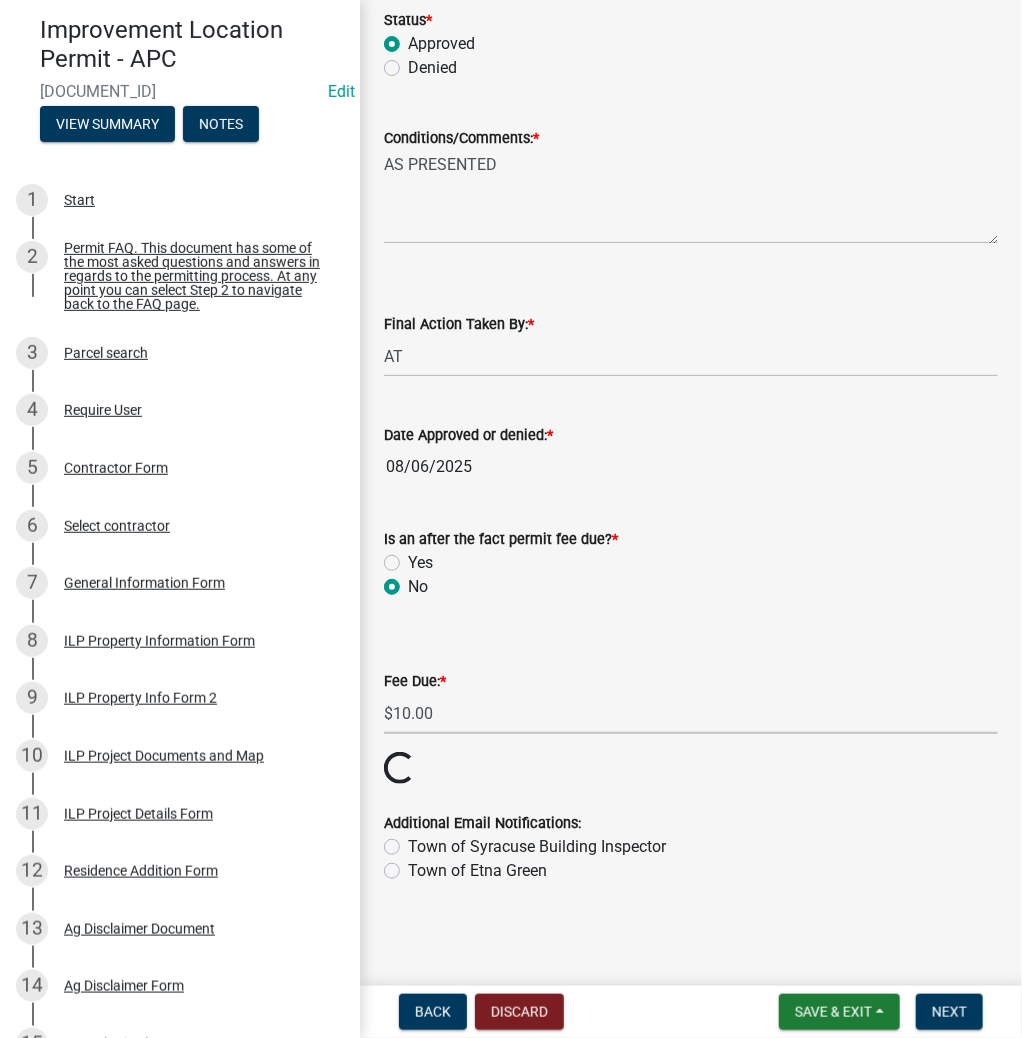 scroll, scrollTop: 319, scrollLeft: 0, axis: vertical 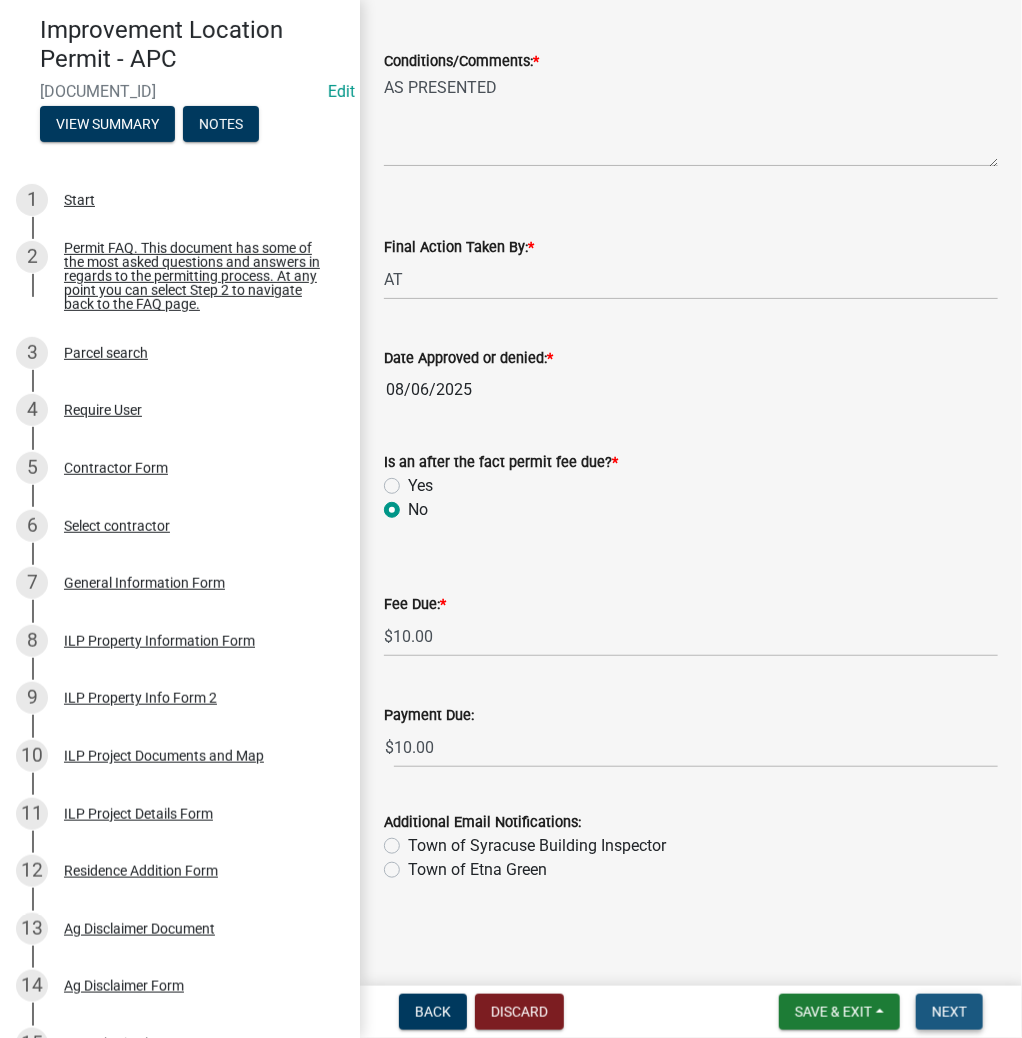 click on "Next" at bounding box center (949, 1012) 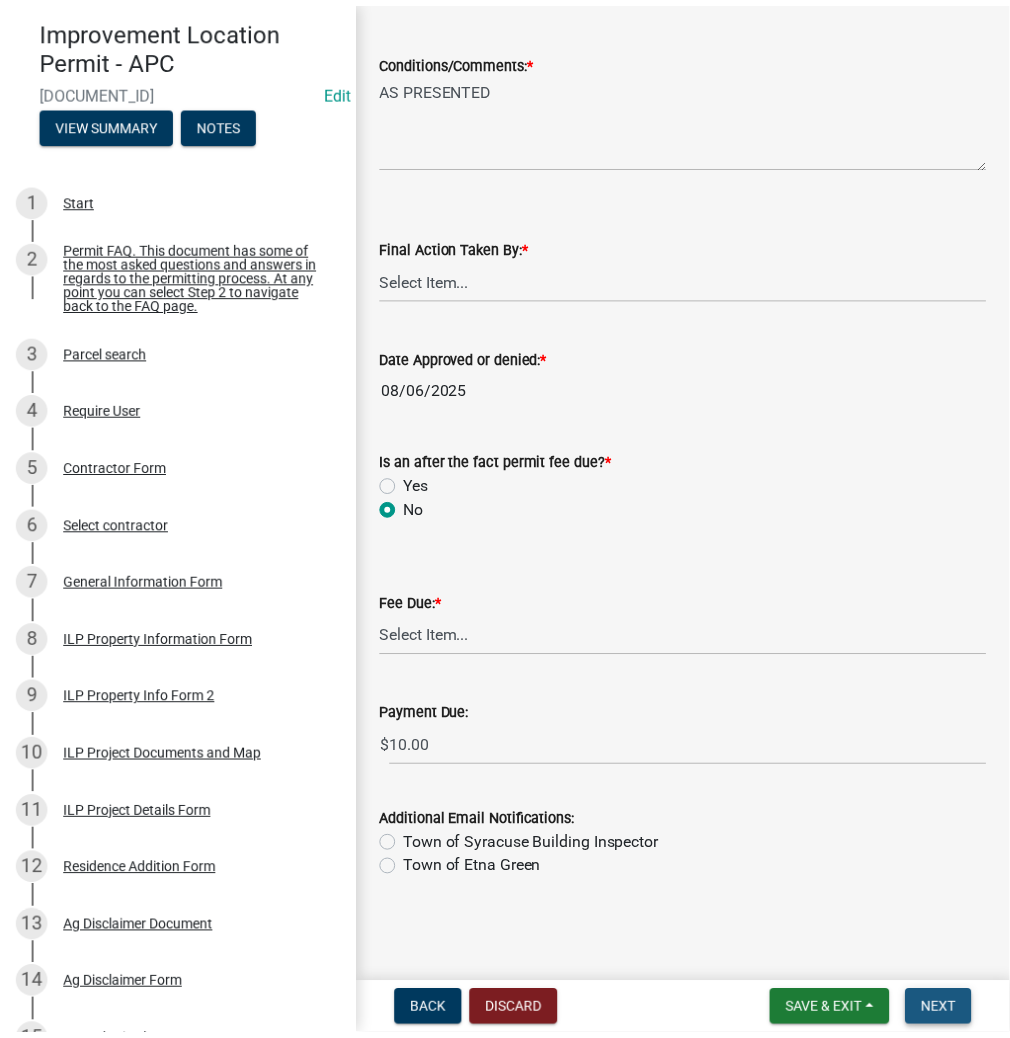 scroll, scrollTop: 0, scrollLeft: 0, axis: both 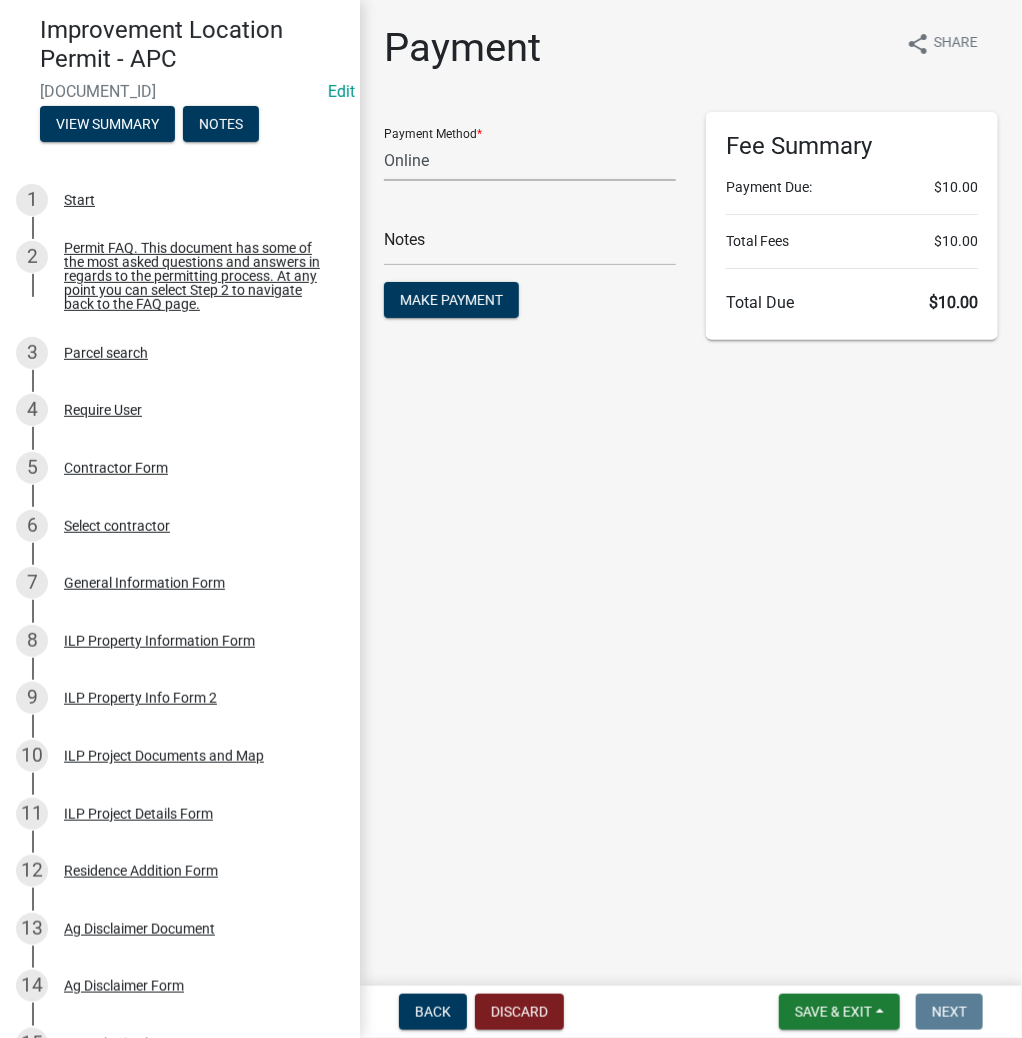 click on "Credit Card POS Check Cash Online" 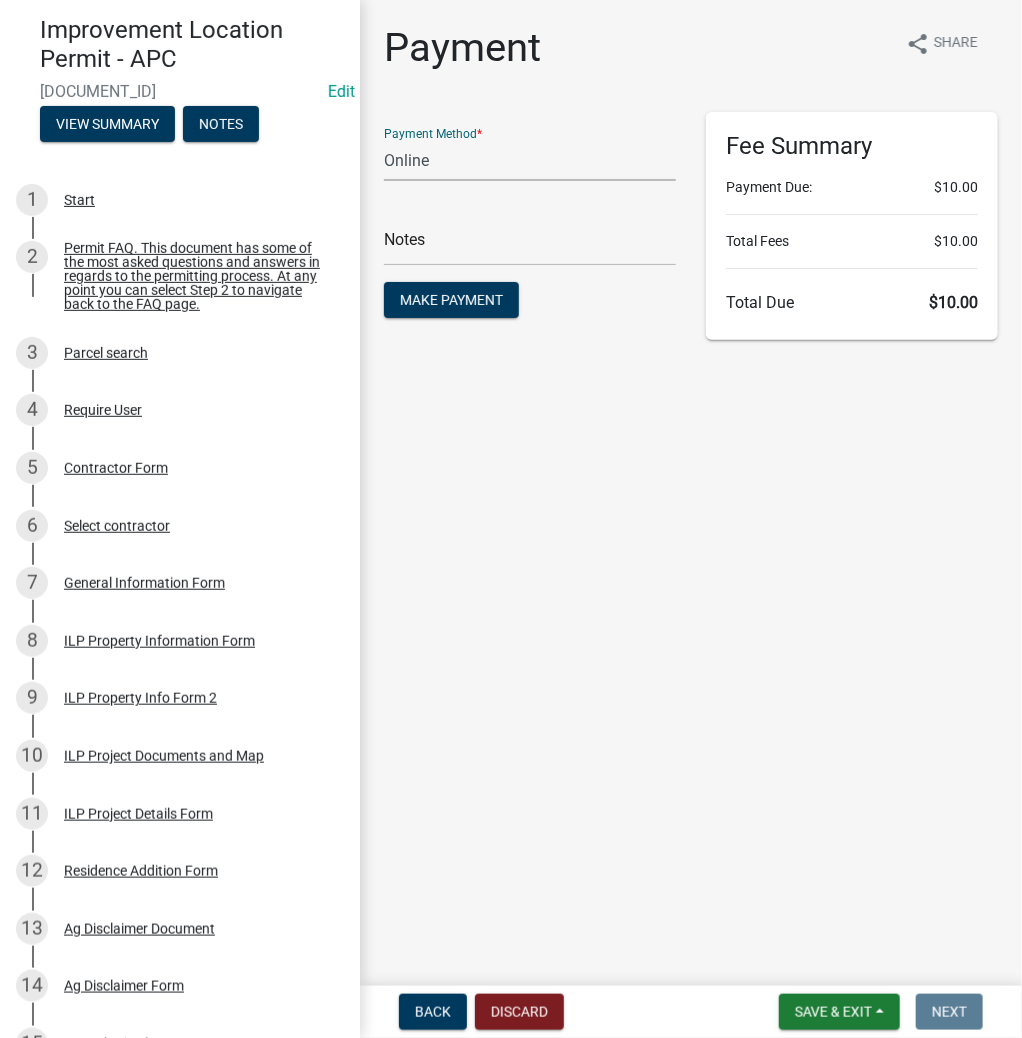 select on "2: 1" 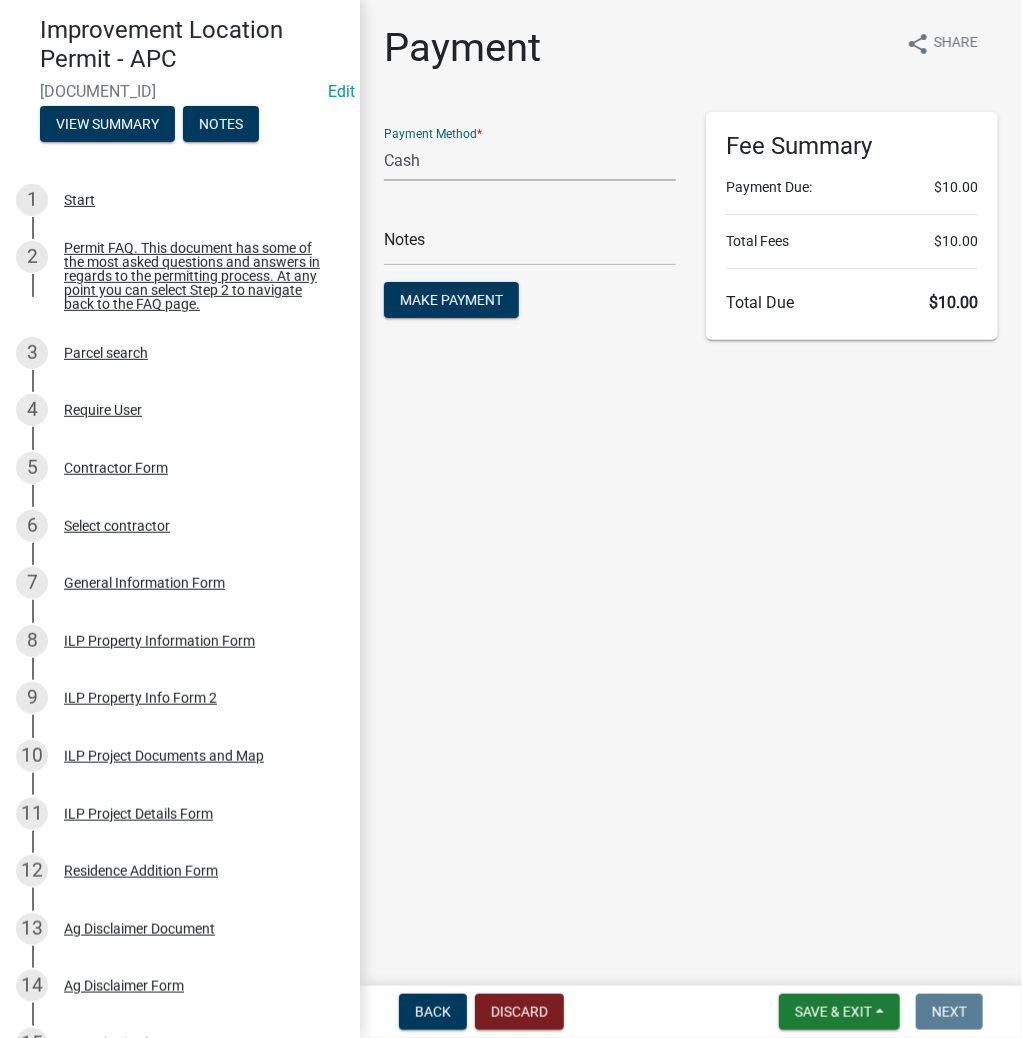 click on "Credit Card POS Check Cash Online" 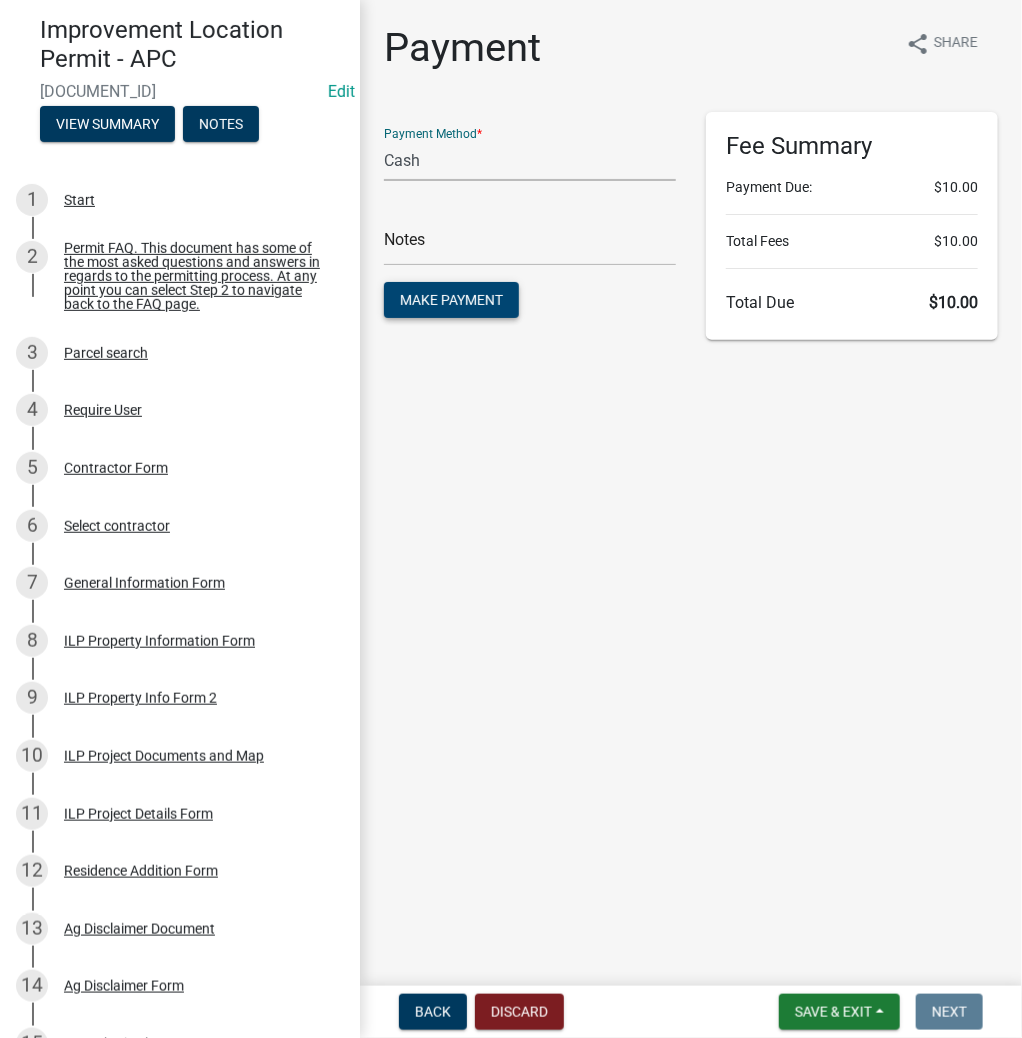 click on "Make Payment" 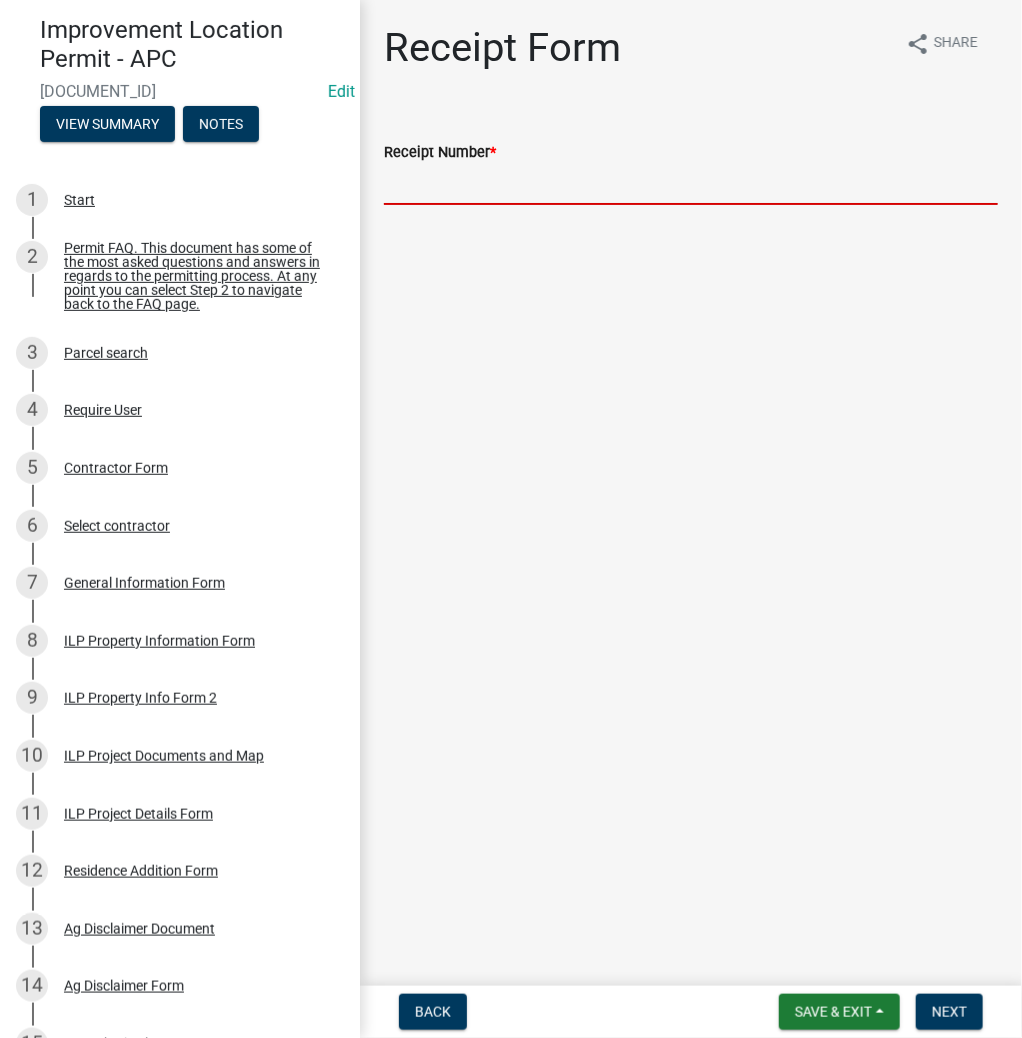 click on "Receipt Number  *" at bounding box center (691, 184) 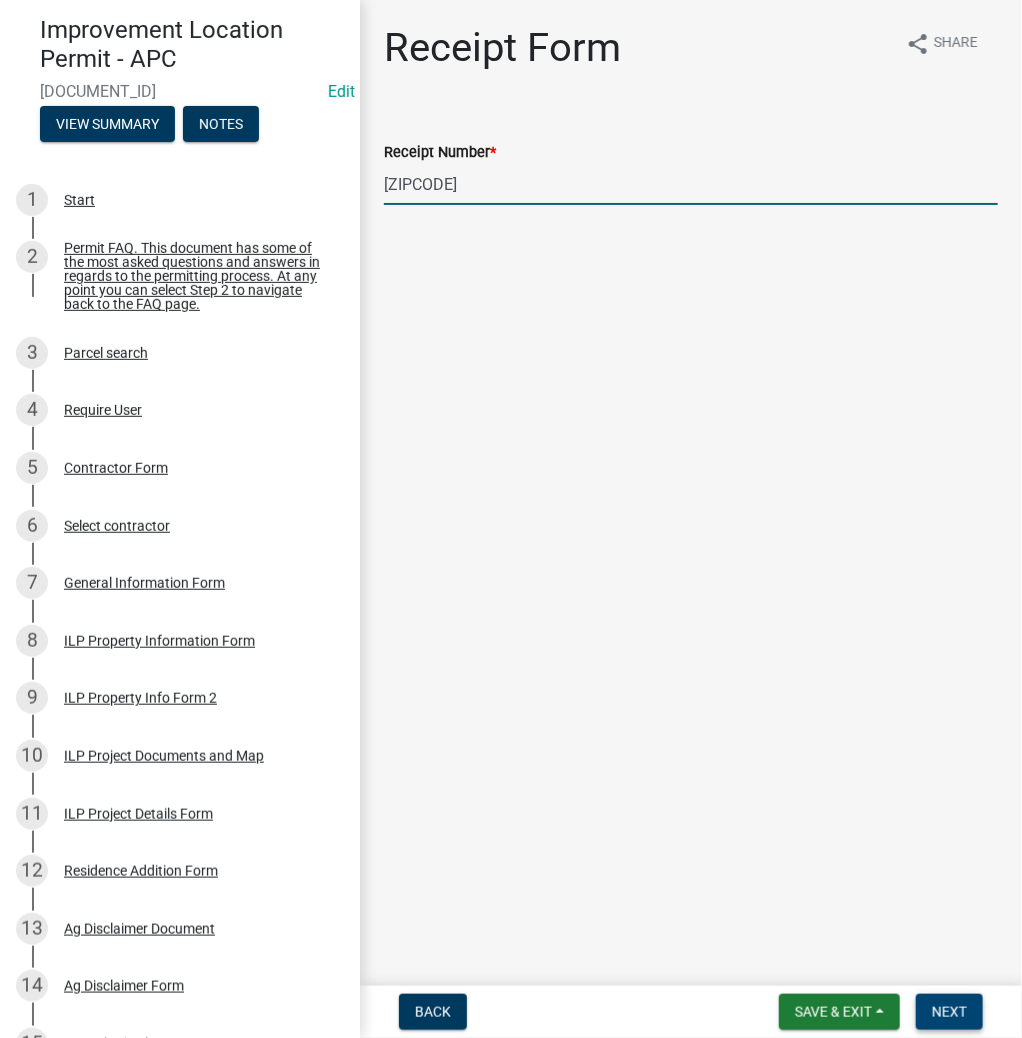 type on "[ZIPCODE]" 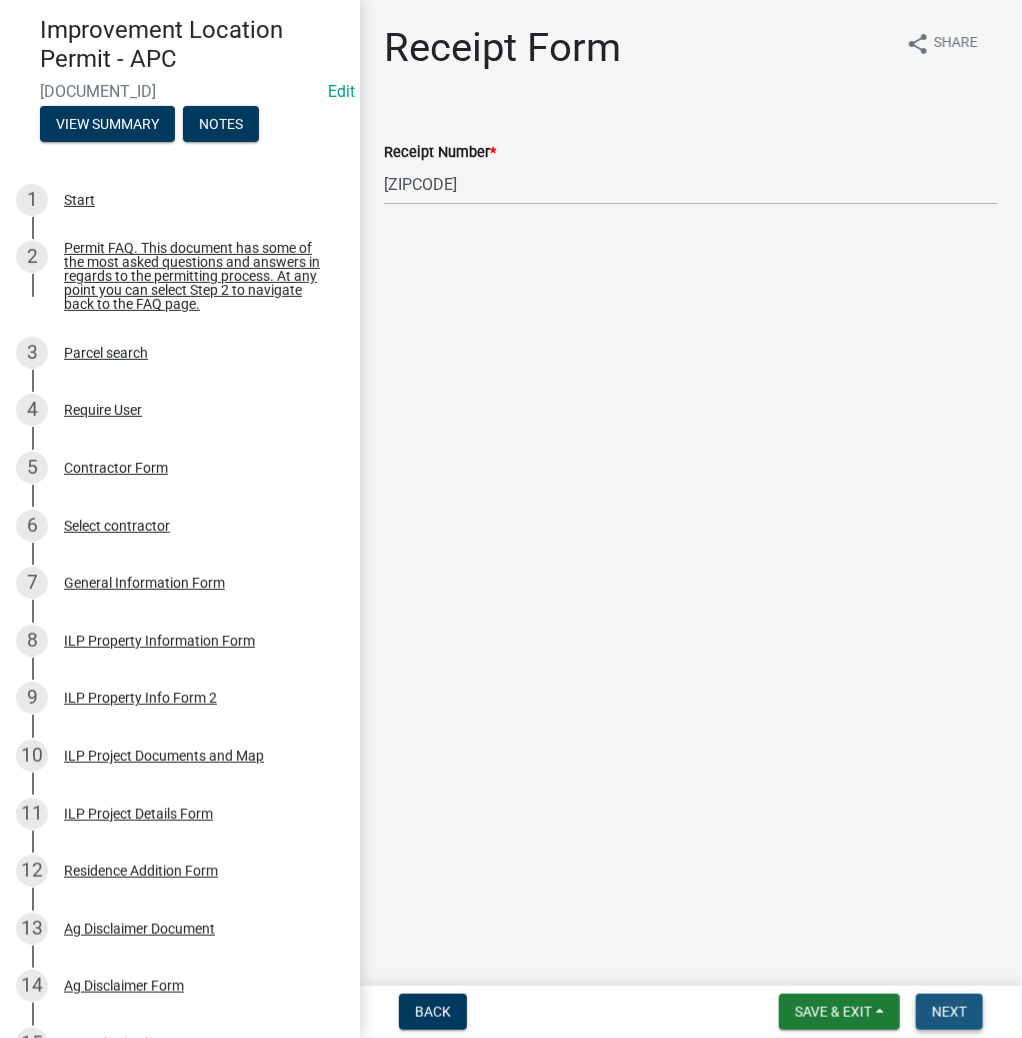 click on "Next" at bounding box center [949, 1012] 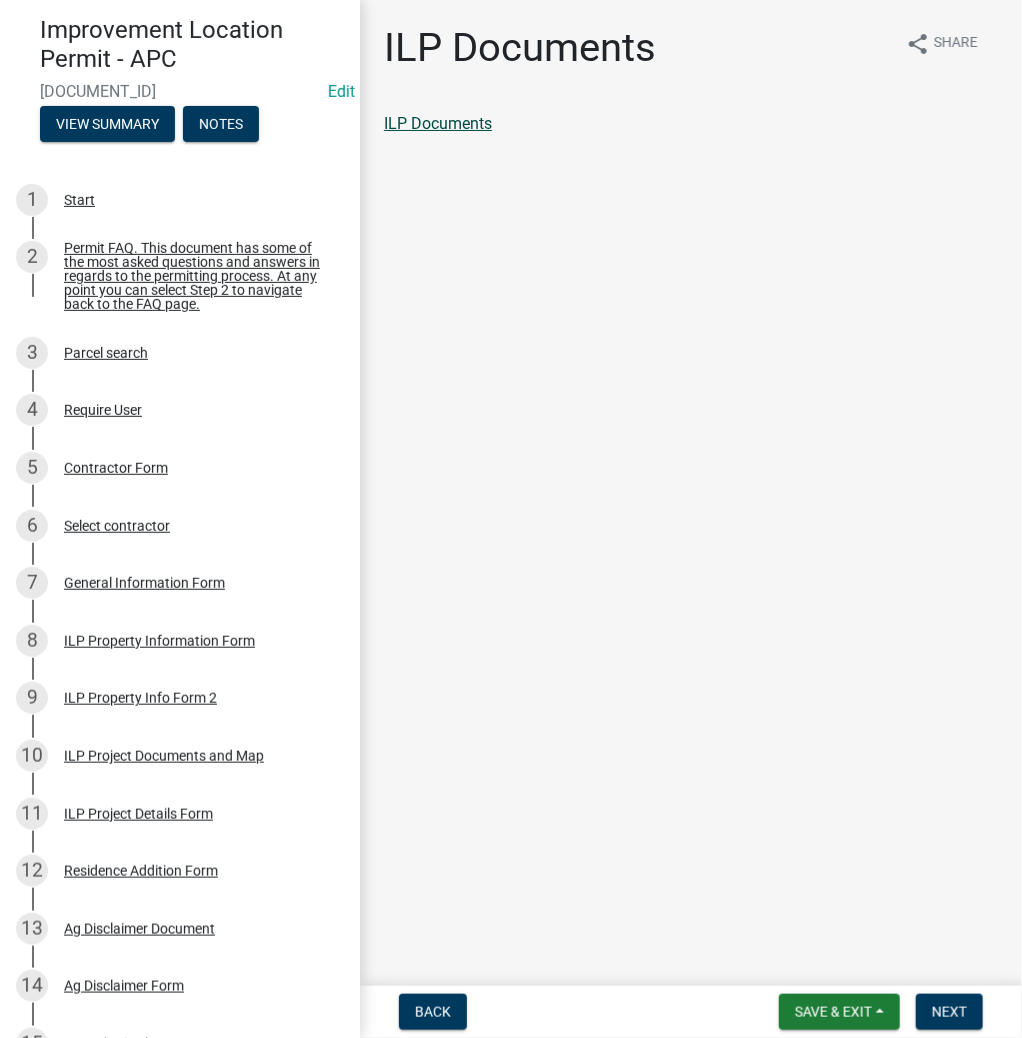 click on "ILP Documents" 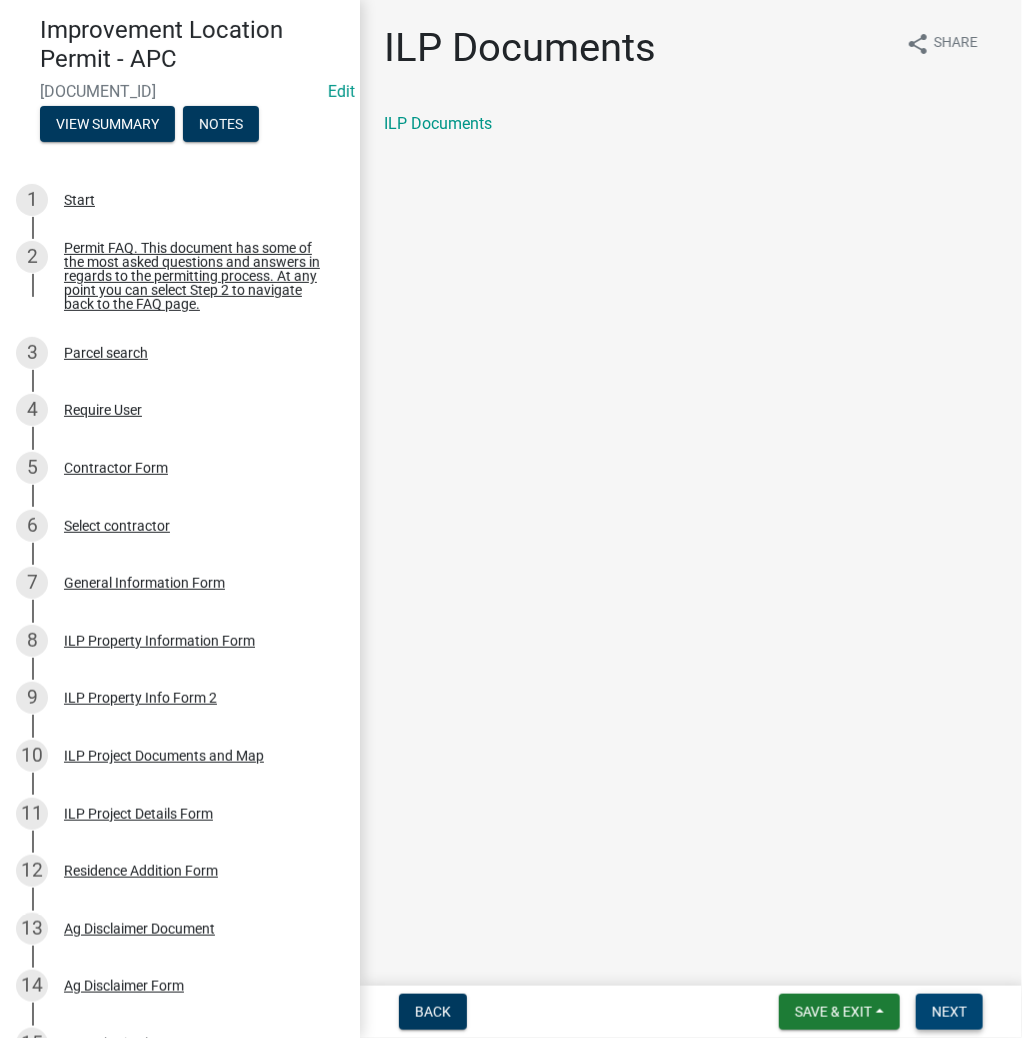 click on "Next" at bounding box center [949, 1012] 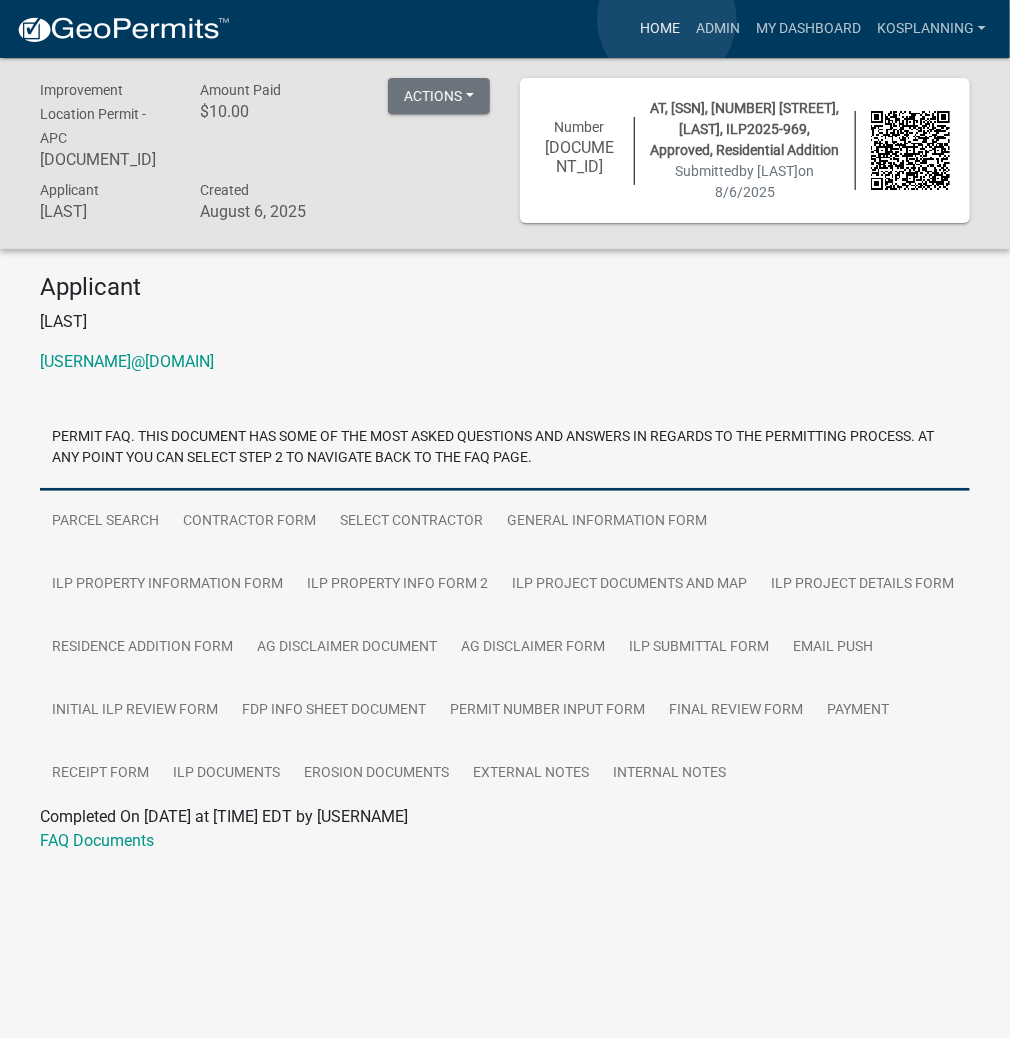 click on "Home" at bounding box center (660, 29) 